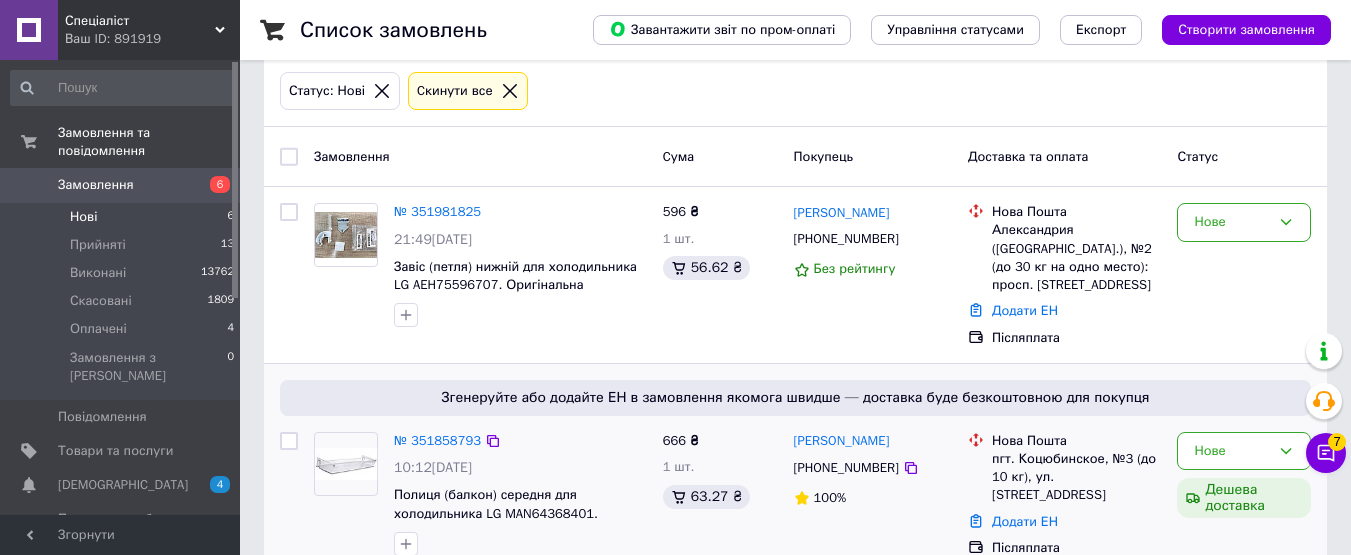 scroll, scrollTop: 200, scrollLeft: 0, axis: vertical 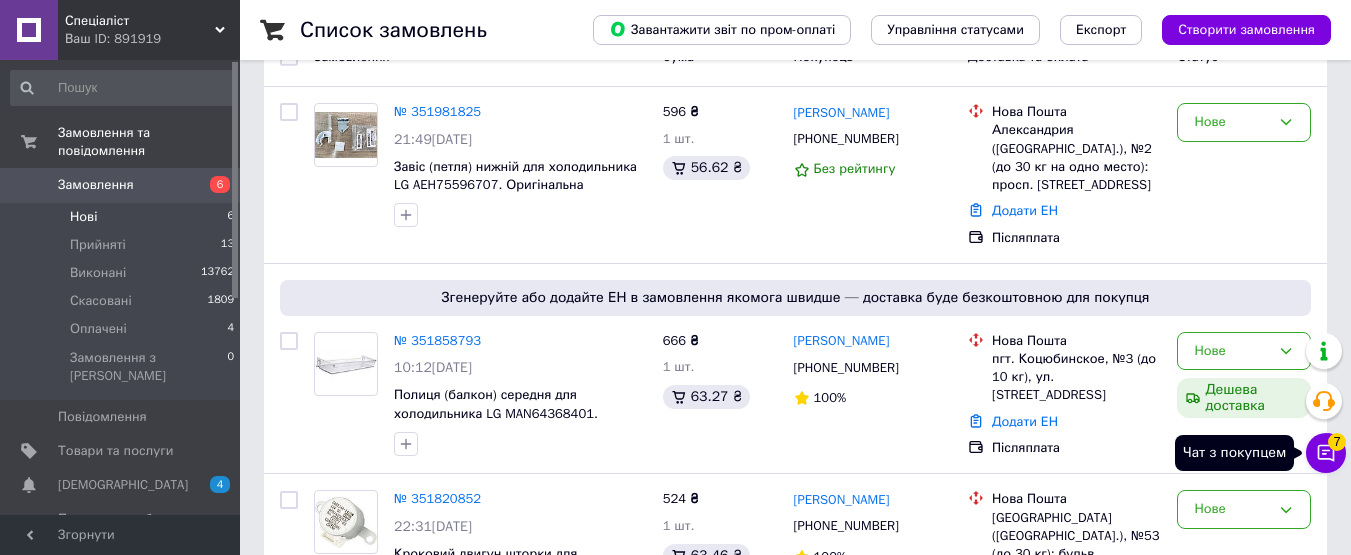 click 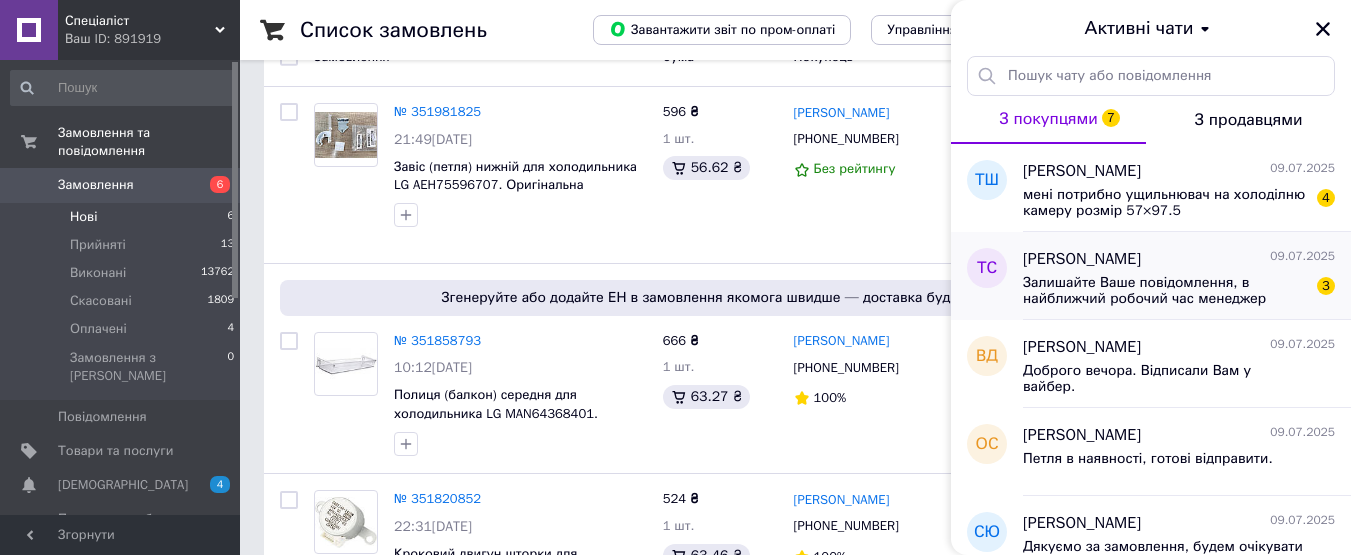 click on "Залишайте Ваше повідомлення, в найближчий робочий час менеджер зателефонує Вам та оформить замовлення. Також скористайтесь месенджерами viber/telegram 0680816124" at bounding box center (1165, 291) 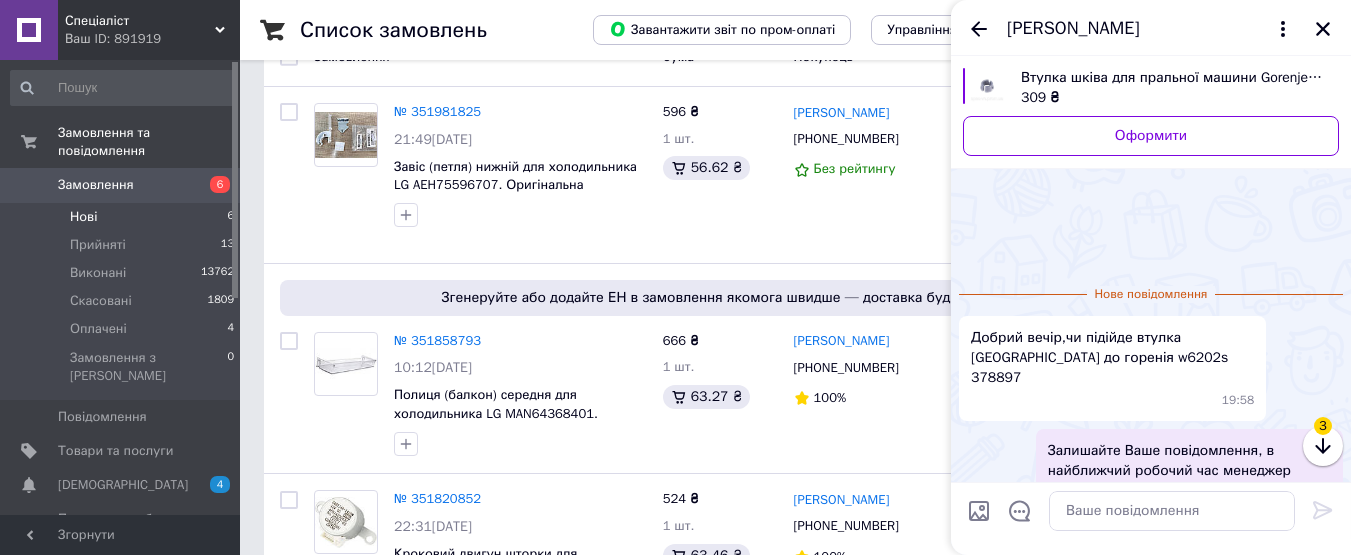 scroll, scrollTop: 115, scrollLeft: 0, axis: vertical 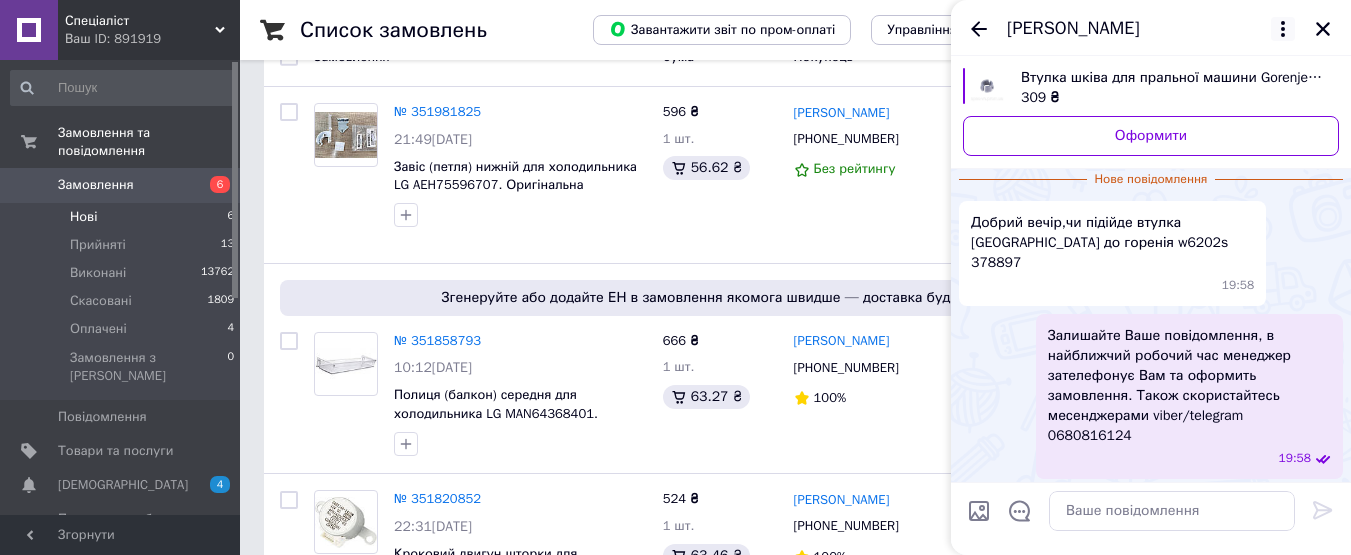 click 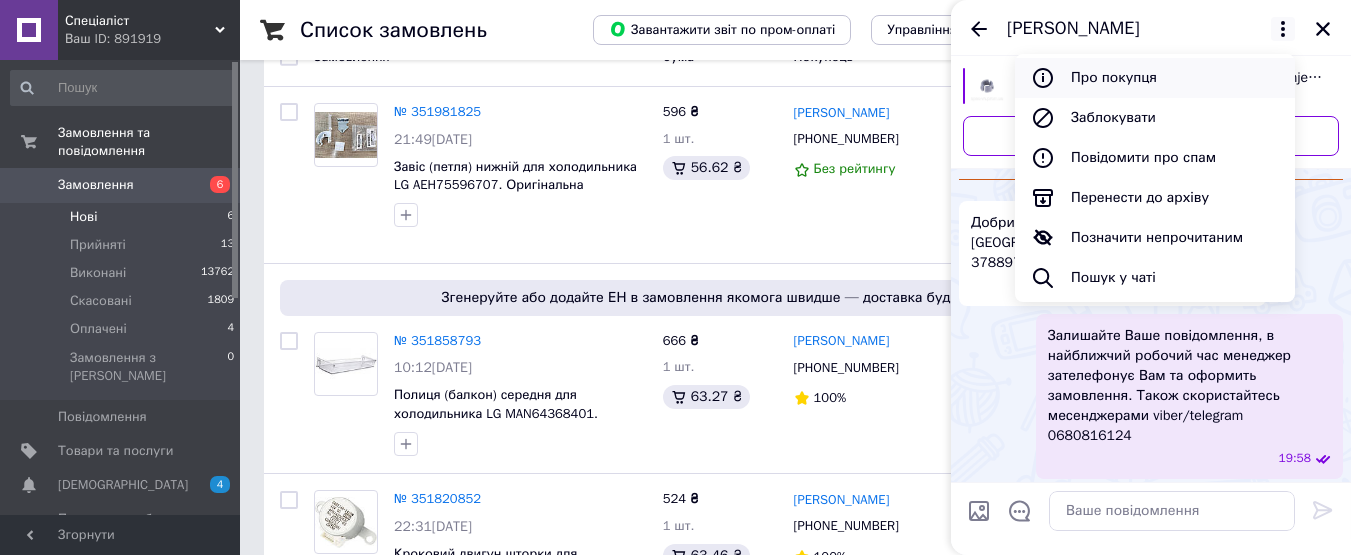 click on "Про покупця" at bounding box center [1155, 78] 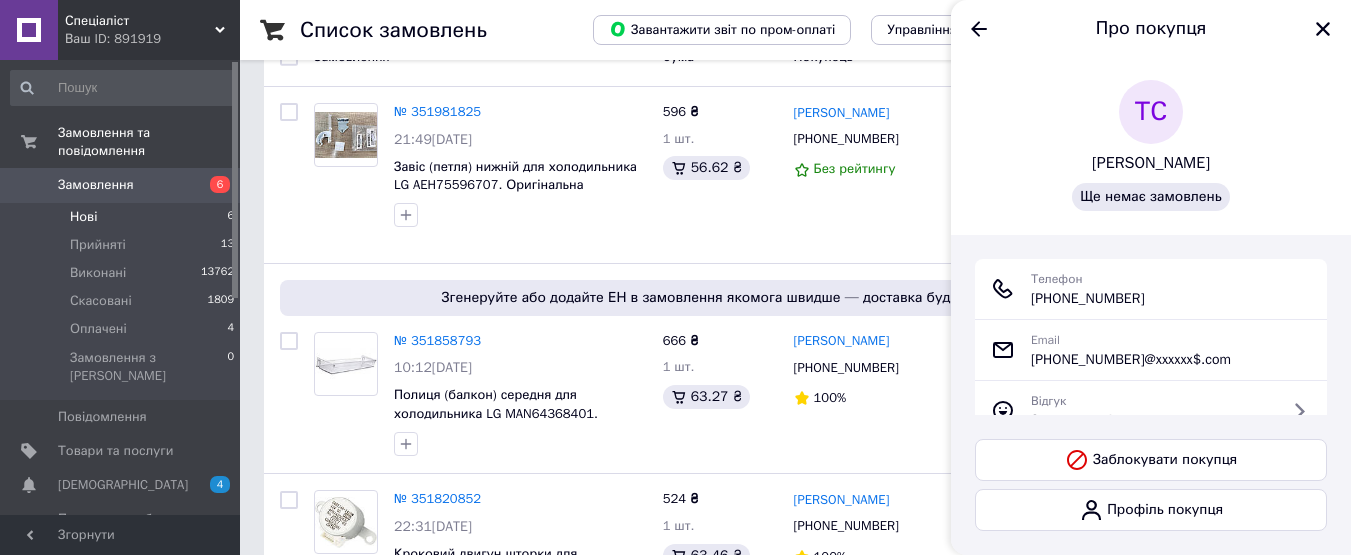 drag, startPoint x: 1162, startPoint y: 291, endPoint x: 1052, endPoint y: 298, distance: 110.2225 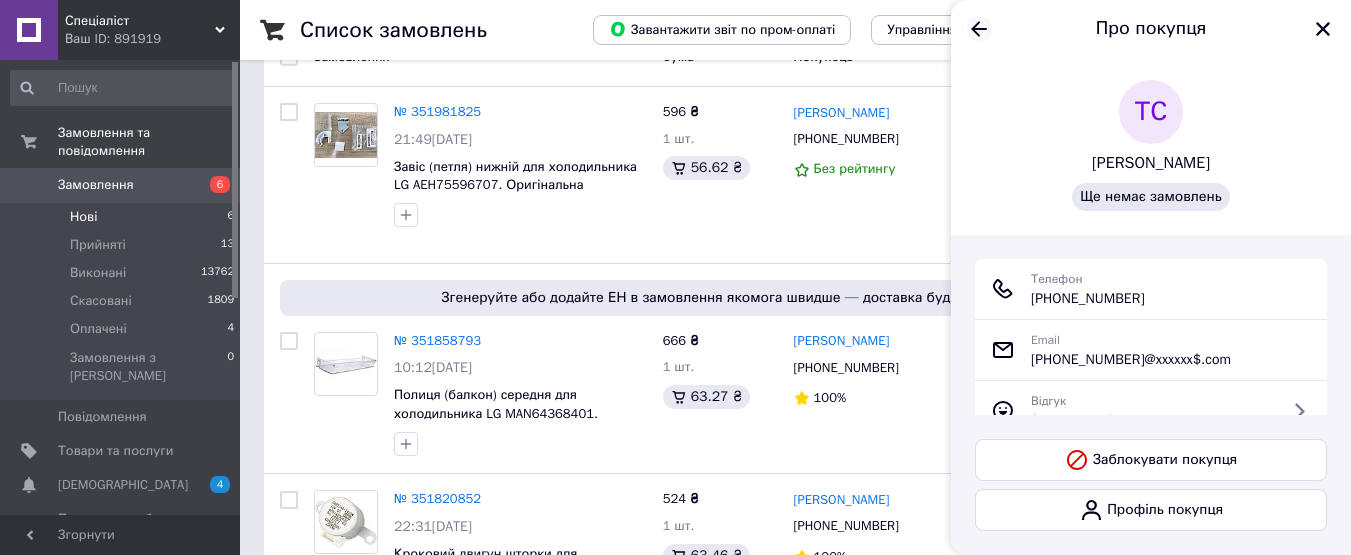 click 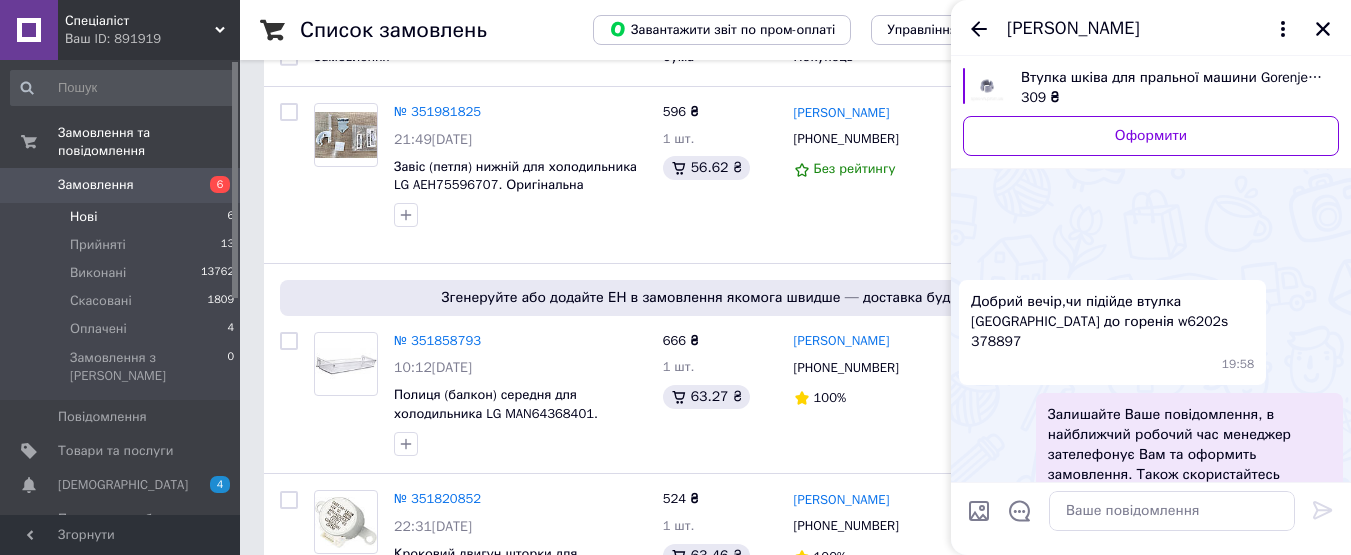 scroll, scrollTop: 117, scrollLeft: 0, axis: vertical 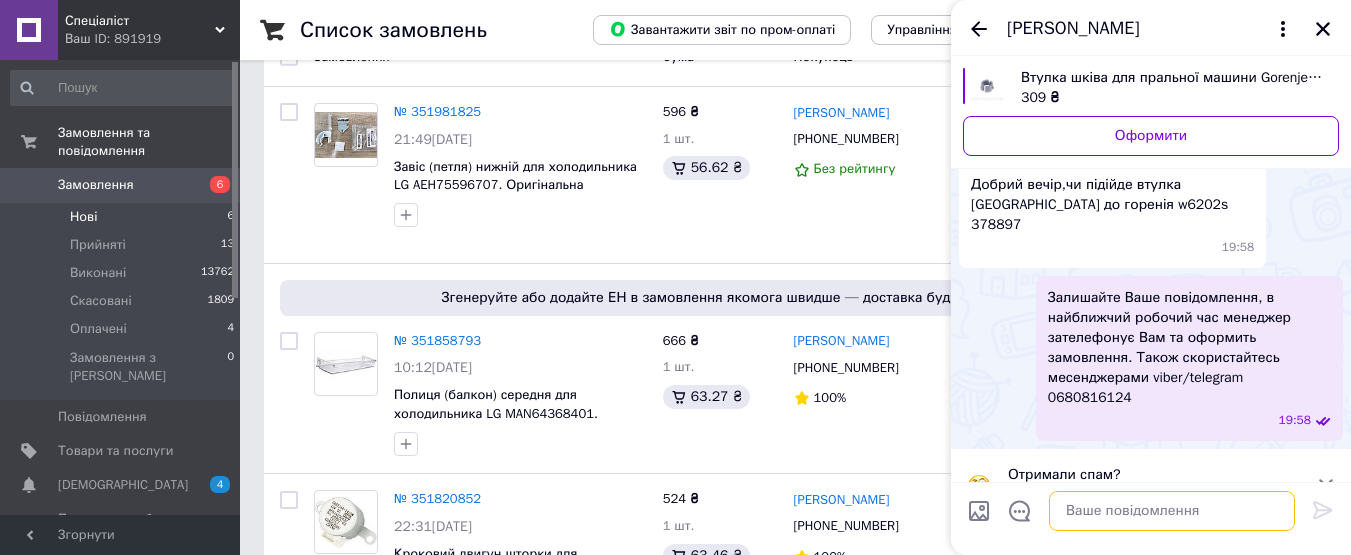 click at bounding box center (1172, 511) 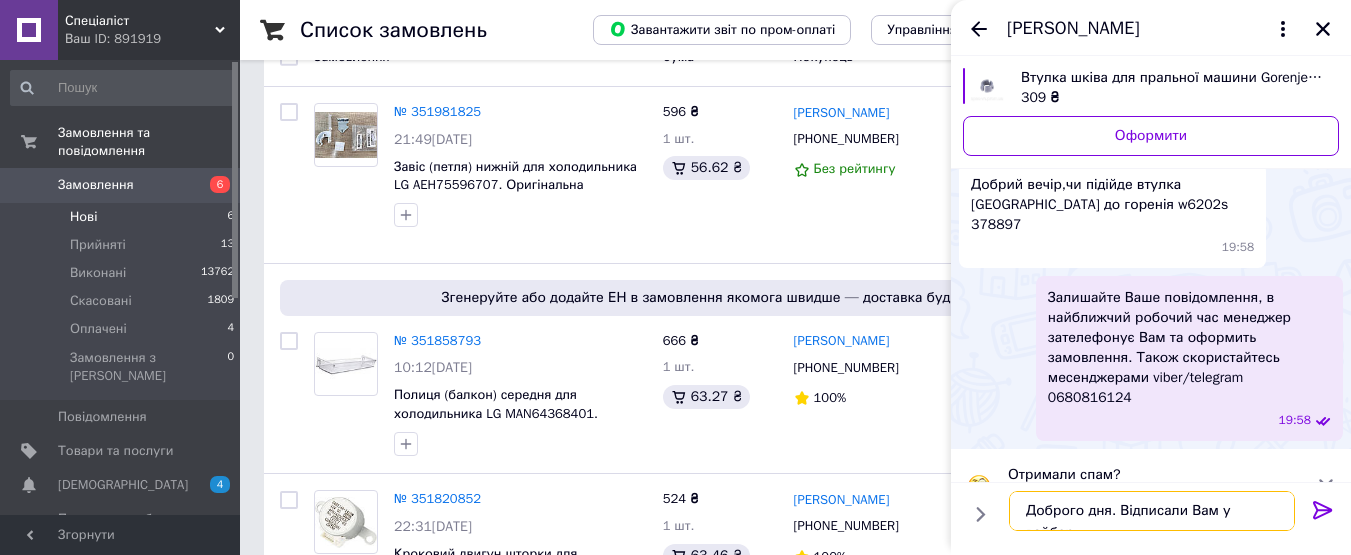 type on "Доброго дня. Відписали Вам у вайбер." 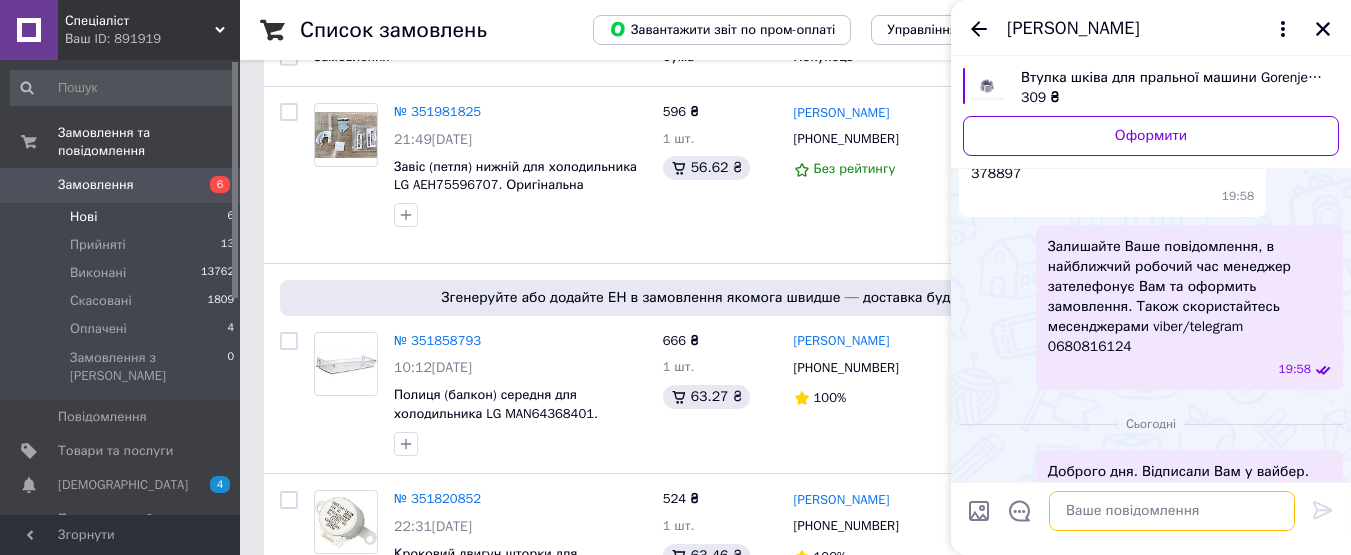 scroll, scrollTop: 118, scrollLeft: 0, axis: vertical 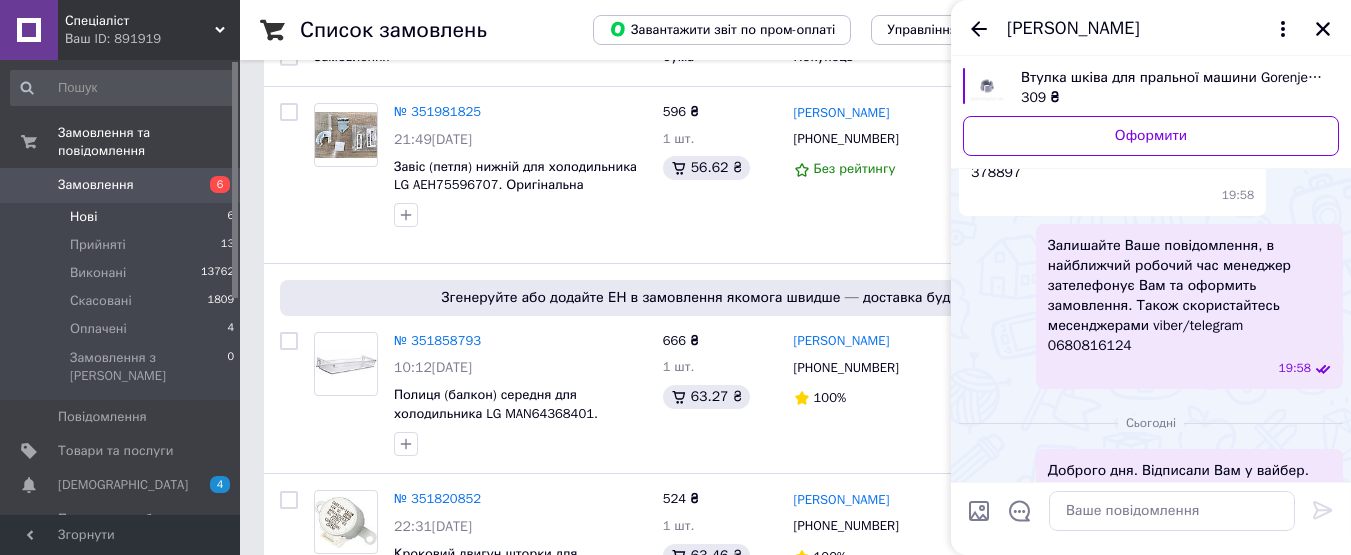 click on "Втулка шківа для пральної машини Gorenje 163951. Оригінальна запчастина" at bounding box center [1172, 78] 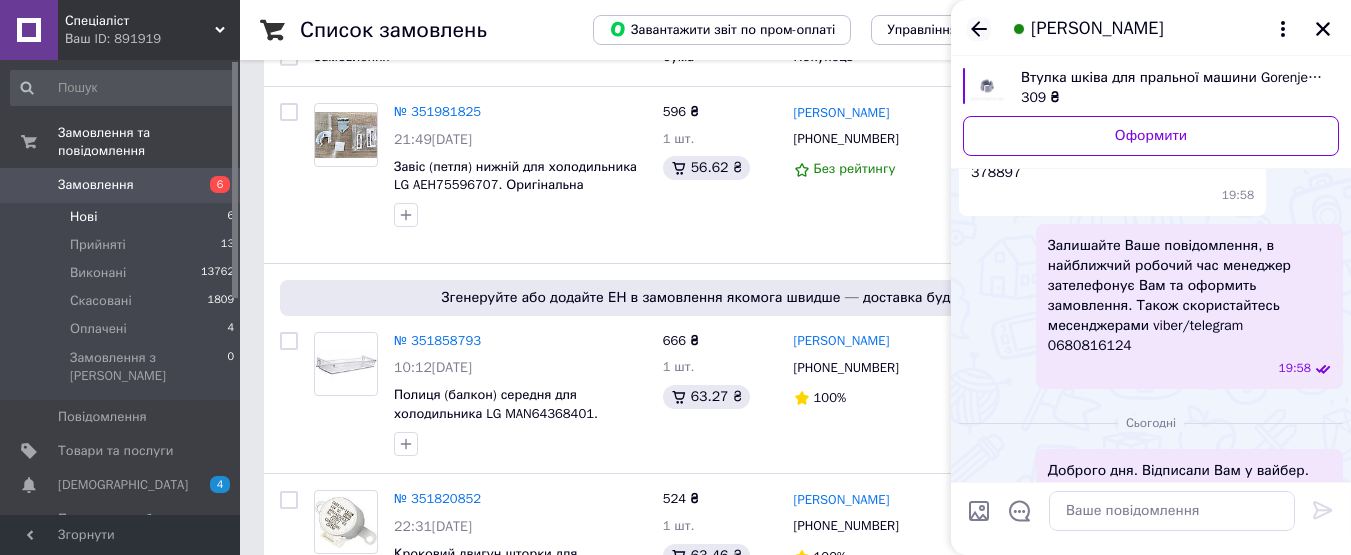 click 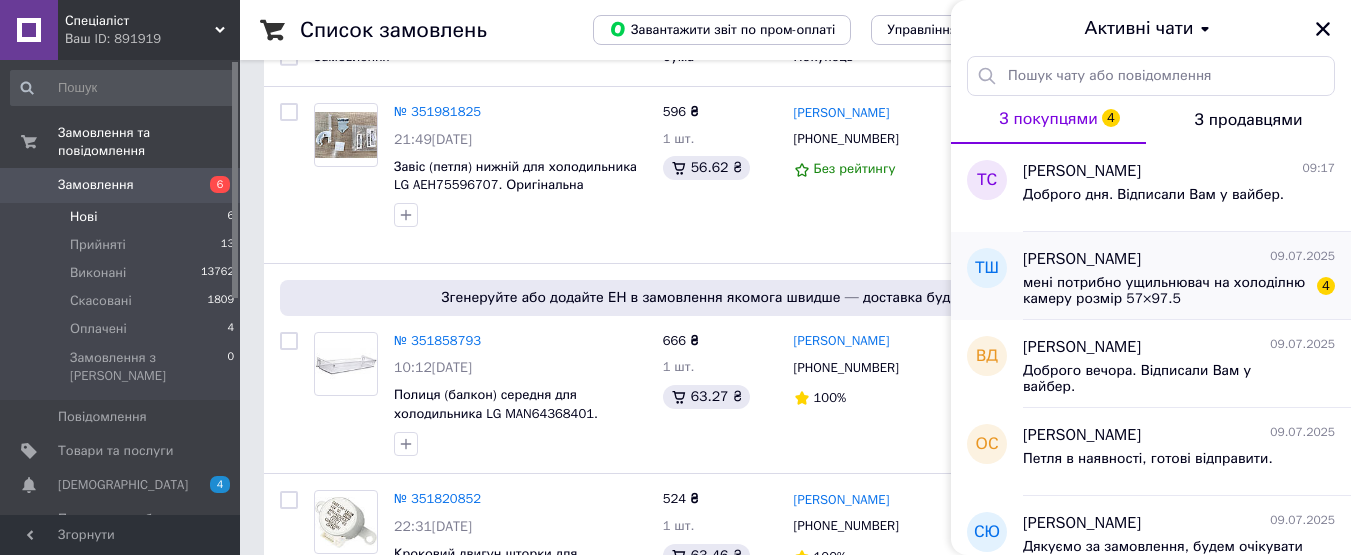 click on "мені потрибно ущильнювач на холоділню камеру розмір 57×97.5" at bounding box center [1165, 291] 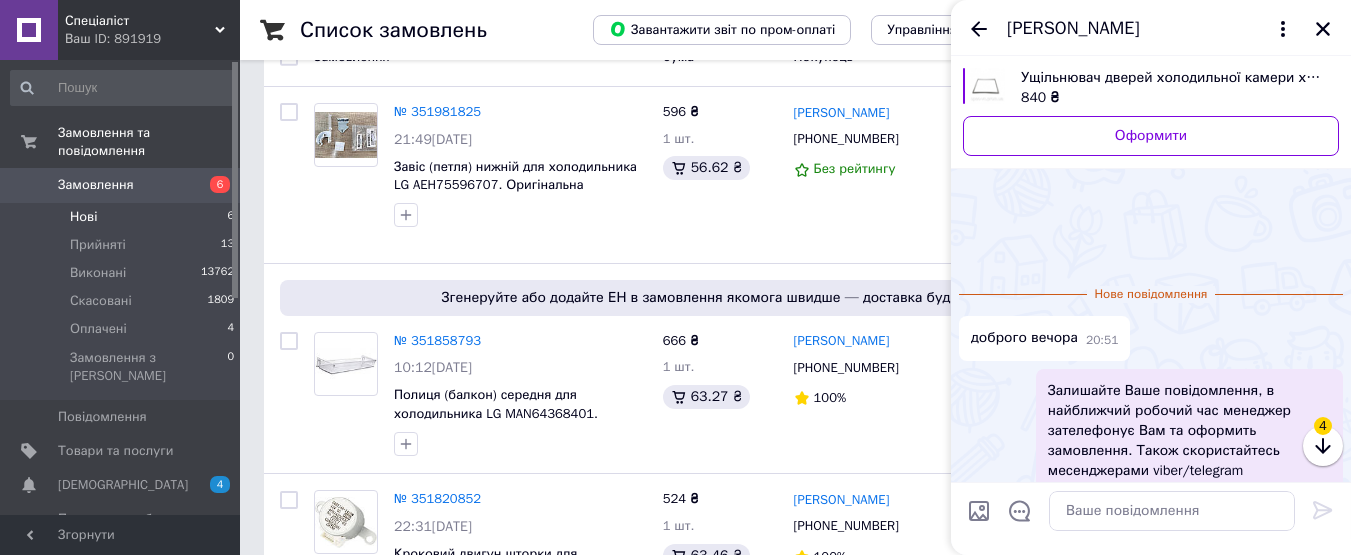 scroll, scrollTop: 115, scrollLeft: 0, axis: vertical 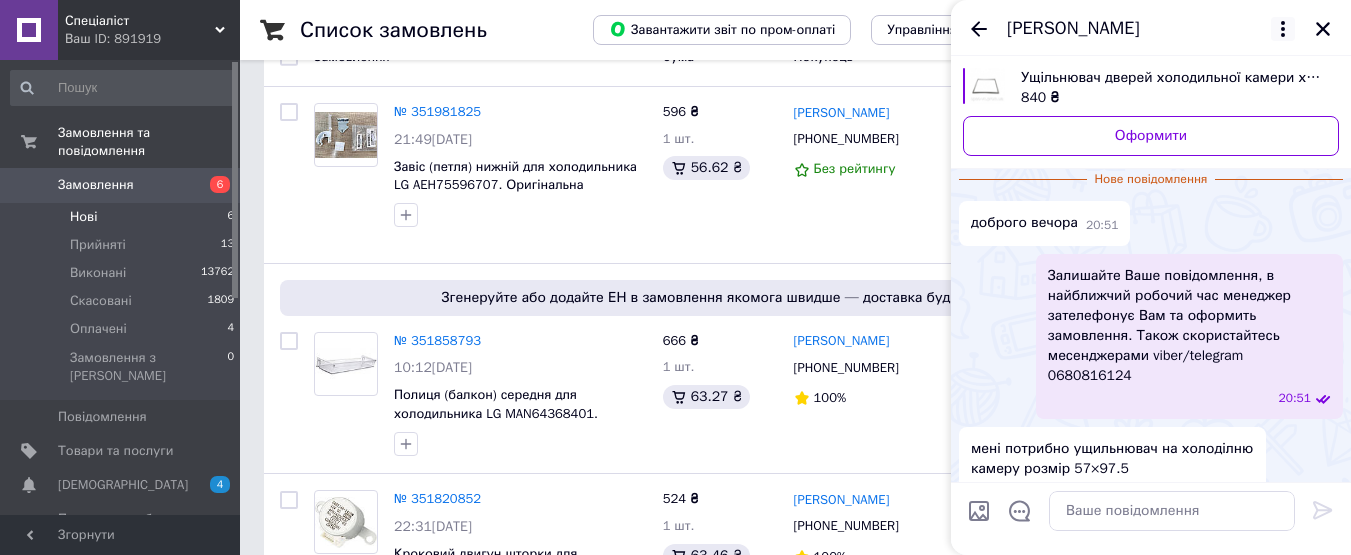 click 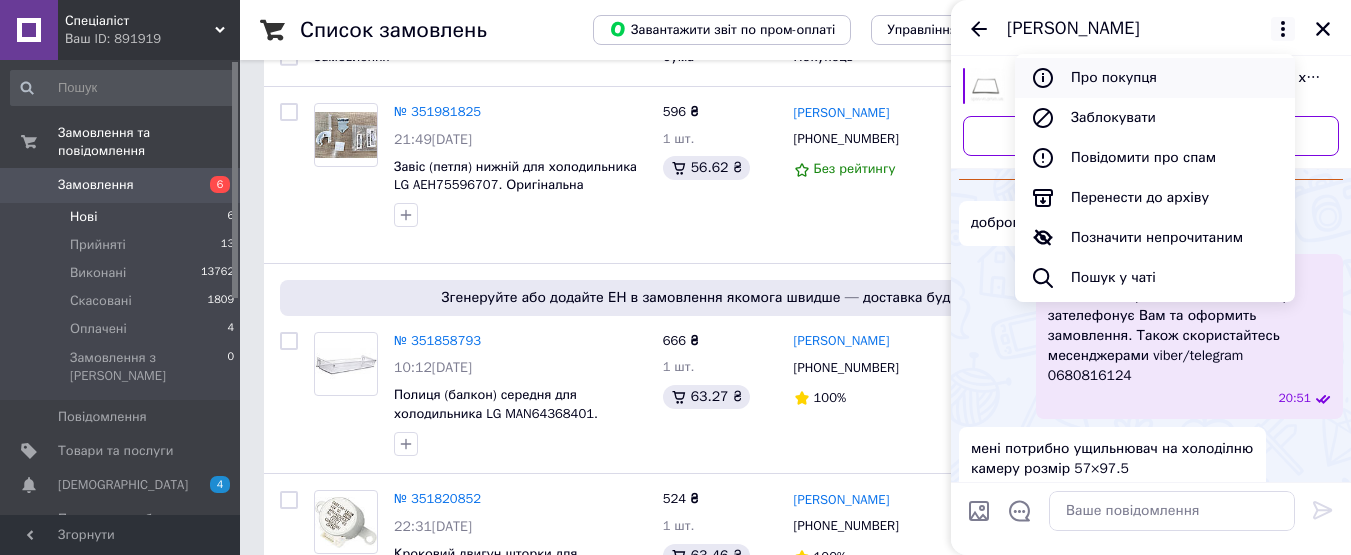 click on "Про покупця" at bounding box center [1155, 78] 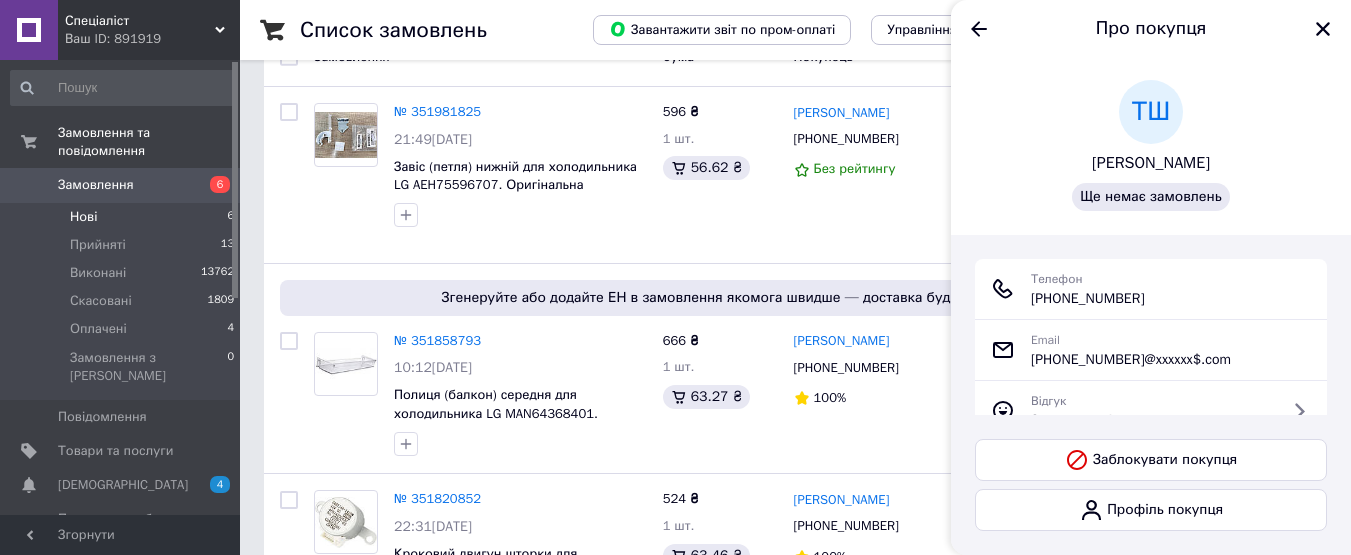drag, startPoint x: 1164, startPoint y: 297, endPoint x: 1056, endPoint y: 301, distance: 108.07405 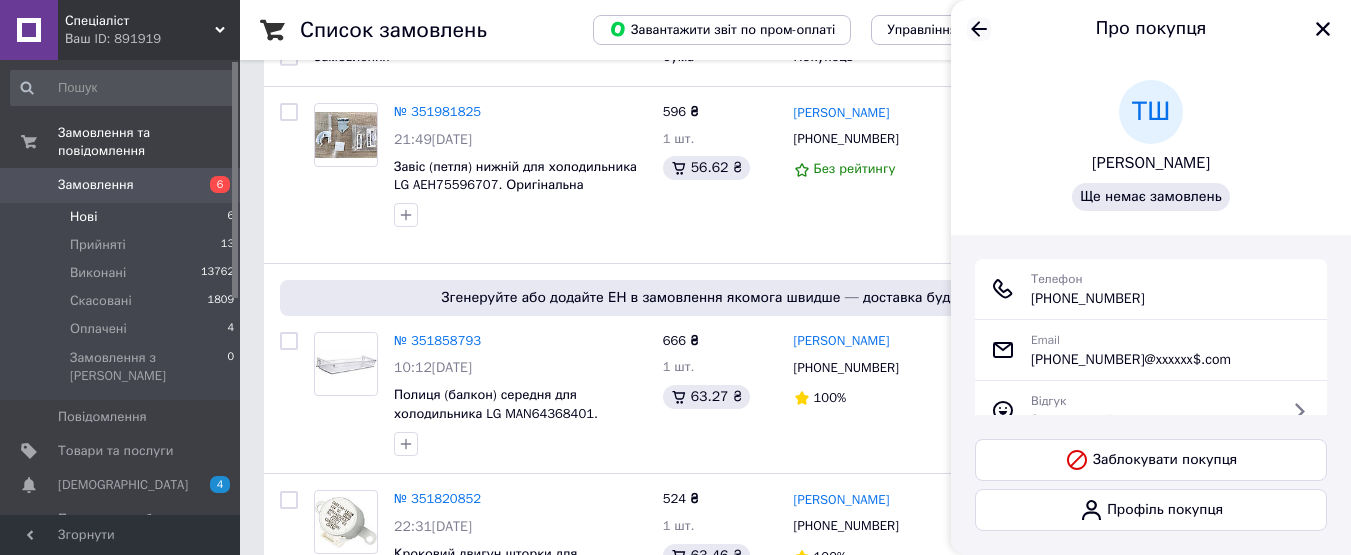 click 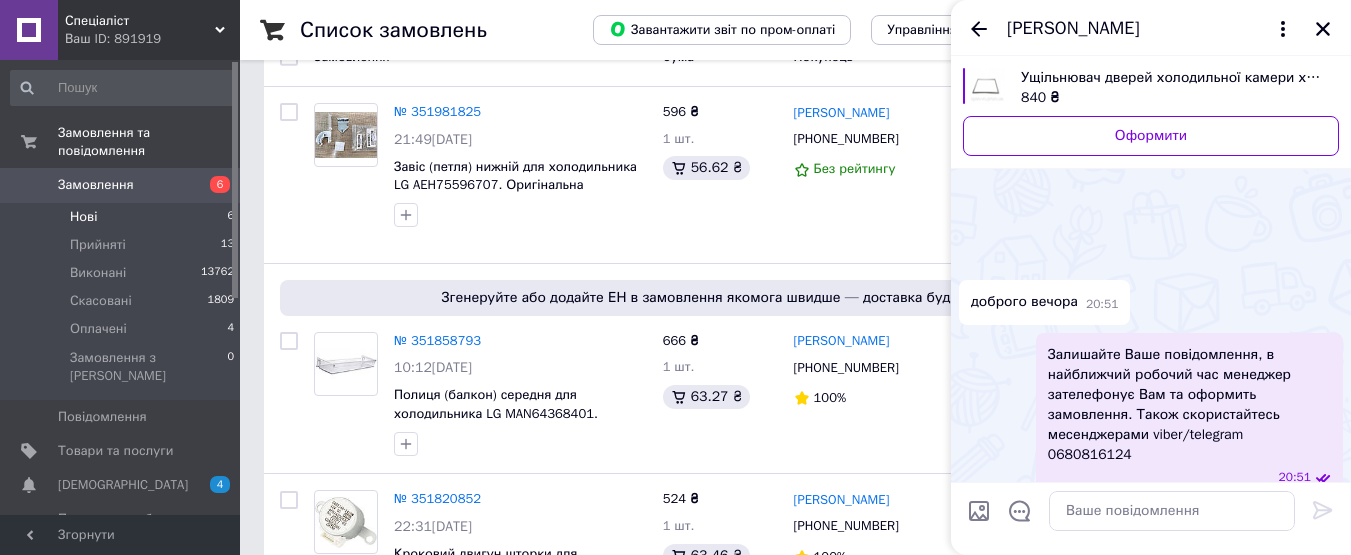 scroll, scrollTop: 170, scrollLeft: 0, axis: vertical 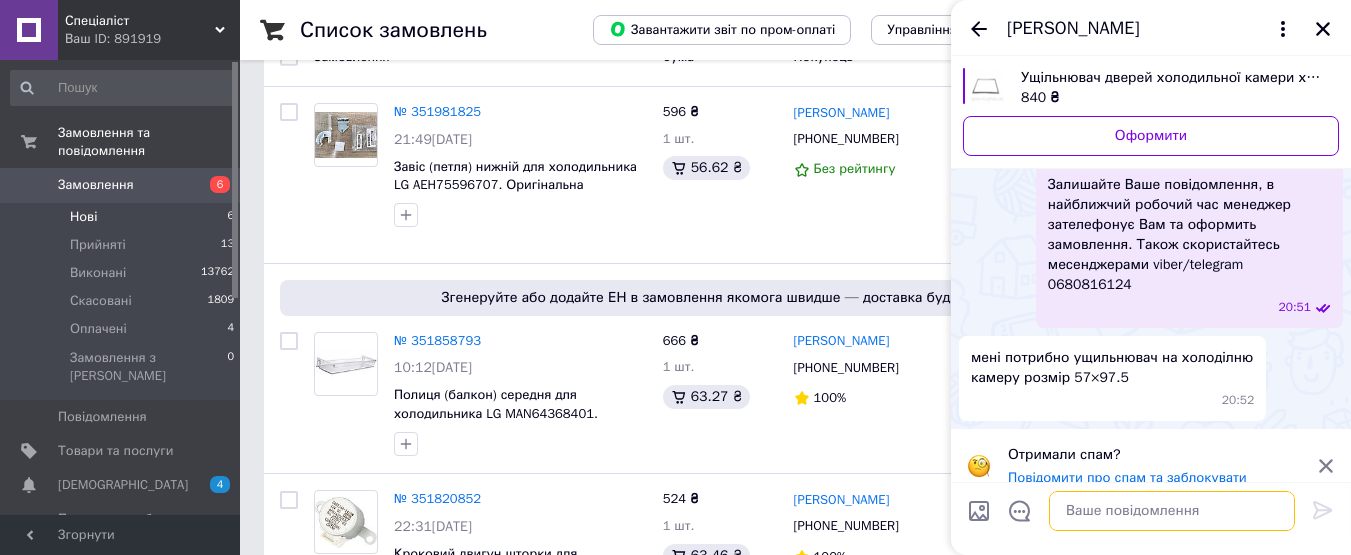 click at bounding box center [1172, 511] 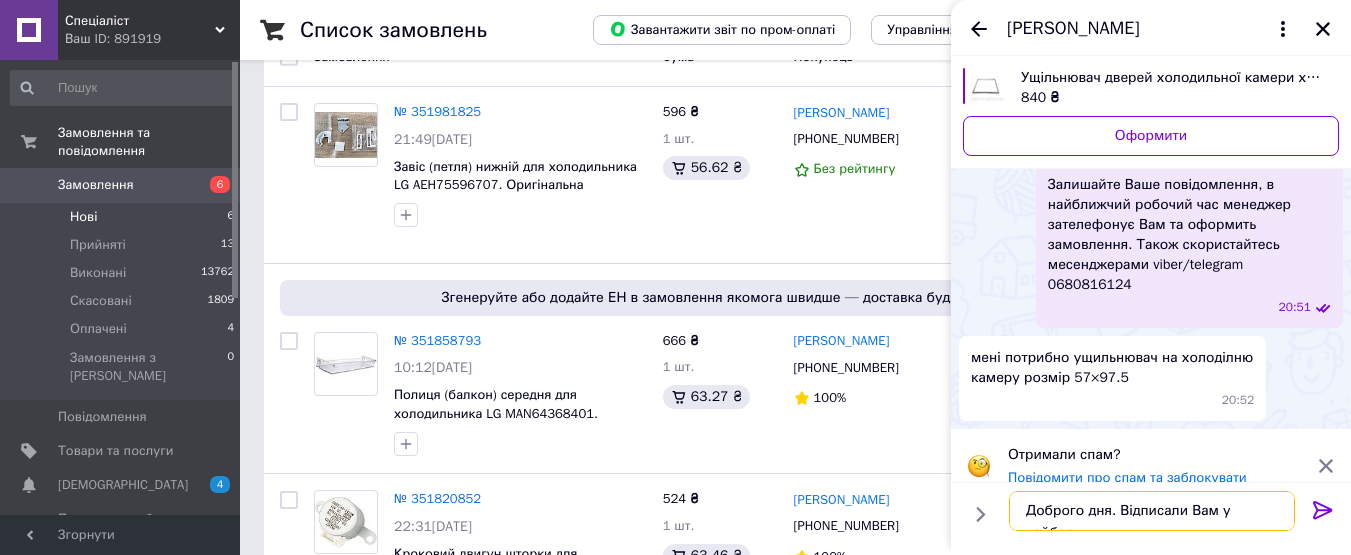 type on "Доброго дня. Відписали Вам у вайбер." 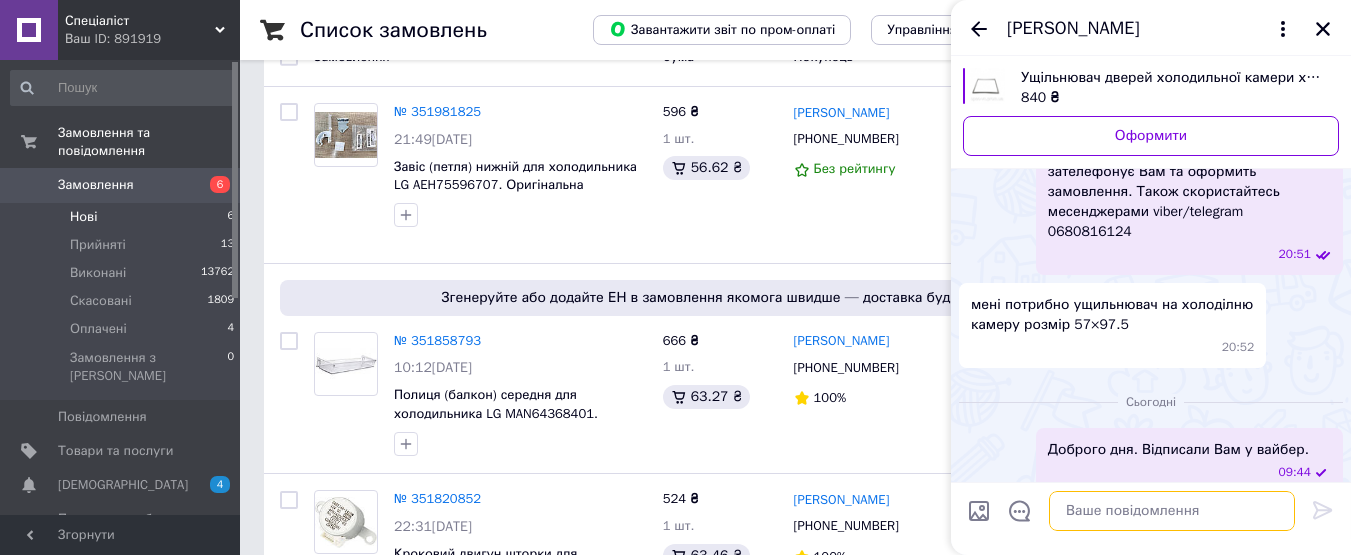 scroll, scrollTop: 0, scrollLeft: 0, axis: both 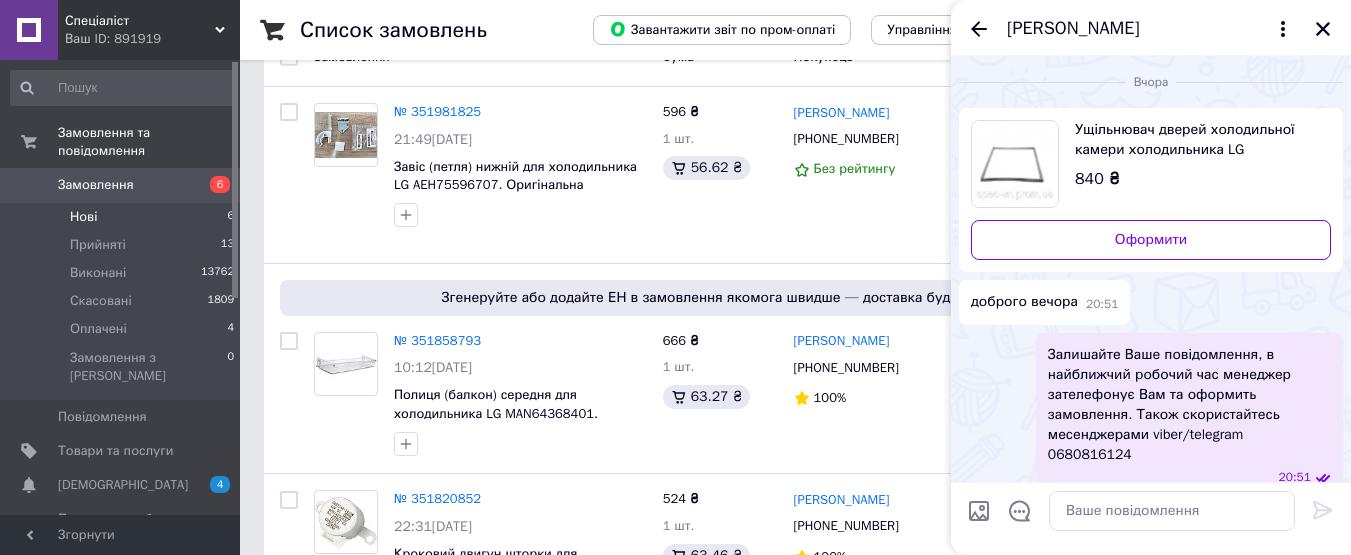 click on "Ущільнювач дверей холодильної камери холодильника LG ADX73591402. Оригінальна запчастина" at bounding box center [1195, 140] 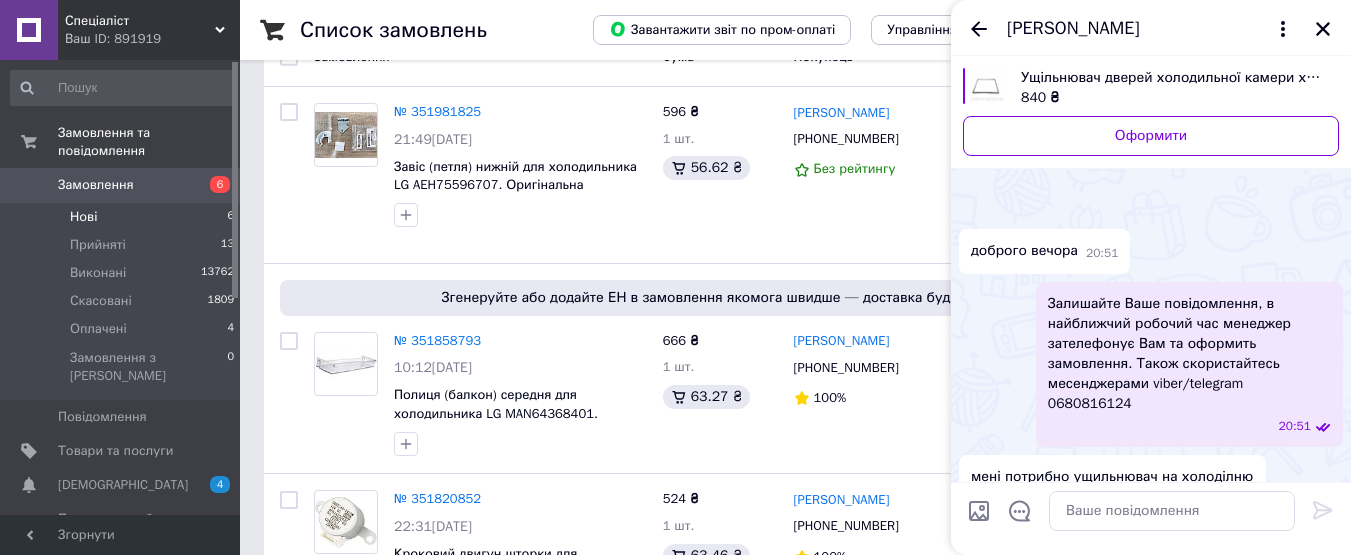scroll, scrollTop: 149, scrollLeft: 0, axis: vertical 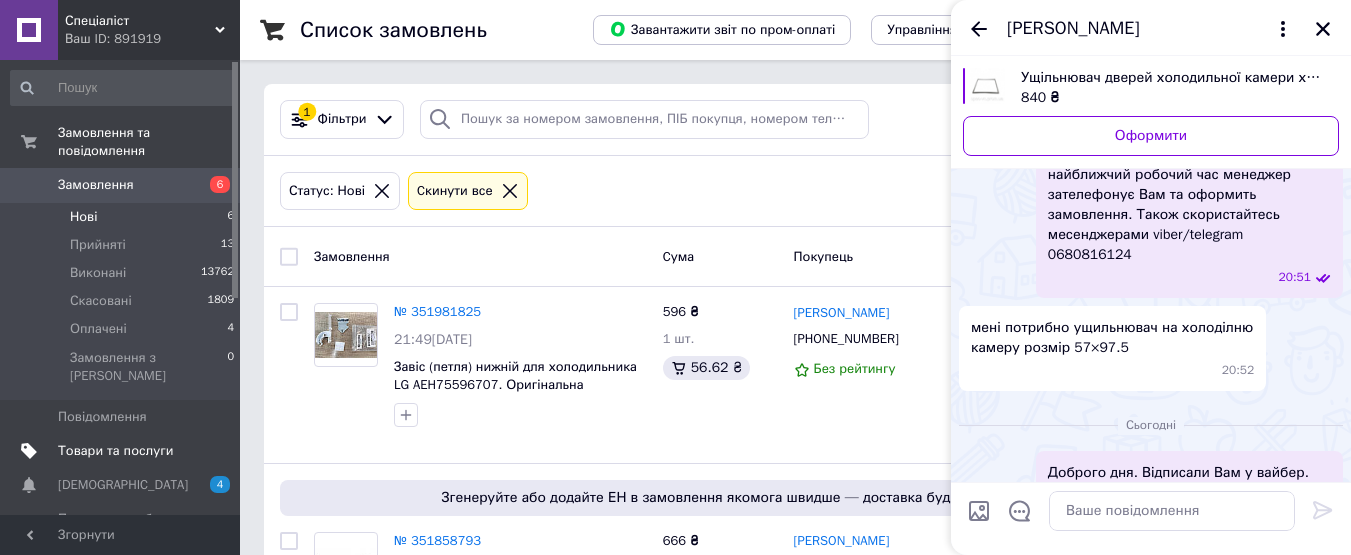 click on "Товари та послуги" at bounding box center (123, 451) 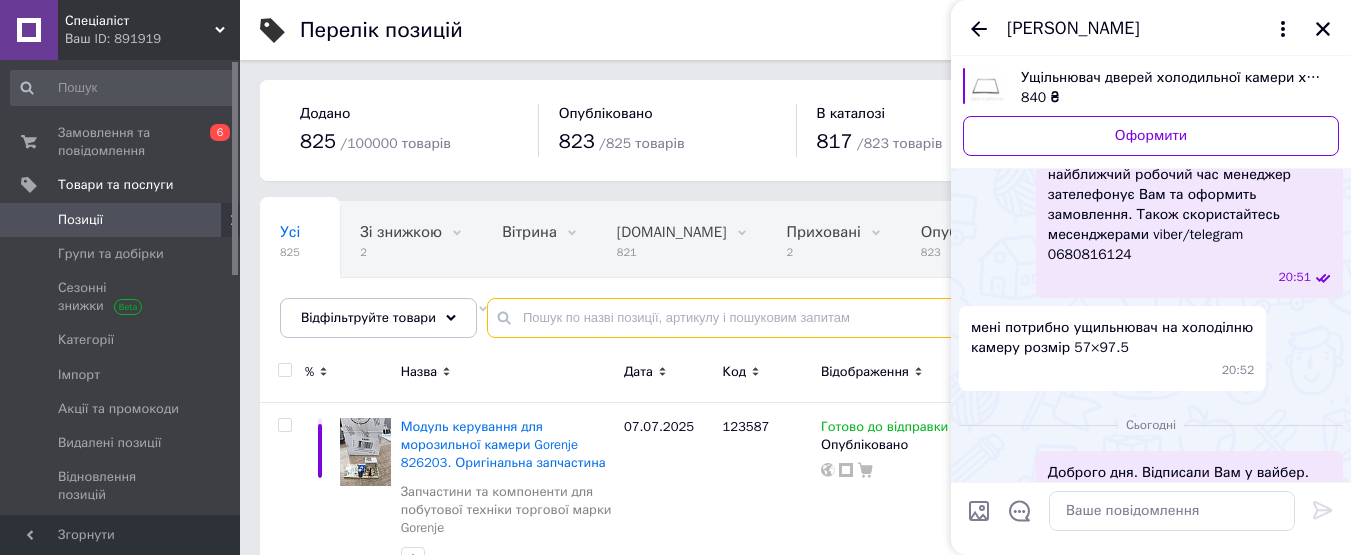 click at bounding box center [899, 318] 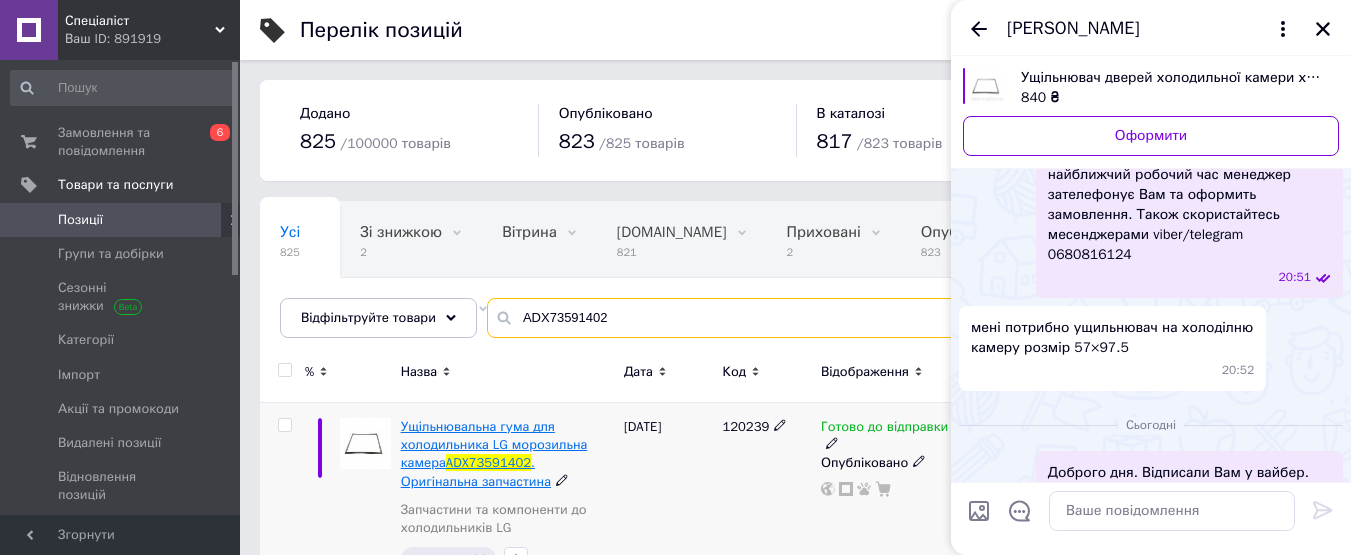 type on "ADX73591402" 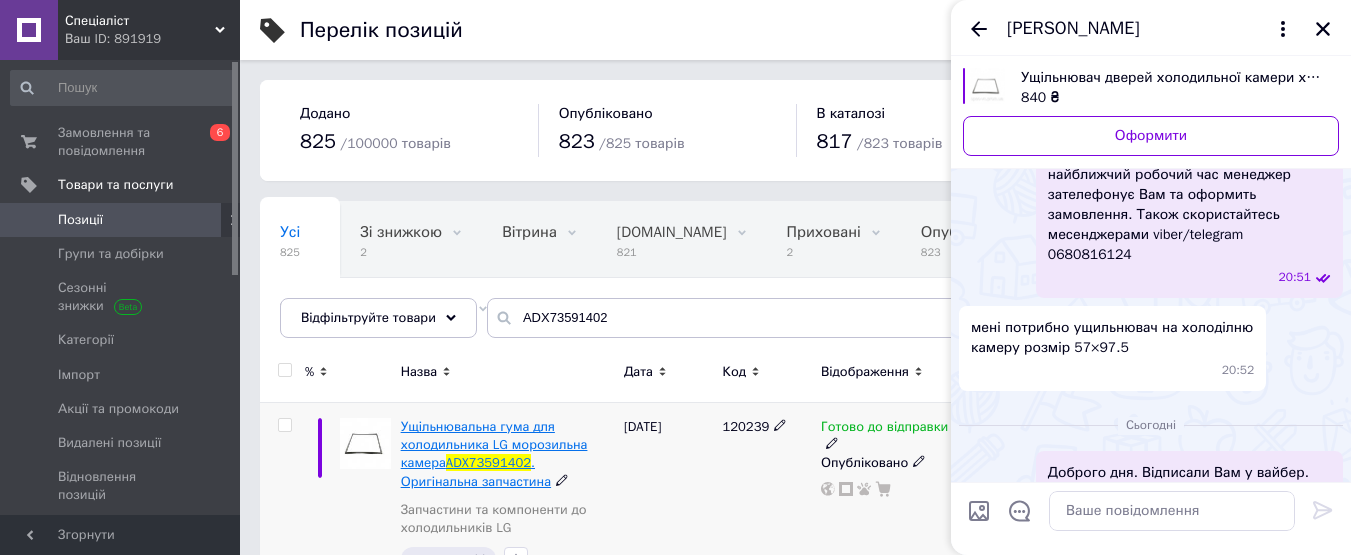 click on "Ущільнювальна гума для холодильника LG морозильна камера" at bounding box center [494, 444] 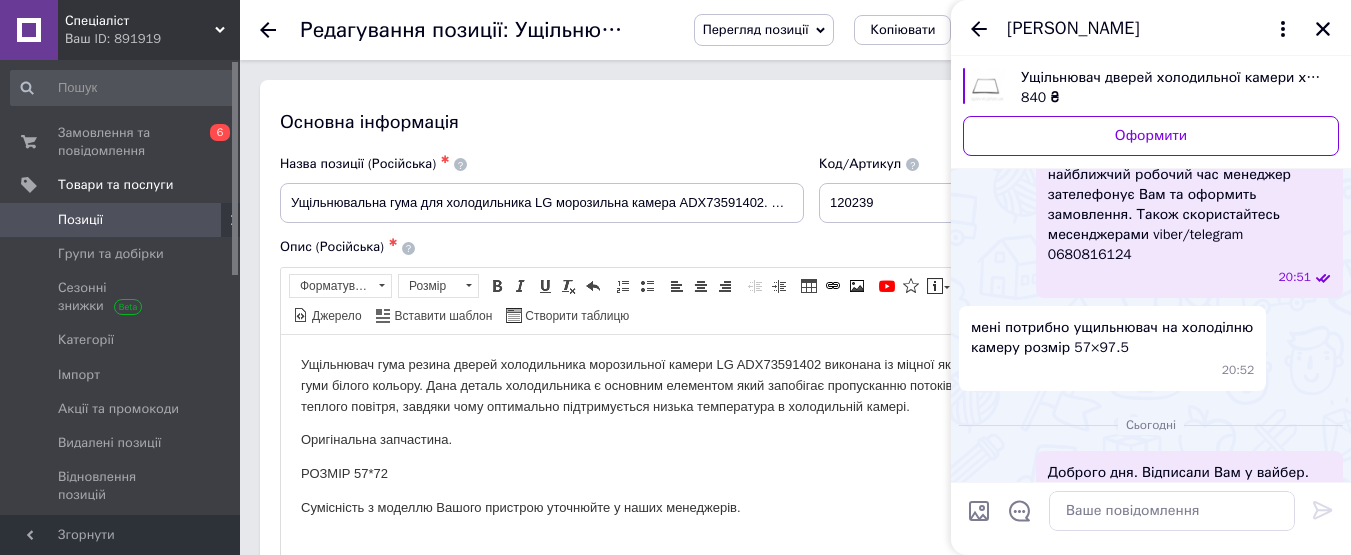 scroll, scrollTop: 0, scrollLeft: 0, axis: both 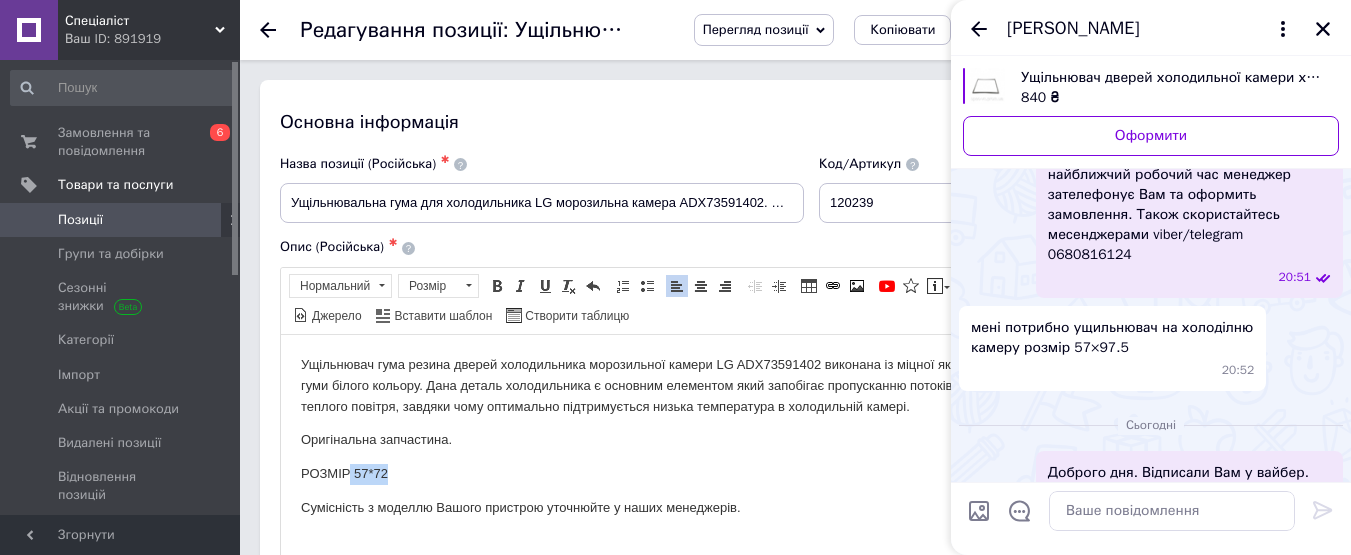 drag, startPoint x: 352, startPoint y: 470, endPoint x: 388, endPoint y: 481, distance: 37.64306 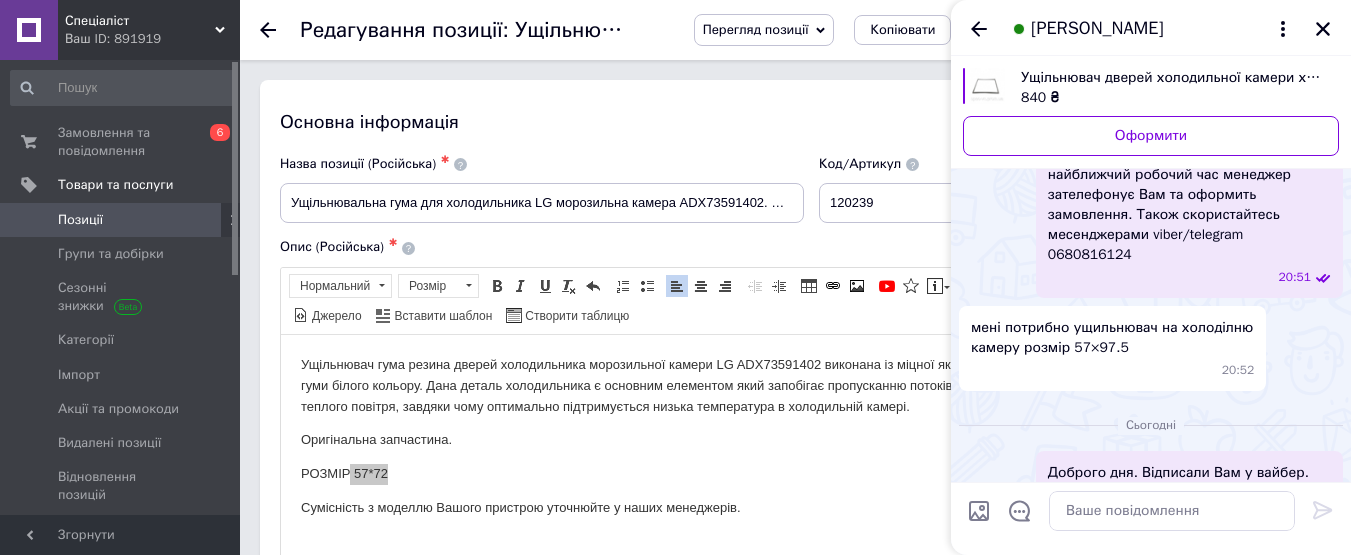 click on "мені потрибно ущильнювач на холоділню камеру розмір 57×97.5 20:52" at bounding box center (1151, 348) 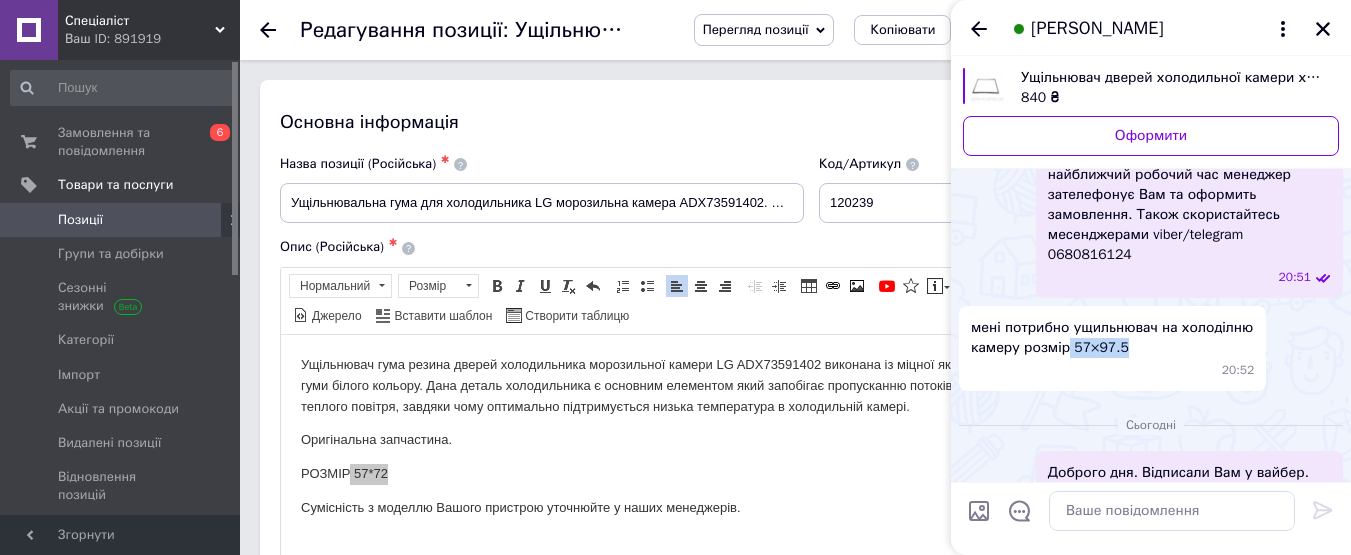 drag, startPoint x: 1067, startPoint y: 331, endPoint x: 1121, endPoint y: 326, distance: 54.230988 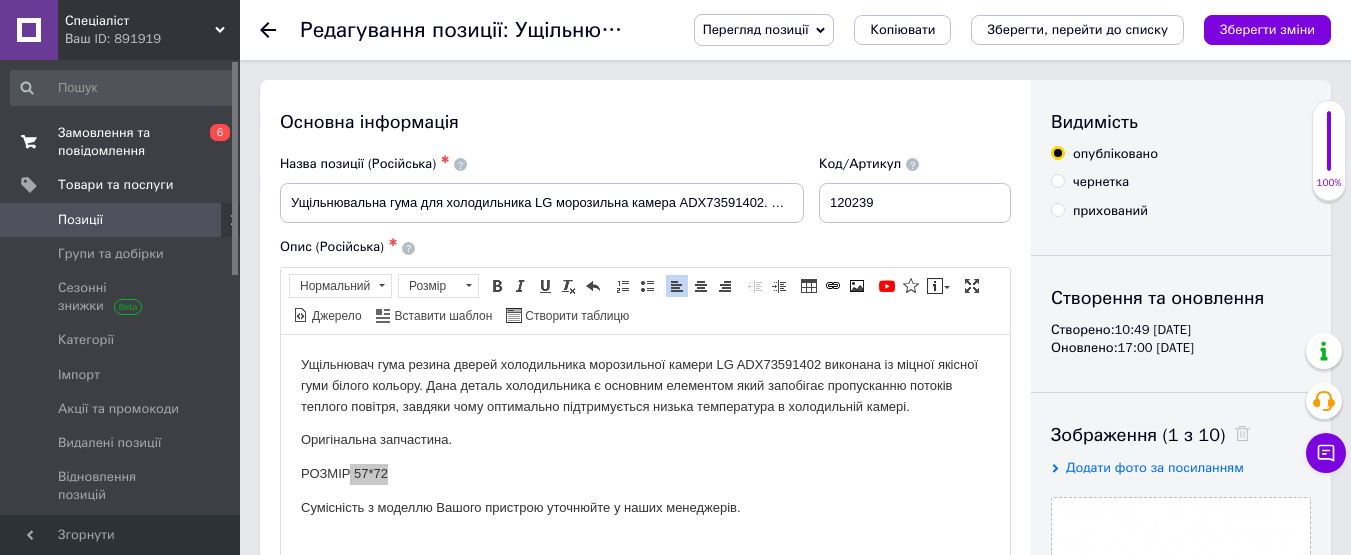 click on "Замовлення та повідомлення" at bounding box center [121, 142] 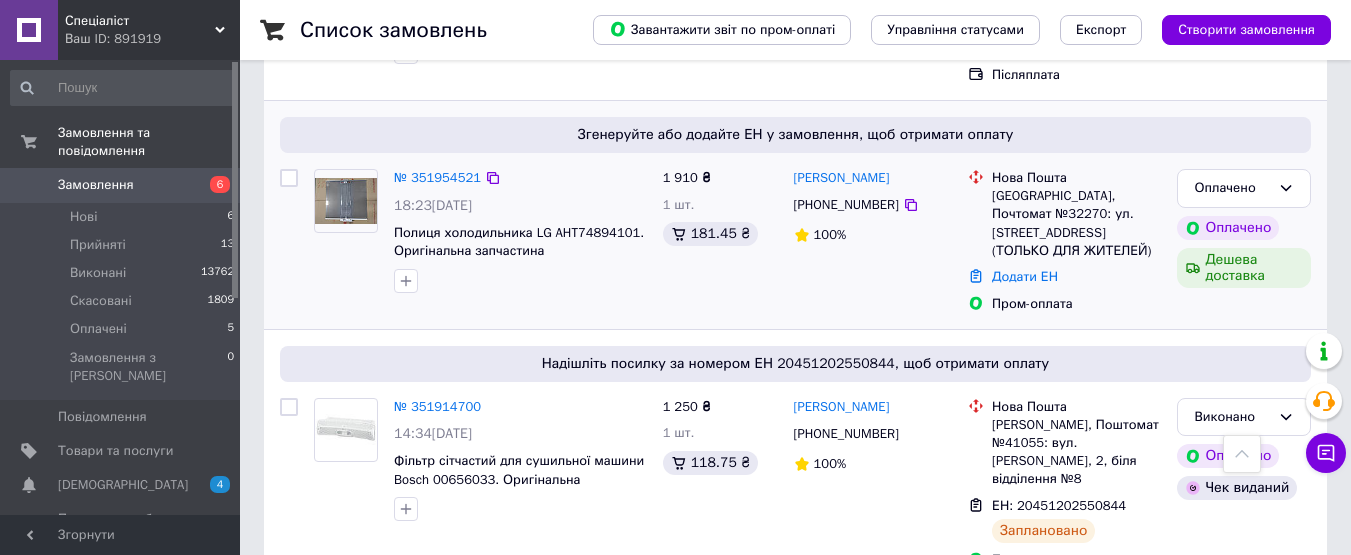 scroll, scrollTop: 300, scrollLeft: 0, axis: vertical 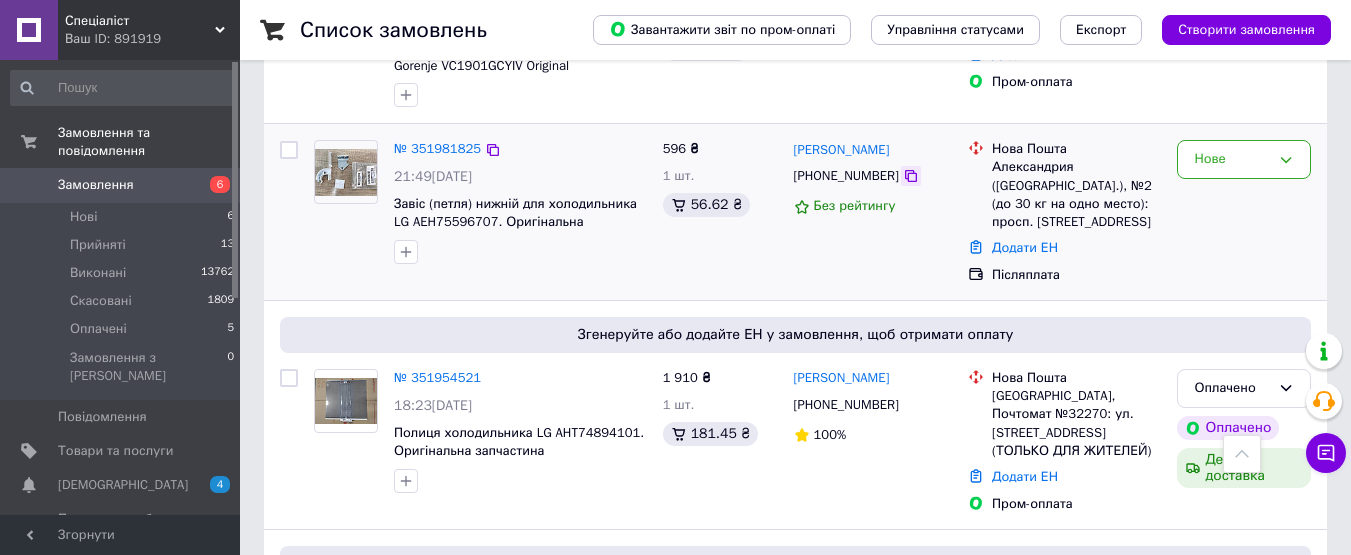 click 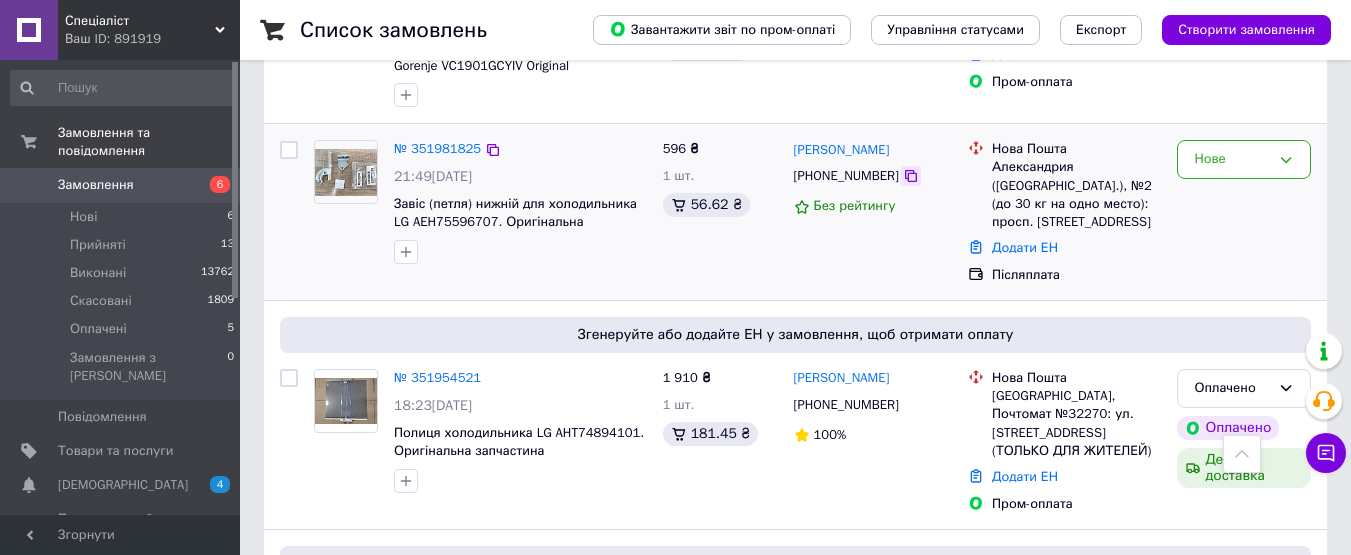 click 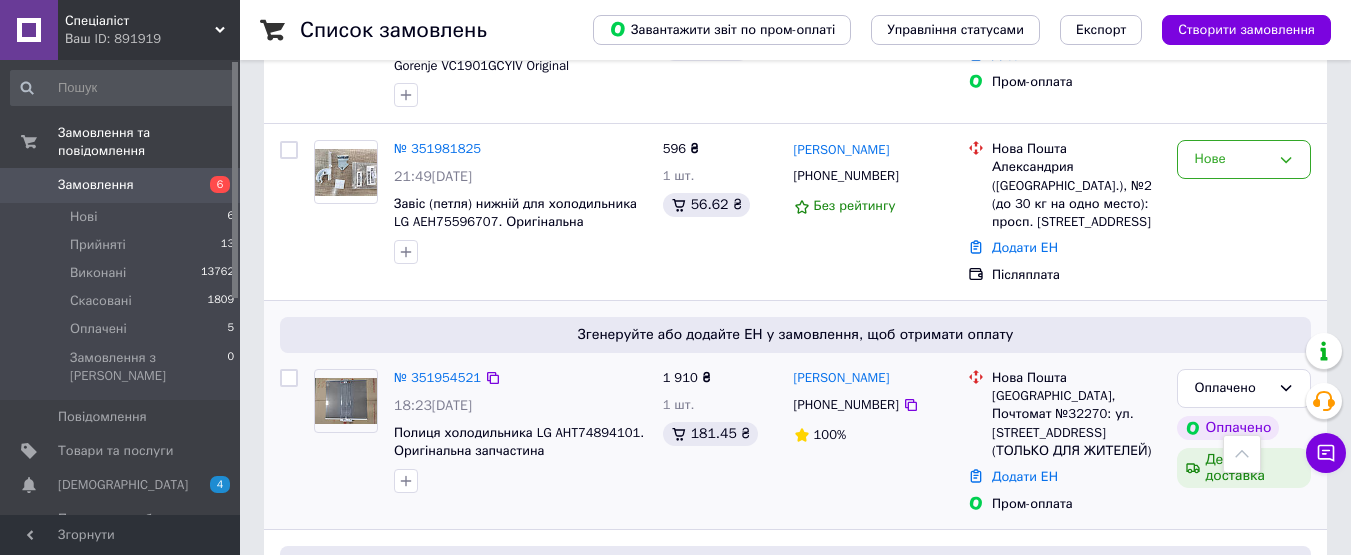 scroll, scrollTop: 500, scrollLeft: 0, axis: vertical 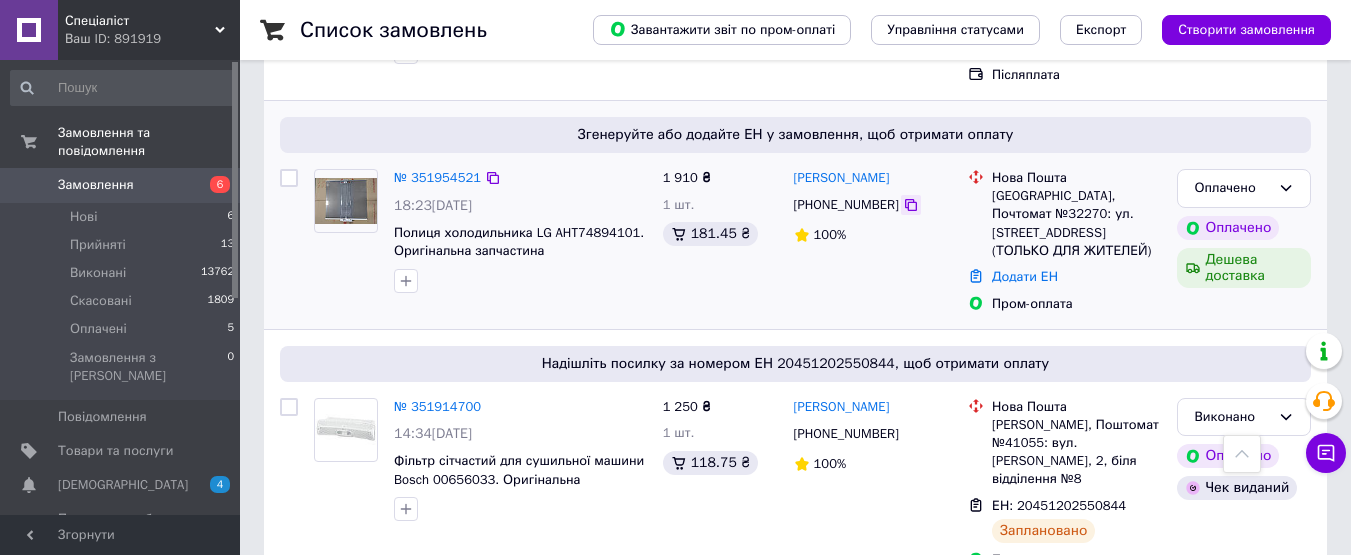 click 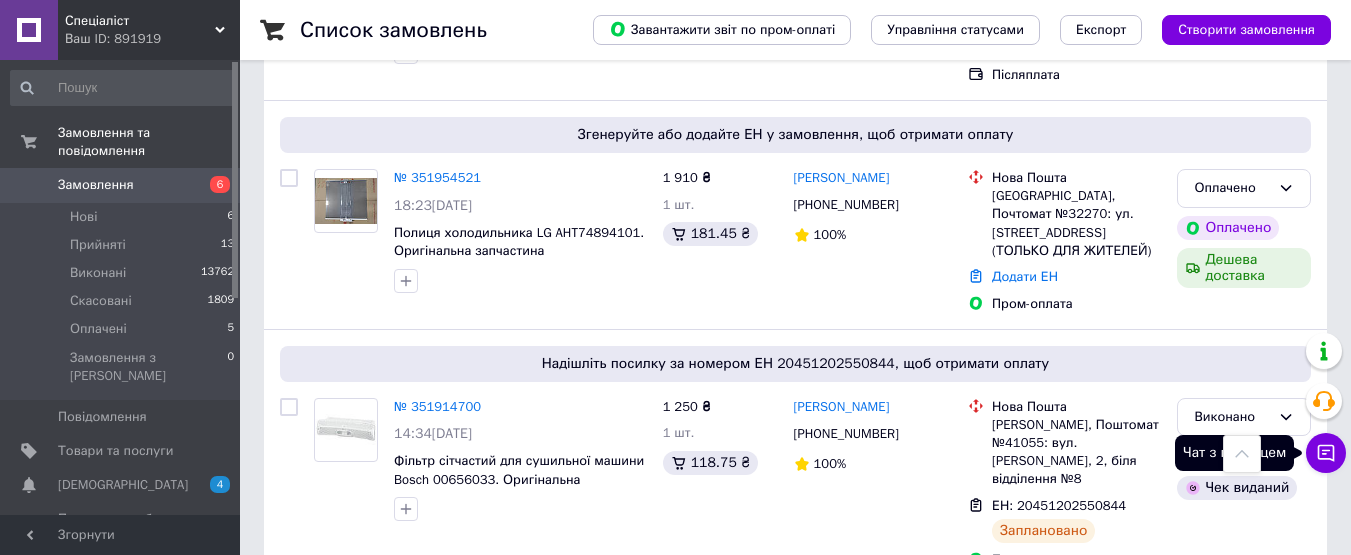 click 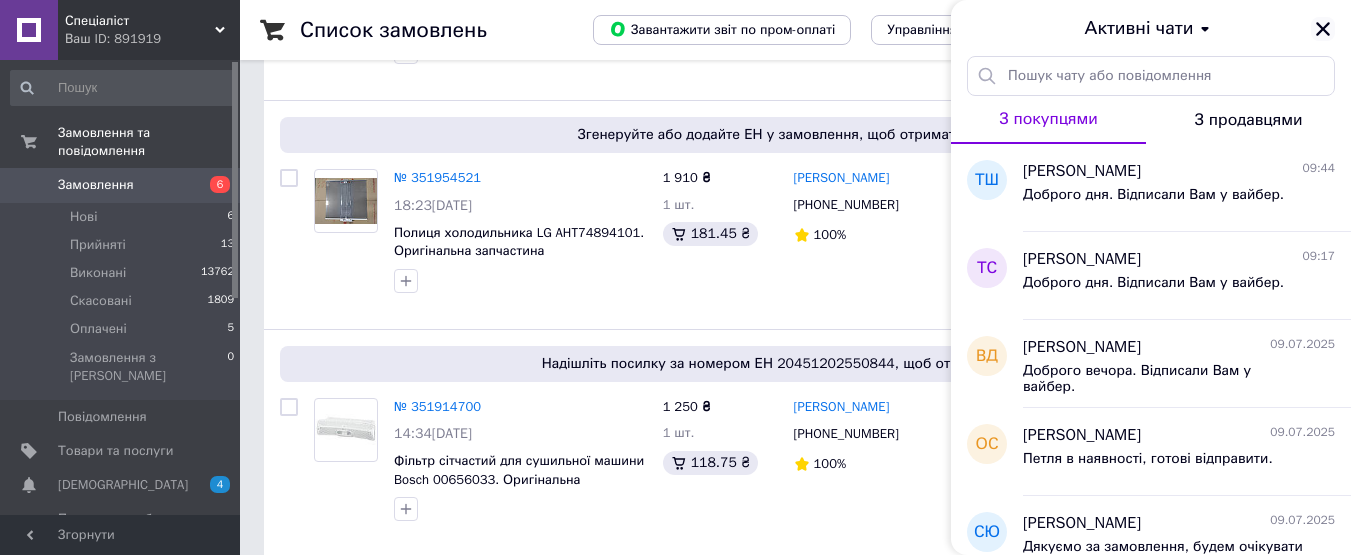 click 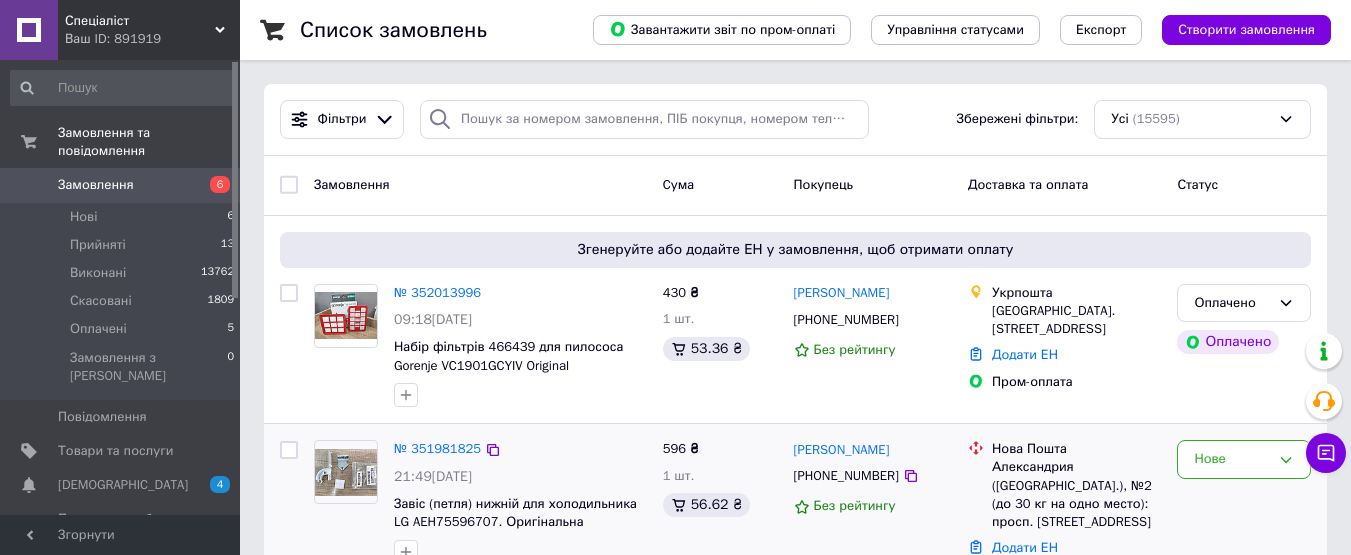 scroll, scrollTop: 200, scrollLeft: 0, axis: vertical 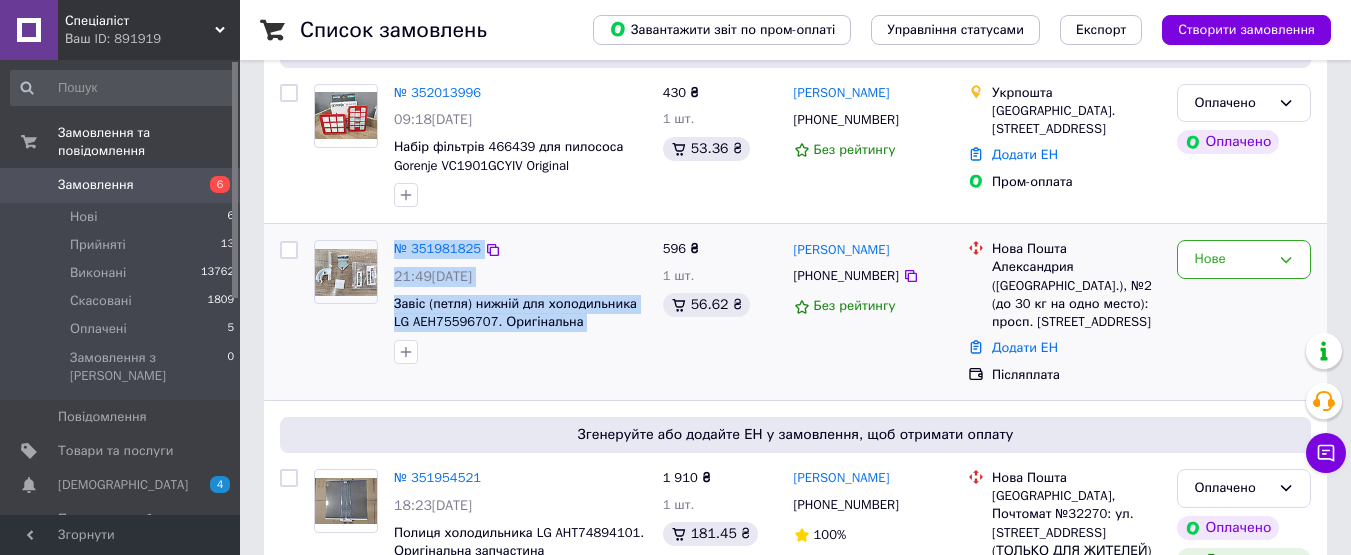 drag, startPoint x: 634, startPoint y: 324, endPoint x: 386, endPoint y: 235, distance: 263.48624 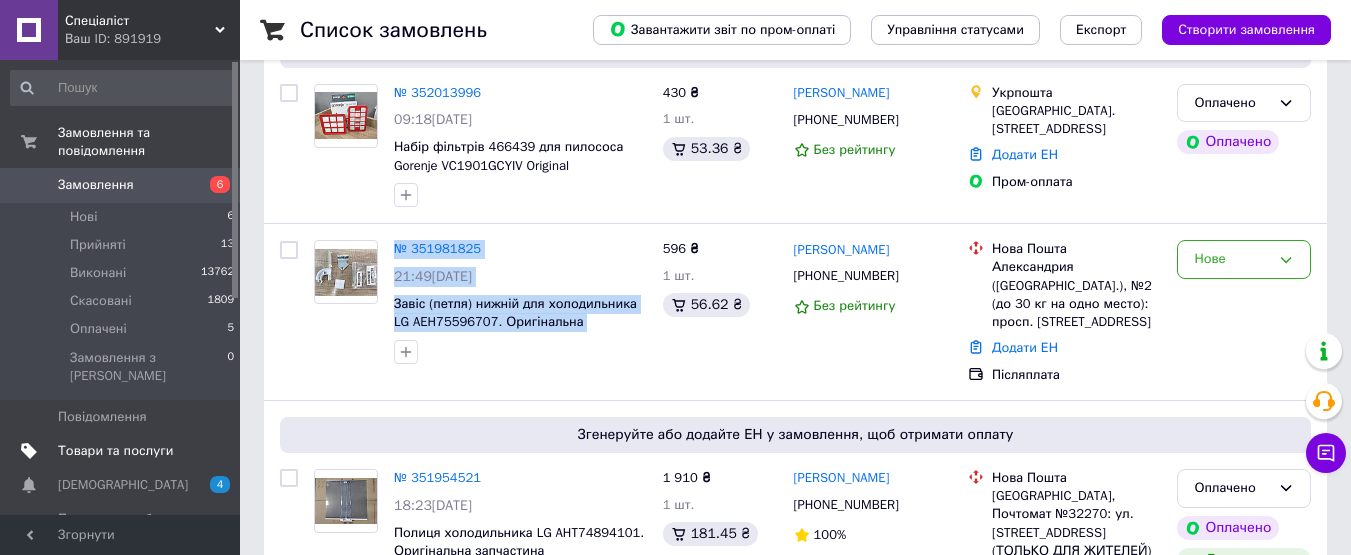click on "Товари та послуги" at bounding box center (115, 451) 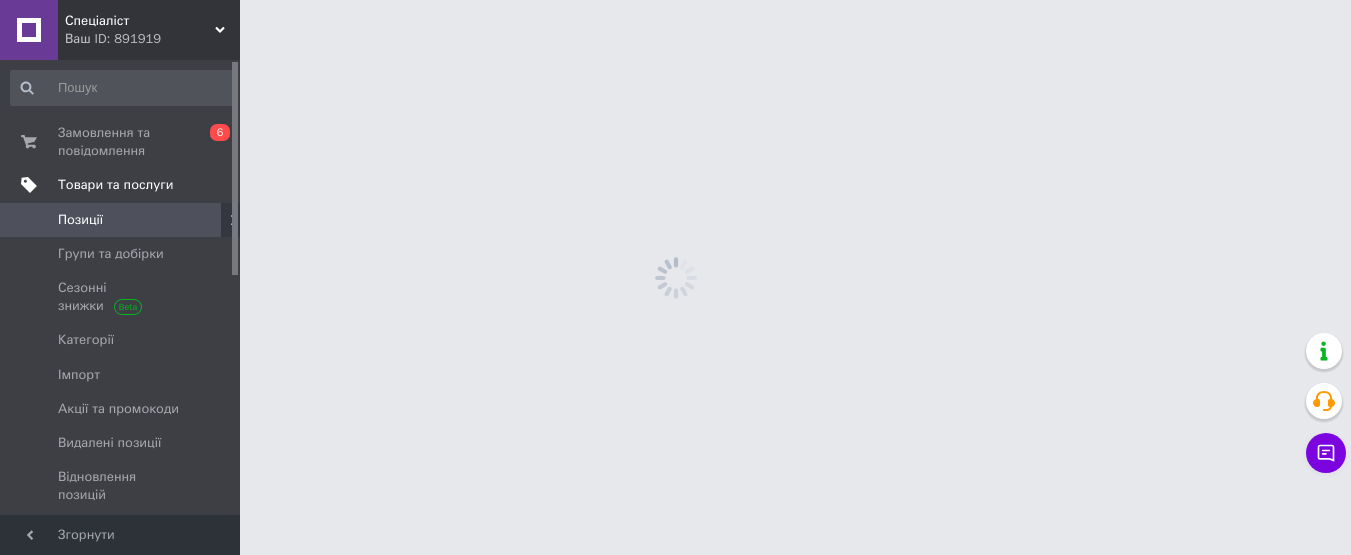 scroll, scrollTop: 0, scrollLeft: 0, axis: both 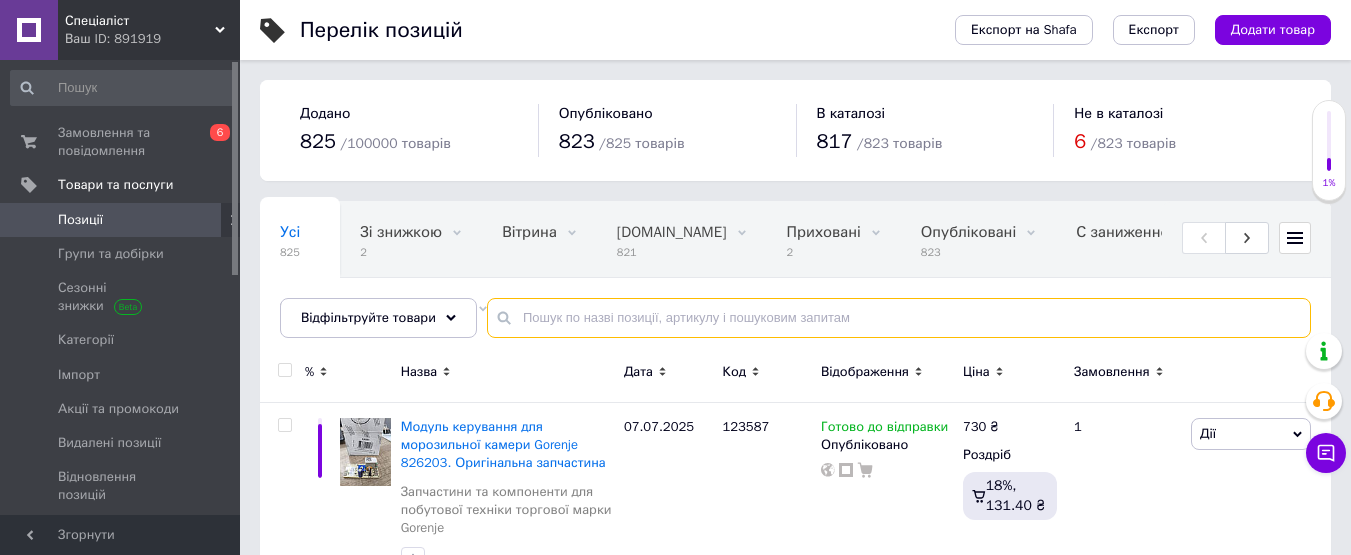 click at bounding box center (899, 318) 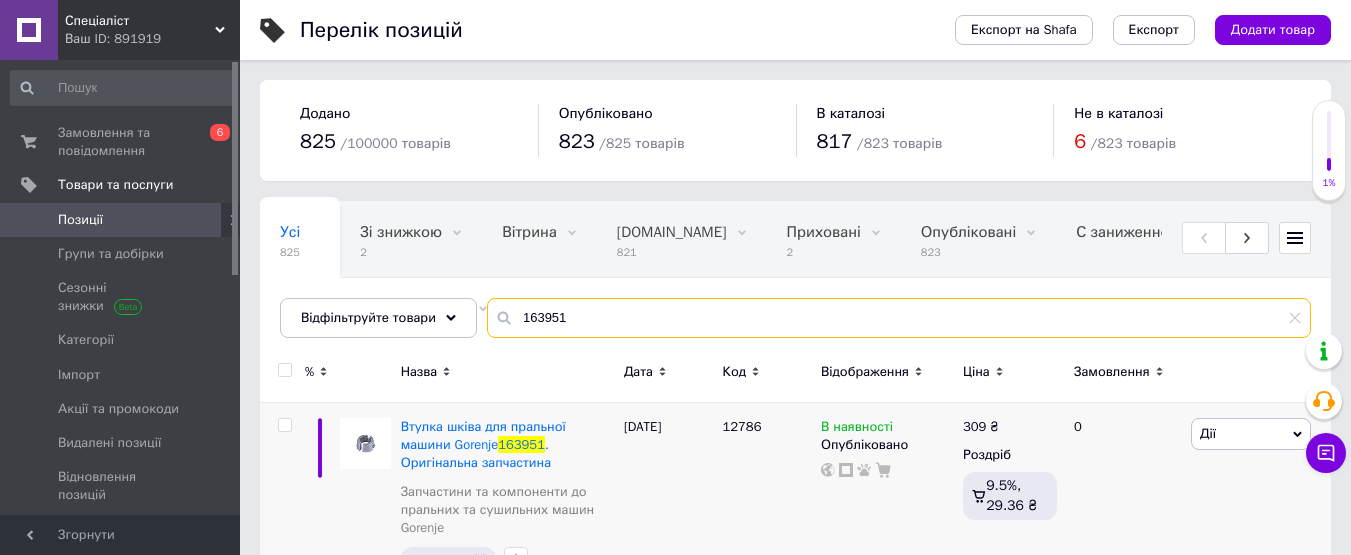 type on "163951" 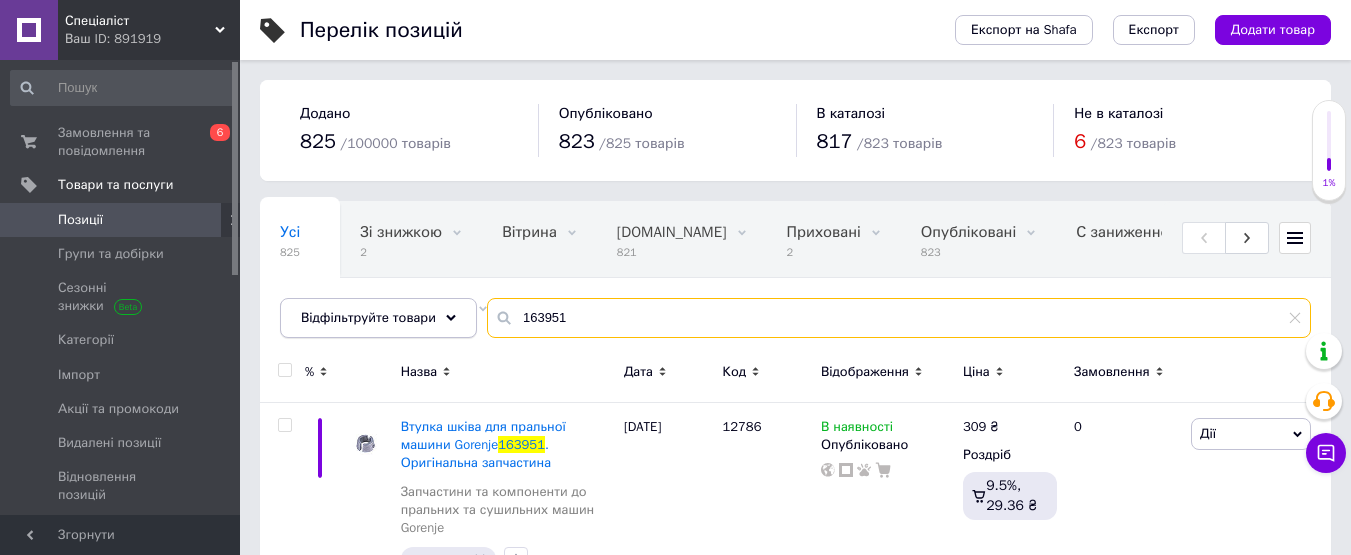 drag, startPoint x: 537, startPoint y: 317, endPoint x: 451, endPoint y: 323, distance: 86.209045 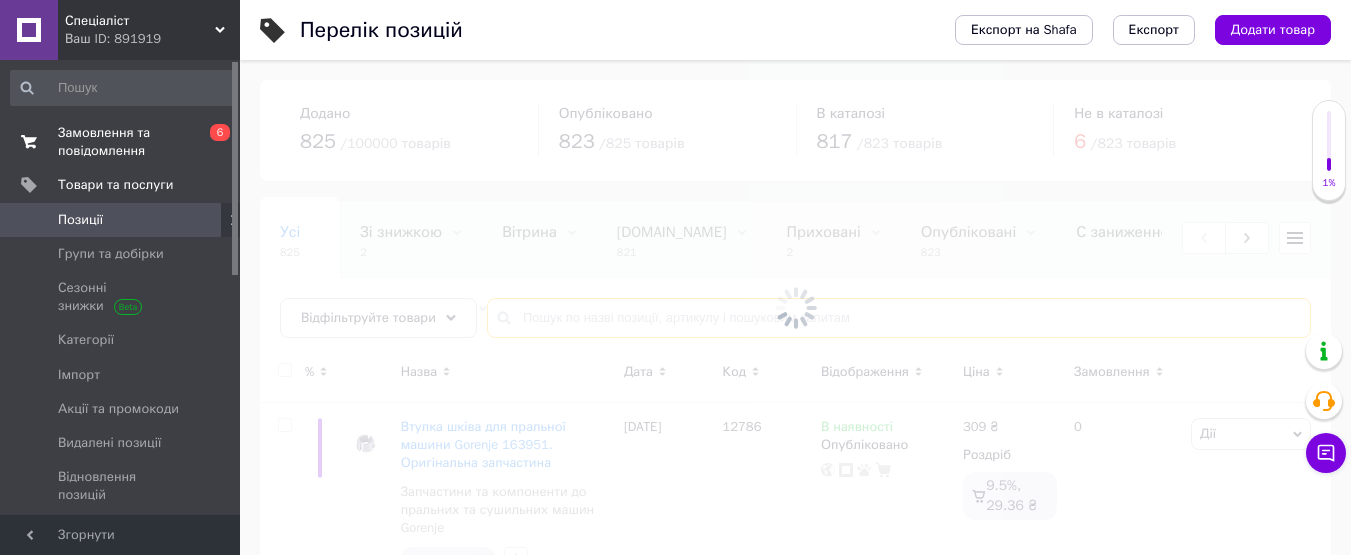type 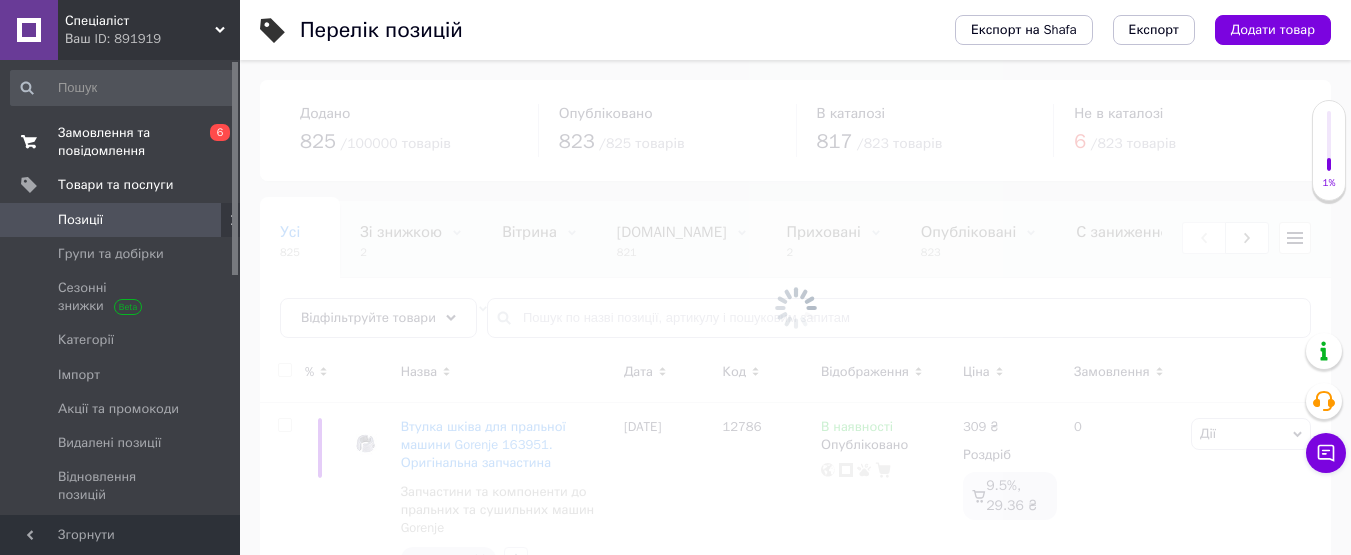 click on "Замовлення та повідомлення" at bounding box center [121, 142] 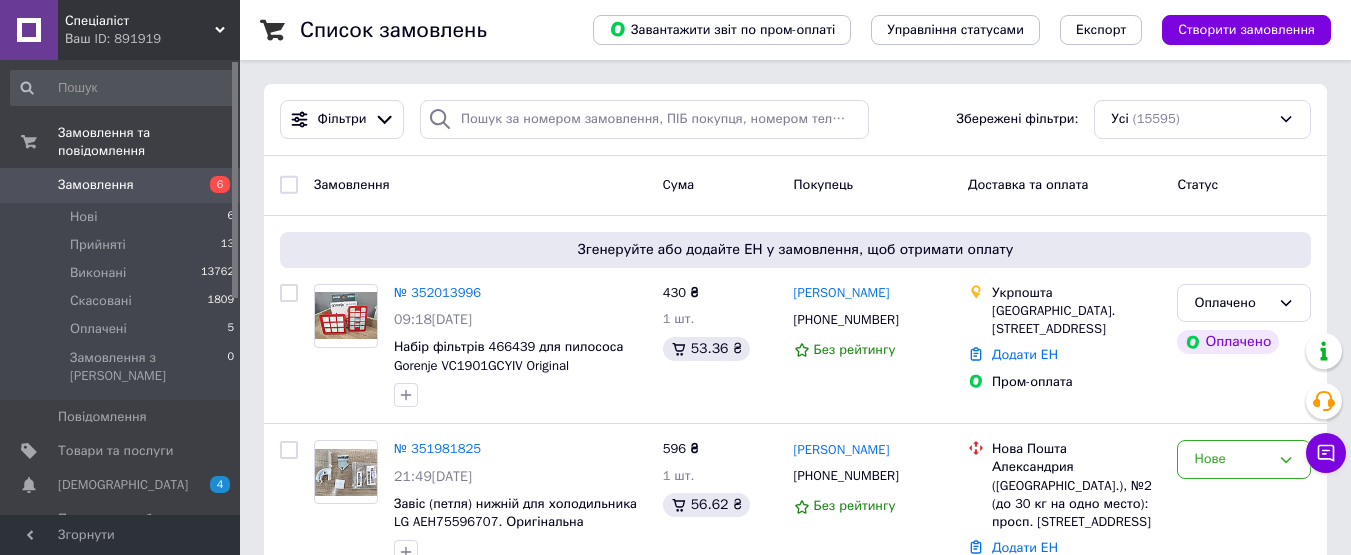 scroll, scrollTop: 200, scrollLeft: 0, axis: vertical 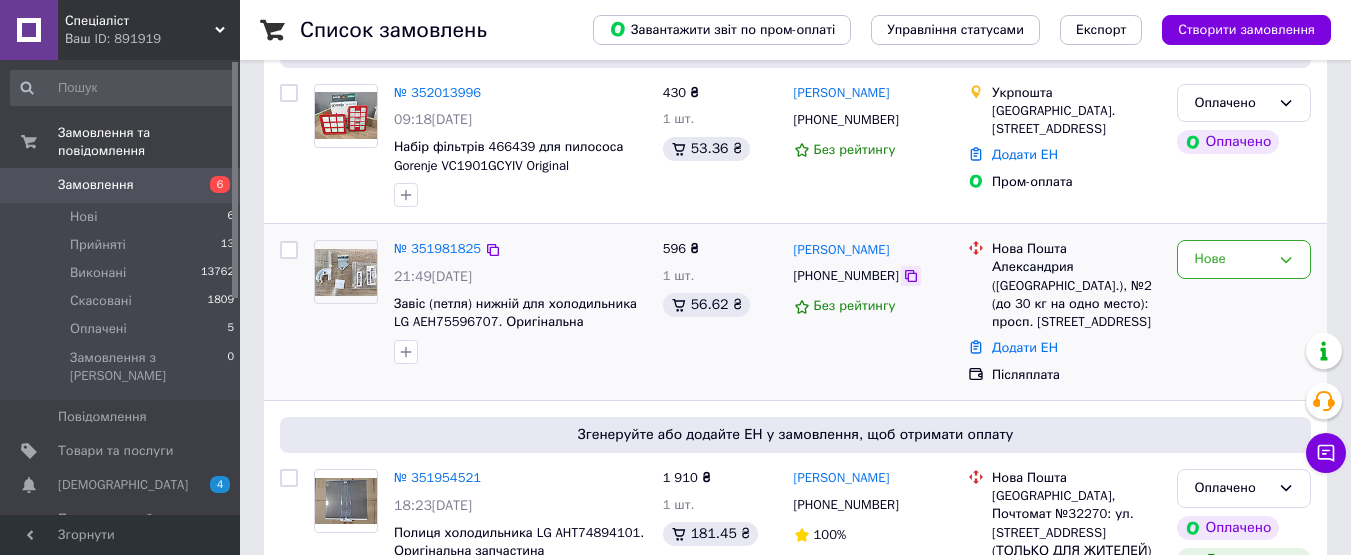 click 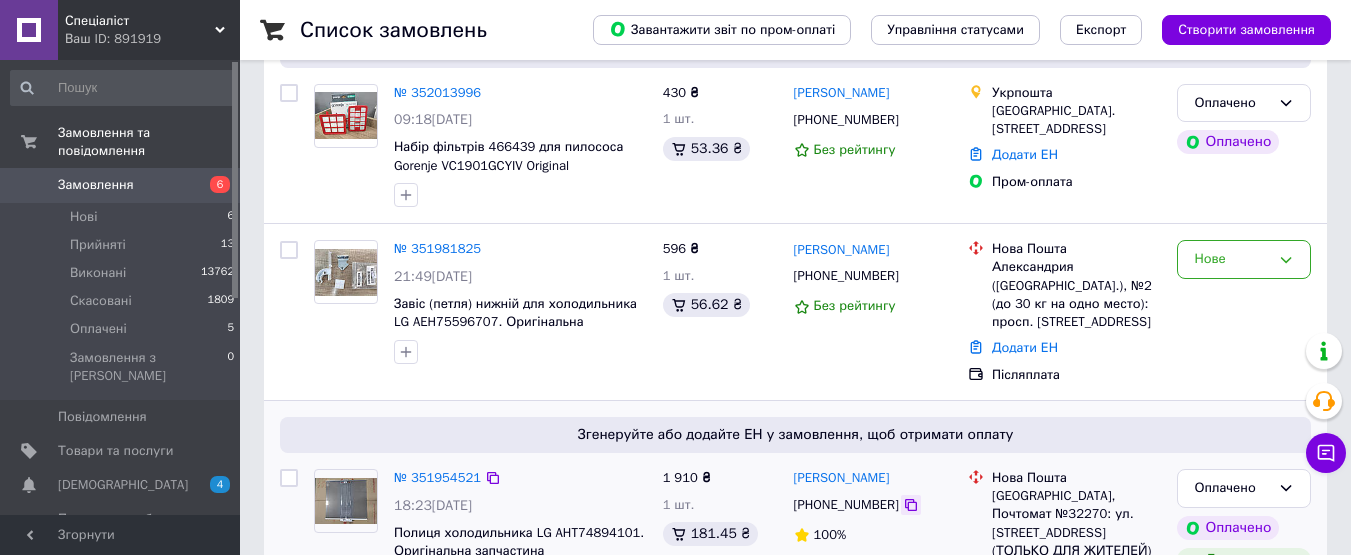 click 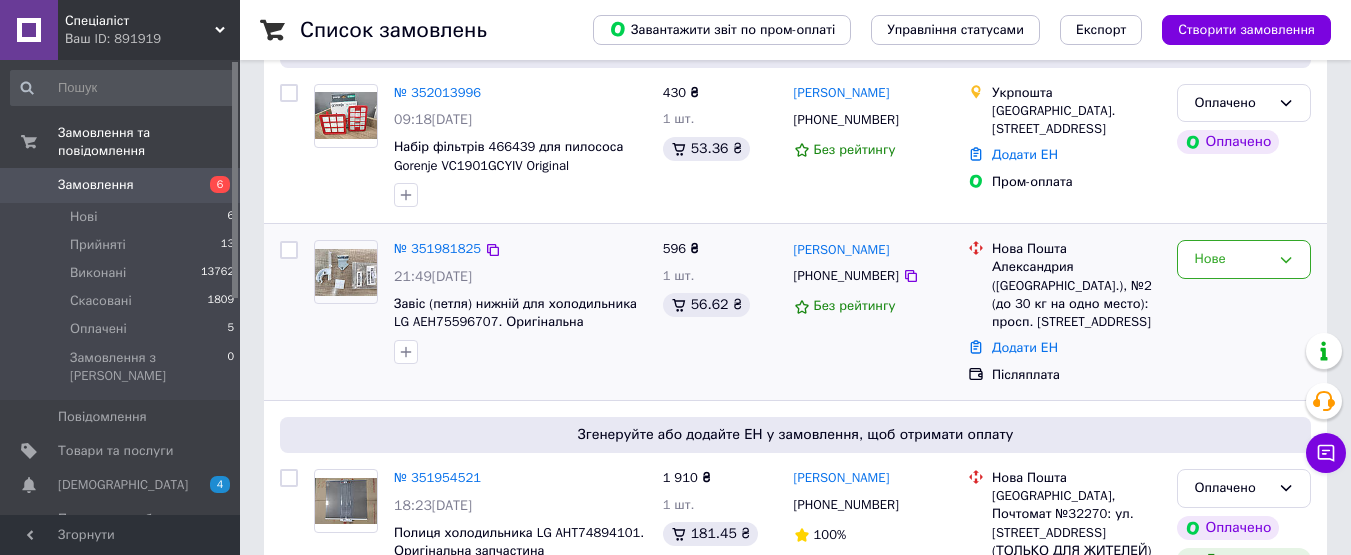 scroll, scrollTop: 0, scrollLeft: 0, axis: both 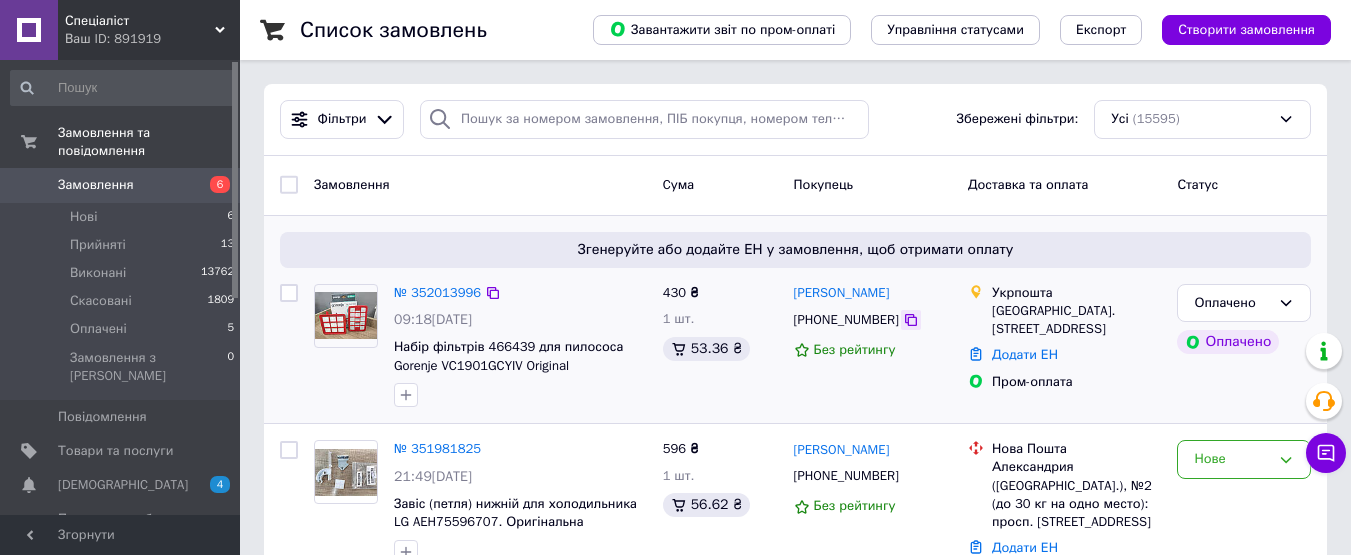 click 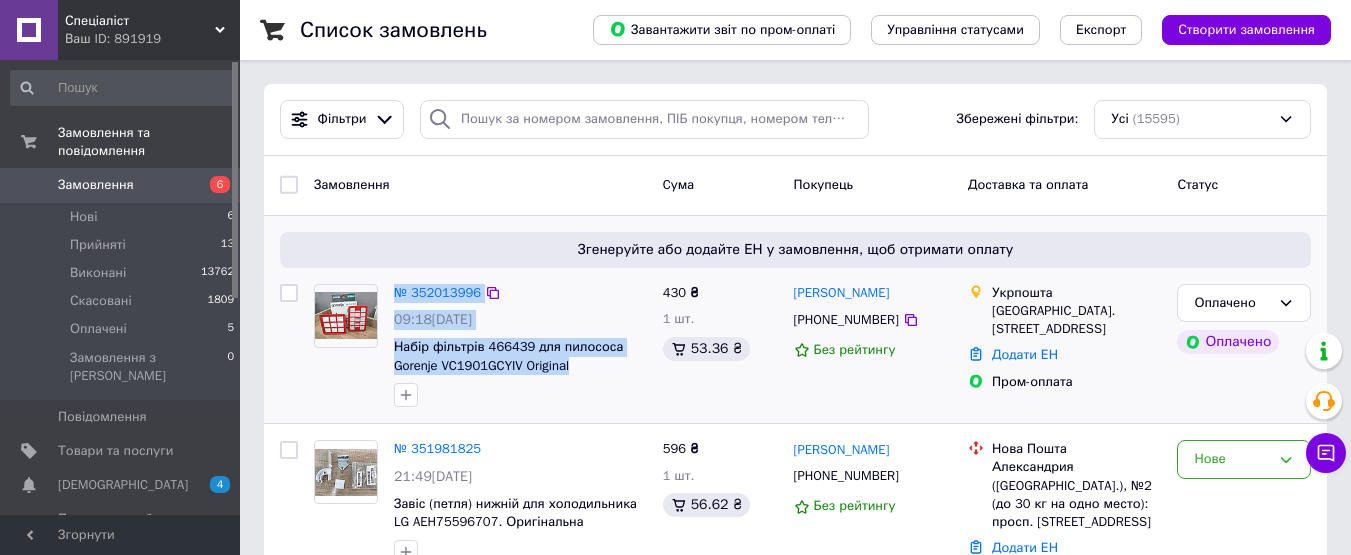 drag, startPoint x: 501, startPoint y: 355, endPoint x: 395, endPoint y: 277, distance: 131.60547 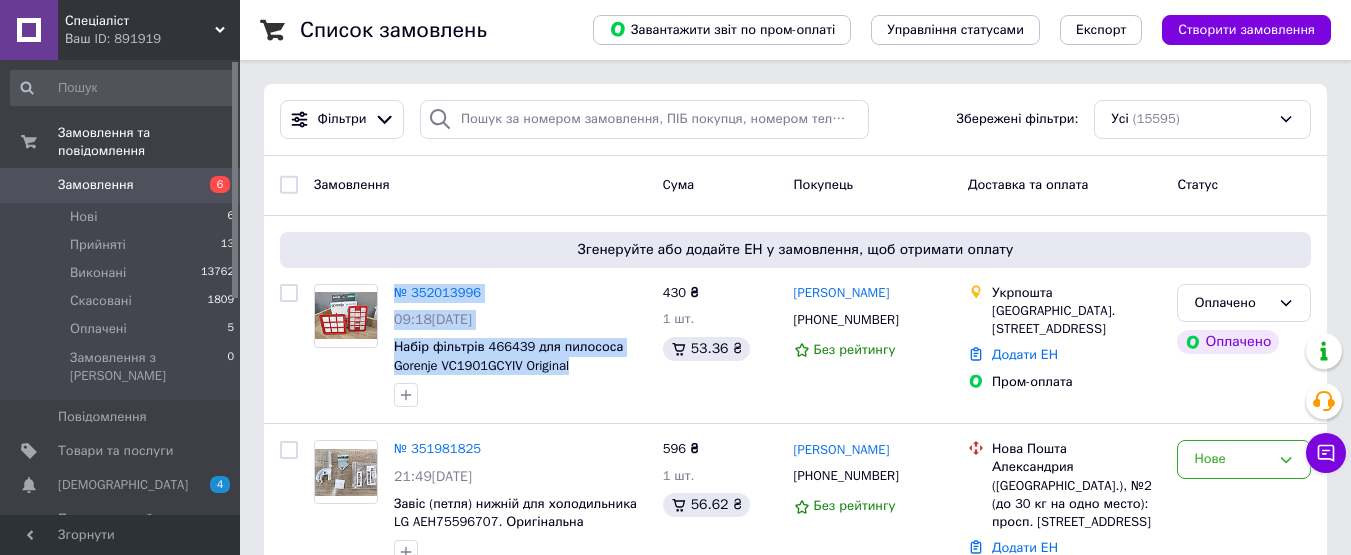 copy on "№ 352013996 09:18, 10.07.2025 Набір фільтрів 466439 для пилососа Gorenje VC1901GCYIV Original" 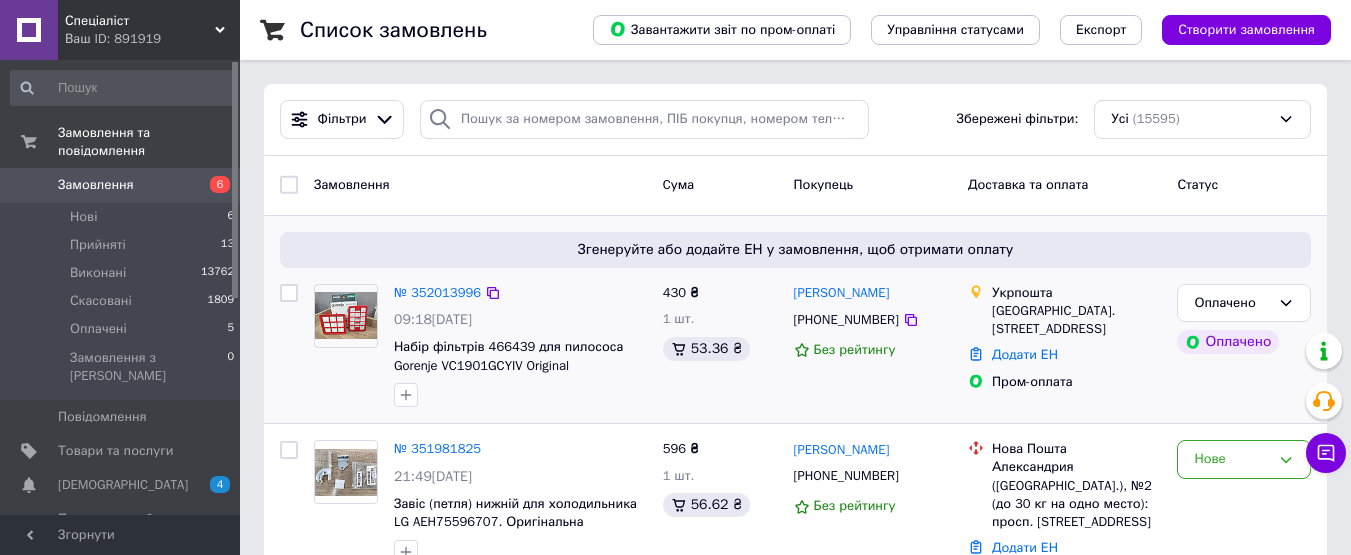 click on "Укрпошта Гайсин, 23701, вул. Центральна, 70А" at bounding box center [1064, 311] 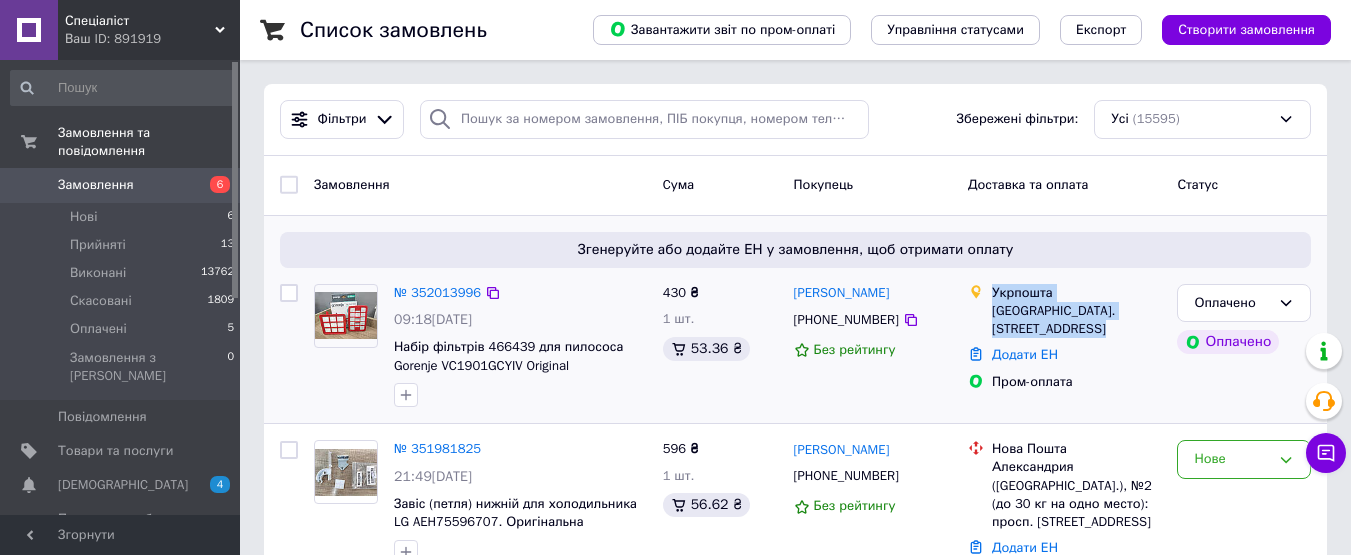 drag, startPoint x: 1101, startPoint y: 326, endPoint x: 991, endPoint y: 285, distance: 117.3925 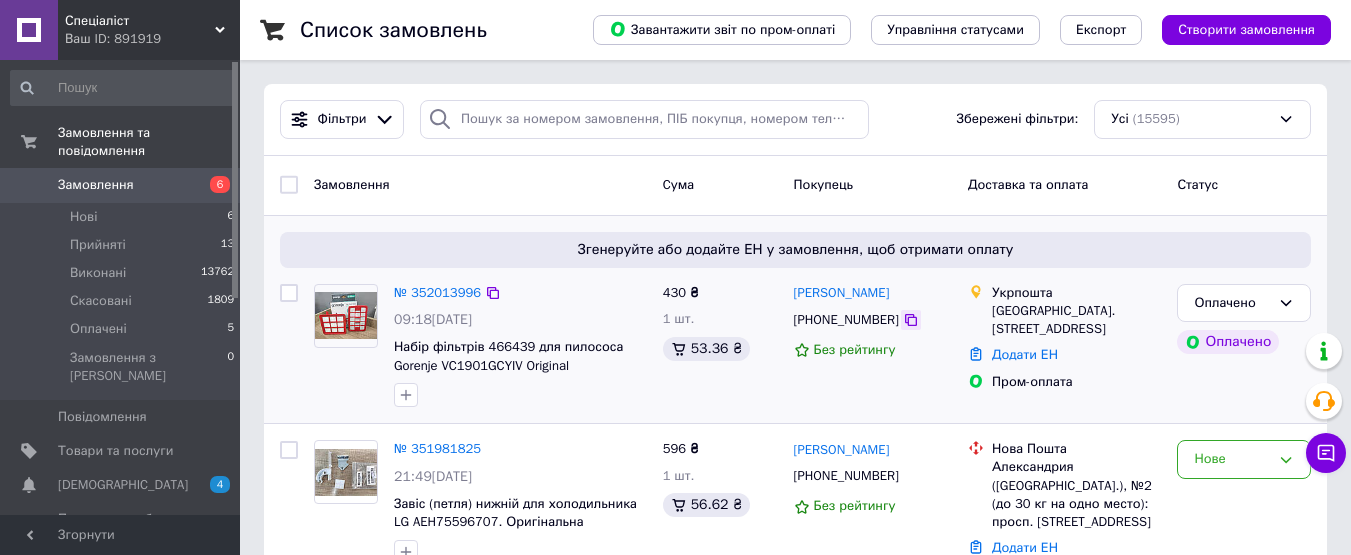 click 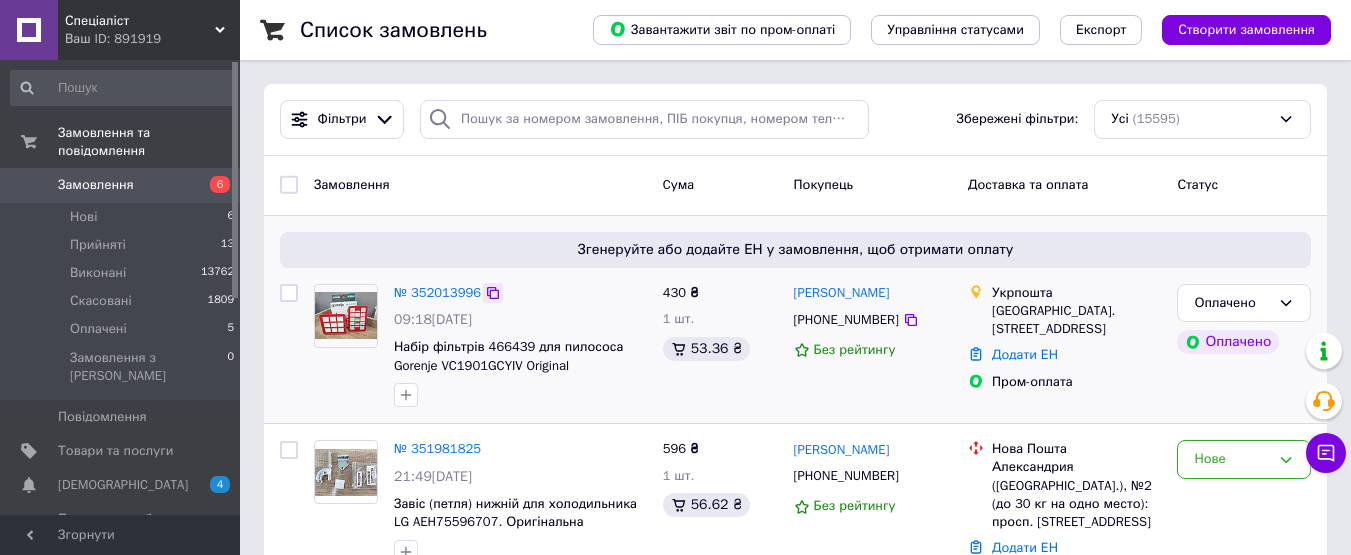 click 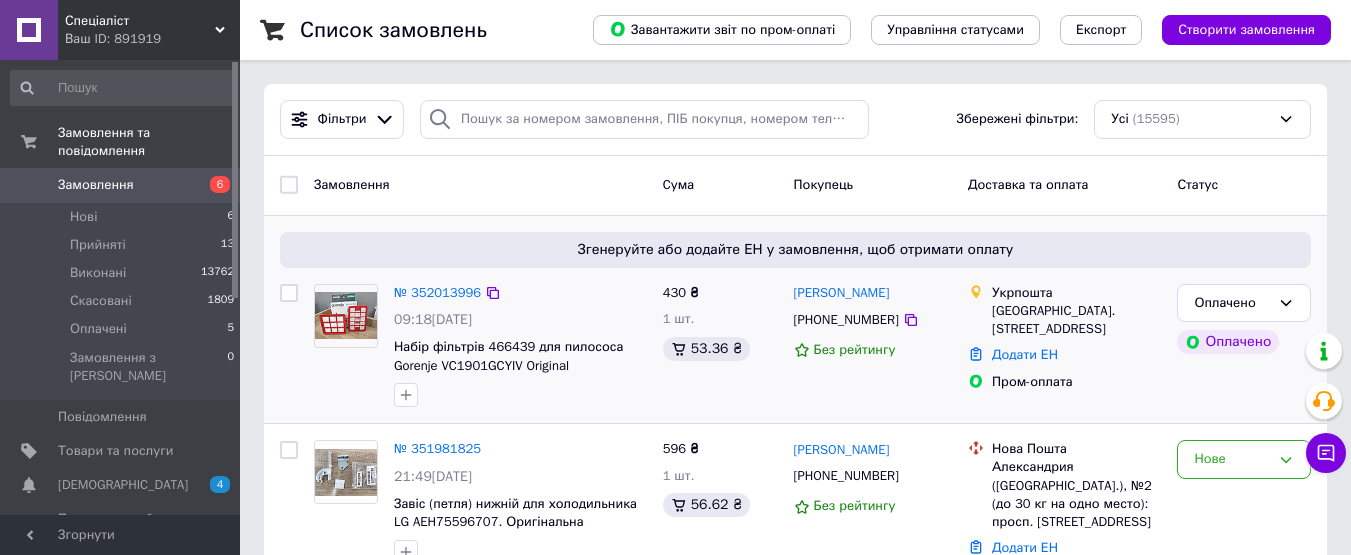 scroll, scrollTop: 200, scrollLeft: 0, axis: vertical 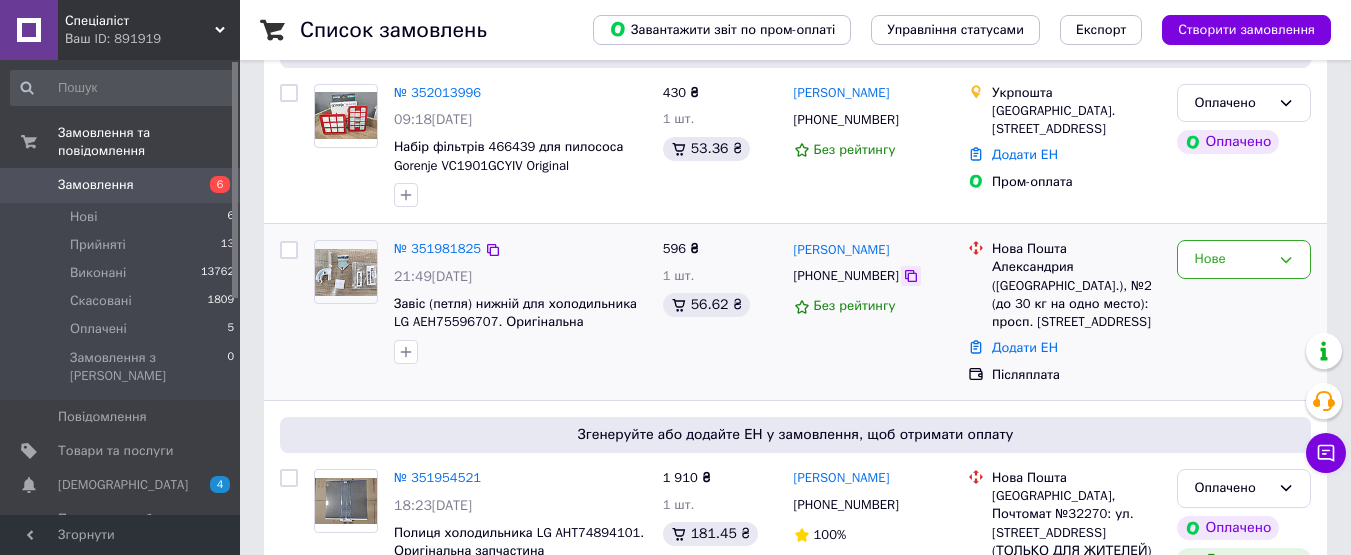click 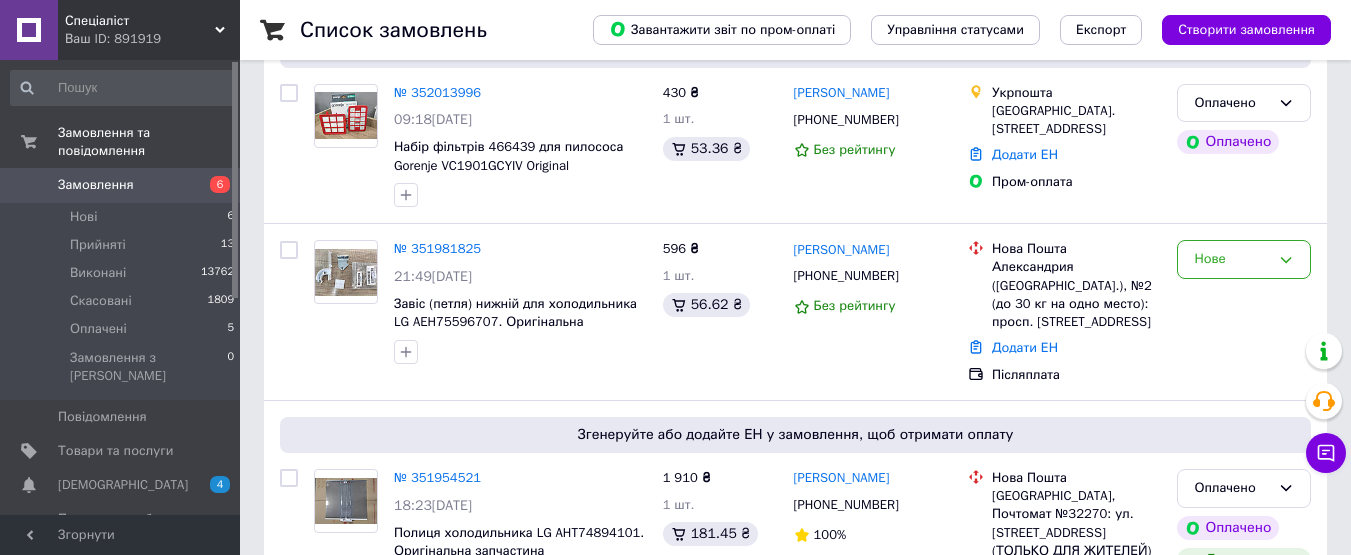 scroll, scrollTop: 600, scrollLeft: 0, axis: vertical 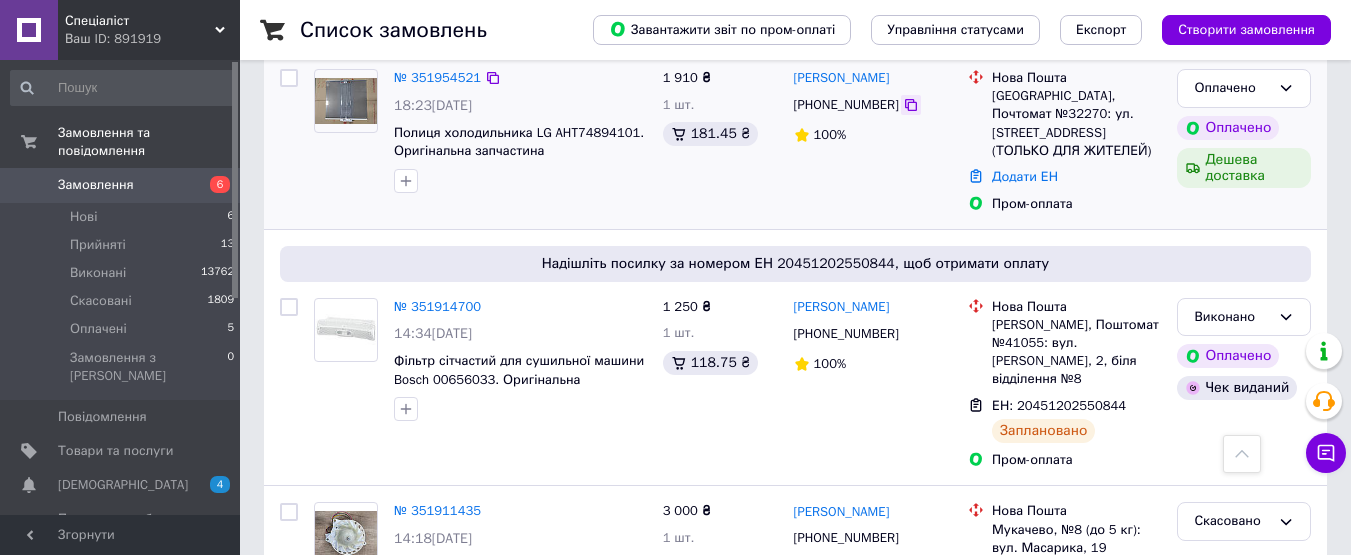click 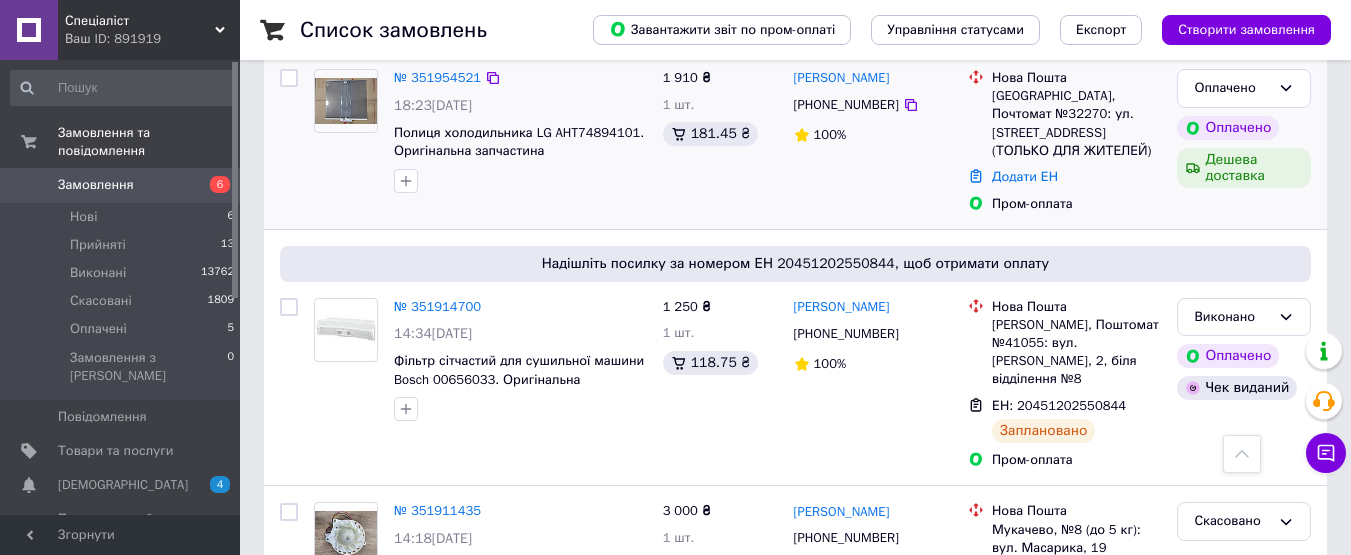 drag, startPoint x: 1086, startPoint y: 148, endPoint x: 990, endPoint y: 79, distance: 118.224365 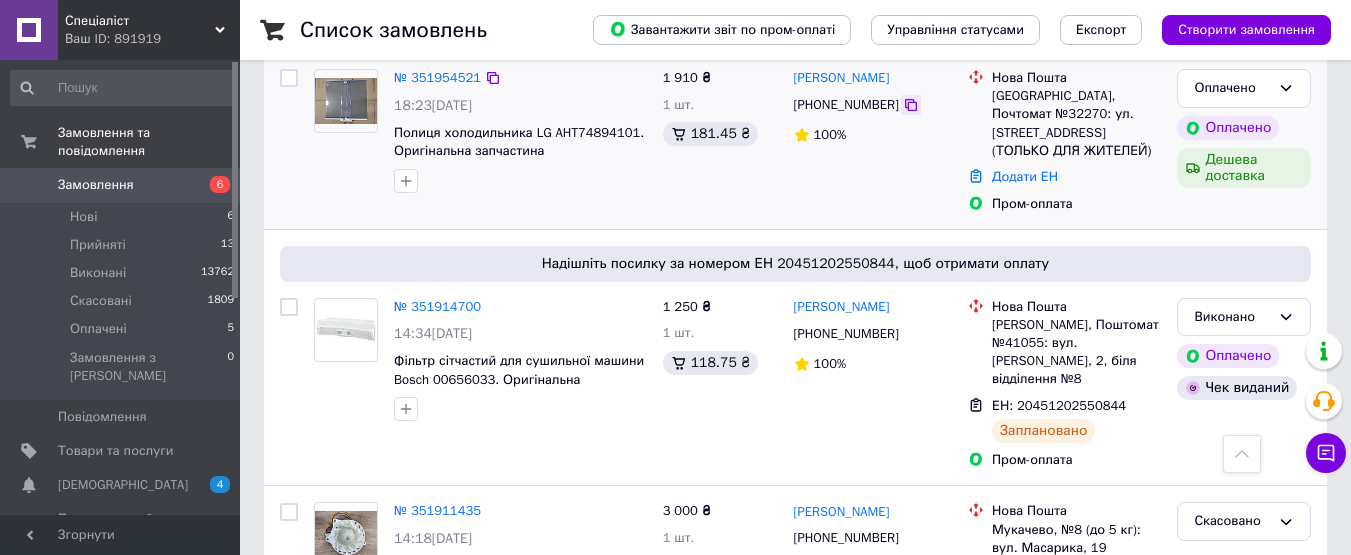 click 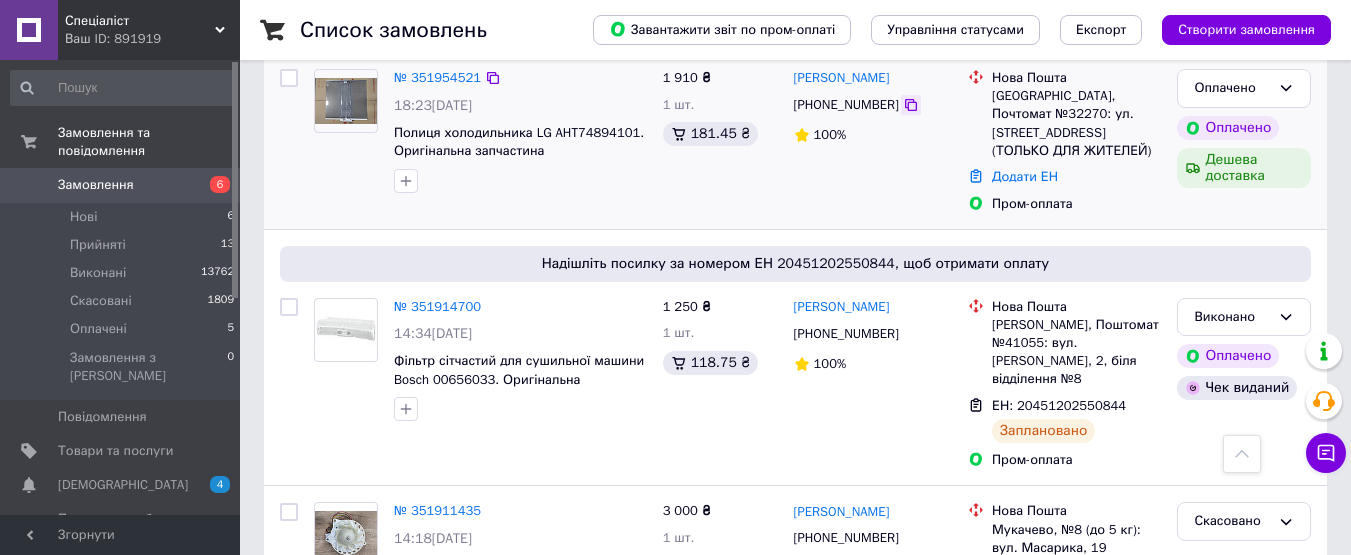 click 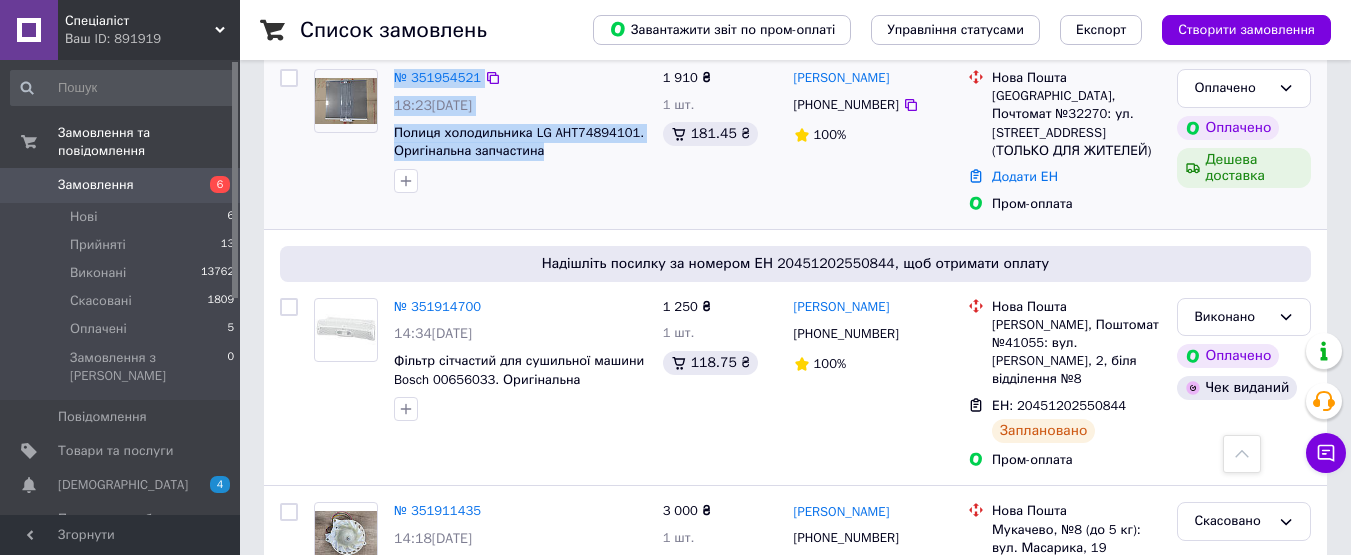 drag, startPoint x: 560, startPoint y: 149, endPoint x: 393, endPoint y: 71, distance: 184.31766 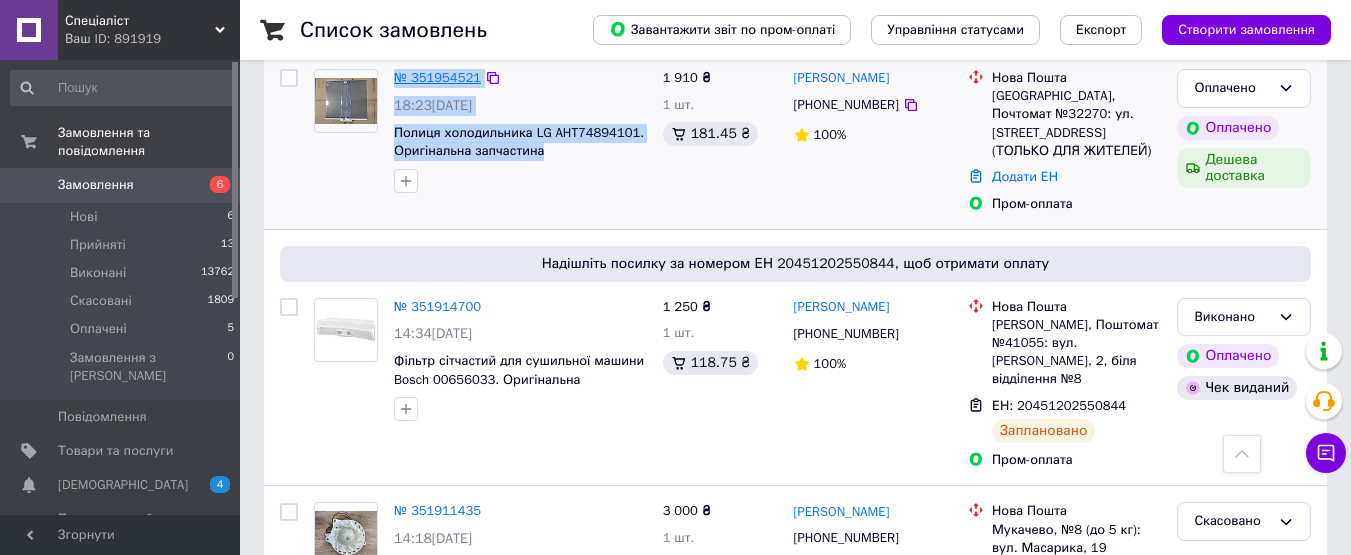 copy on "№ 351954521 18:23, 09.07.2025 Полиця холодильника LG AHT74894101. Оригінальна запчастина" 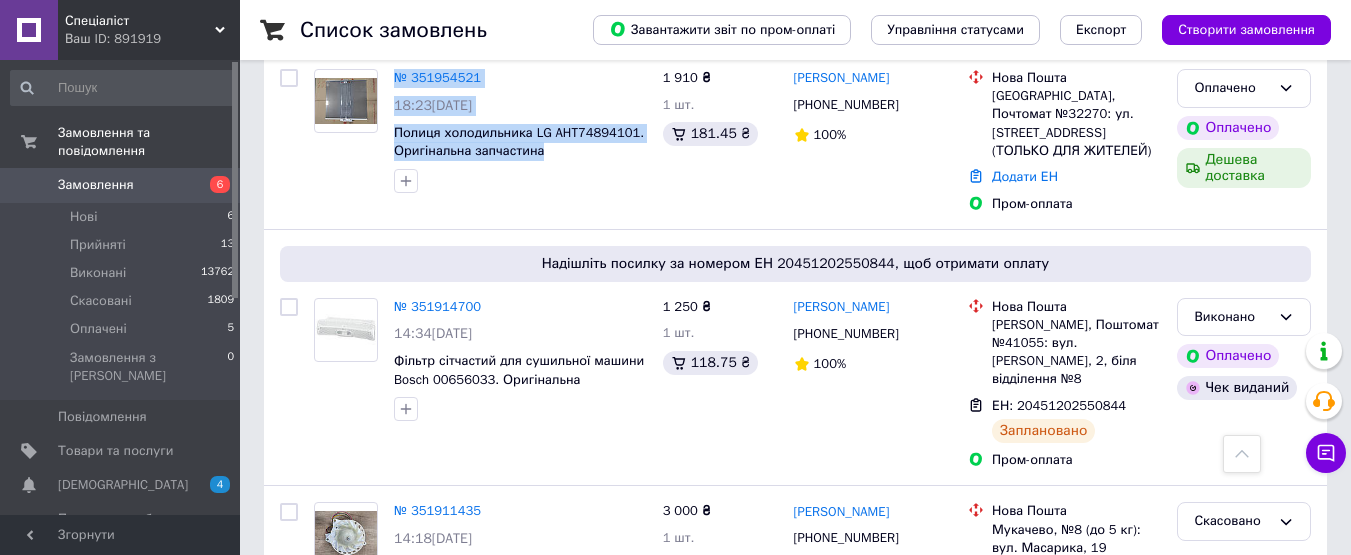 drag, startPoint x: 570, startPoint y: 75, endPoint x: 389, endPoint y: 57, distance: 181.89282 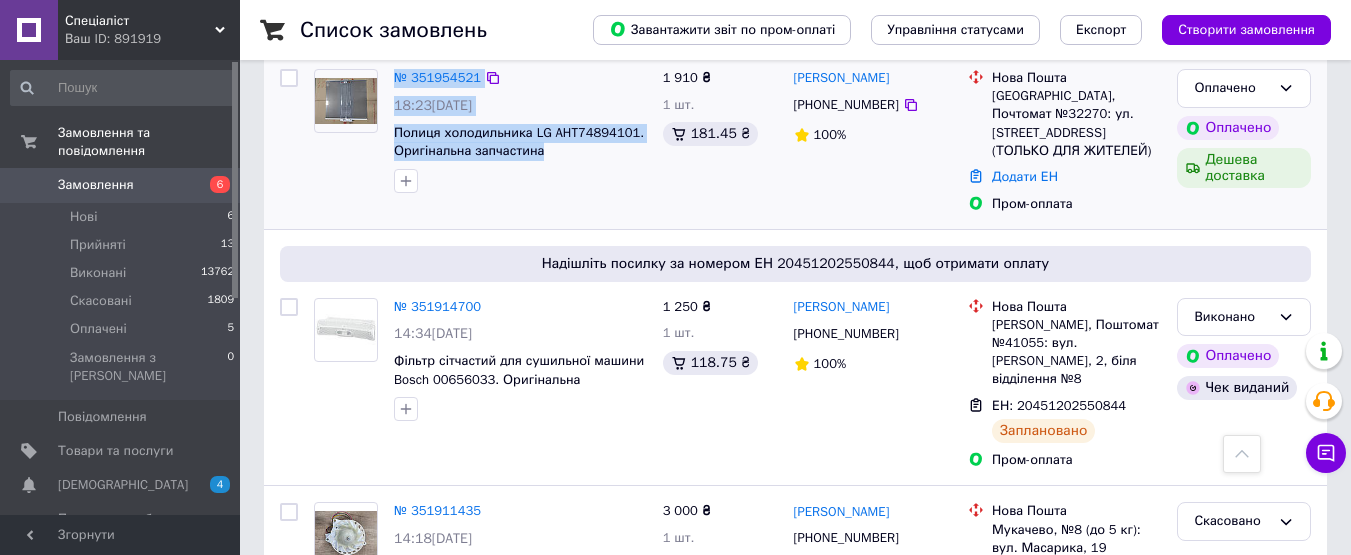 click on "№ 351954521" at bounding box center [520, 78] 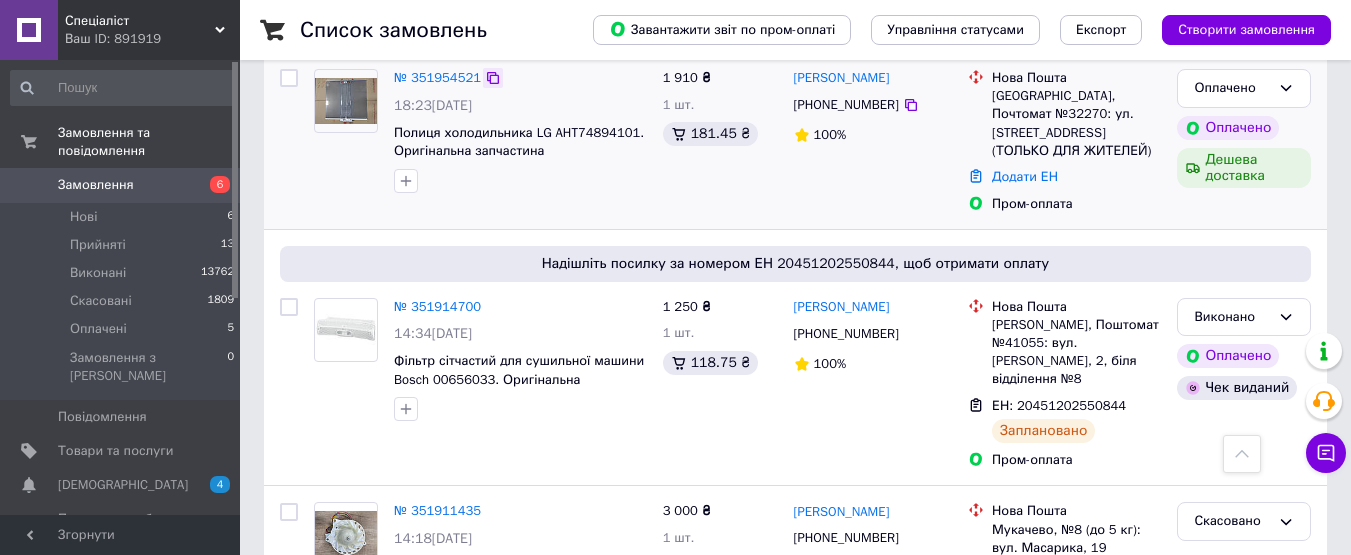 click 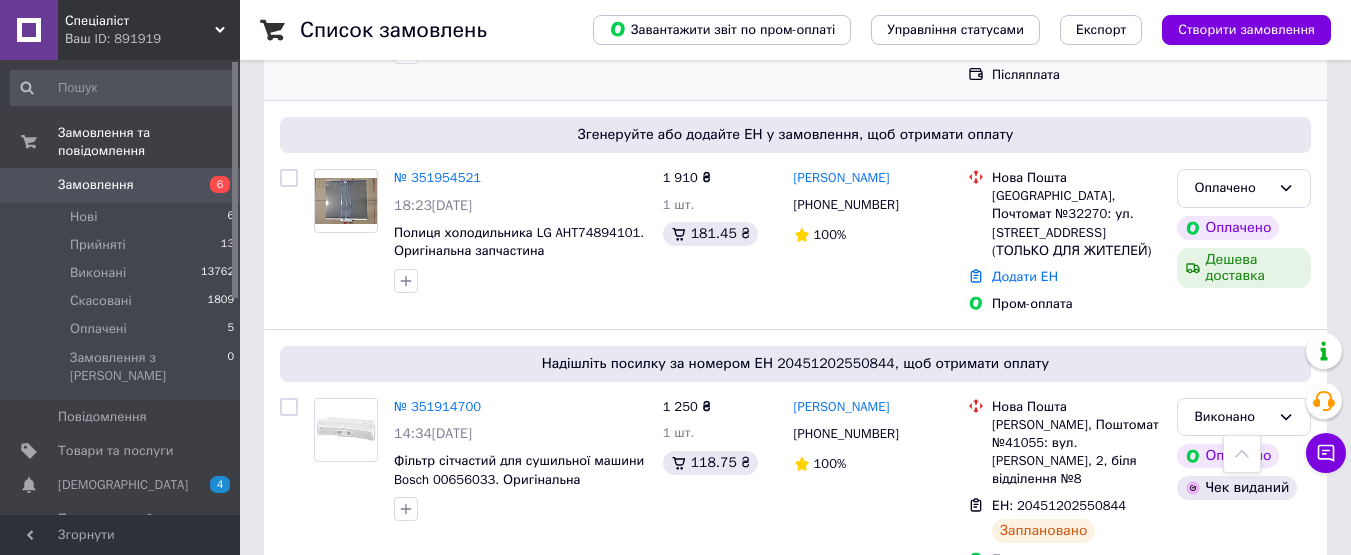 scroll, scrollTop: 400, scrollLeft: 0, axis: vertical 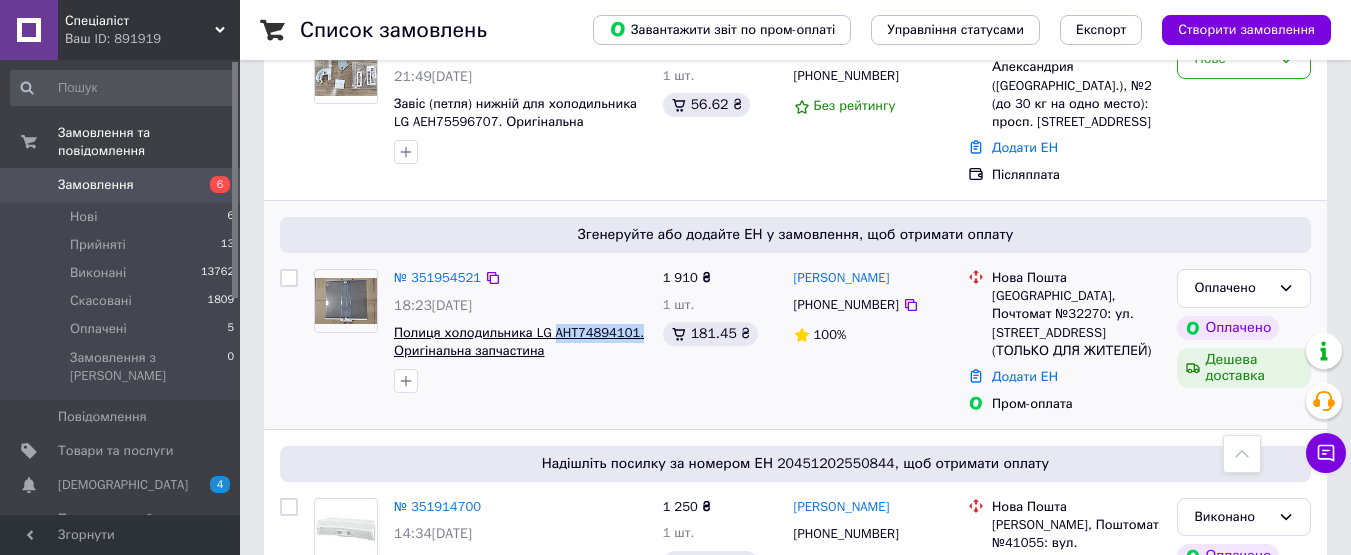 drag, startPoint x: 636, startPoint y: 334, endPoint x: 553, endPoint y: 327, distance: 83.294655 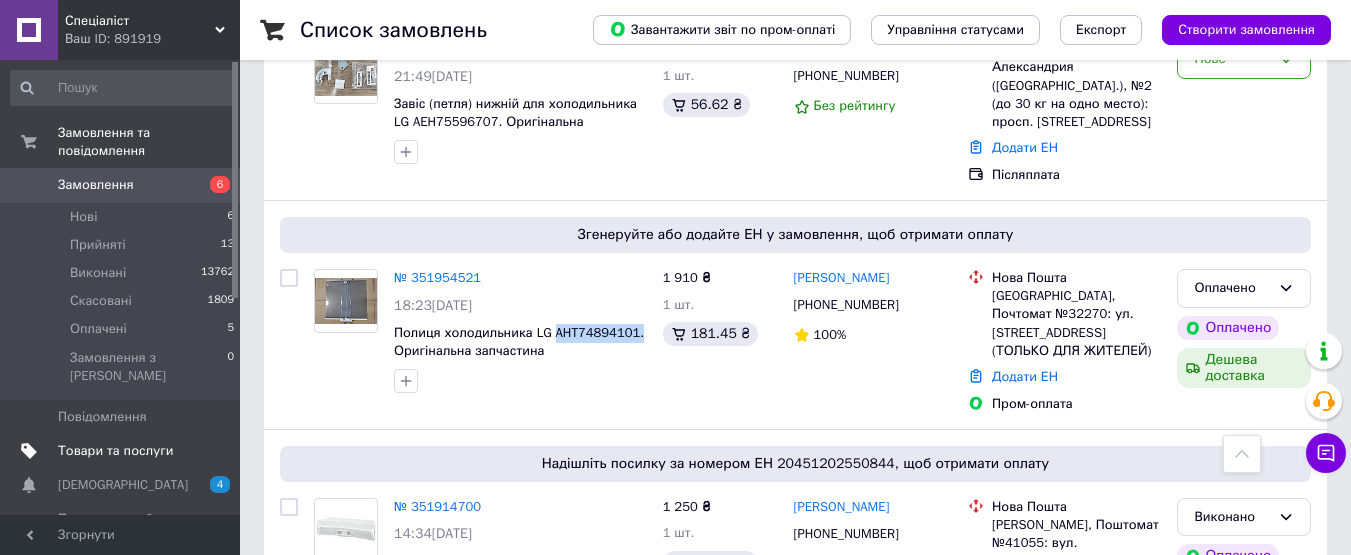 click on "Товари та послуги" at bounding box center [115, 451] 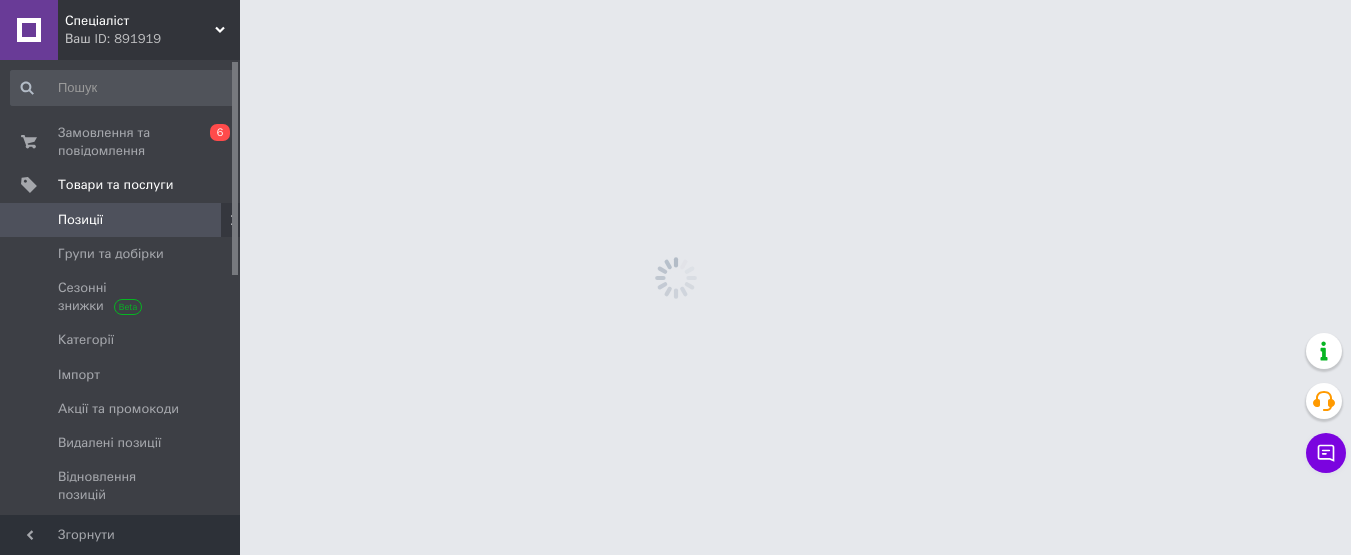scroll, scrollTop: 0, scrollLeft: 0, axis: both 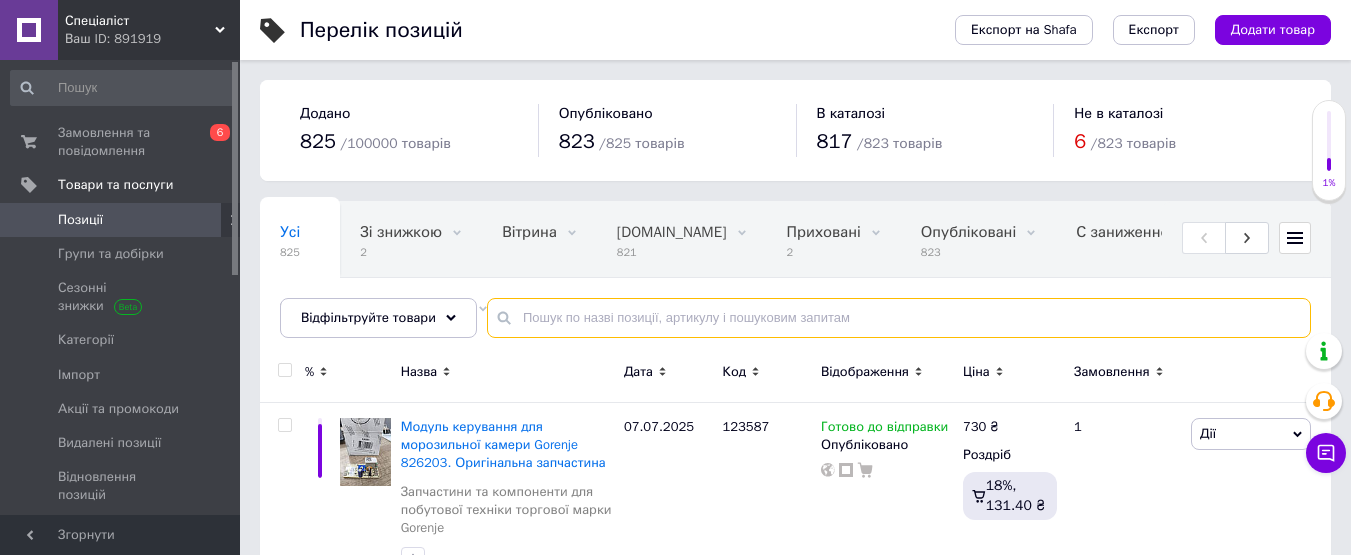 click at bounding box center [899, 318] 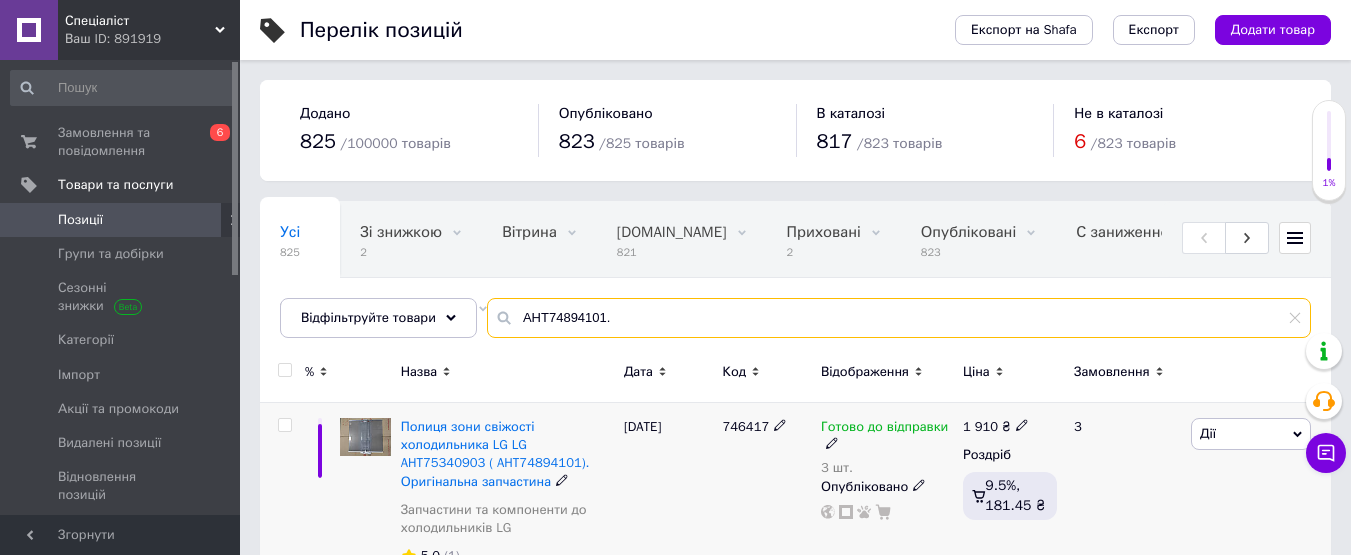 scroll, scrollTop: 100, scrollLeft: 0, axis: vertical 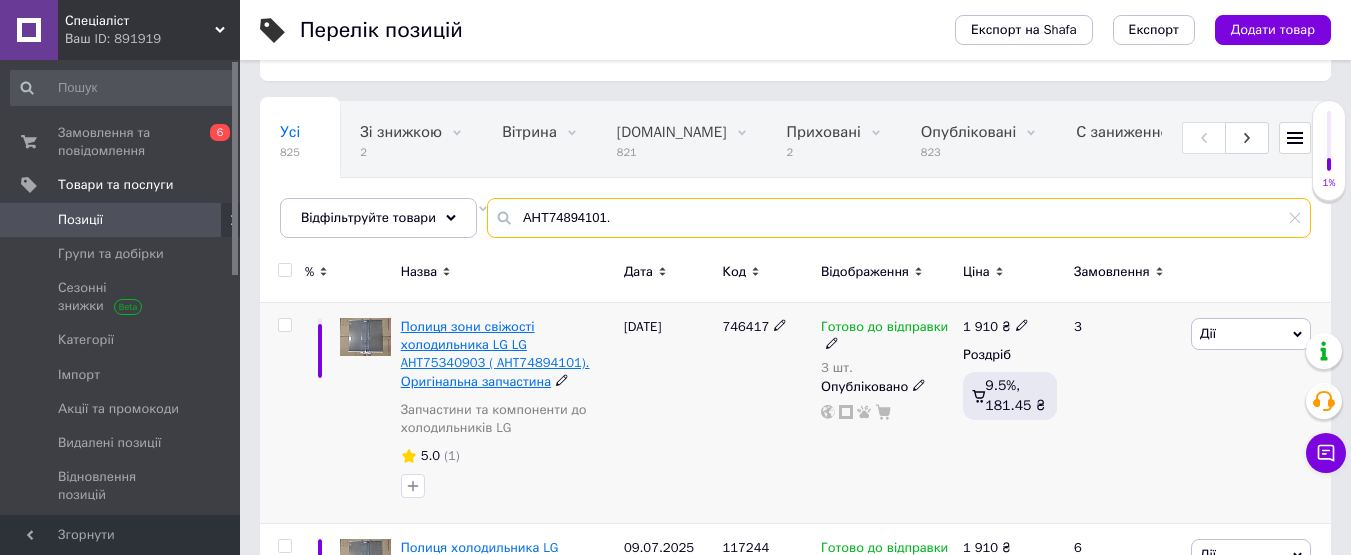 type on "AHT74894101." 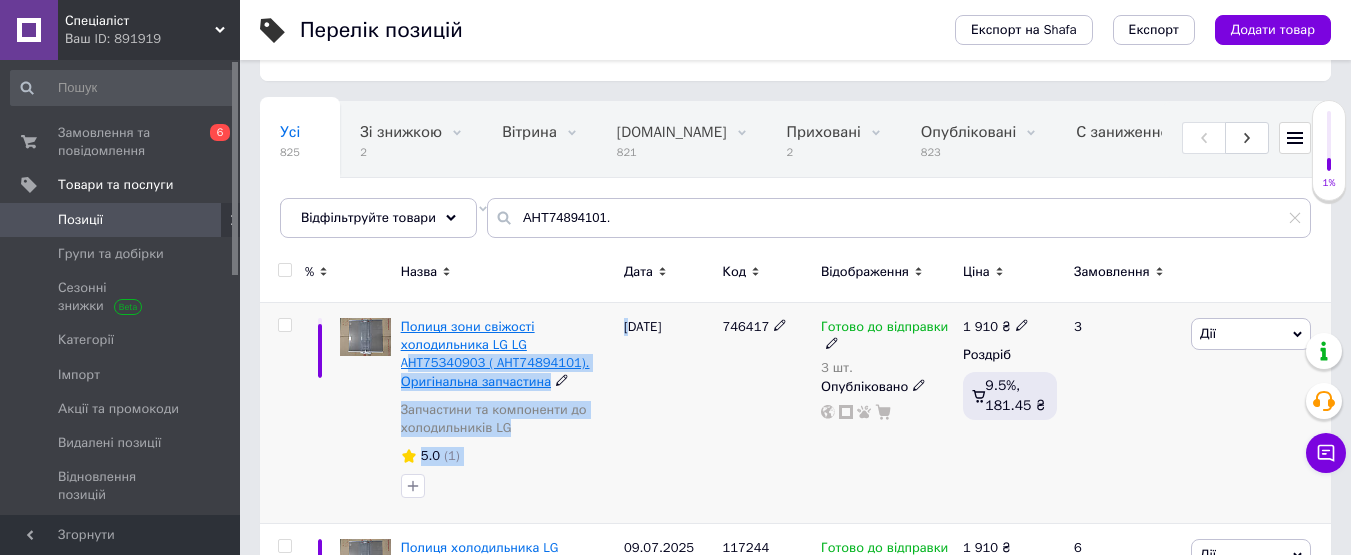 drag, startPoint x: 567, startPoint y: 343, endPoint x: 531, endPoint y: 347, distance: 36.221542 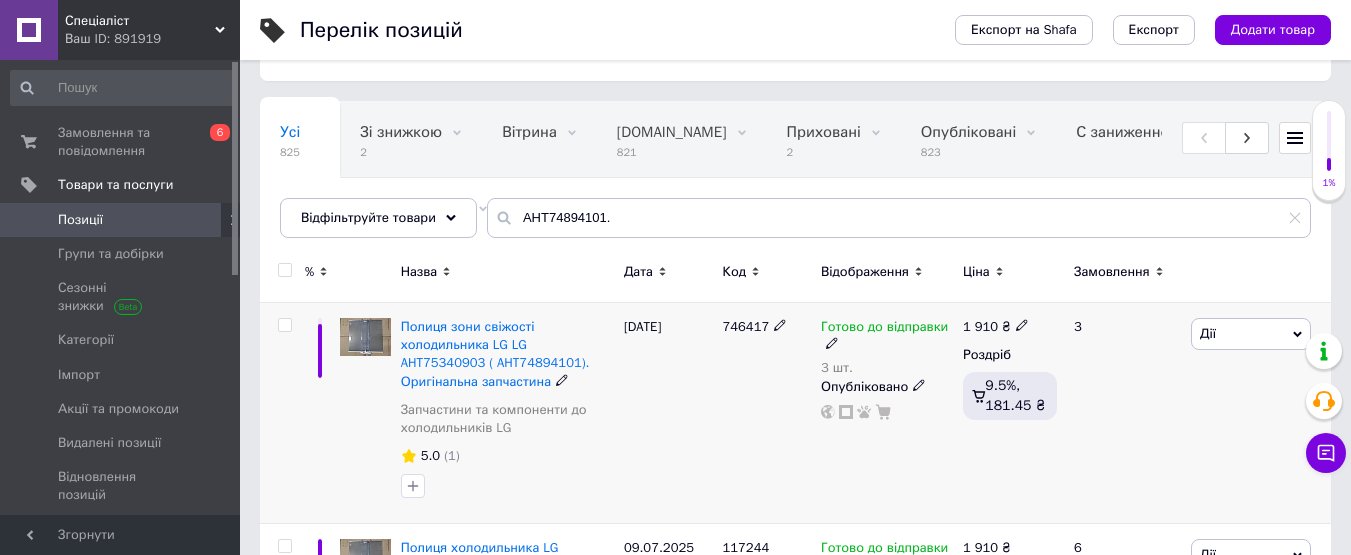 click on "746417" at bounding box center (766, 413) 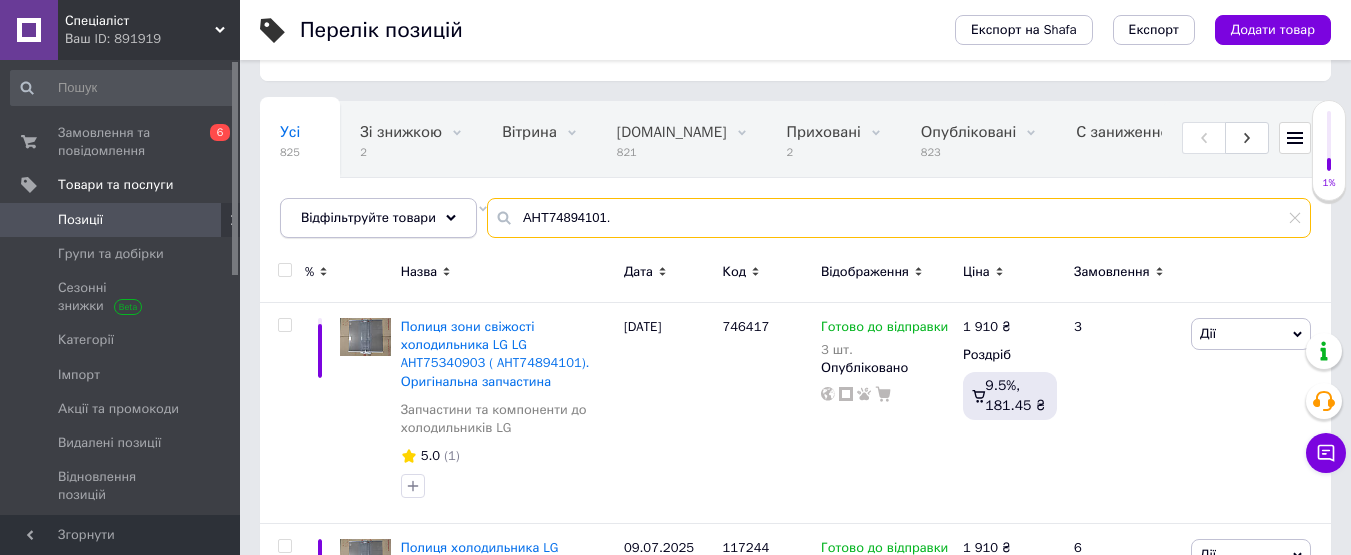 drag, startPoint x: 612, startPoint y: 208, endPoint x: 398, endPoint y: 212, distance: 214.03738 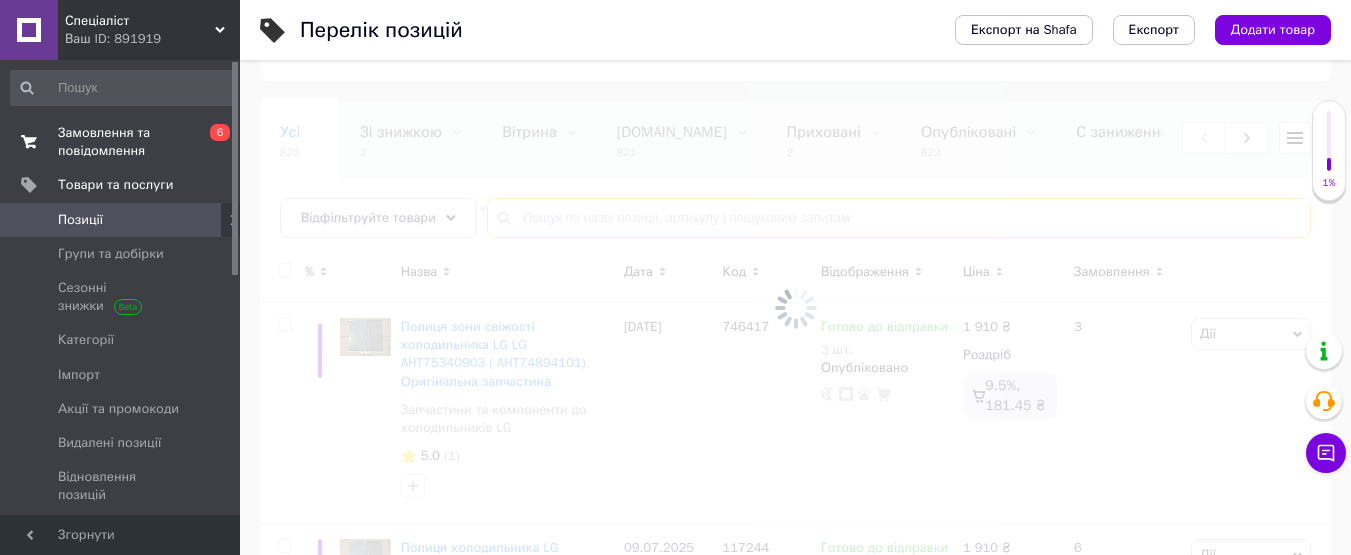 type 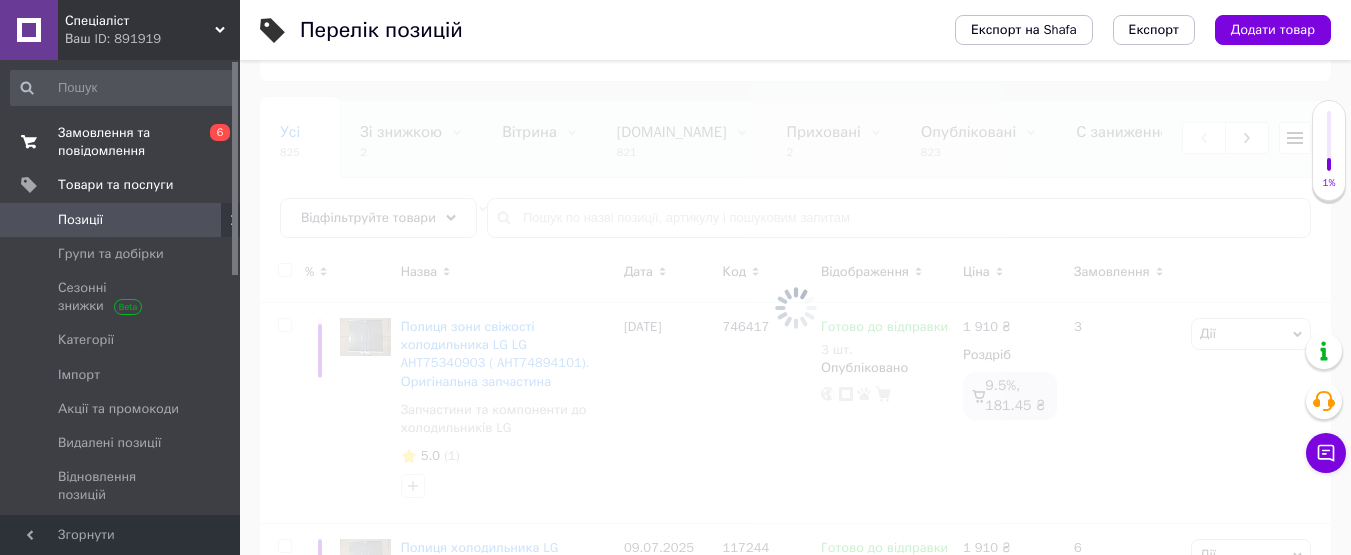 click on "Замовлення та повідомлення" at bounding box center (121, 142) 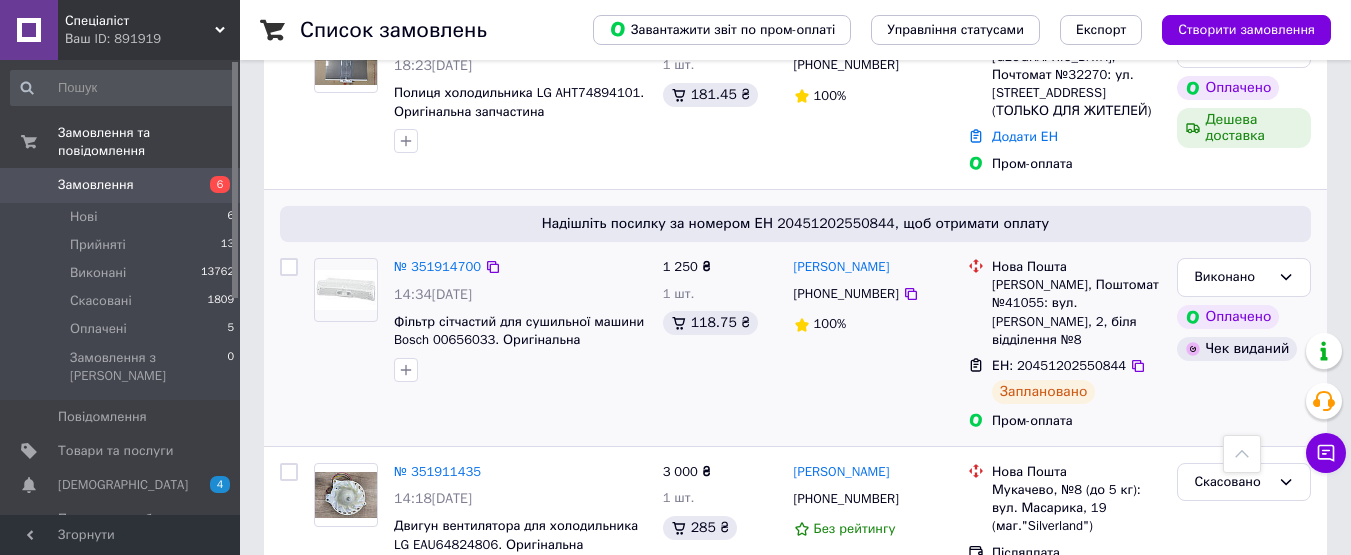 scroll, scrollTop: 600, scrollLeft: 0, axis: vertical 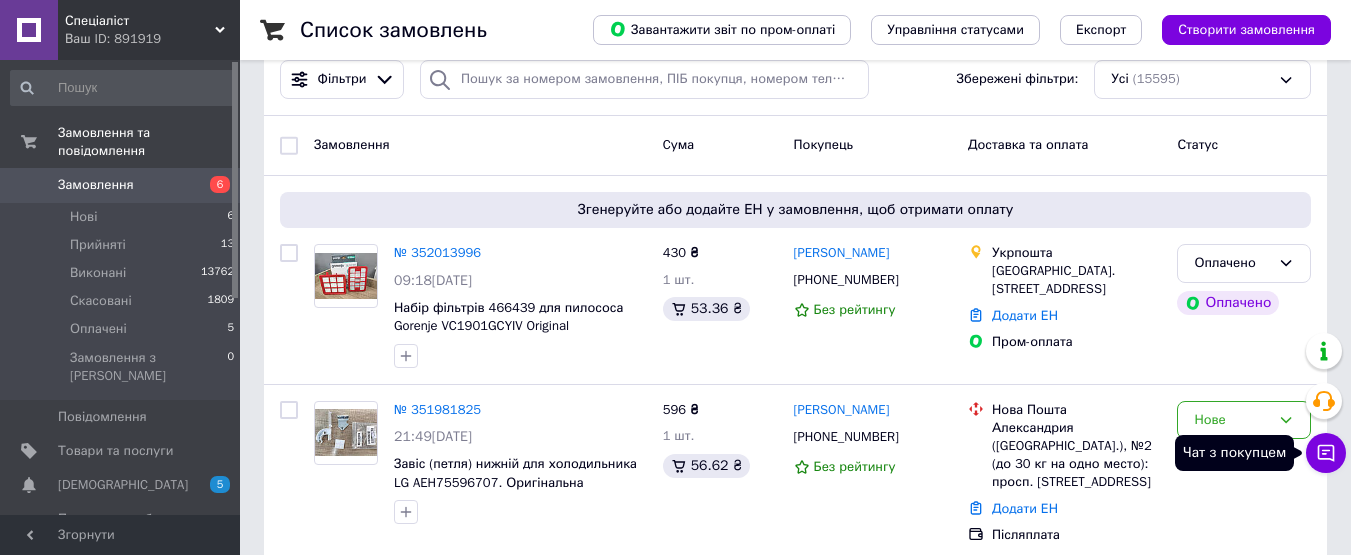 click 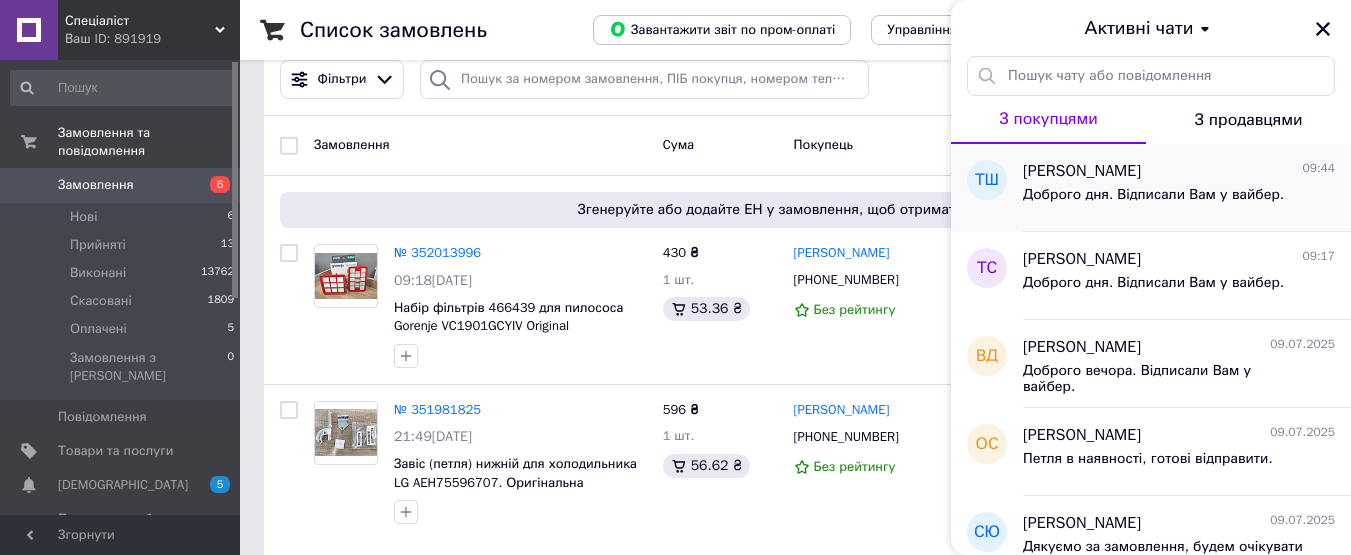 click on "Доброго дня. Відписали Вам у вайбер." at bounding box center [1153, 201] 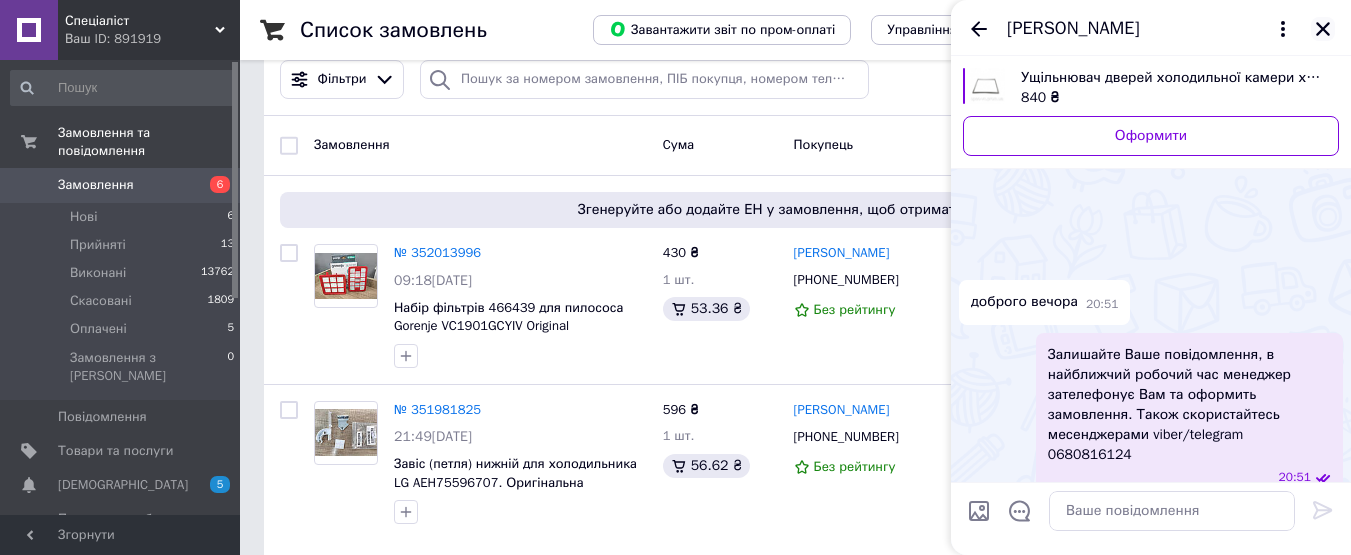 scroll, scrollTop: 223, scrollLeft: 0, axis: vertical 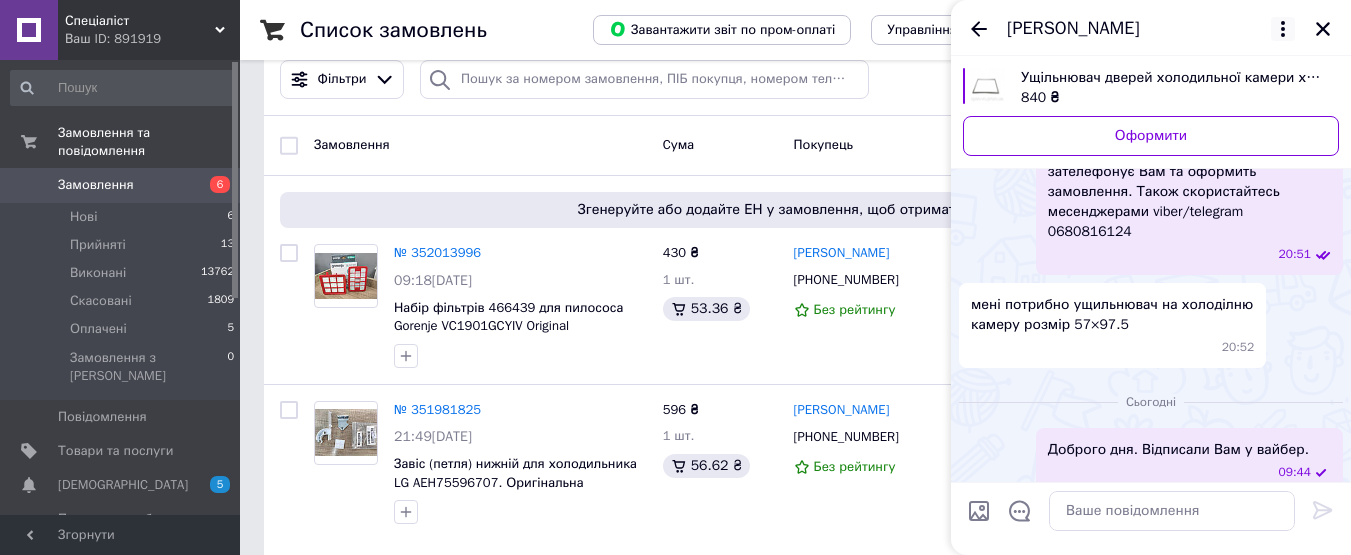 click 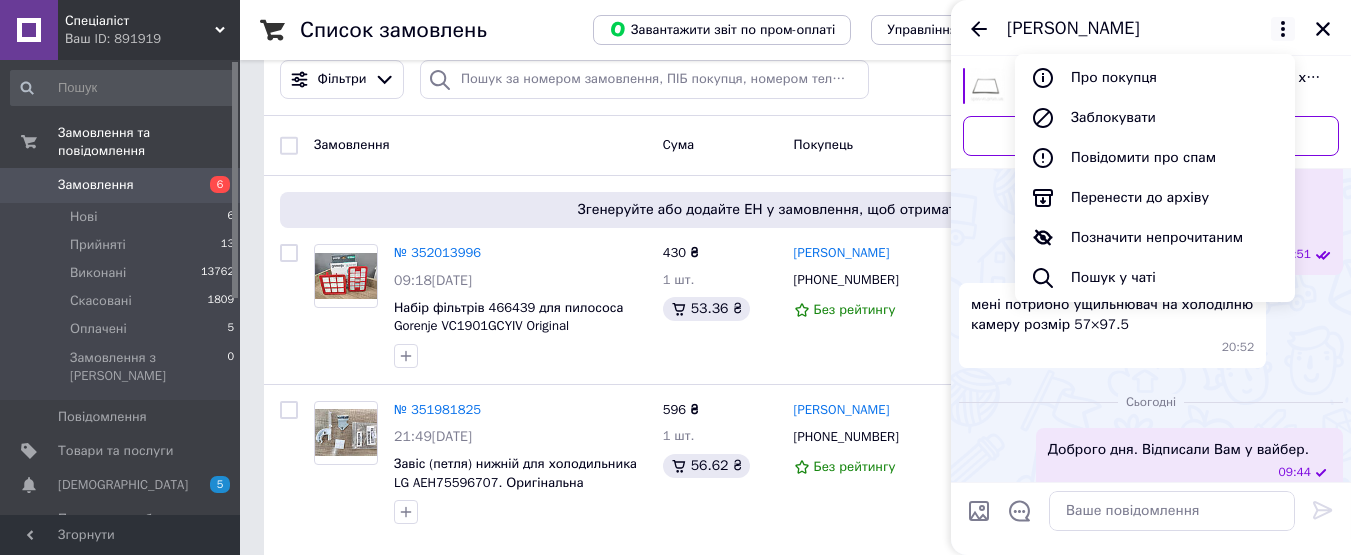 click on "Заблокувати" at bounding box center (1155, 118) 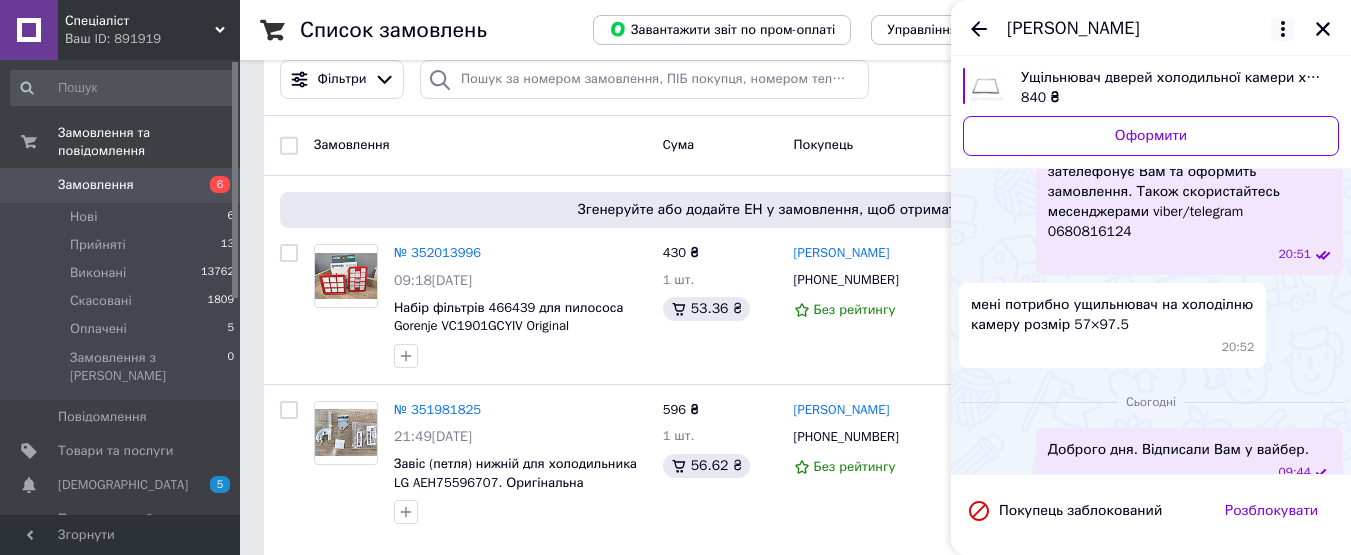 click 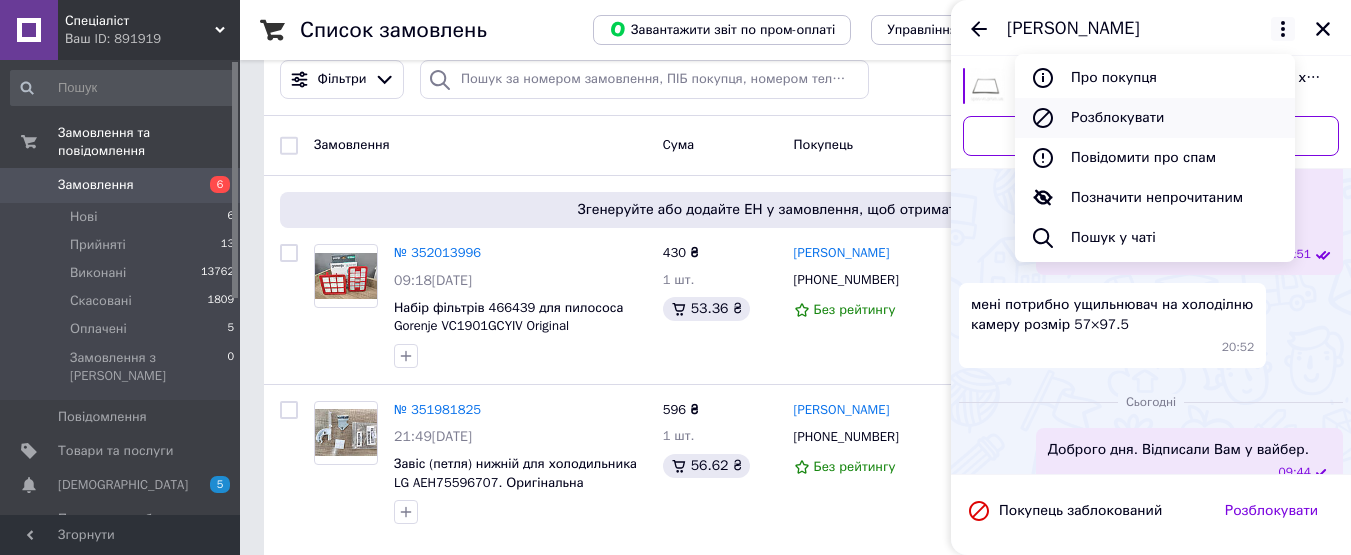 click on "Розблокувати" at bounding box center [1155, 118] 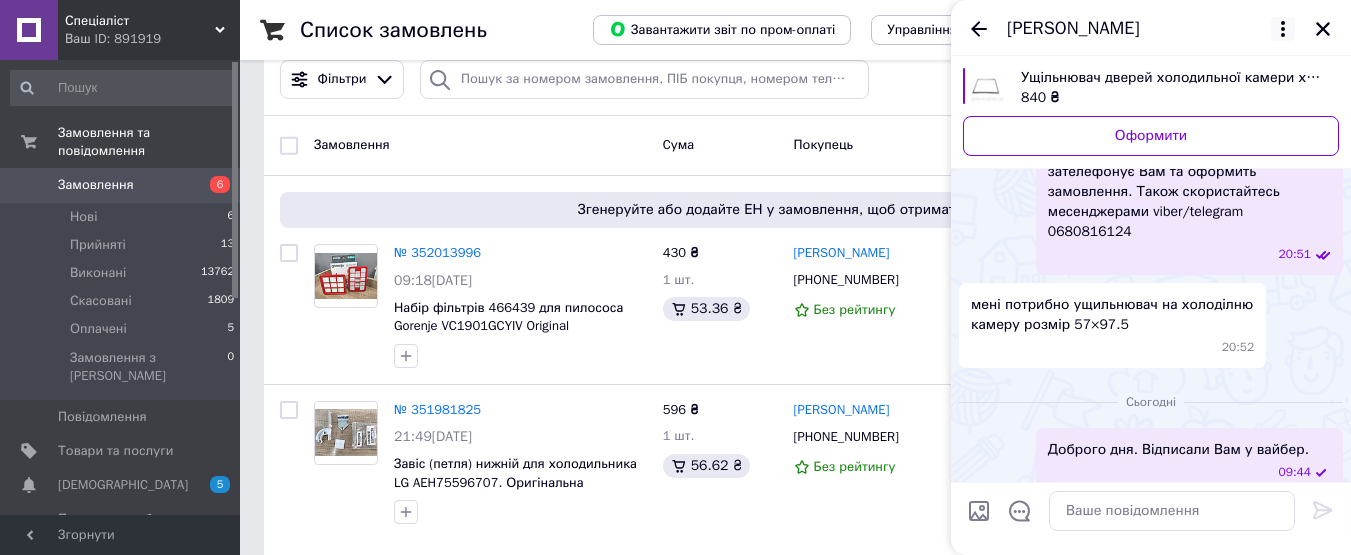 click 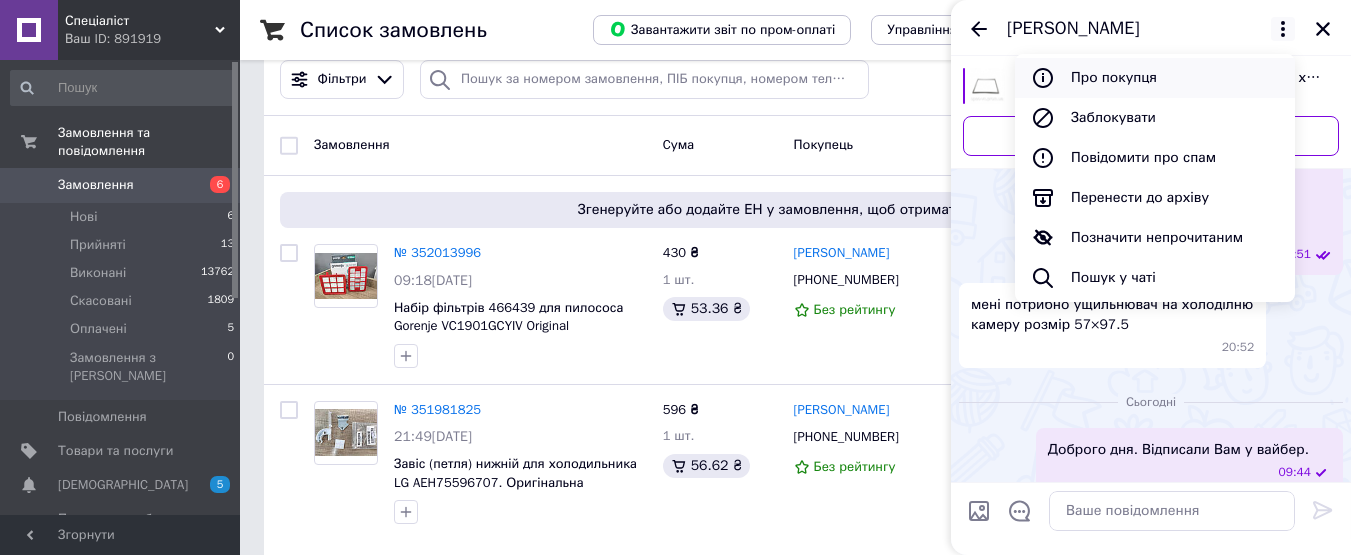 click on "Про покупця" at bounding box center (1155, 78) 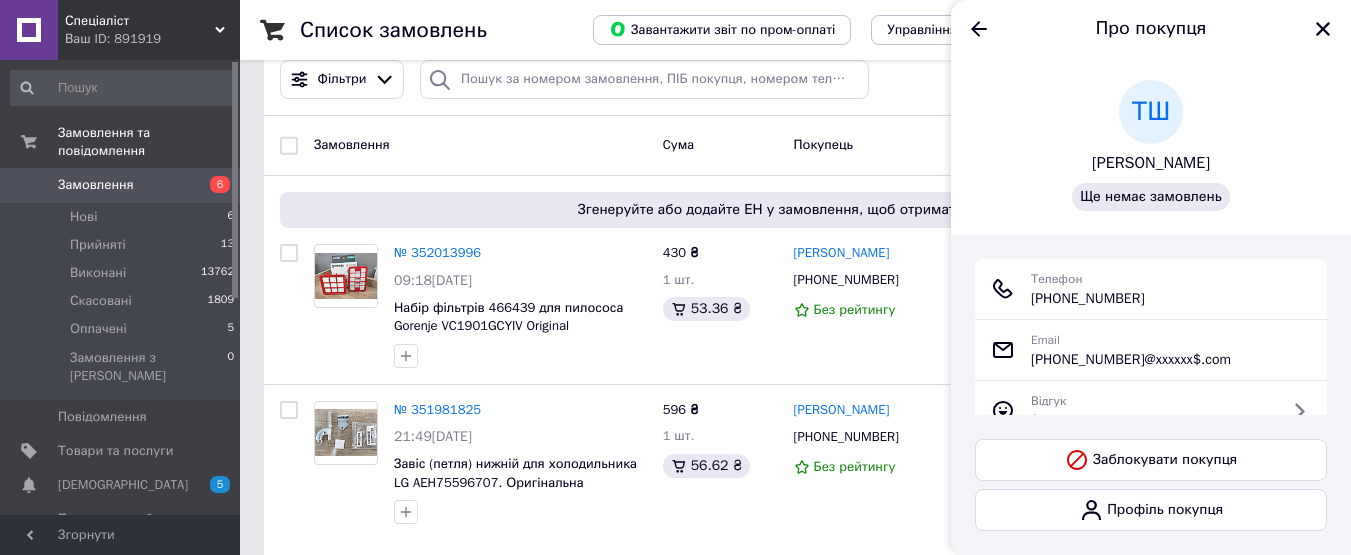 drag, startPoint x: 1157, startPoint y: 304, endPoint x: 1073, endPoint y: 309, distance: 84.14868 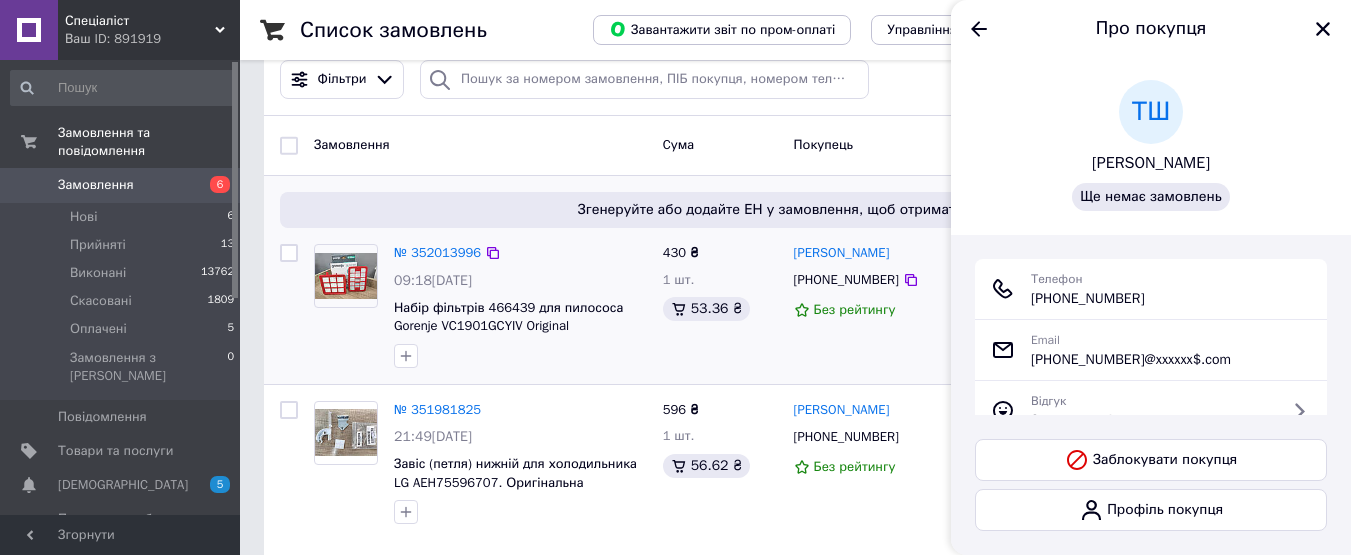 copy on "0 (67) 450-43-63" 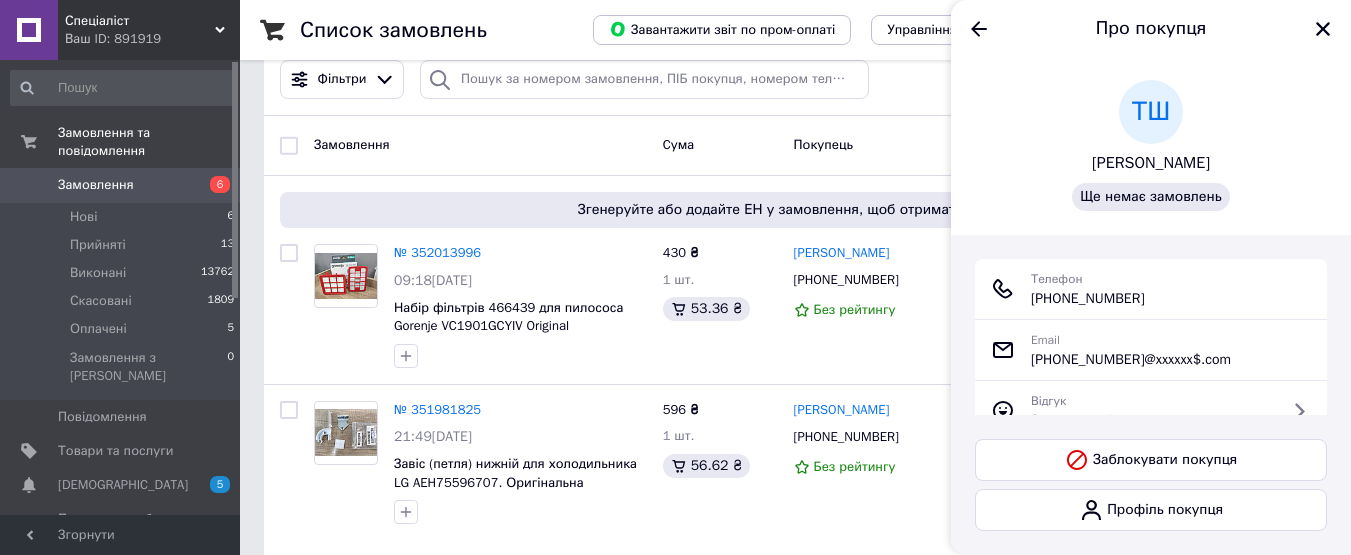 click on "Товари та послуги" at bounding box center [115, 451] 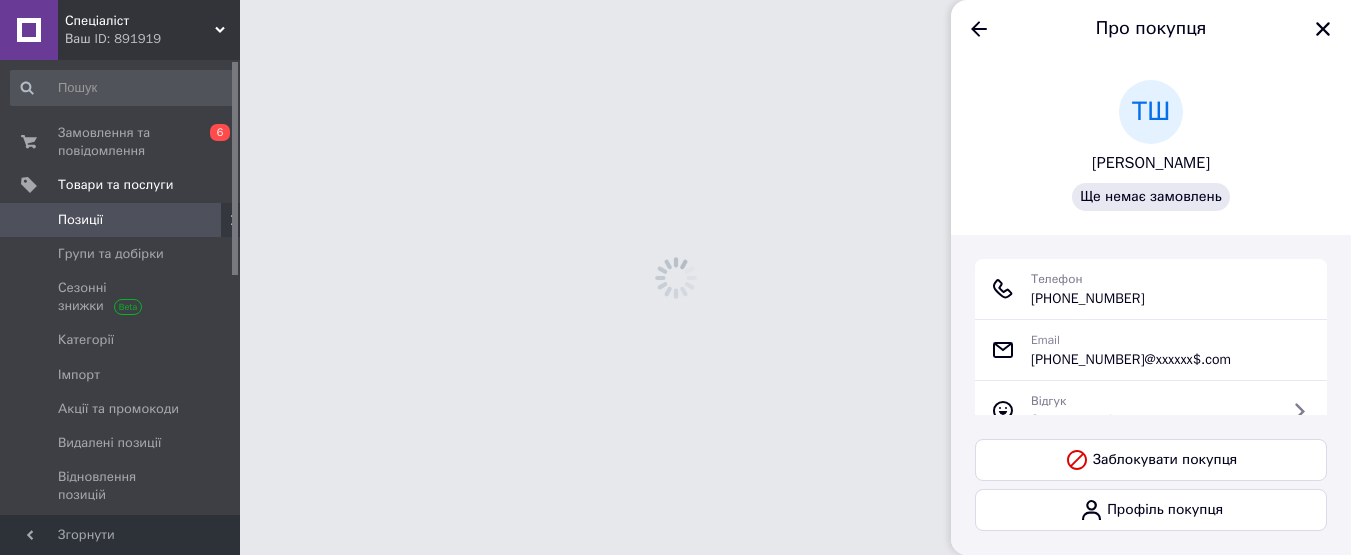 scroll, scrollTop: 0, scrollLeft: 0, axis: both 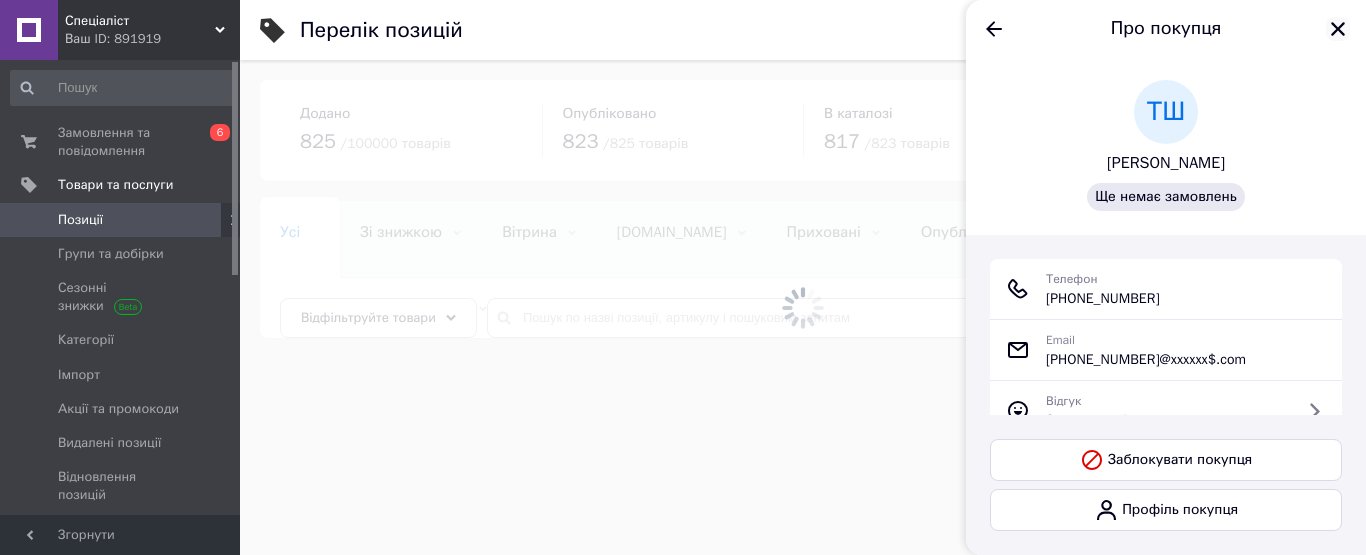 click 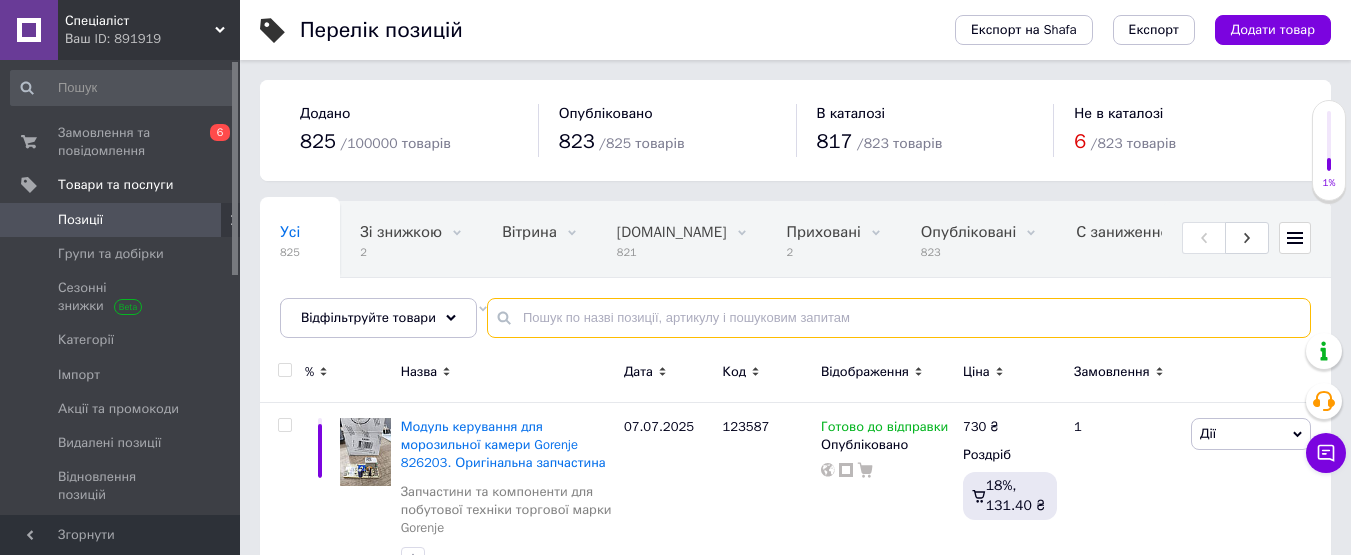 click at bounding box center [899, 318] 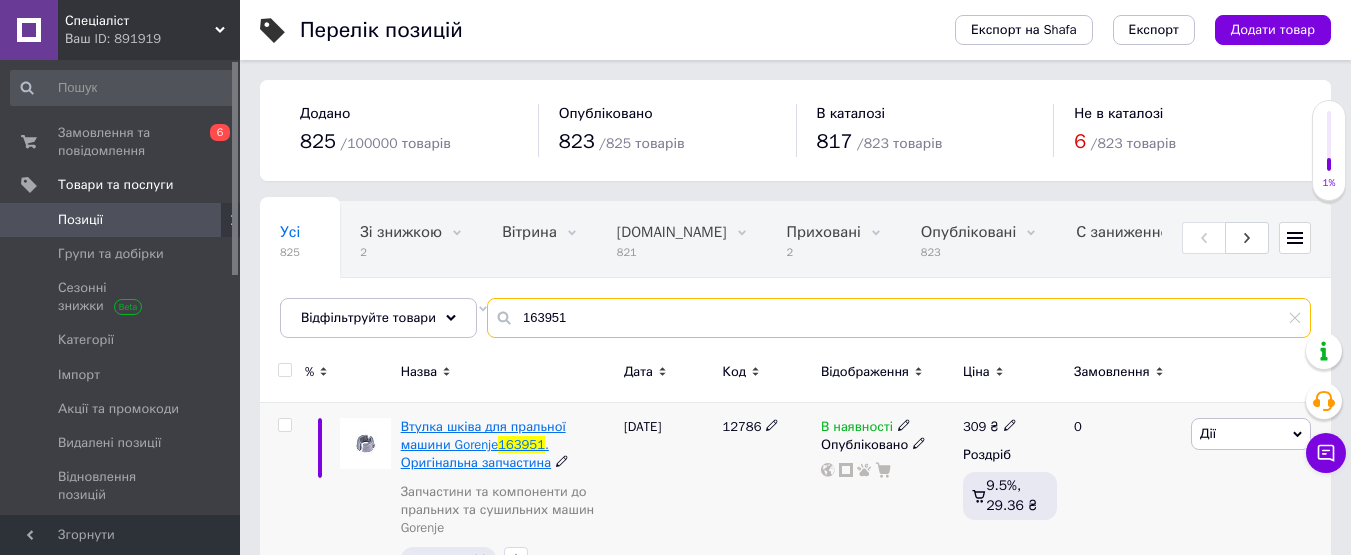 type on "163951" 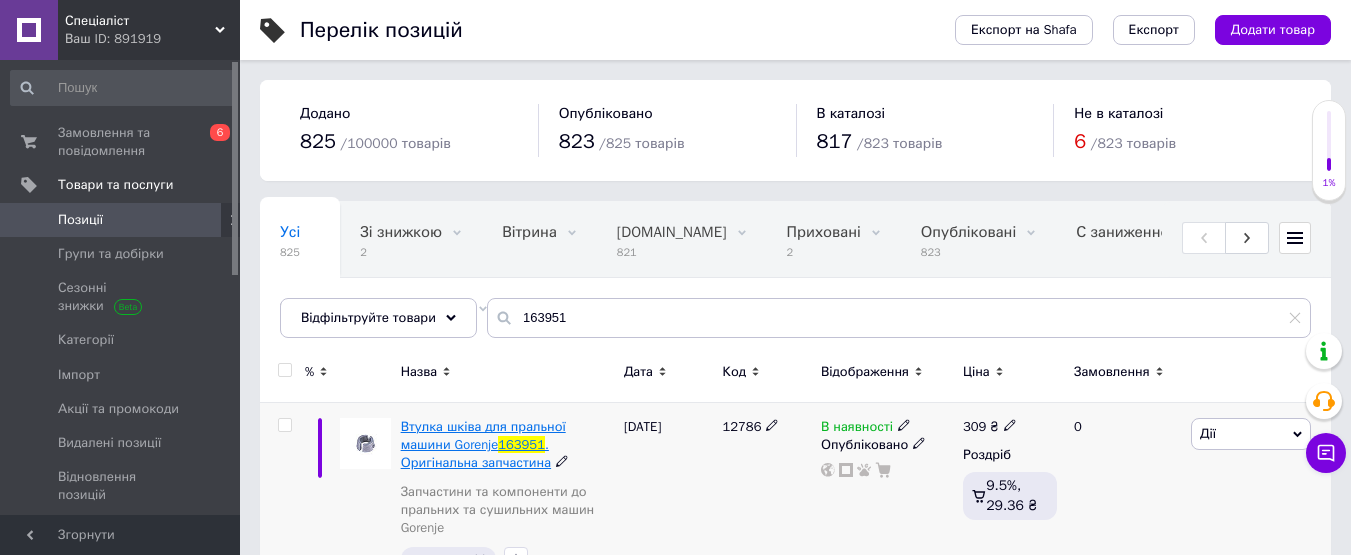 click on "Втулка шківа для пральної машини Gorenje" at bounding box center (483, 435) 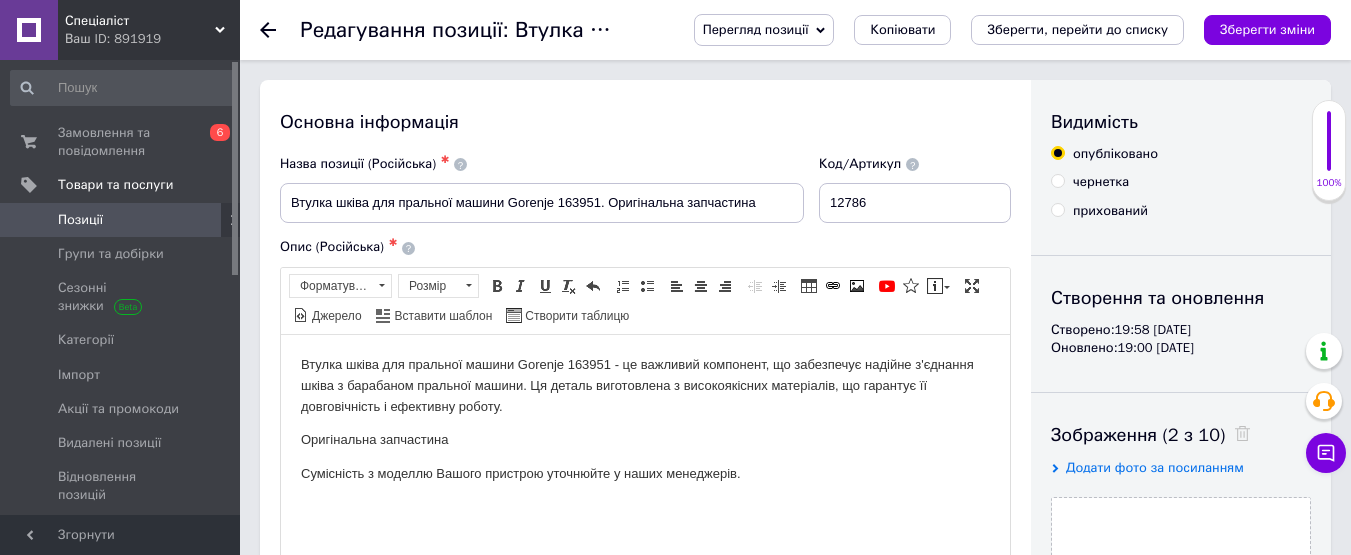 scroll, scrollTop: 0, scrollLeft: 0, axis: both 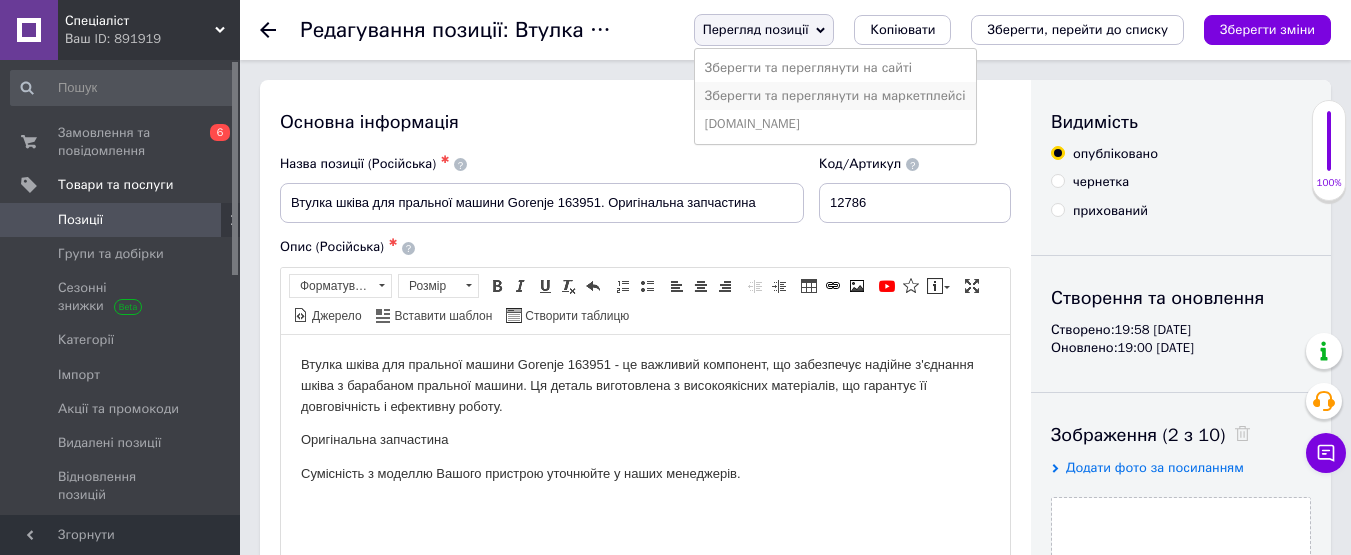 click on "Зберегти та переглянути на маркетплейсі" at bounding box center (835, 96) 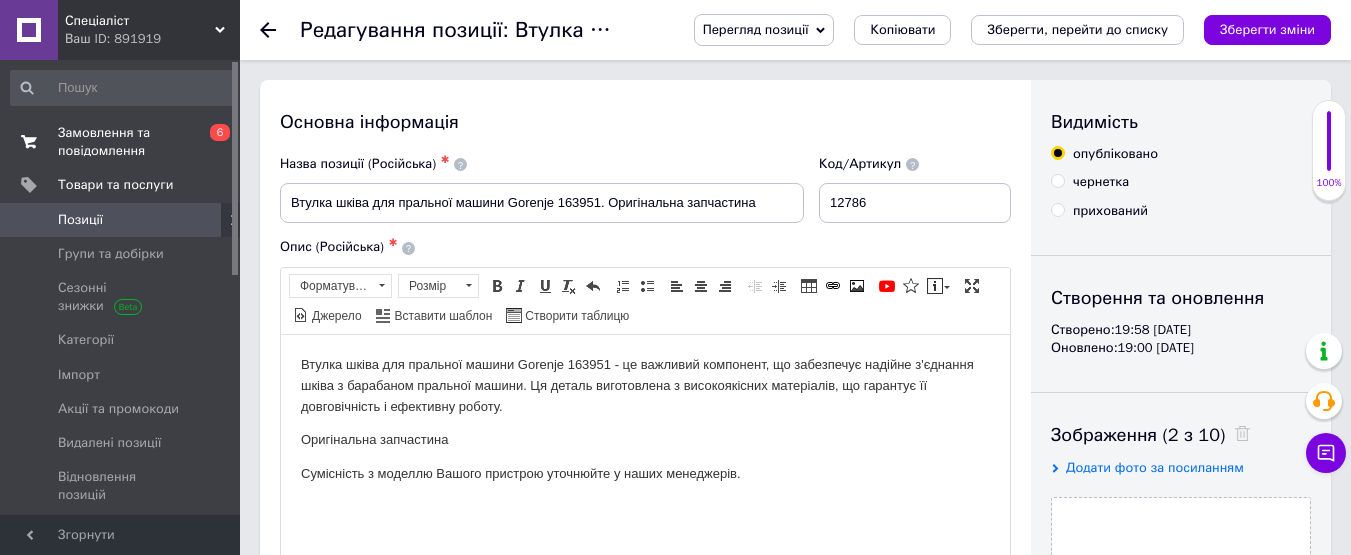 click on "Замовлення та повідомлення" at bounding box center (121, 142) 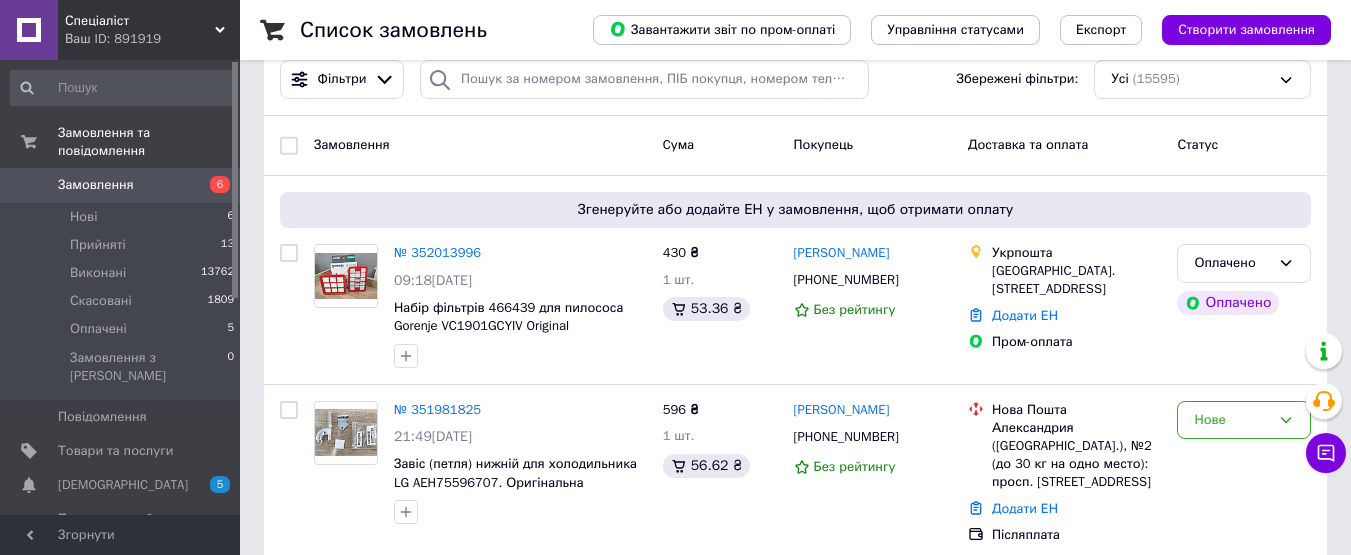 scroll, scrollTop: 0, scrollLeft: 0, axis: both 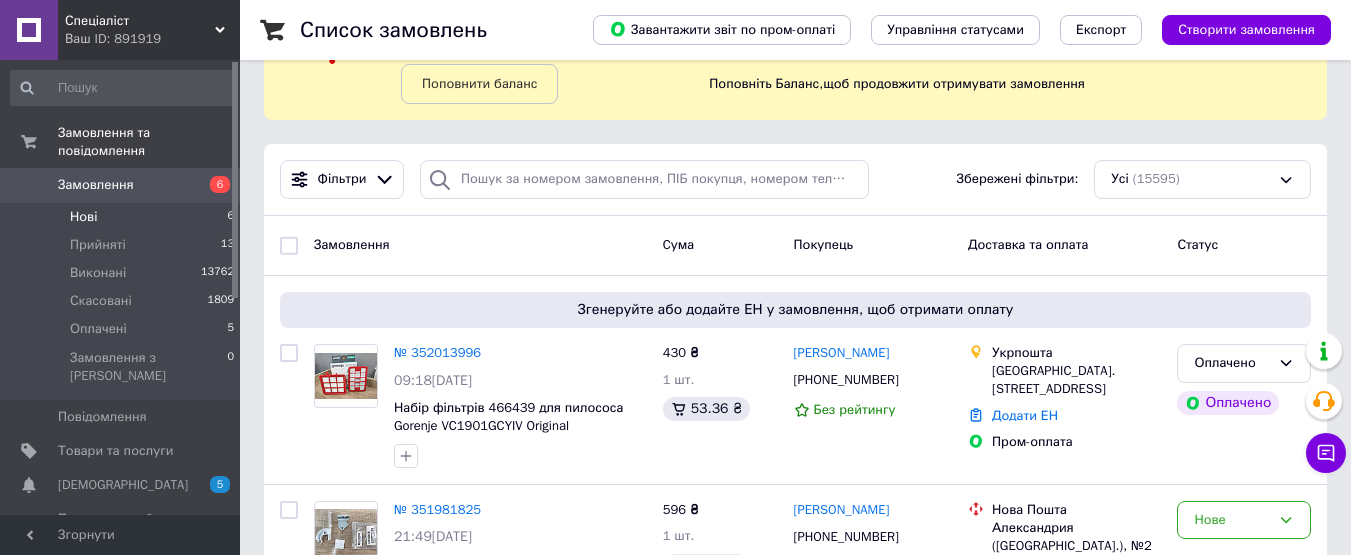 click on "Нові" at bounding box center [83, 217] 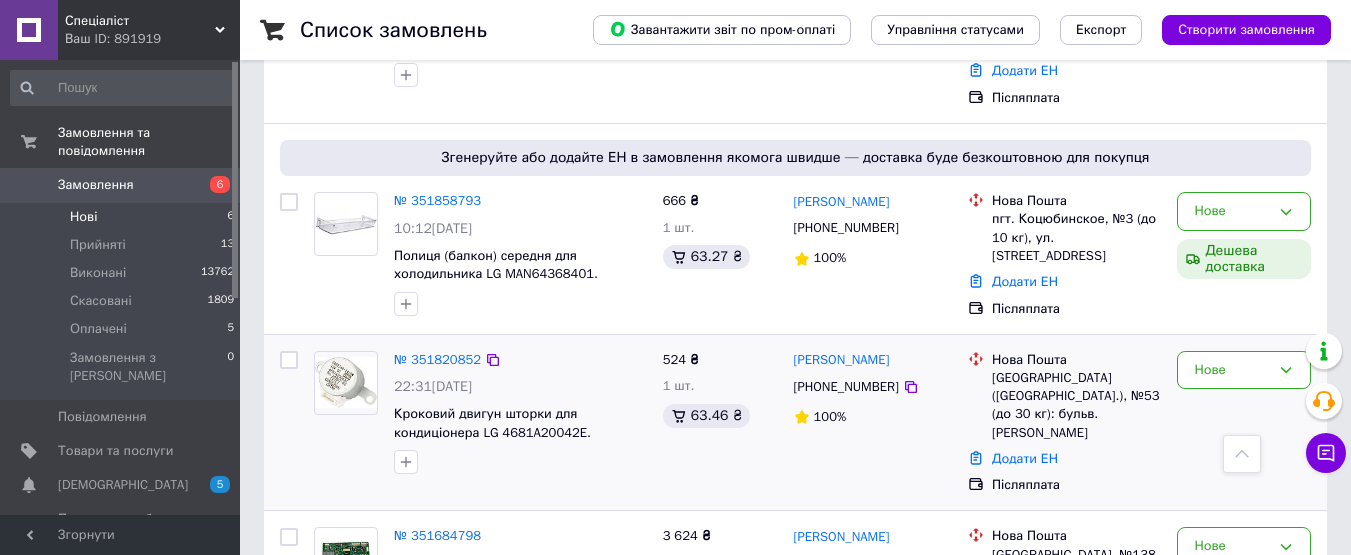 scroll, scrollTop: 600, scrollLeft: 0, axis: vertical 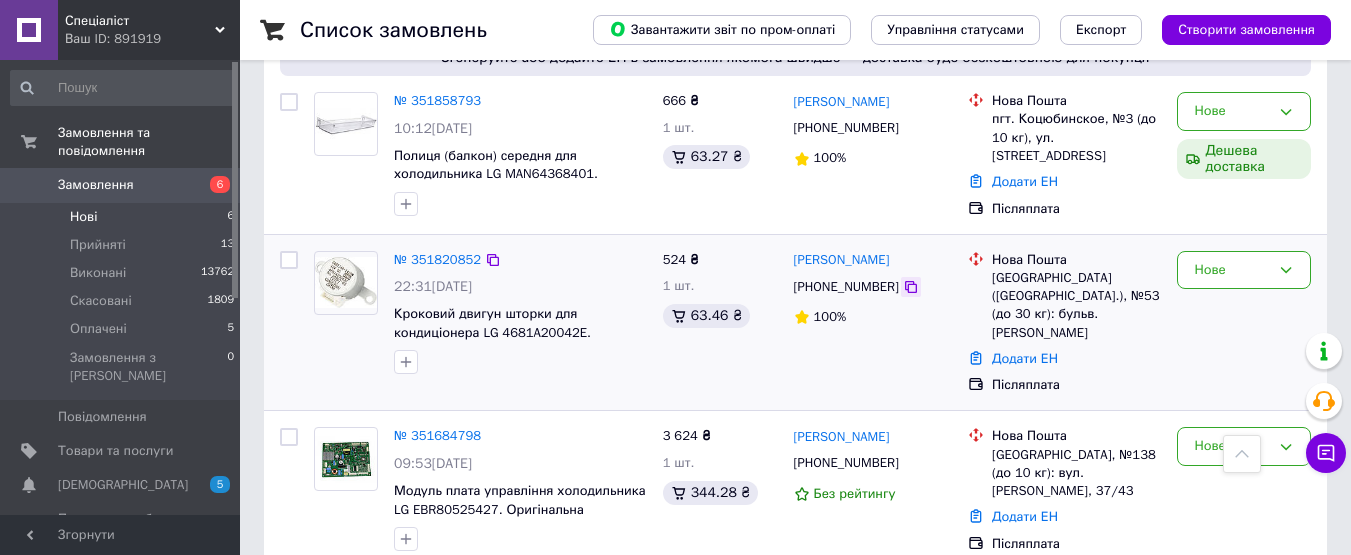click 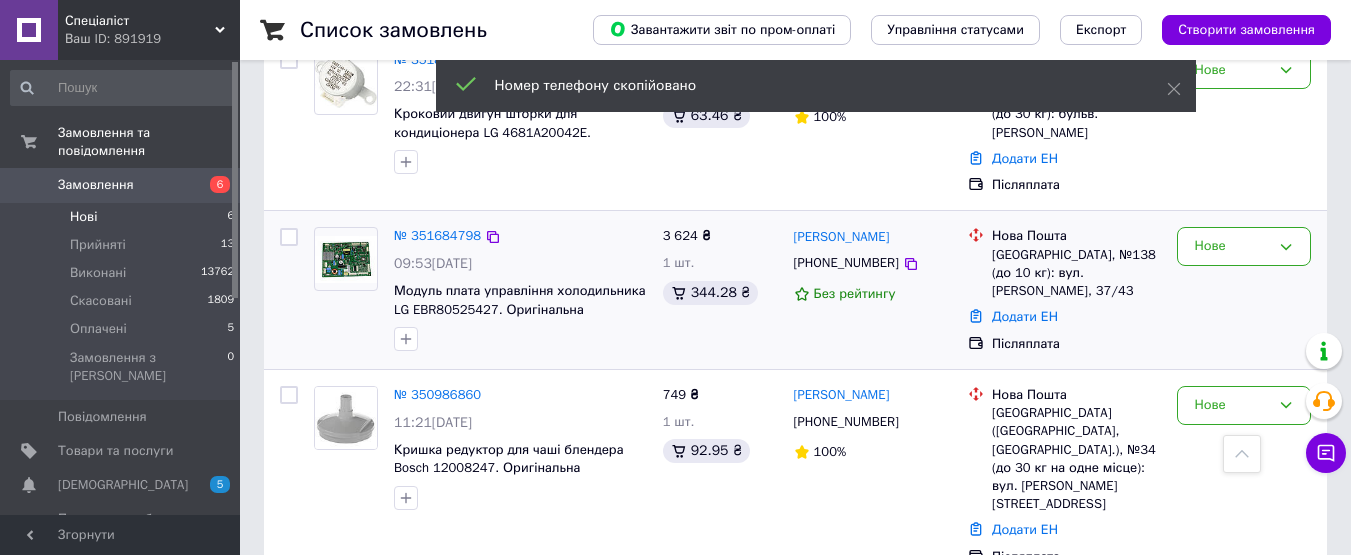 scroll, scrollTop: 998, scrollLeft: 0, axis: vertical 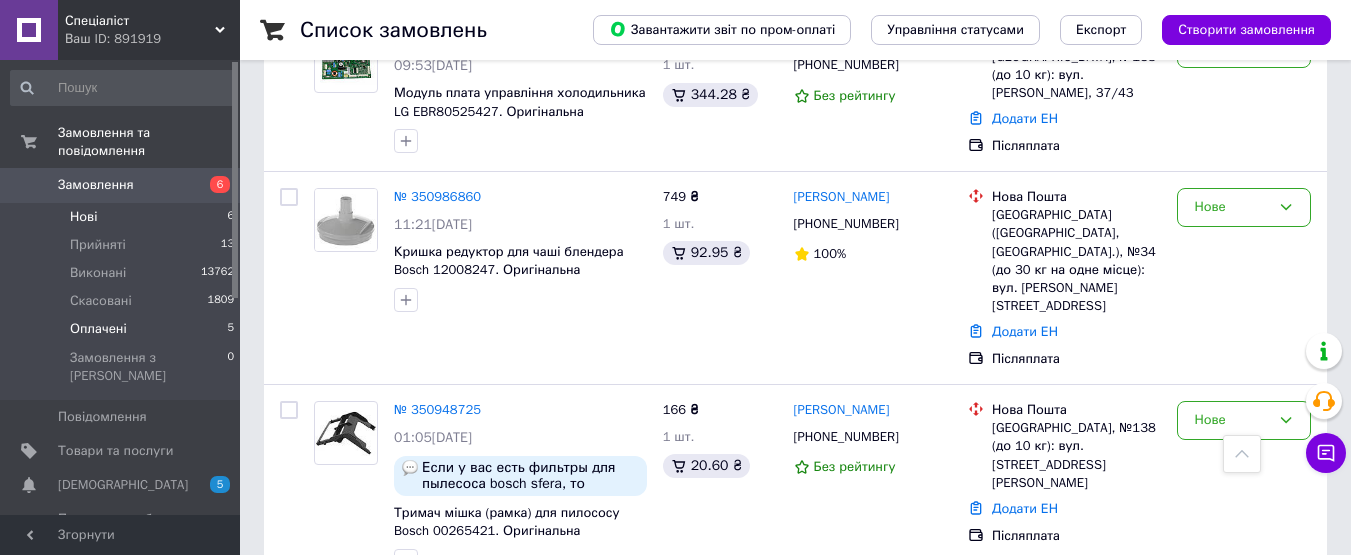 click on "Оплачені" at bounding box center (98, 329) 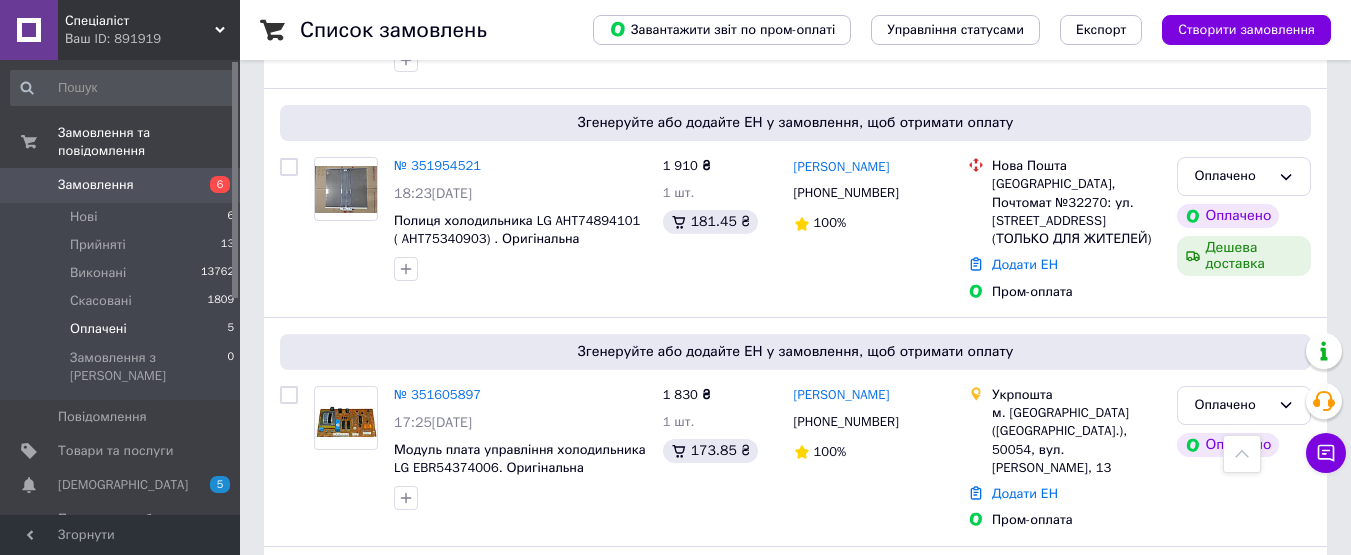 scroll, scrollTop: 167, scrollLeft: 0, axis: vertical 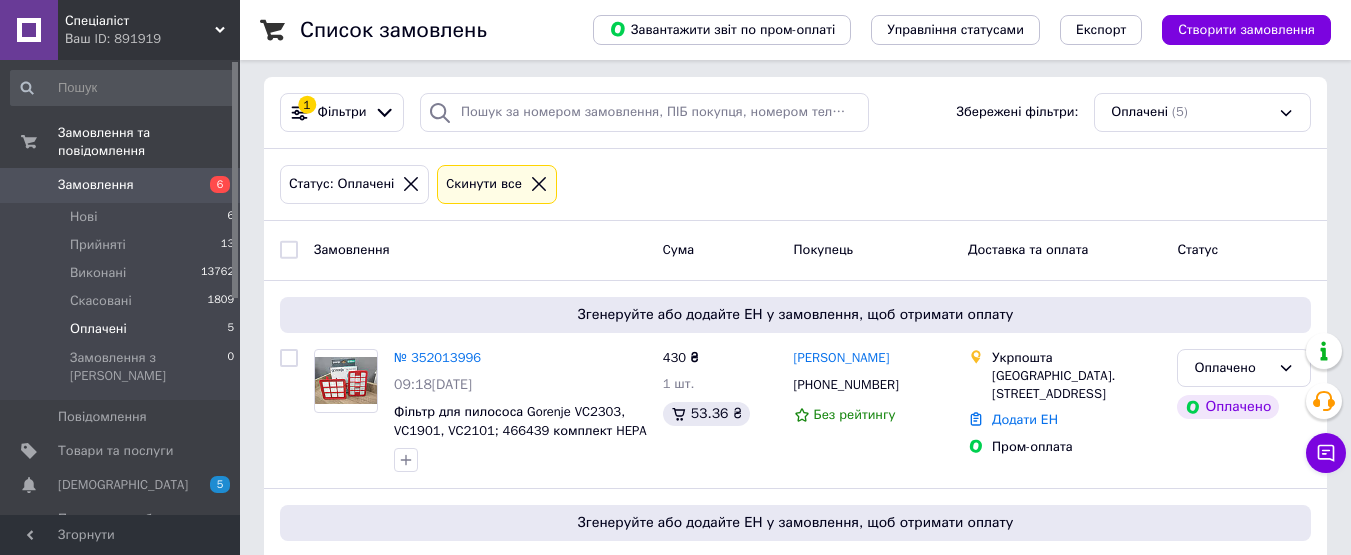 click on "Замовлення" at bounding box center [96, 185] 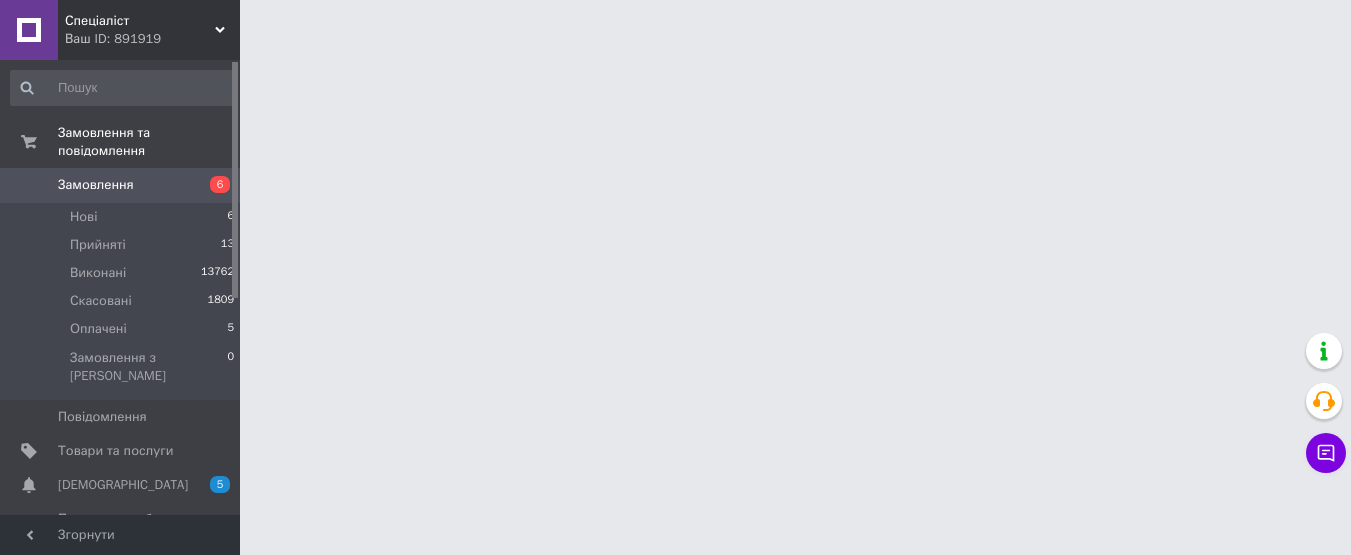 scroll, scrollTop: 0, scrollLeft: 0, axis: both 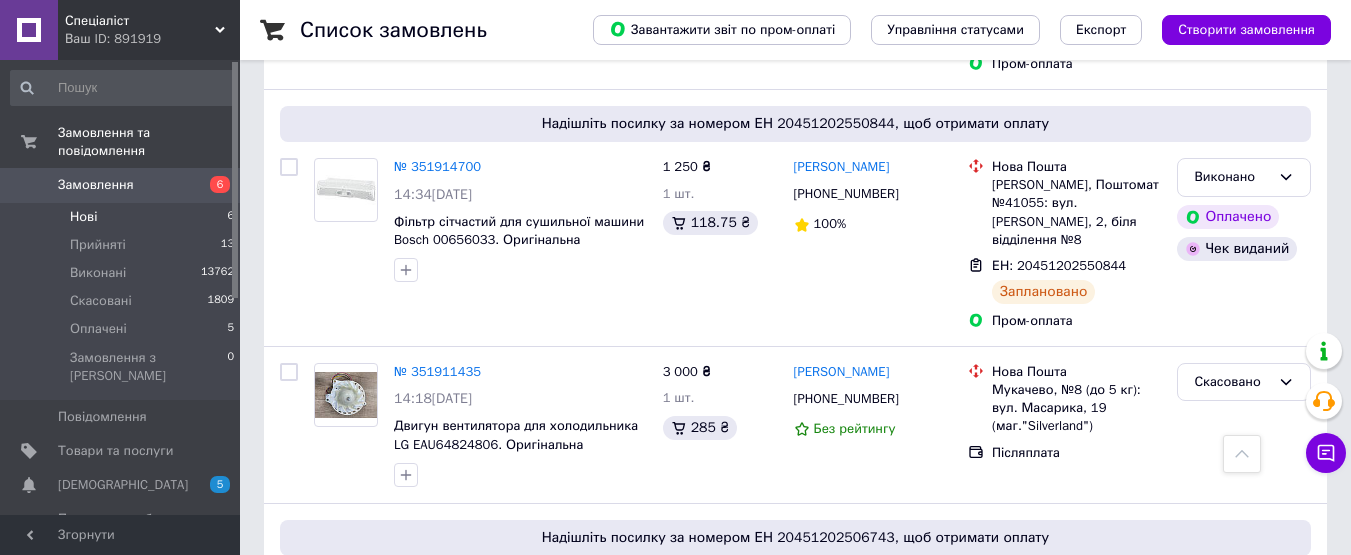 click on "Нові 6" at bounding box center (123, 217) 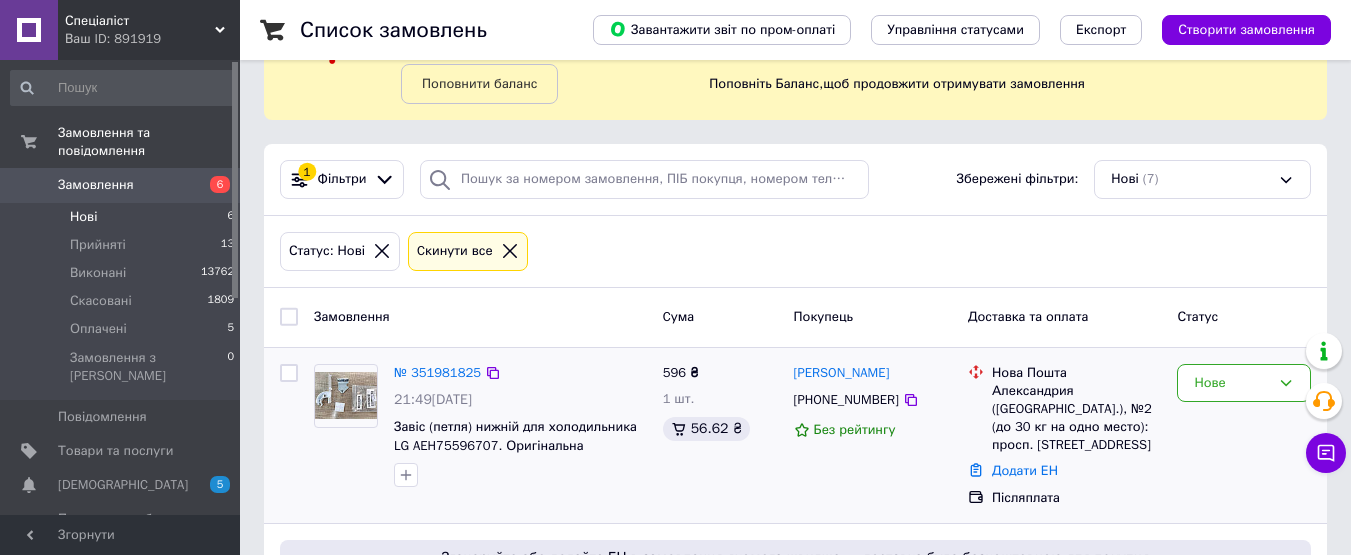 scroll, scrollTop: 300, scrollLeft: 0, axis: vertical 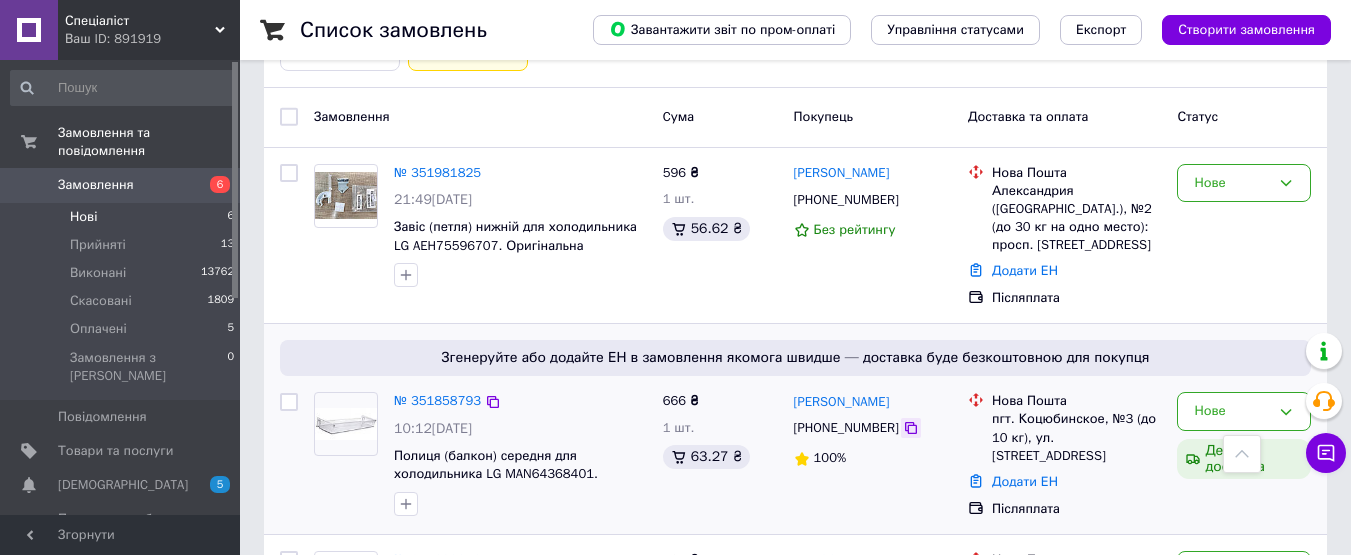 click 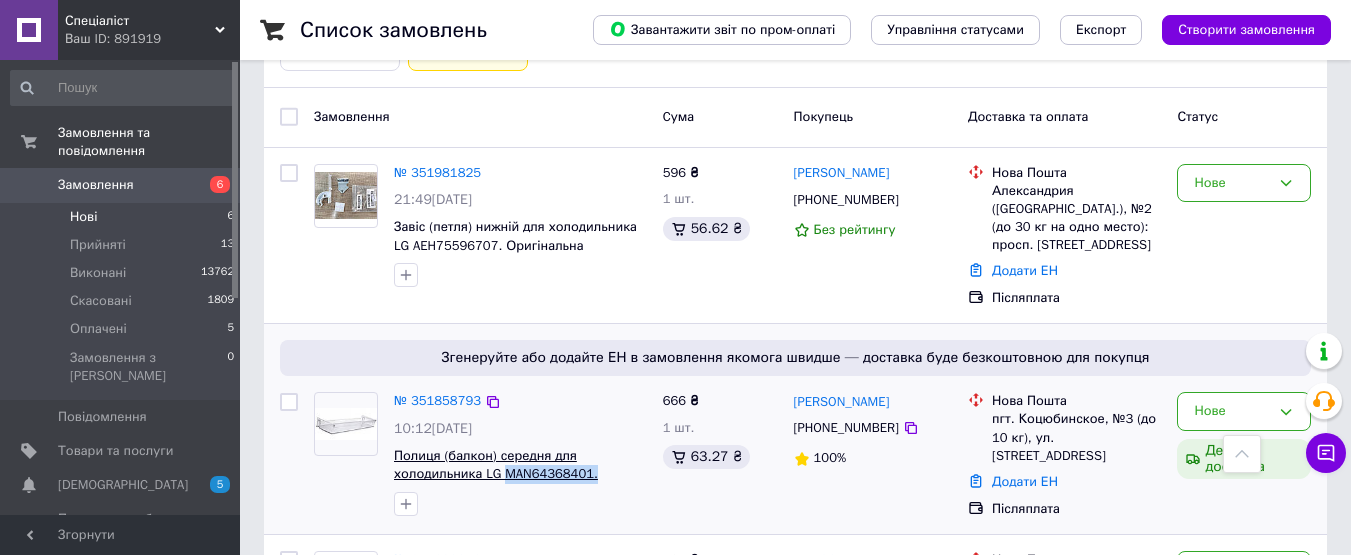 drag, startPoint x: 588, startPoint y: 474, endPoint x: 503, endPoint y: 475, distance: 85.00588 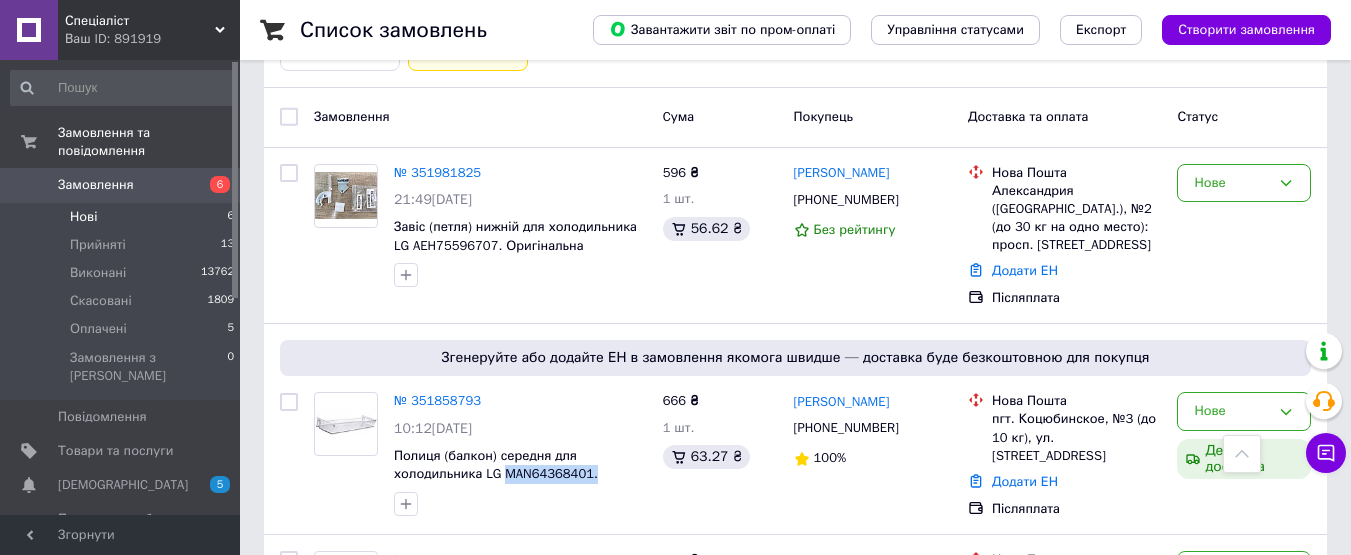 copy on "MAN64368401." 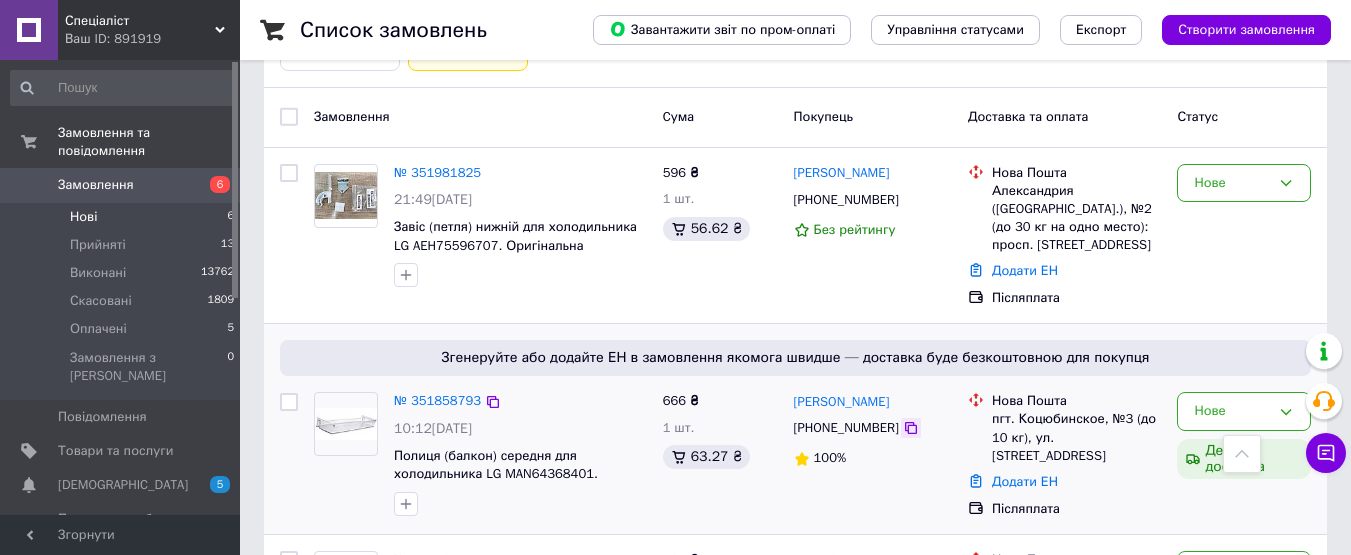 click 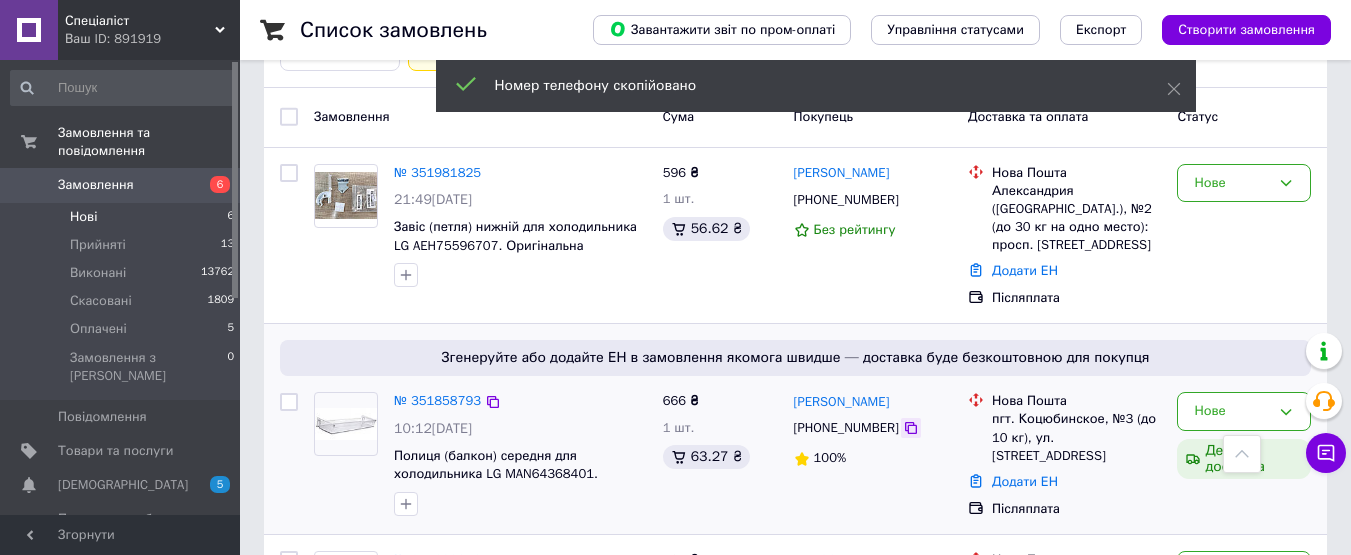 click 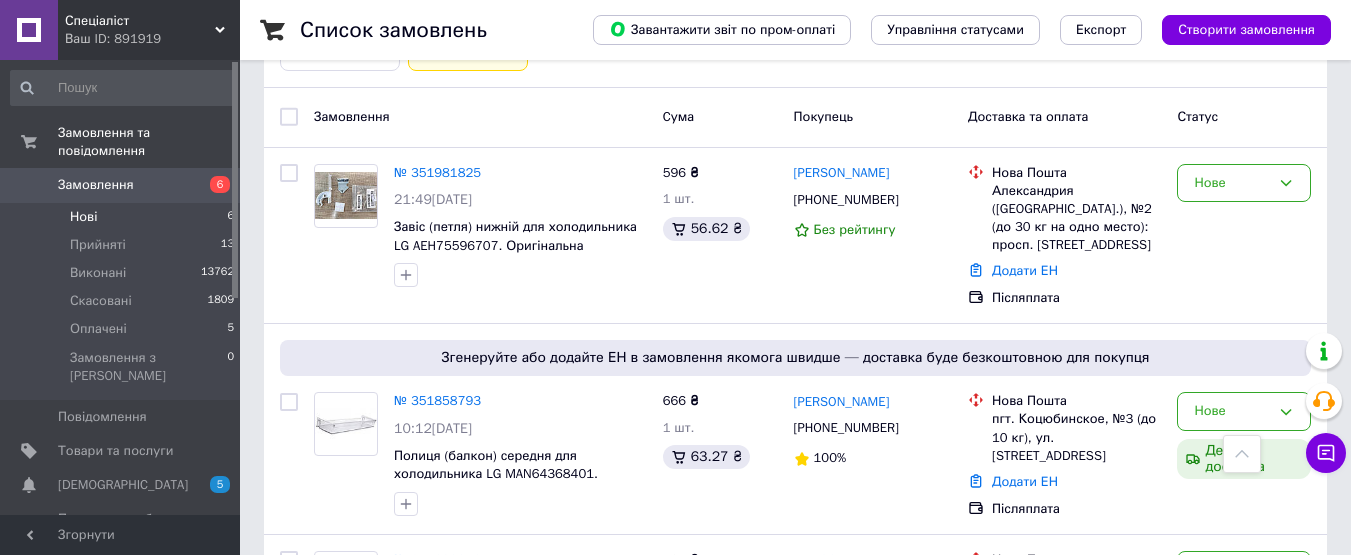click on "Замовлення" at bounding box center [96, 185] 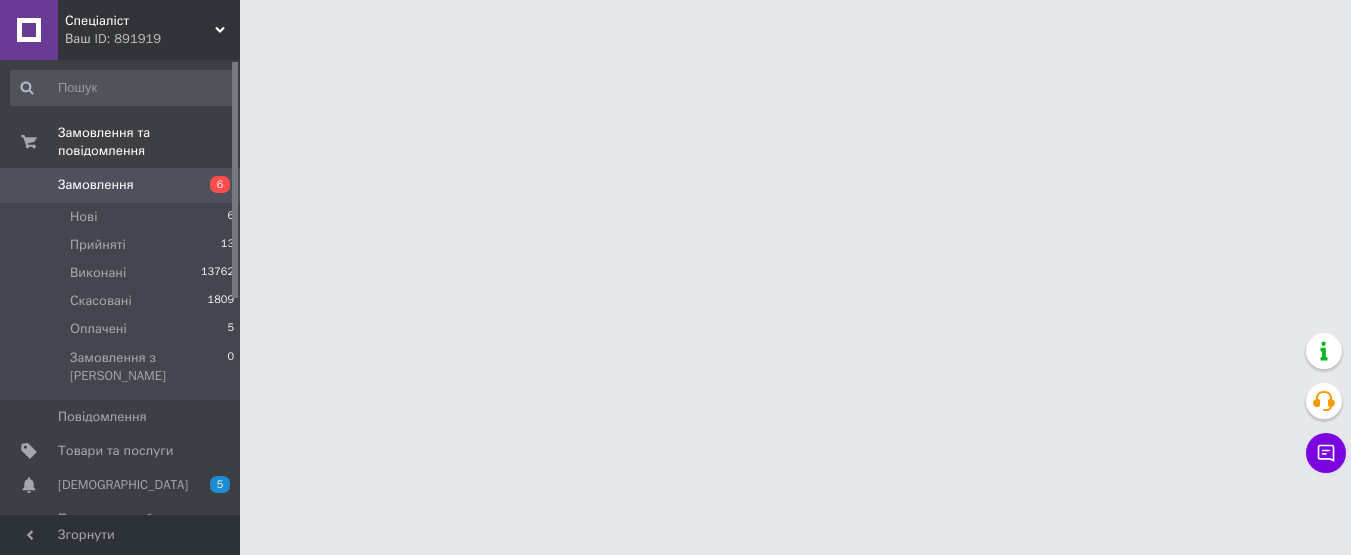 scroll, scrollTop: 0, scrollLeft: 0, axis: both 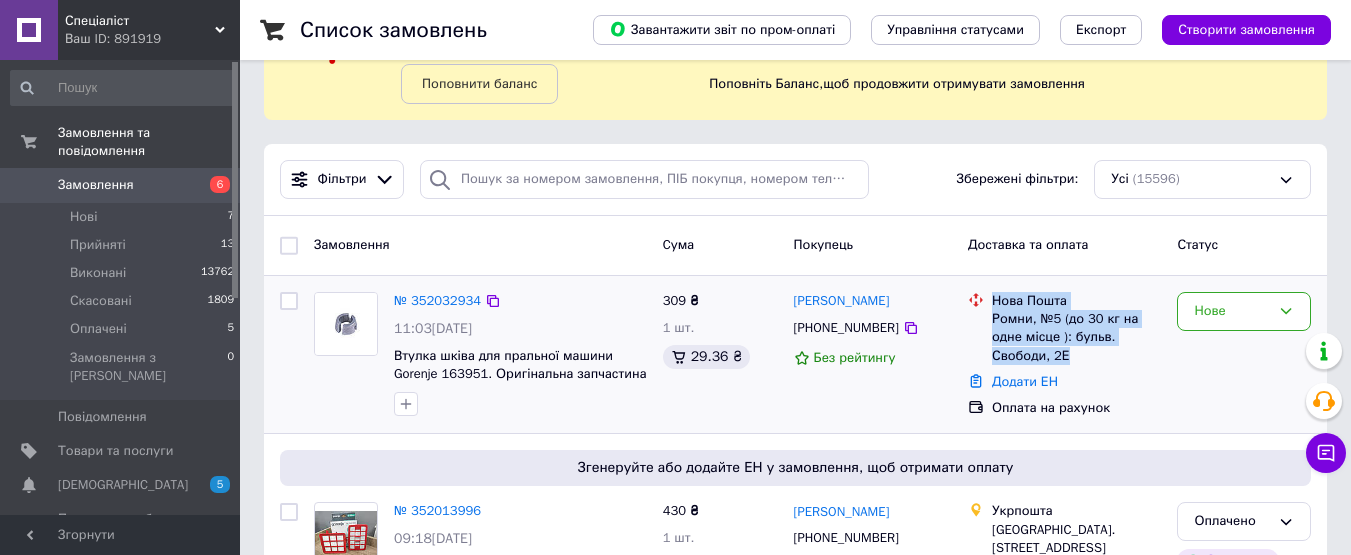 drag, startPoint x: 1082, startPoint y: 354, endPoint x: 988, endPoint y: 302, distance: 107.42439 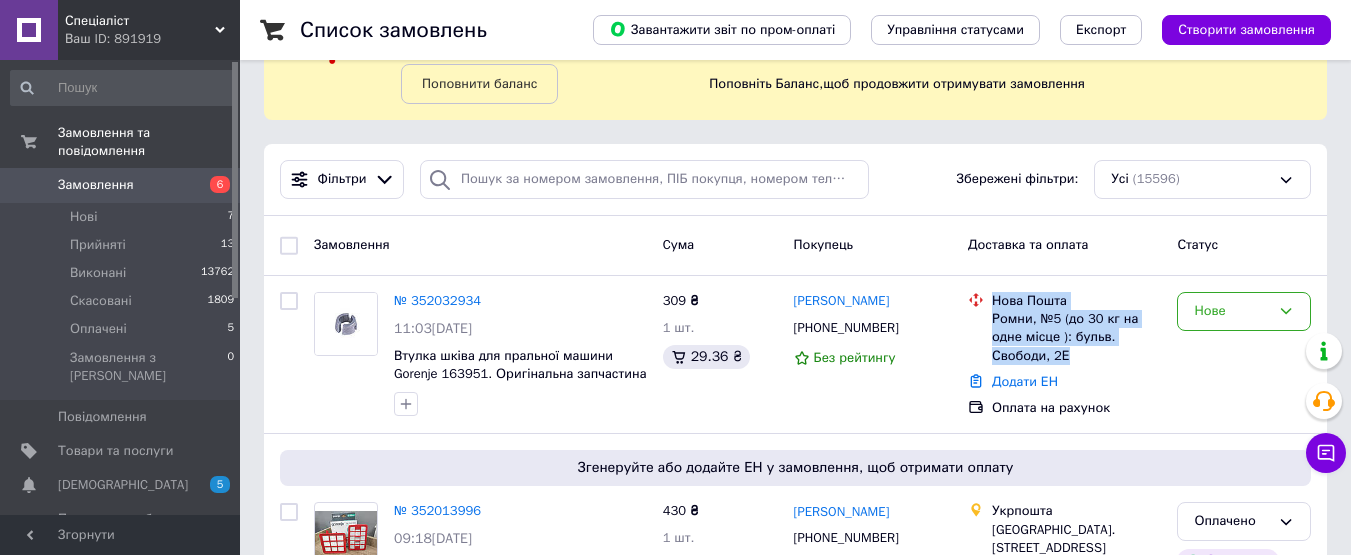 copy on "Нова Пошта Ромни, №5 (до 30 кг на одне місце ): бульв. Свободи, 2Е" 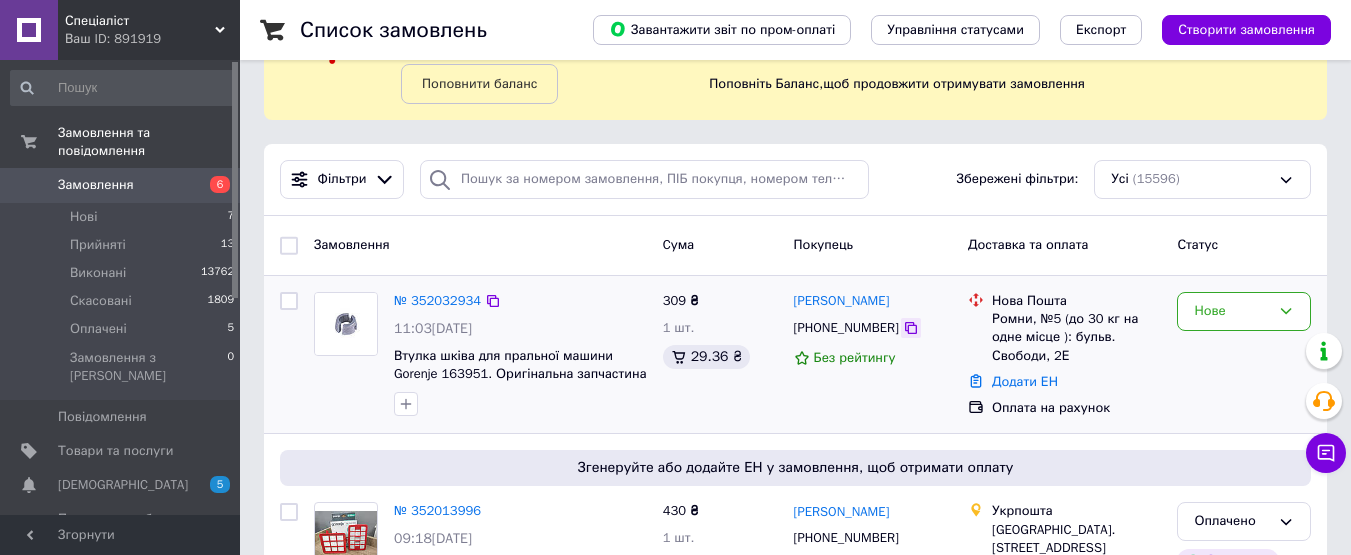 click 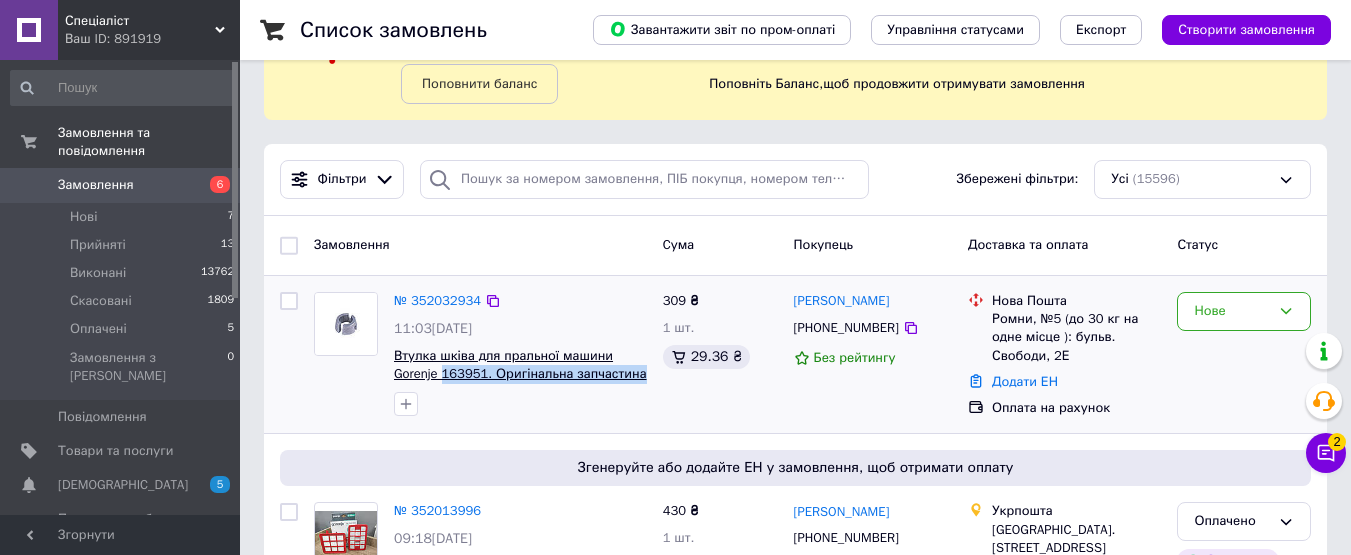 drag, startPoint x: 521, startPoint y: 379, endPoint x: 444, endPoint y: 373, distance: 77.23341 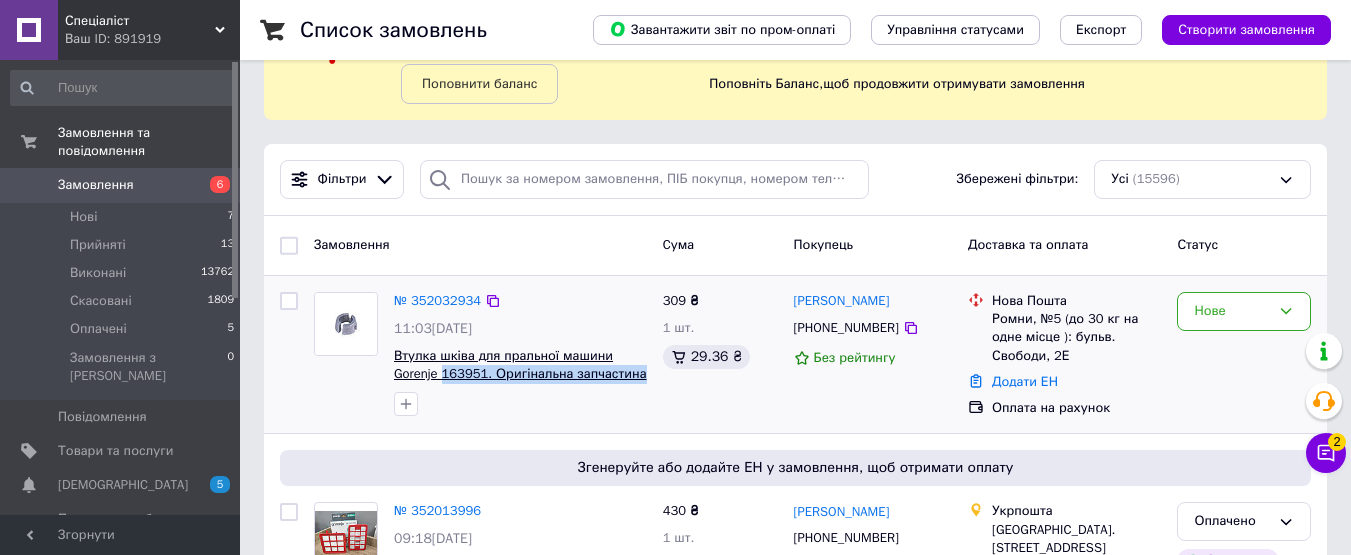 click on "Втулка шківа для пральної машини Gorenje 163951. Оригінальна запчастина" at bounding box center [520, 365] 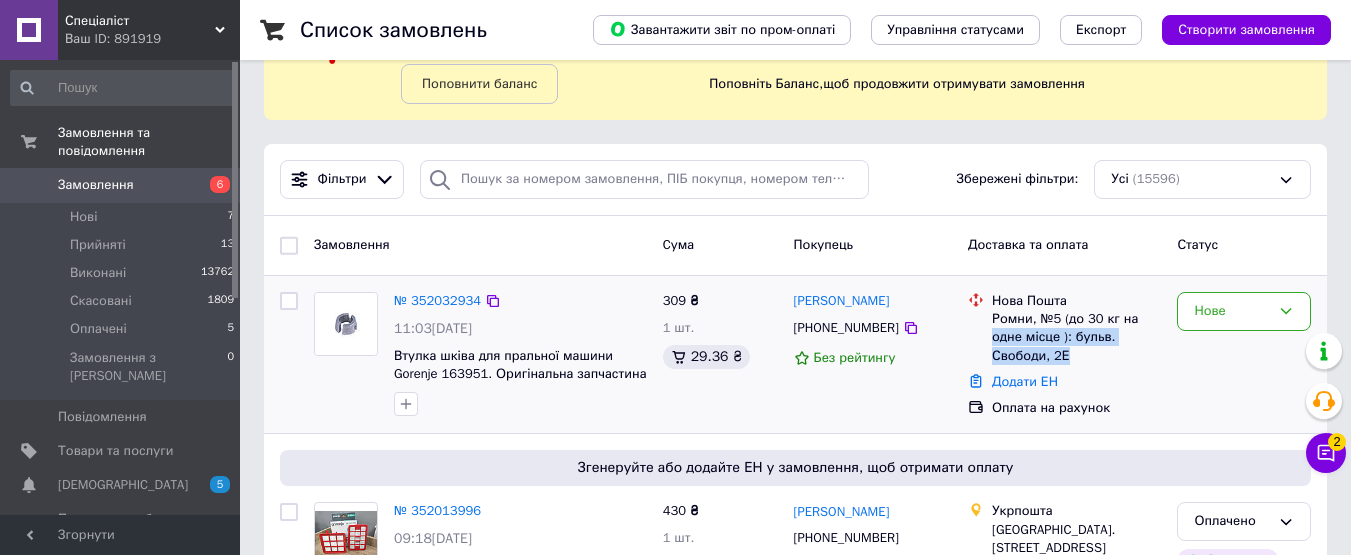 drag, startPoint x: 1075, startPoint y: 356, endPoint x: 990, endPoint y: 334, distance: 87.80091 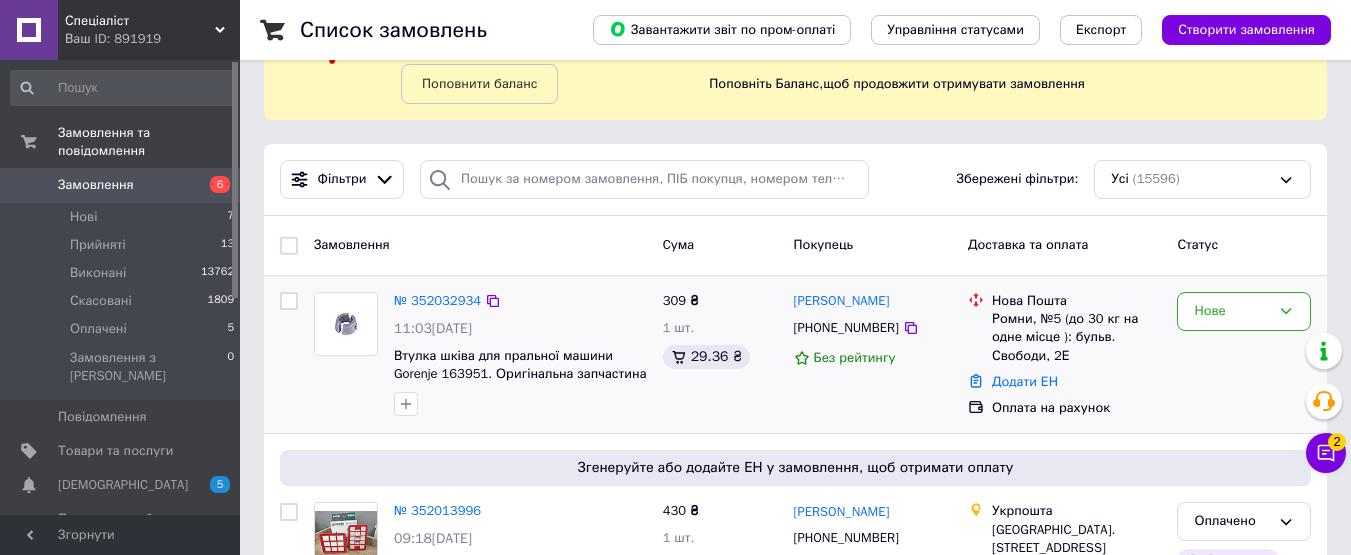 click on "№ 352032934 11:03, 10.07.2025 Втулка шківа для пральної машини Gorenje 163951. Оригінальна запчастина" at bounding box center (520, 354) 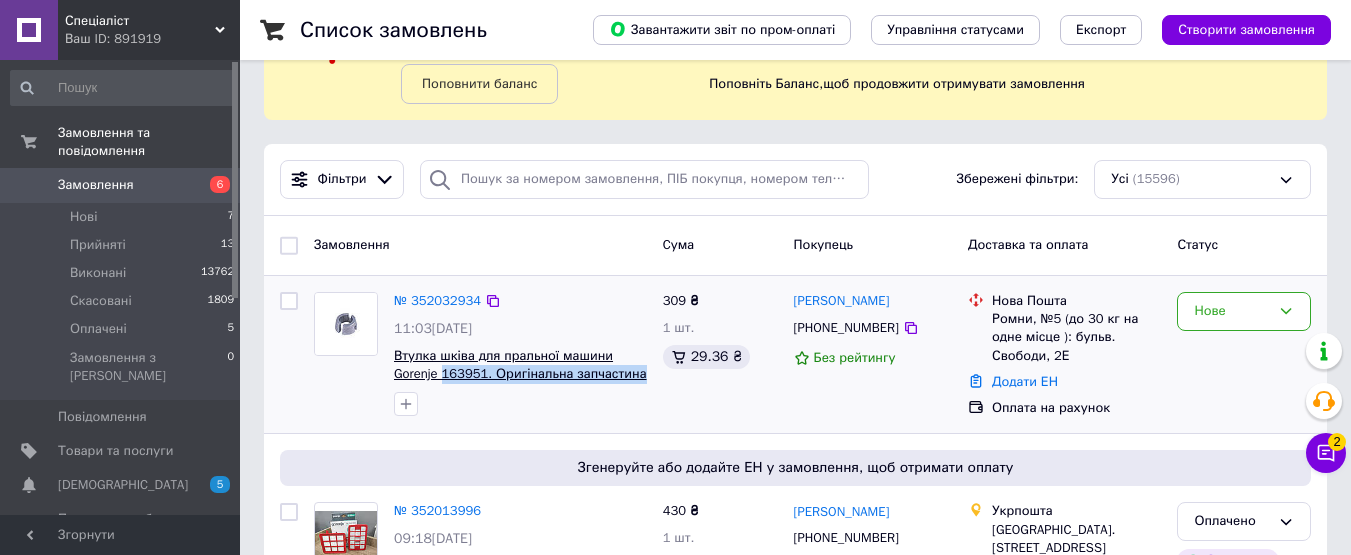 drag, startPoint x: 641, startPoint y: 381, endPoint x: 443, endPoint y: 377, distance: 198.0404 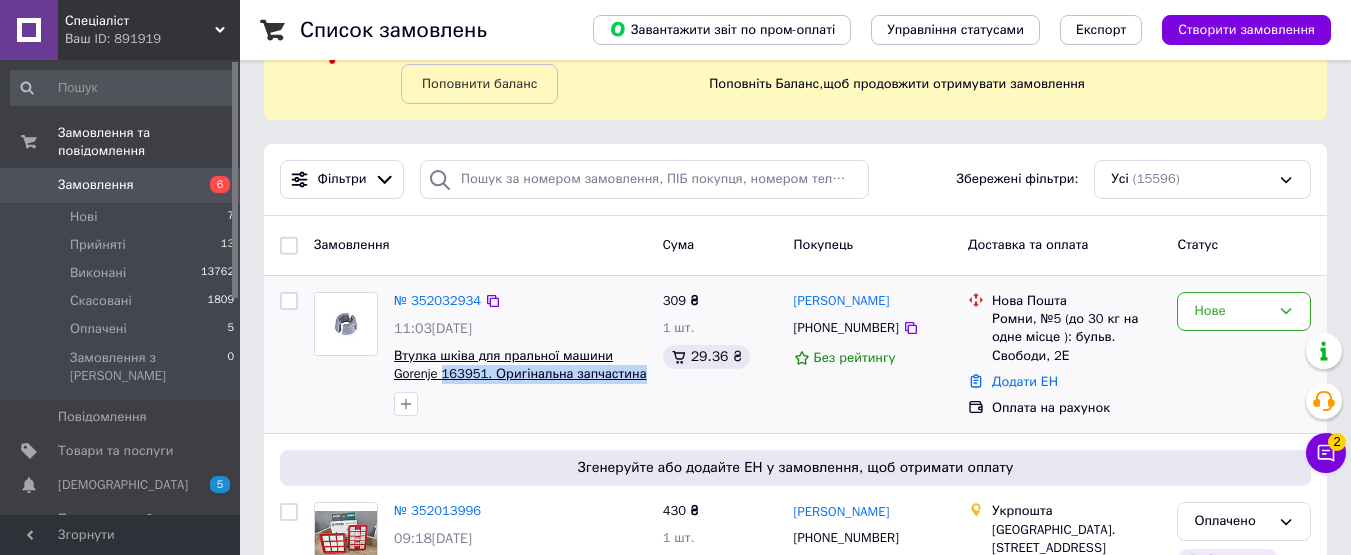 click on "№ 352032934 11:03, 10.07.2025 Втулка шківа для пральної машини Gorenje 163951. Оригінальна запчастина" at bounding box center [520, 354] 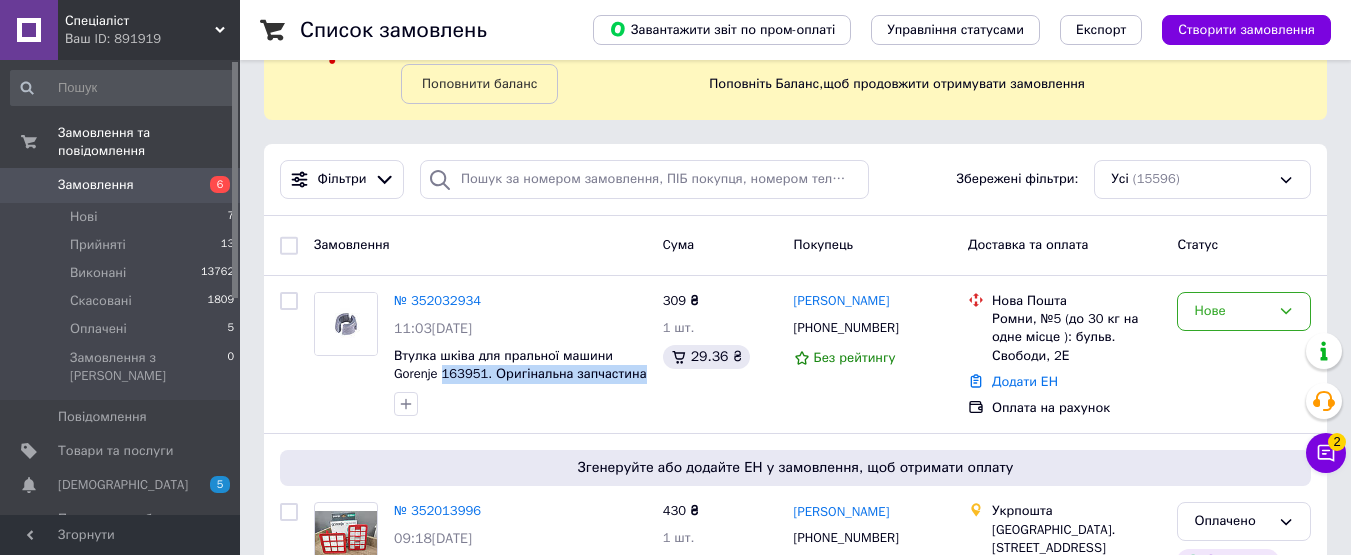 scroll, scrollTop: 0, scrollLeft: 0, axis: both 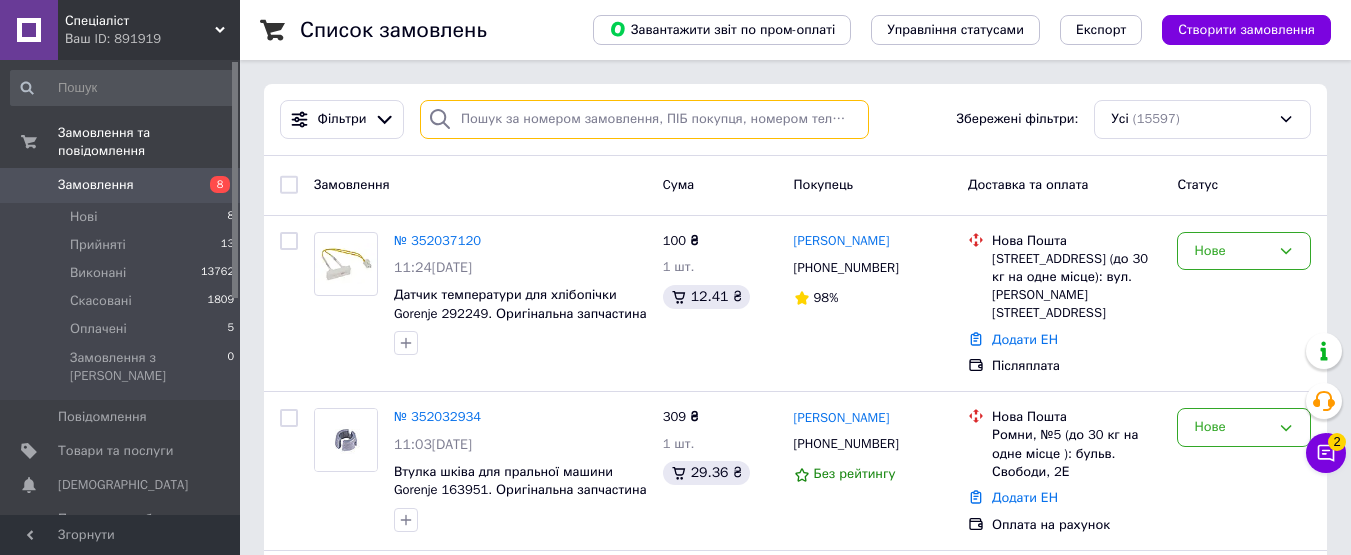 click at bounding box center (644, 119) 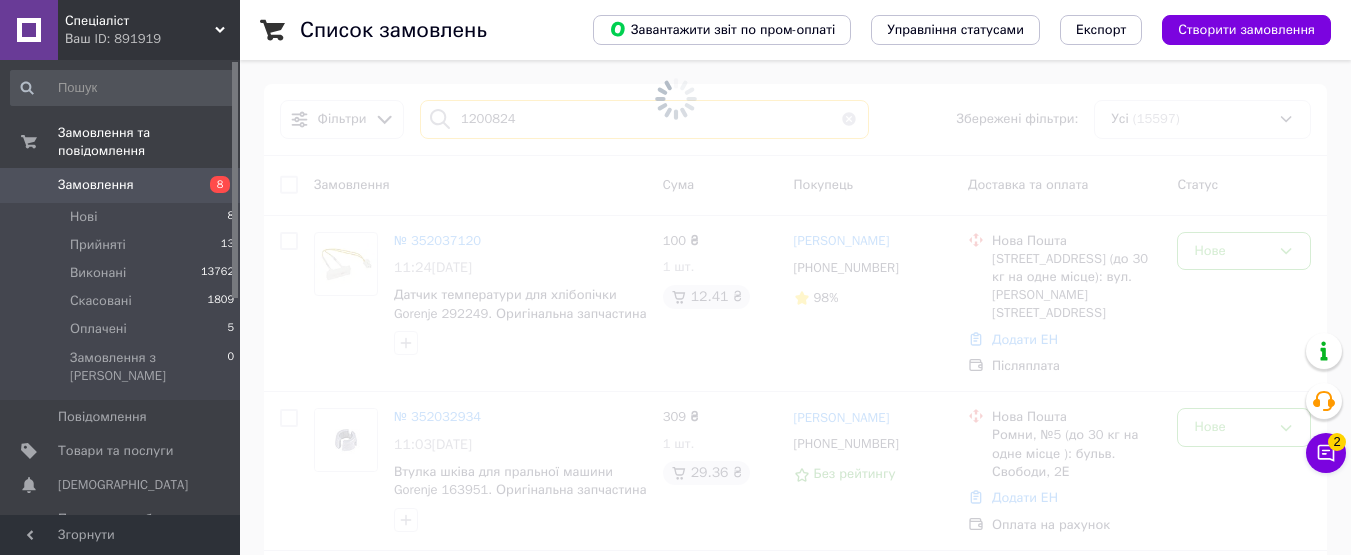 type on "12008247" 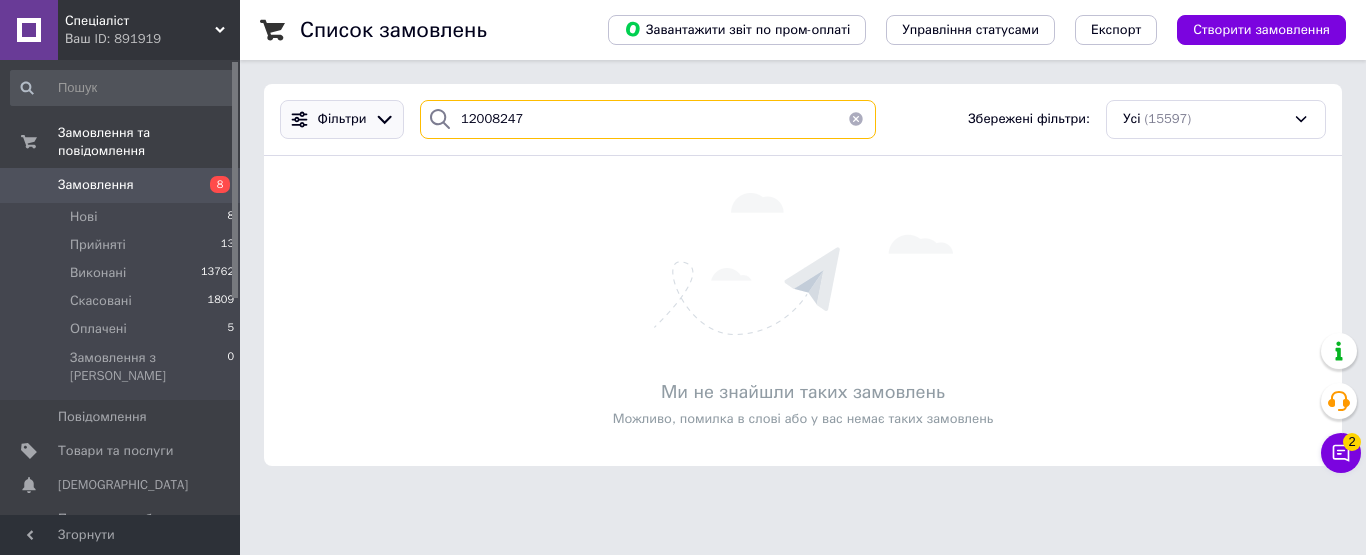 drag, startPoint x: 543, startPoint y: 117, endPoint x: 389, endPoint y: 117, distance: 154 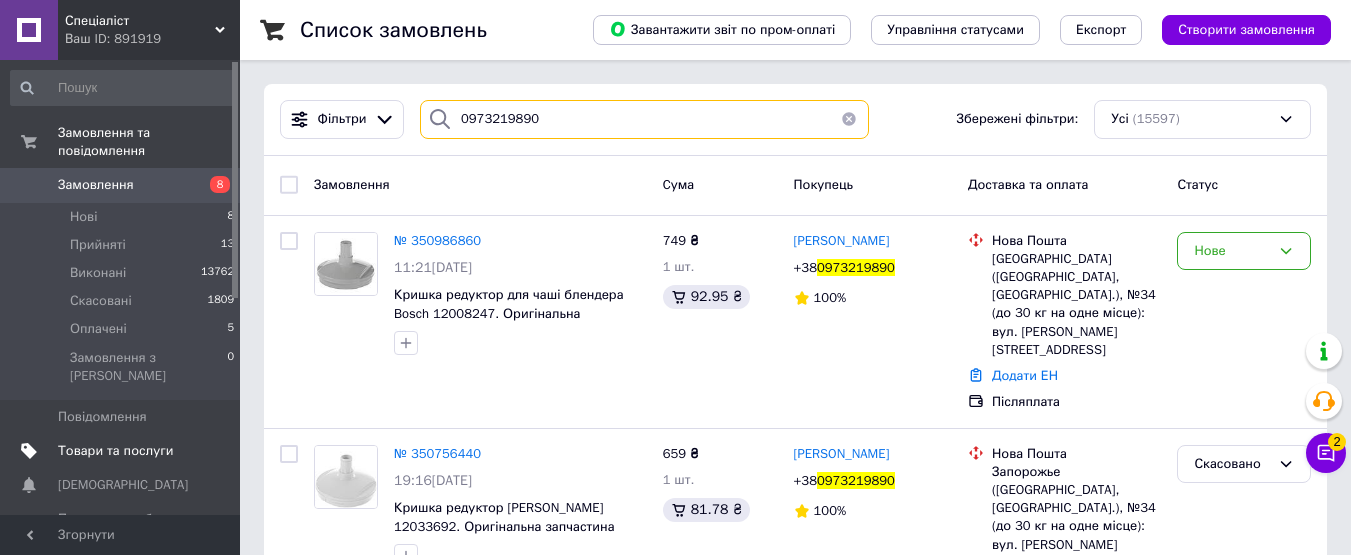 type on "0973219890" 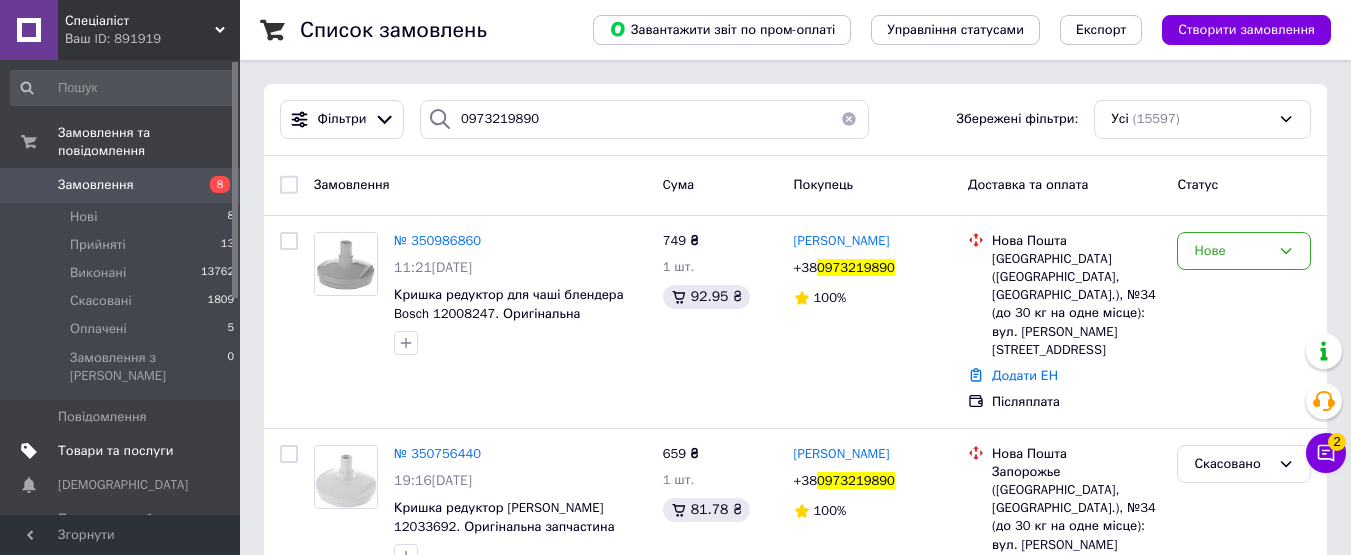click on "Товари та послуги" at bounding box center [115, 451] 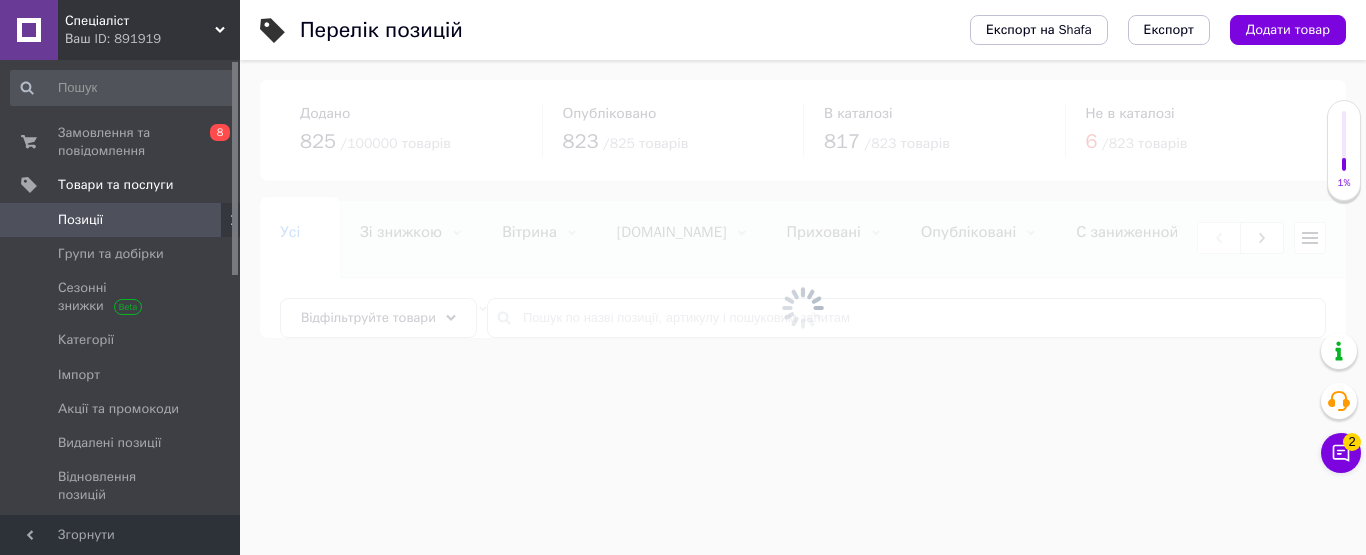 click at bounding box center [803, 307] 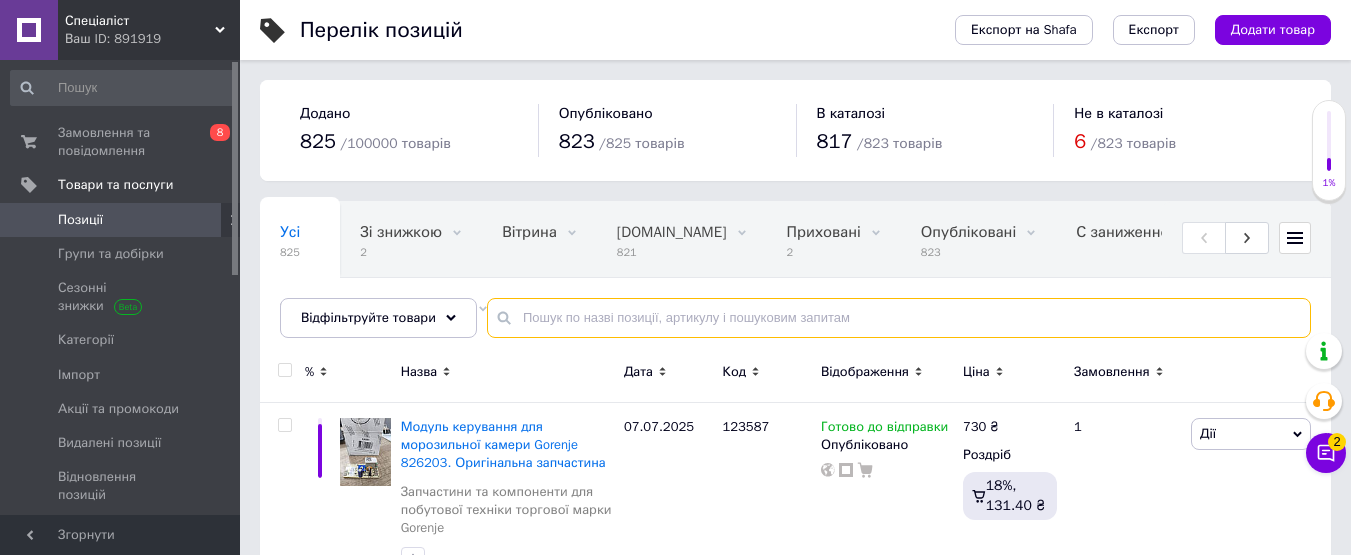 click at bounding box center (899, 318) 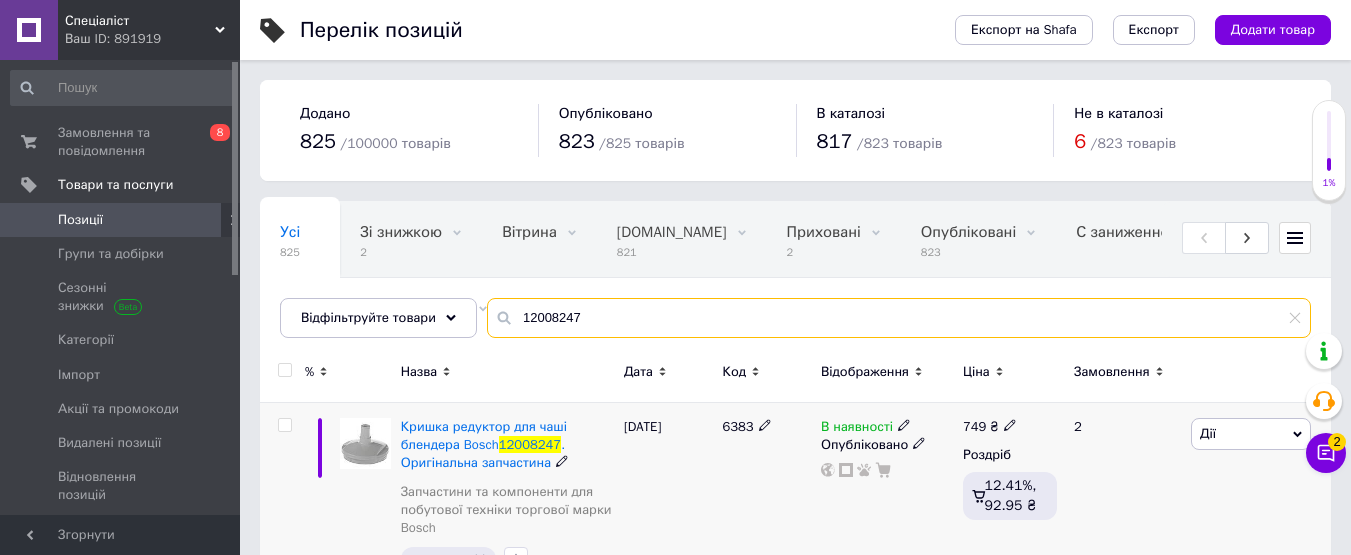scroll, scrollTop: 61, scrollLeft: 0, axis: vertical 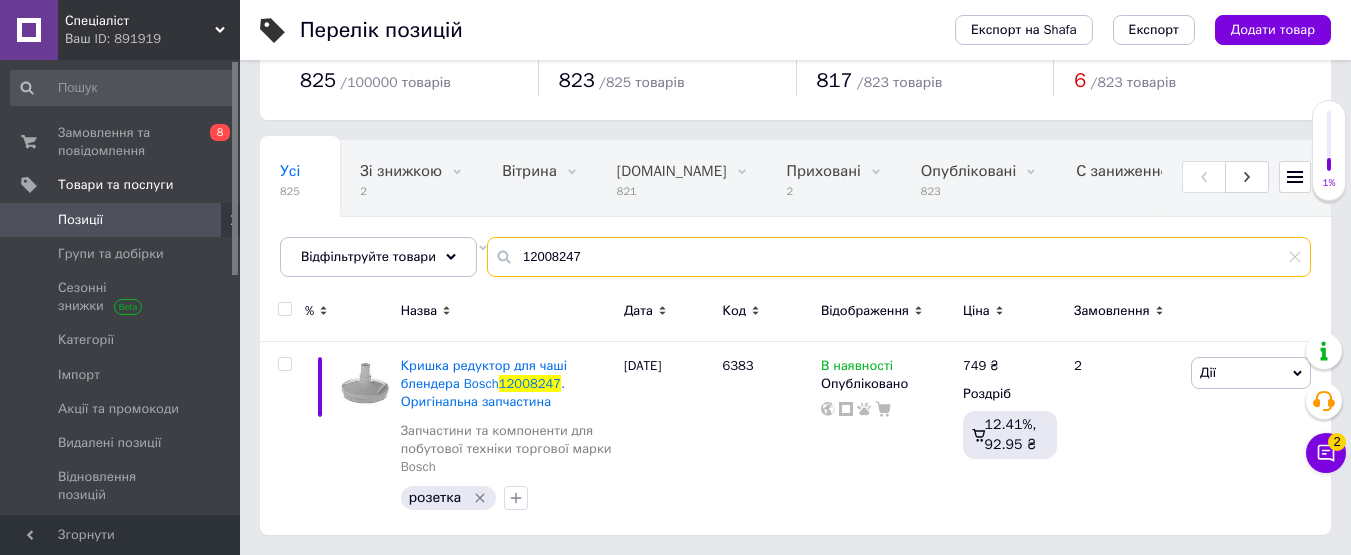 drag, startPoint x: 588, startPoint y: 258, endPoint x: 375, endPoint y: 231, distance: 214.70445 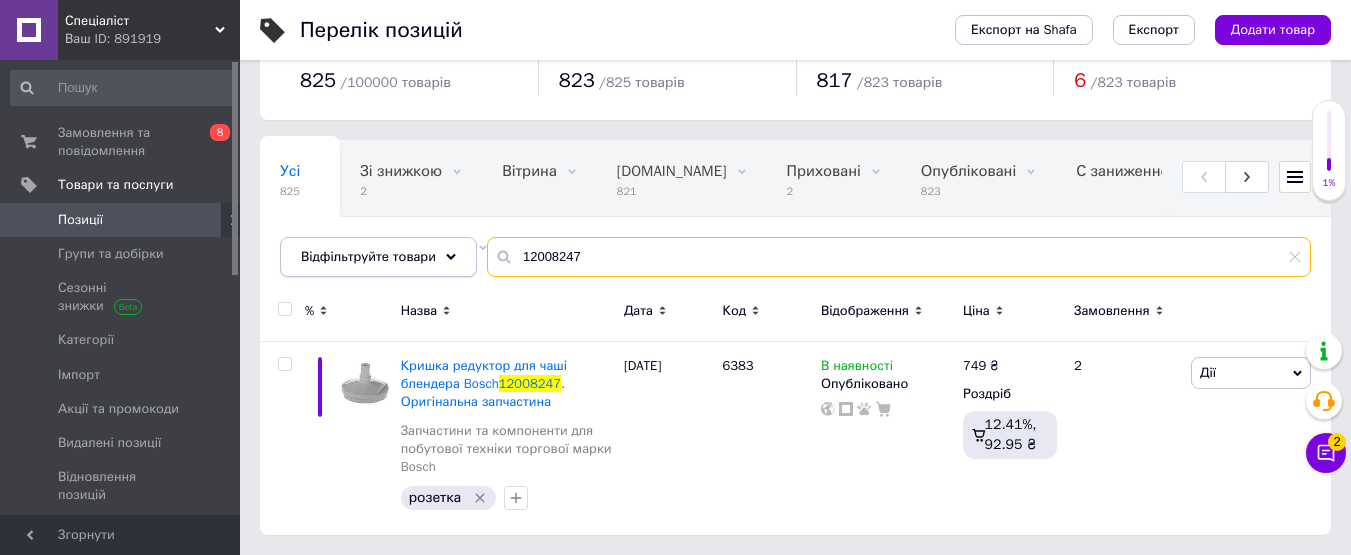 type on "12008247" 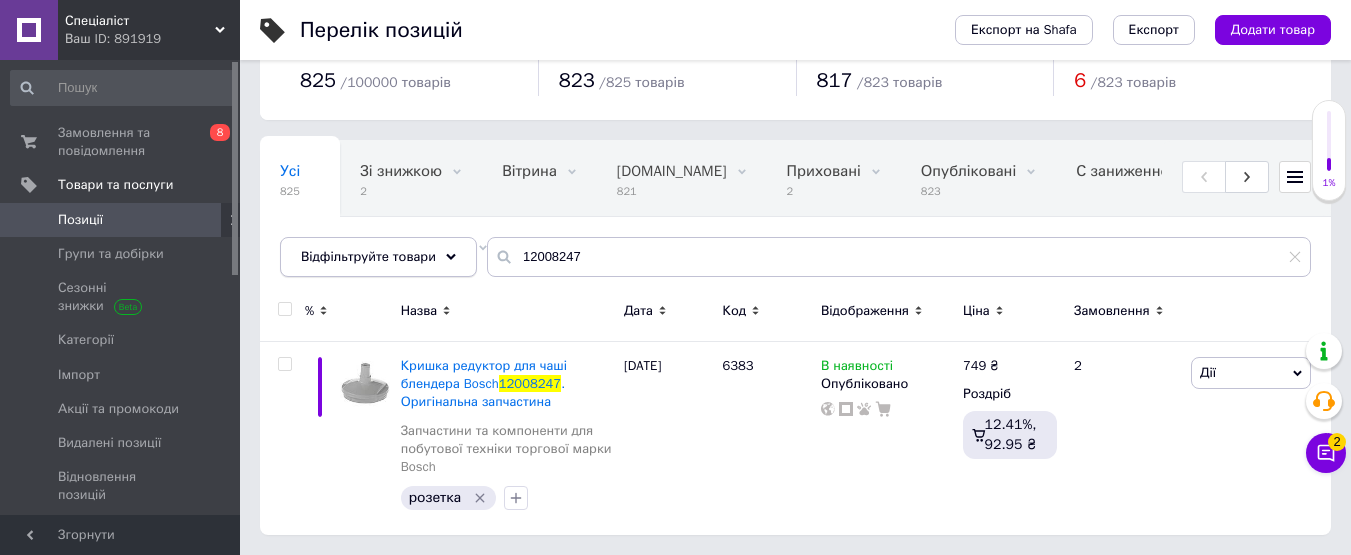 drag, startPoint x: 428, startPoint y: 274, endPoint x: 449, endPoint y: 275, distance: 21.023796 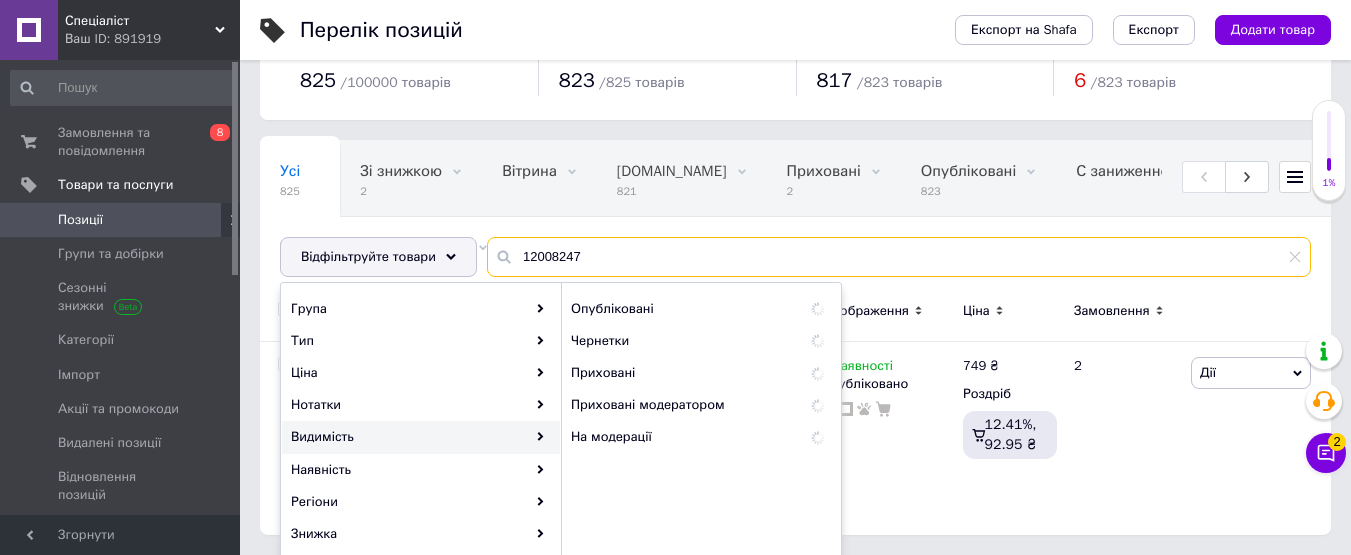click on "12008247" at bounding box center [899, 257] 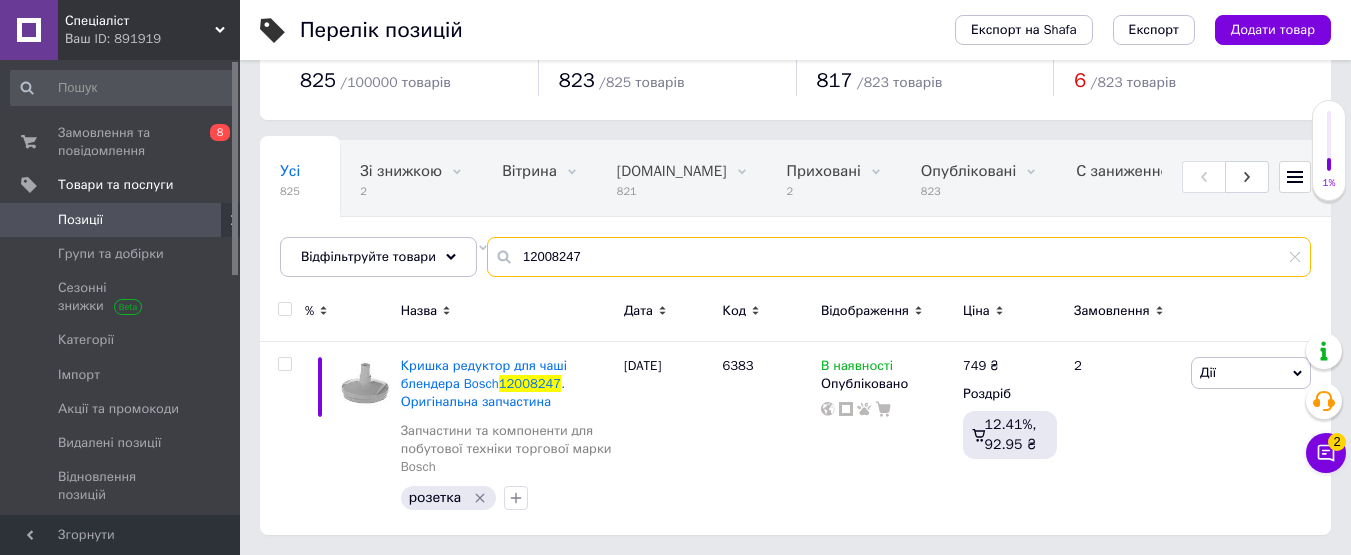 drag, startPoint x: 593, startPoint y: 249, endPoint x: 476, endPoint y: 255, distance: 117.15375 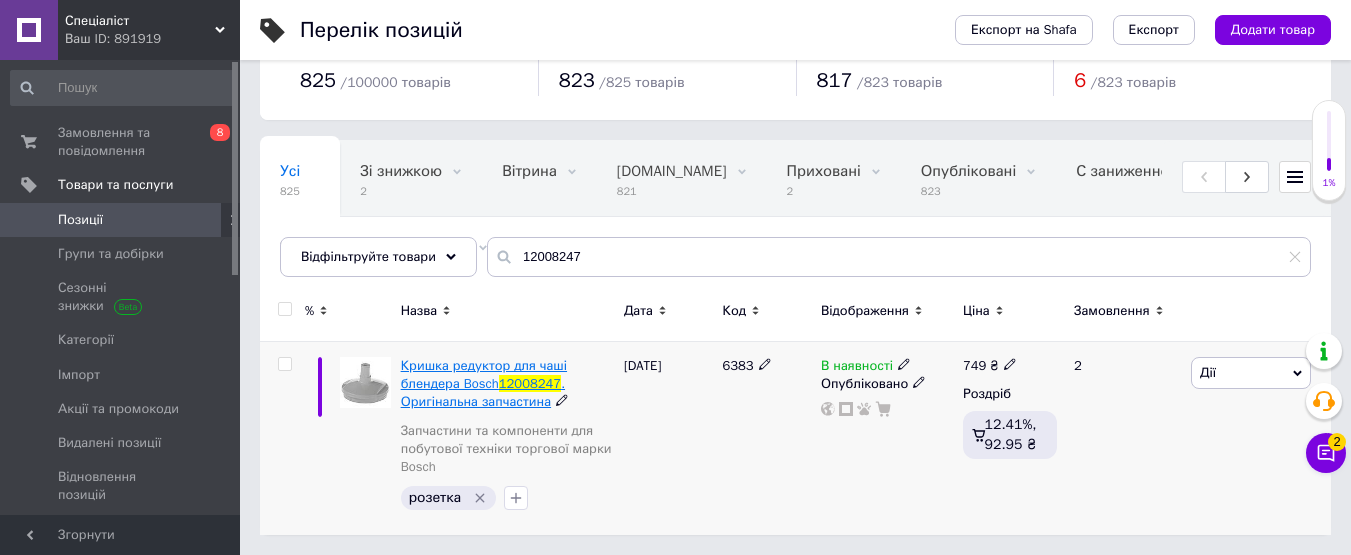 click on "Кришка редуктор для чаші блендера Bosch" at bounding box center (484, 374) 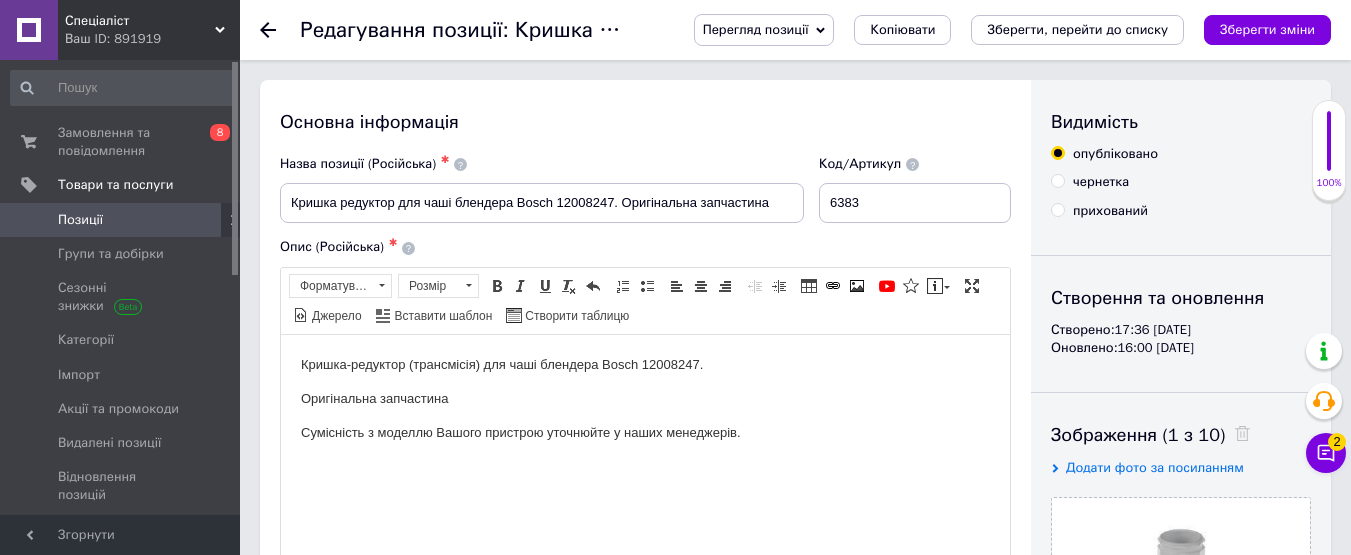 scroll, scrollTop: 400, scrollLeft: 0, axis: vertical 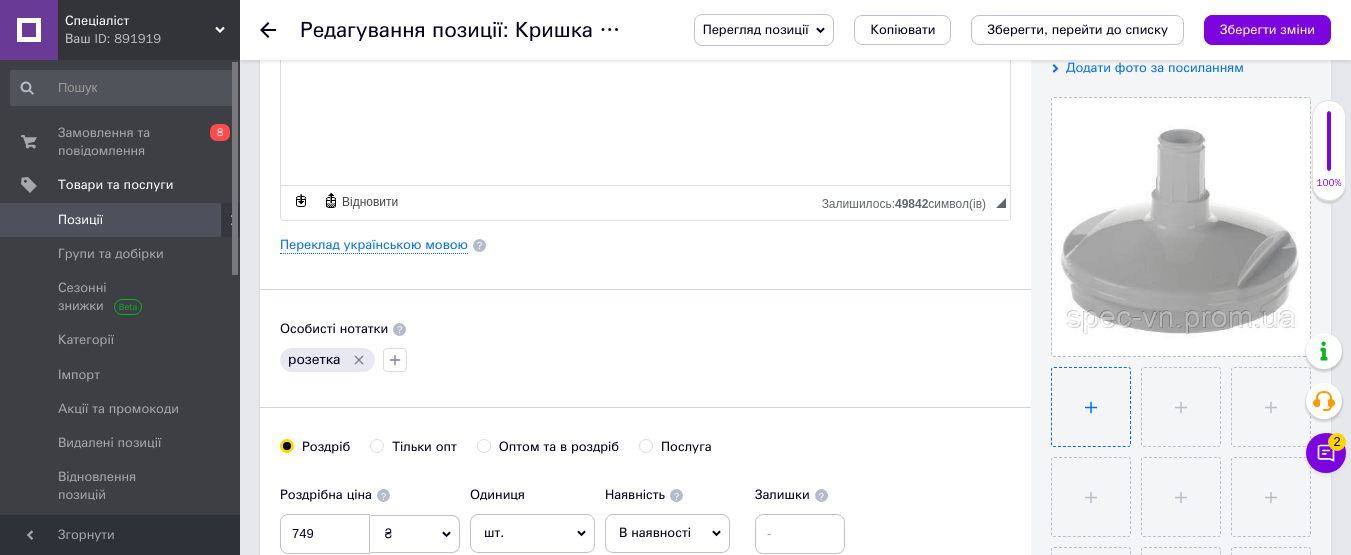 click at bounding box center [1091, 407] 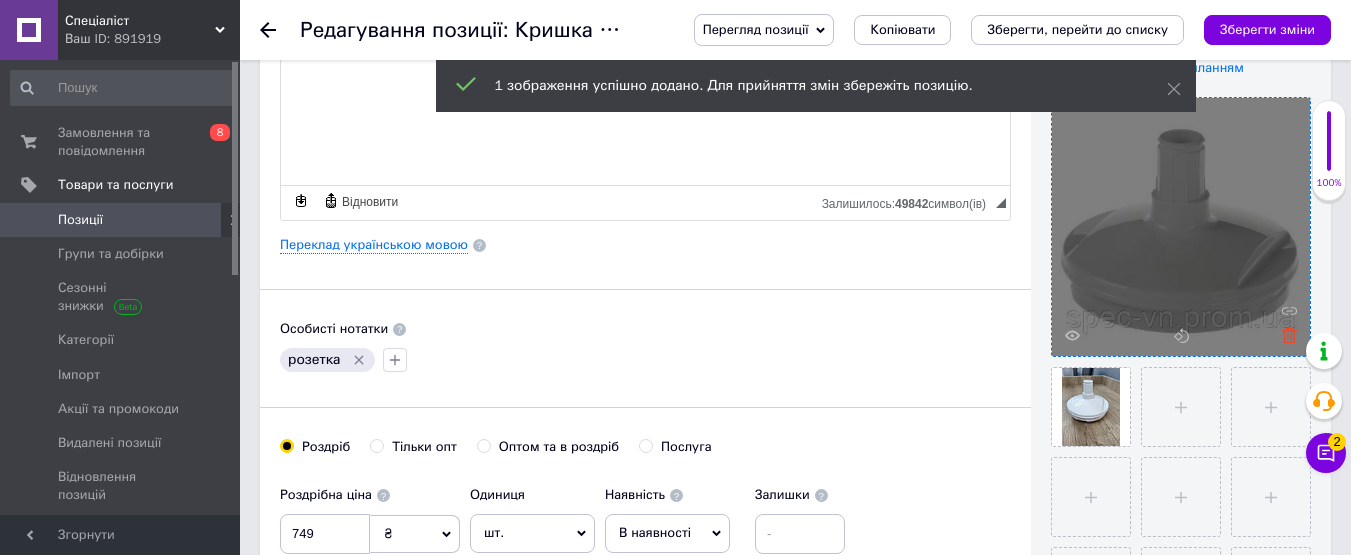 click 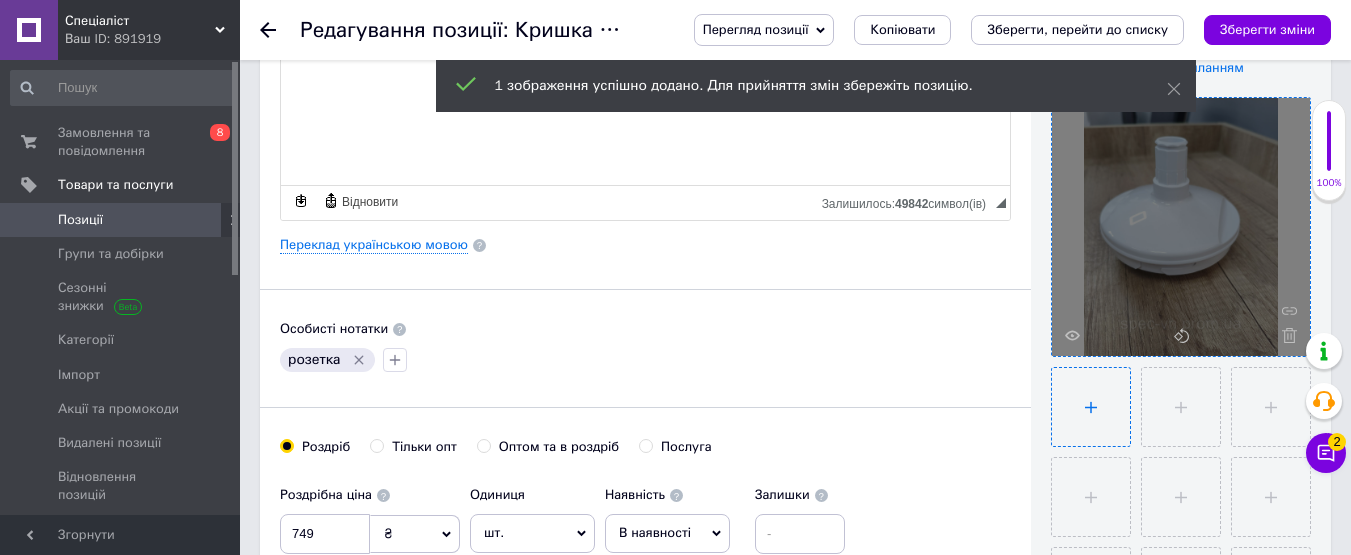 click at bounding box center (1091, 407) 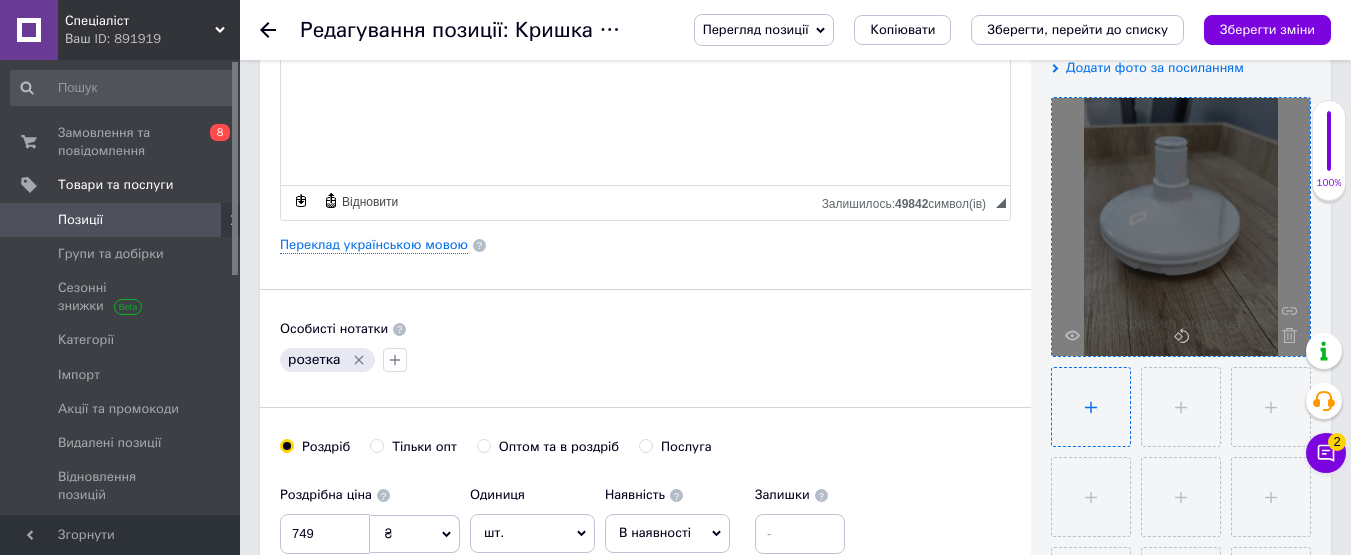 type on "C:\fakepath\12008247 - 2.jpg" 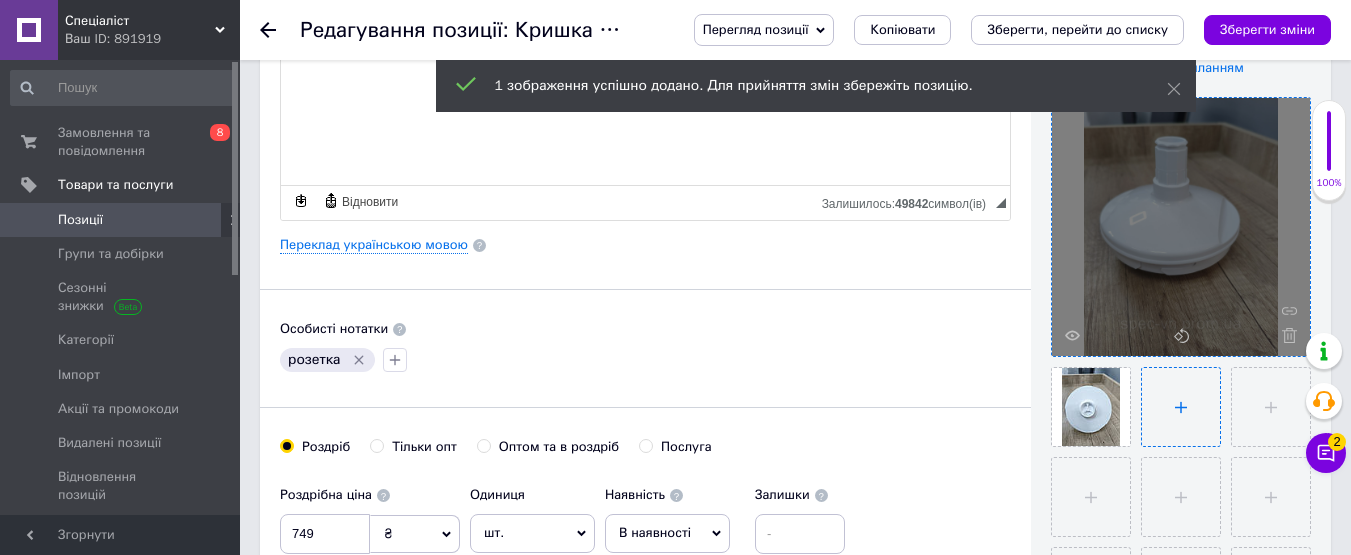 click at bounding box center (1181, 407) 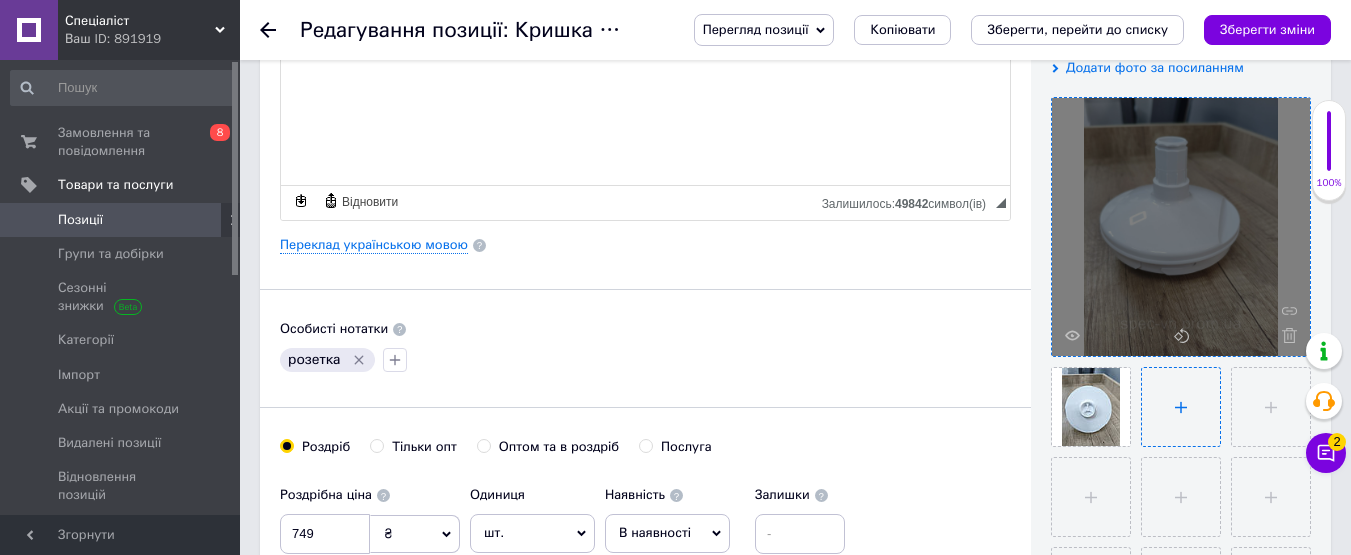 type on "C:\fakepath\12008247 - 3.jpg" 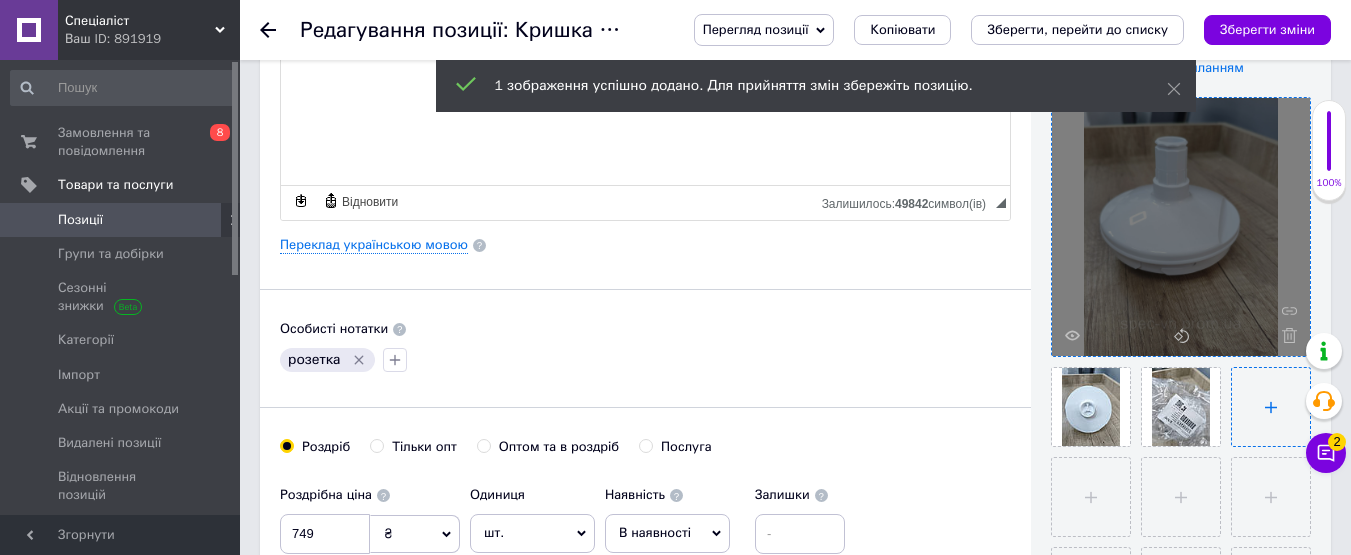 click at bounding box center (1271, 407) 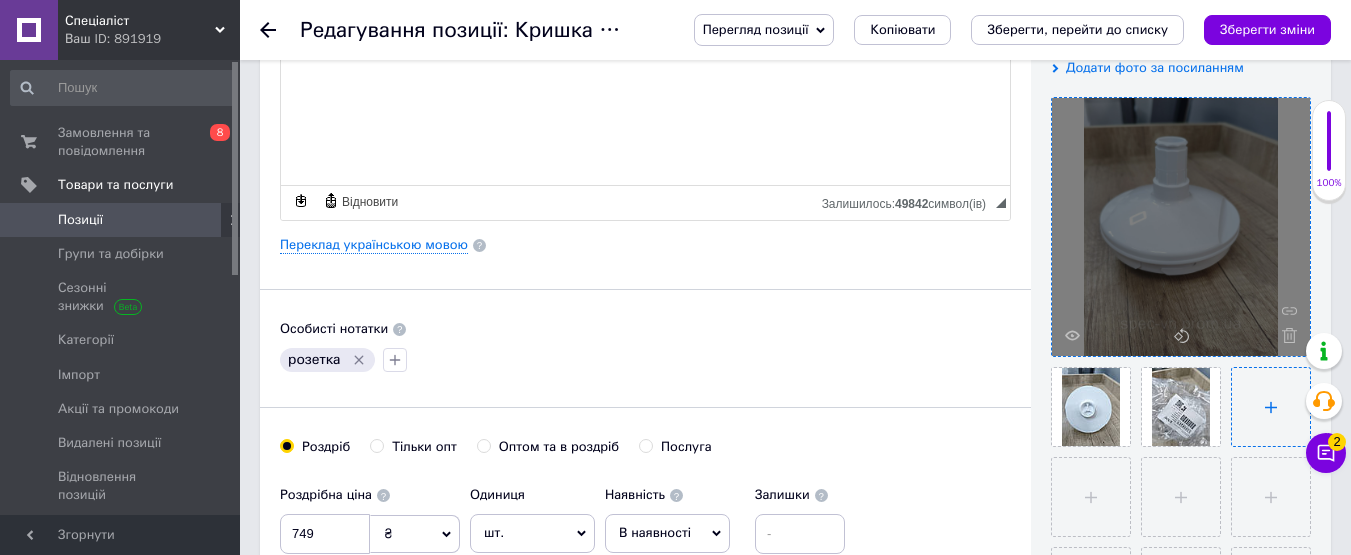 type on "C:\fakepath\12008247 - 5.jpg" 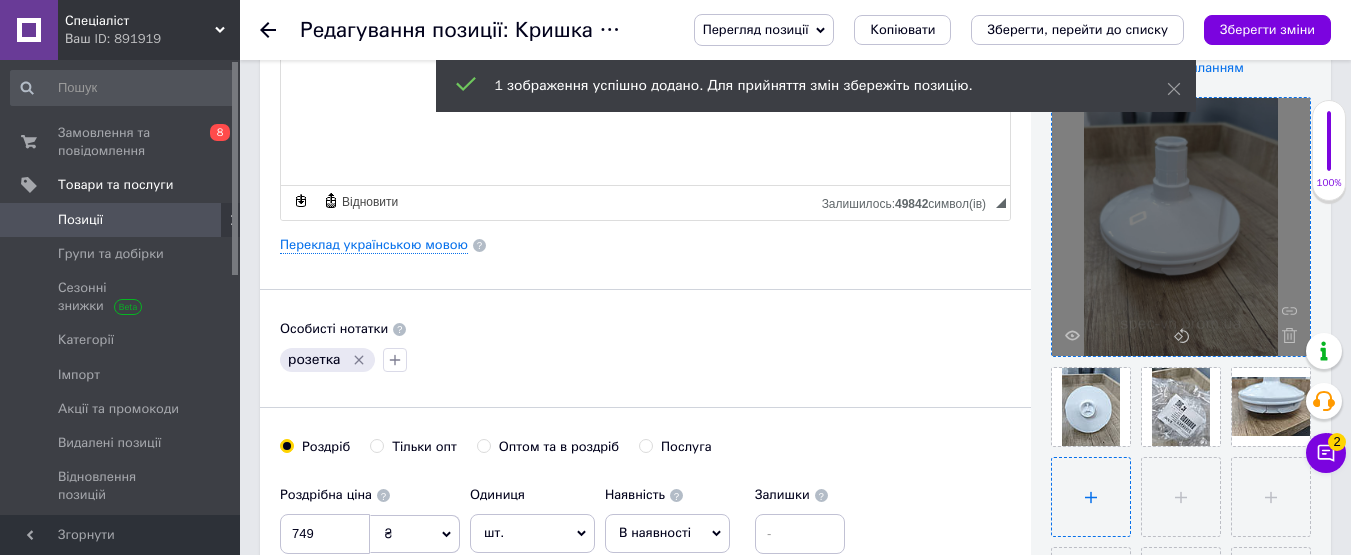 click at bounding box center (1091, 497) 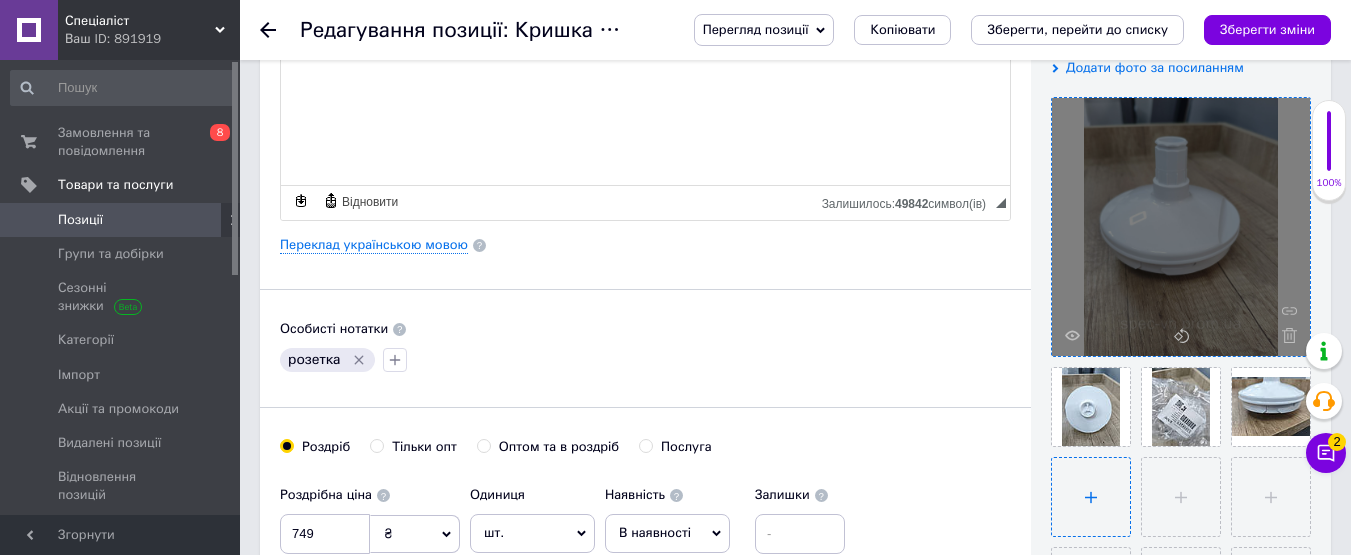 type on "C:\fakepath\12008247 - 4.jpg" 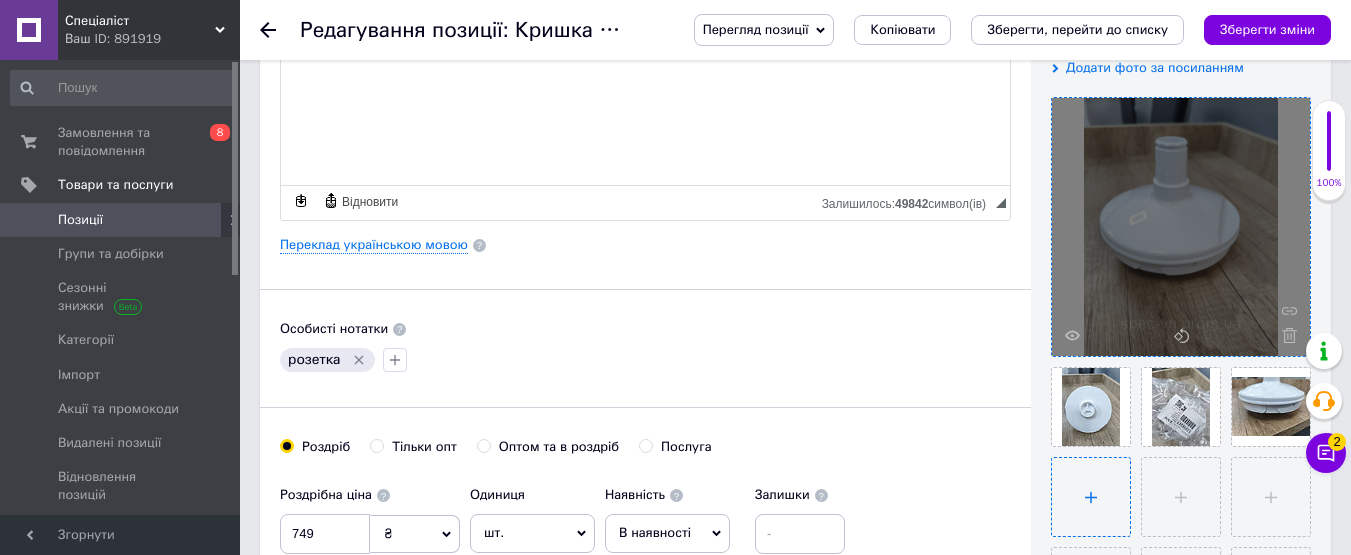 type 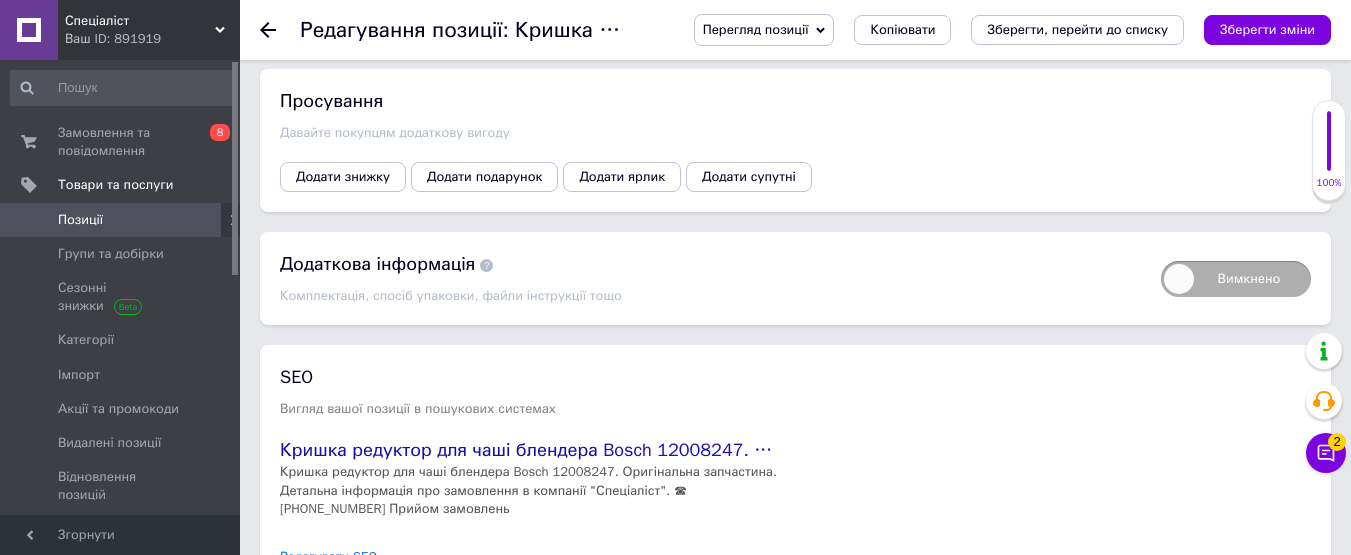 scroll, scrollTop: 2600, scrollLeft: 0, axis: vertical 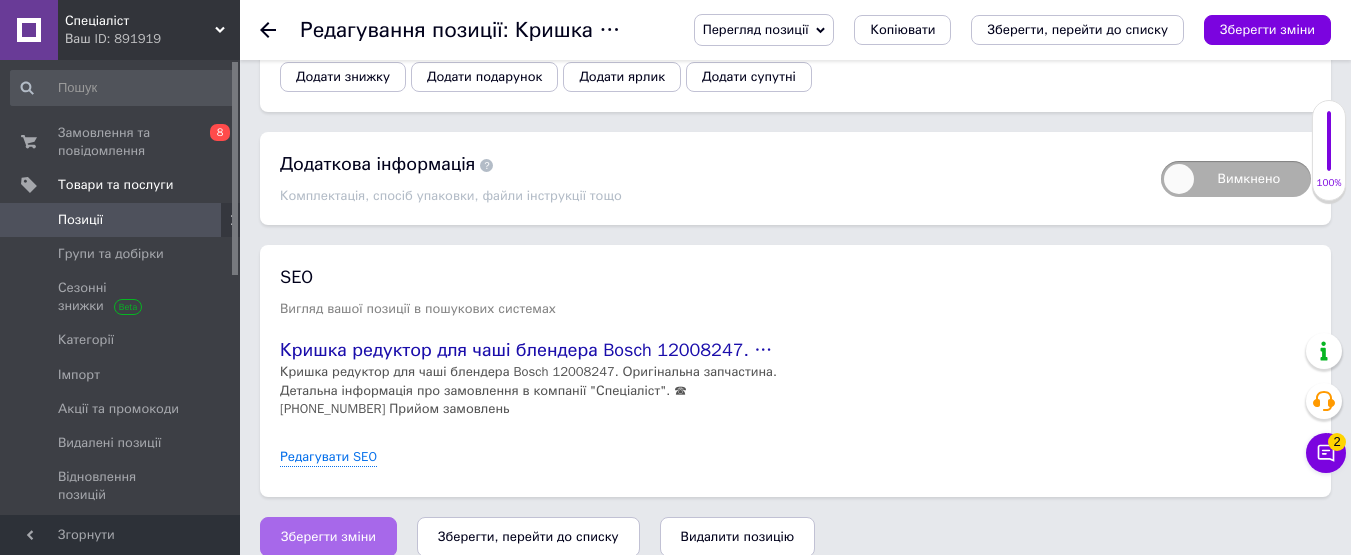 click on "Зберегти зміни" at bounding box center (328, 537) 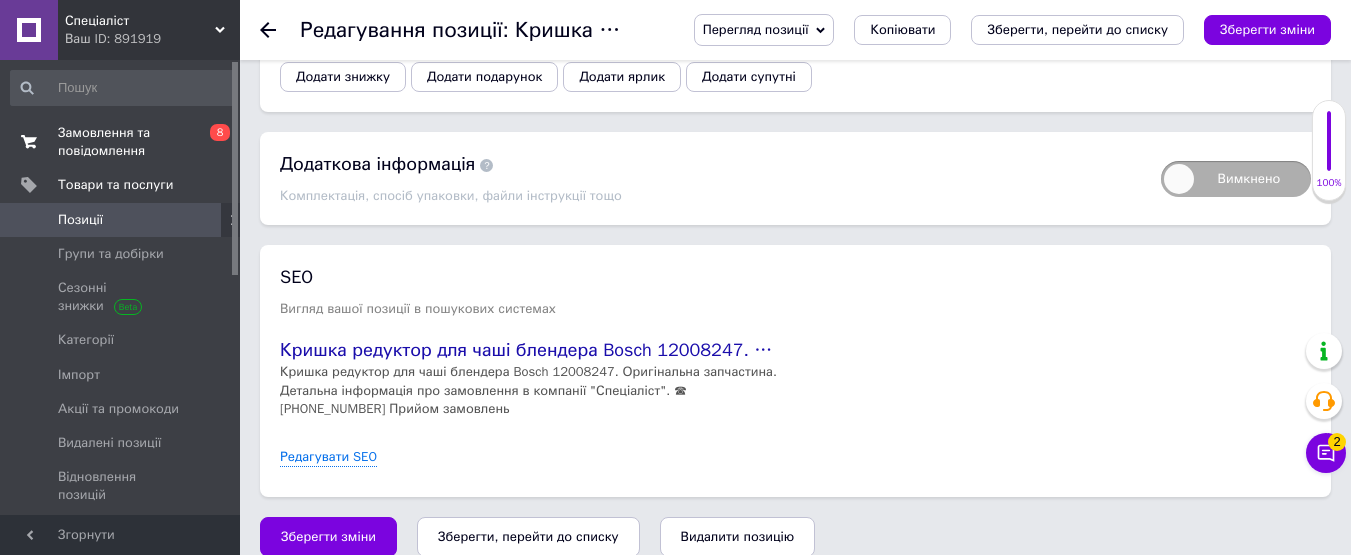 click on "Замовлення та повідомлення" at bounding box center (121, 142) 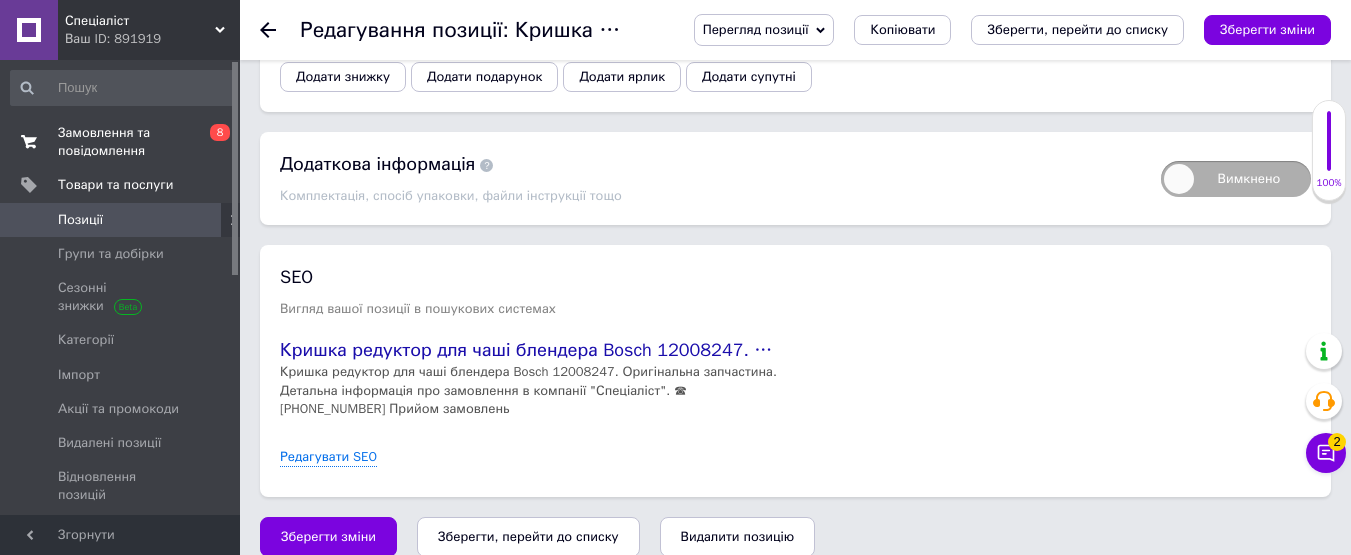 scroll, scrollTop: 0, scrollLeft: 0, axis: both 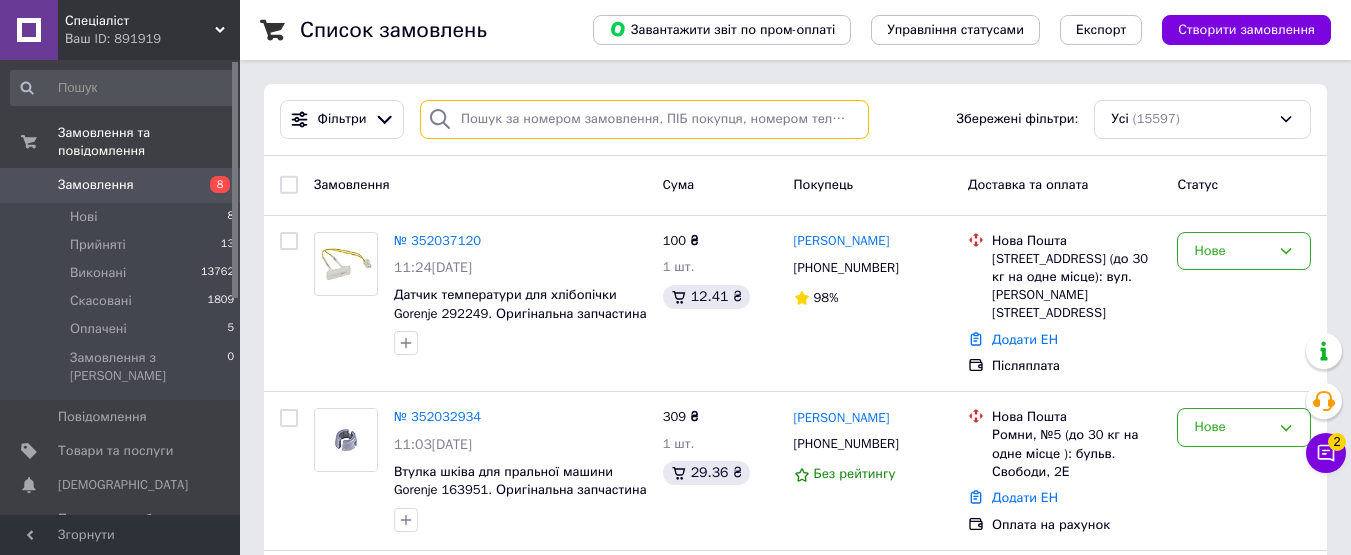 click at bounding box center [644, 119] 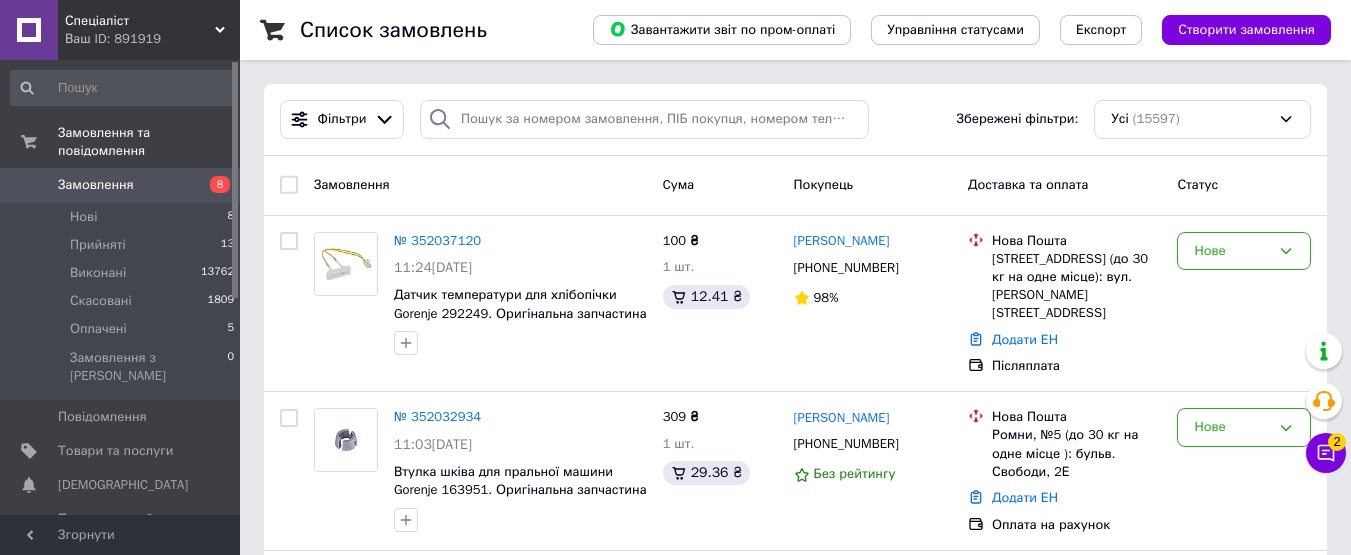 click on "Фільтри Збережені фільтри: Усі (15597)" at bounding box center (795, 120) 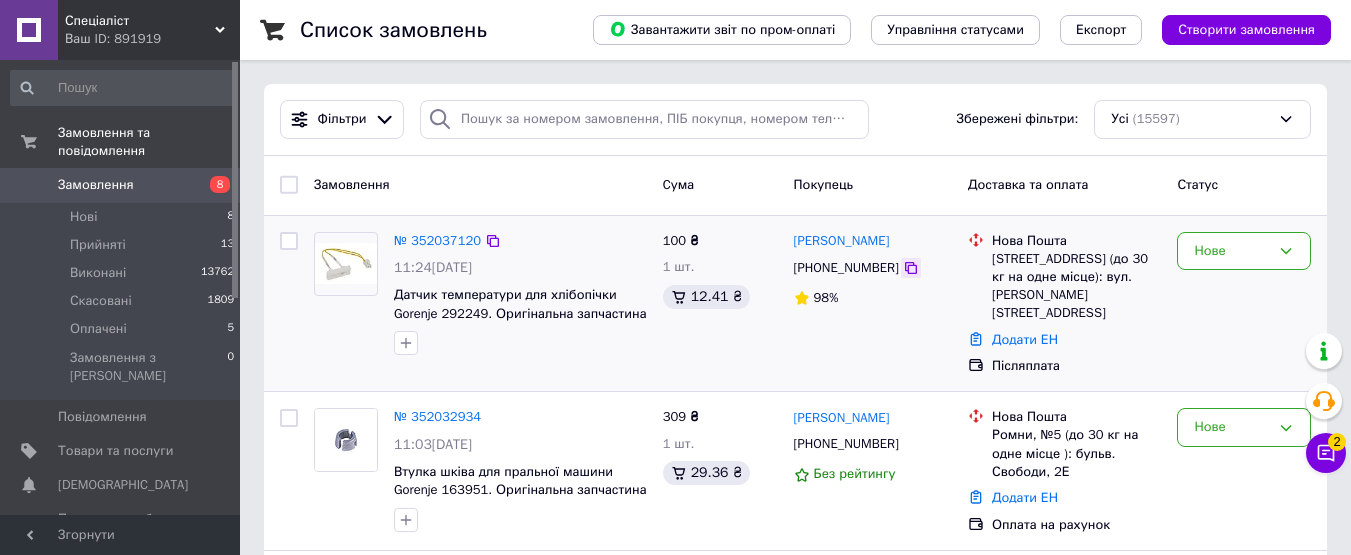 click 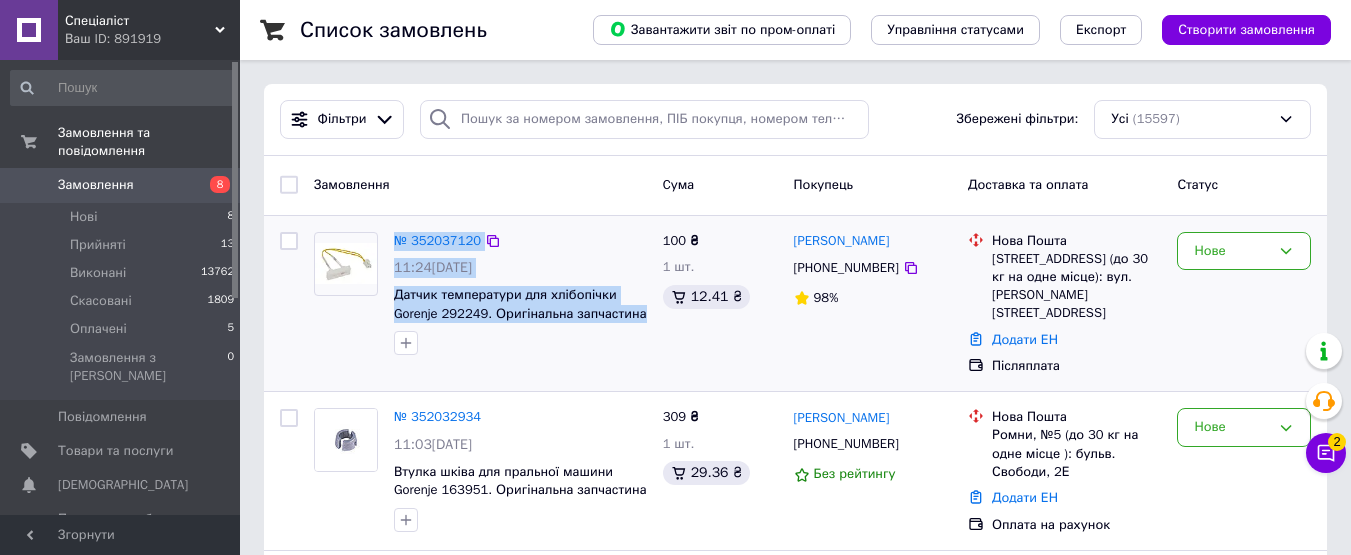 drag, startPoint x: 519, startPoint y: 312, endPoint x: 385, endPoint y: 227, distance: 158.68523 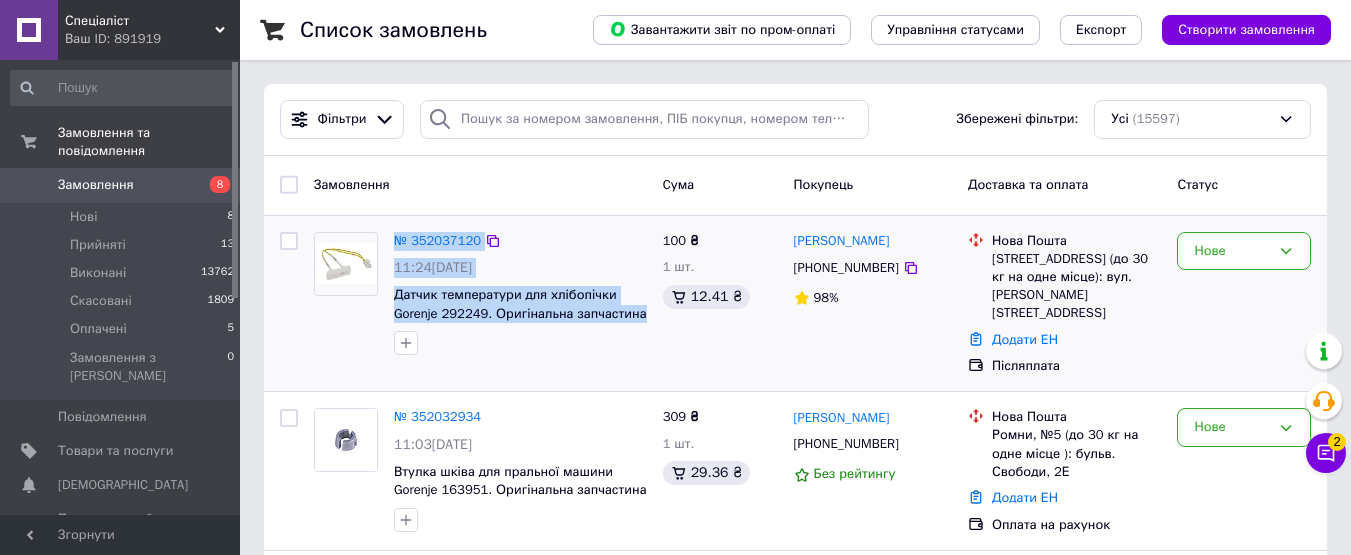 click on "№ 352037120 11:24, 10.07.2025 Датчик температури для хлібопічки Gorenje 292249. Оригінальна запчастина" at bounding box center (480, 294) 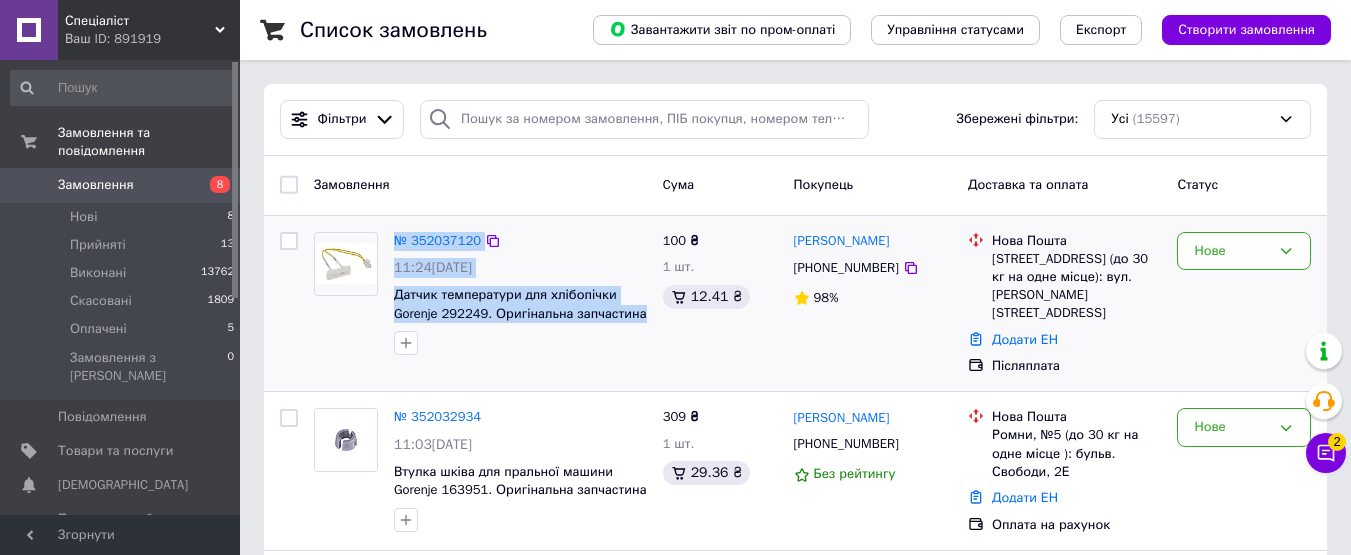 copy on "№ 352037120 11:24, 10.07.2025 Датчик температури для хлібопічки Gorenje 292249. Оригінальна запчастина" 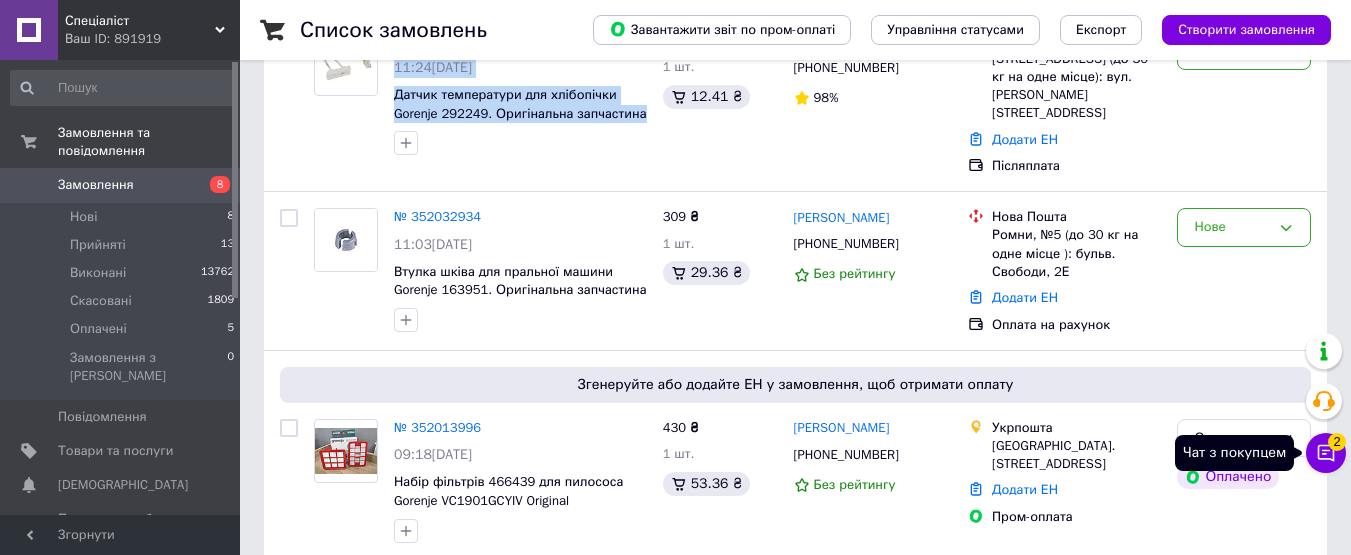 click on "Чат з покупцем 2" at bounding box center [1326, 453] 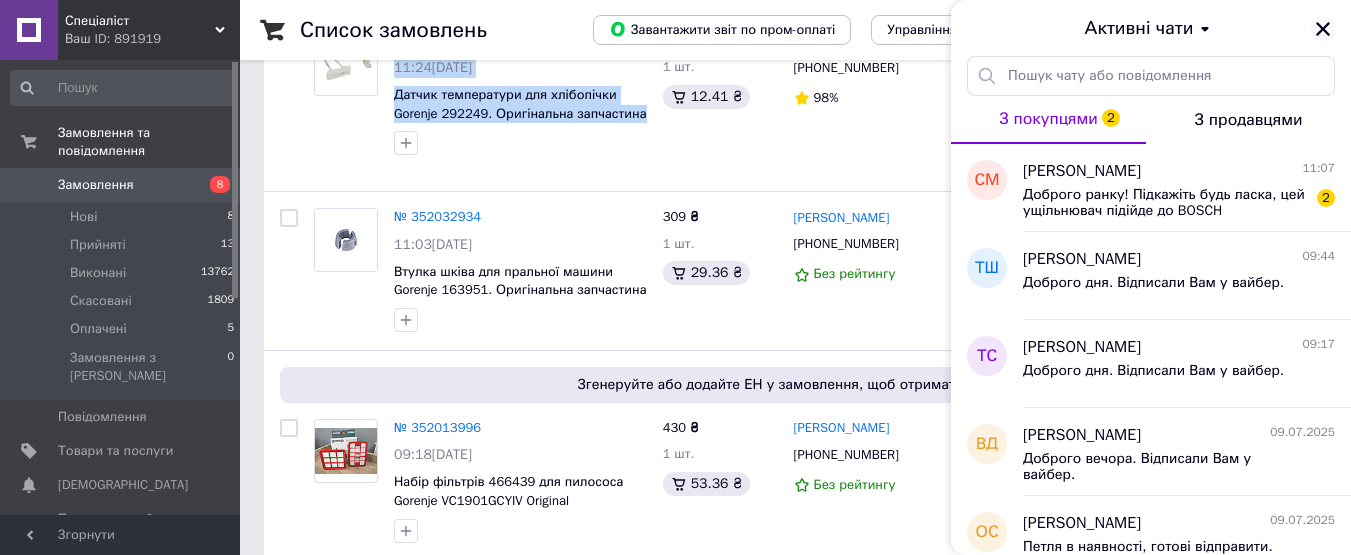 click 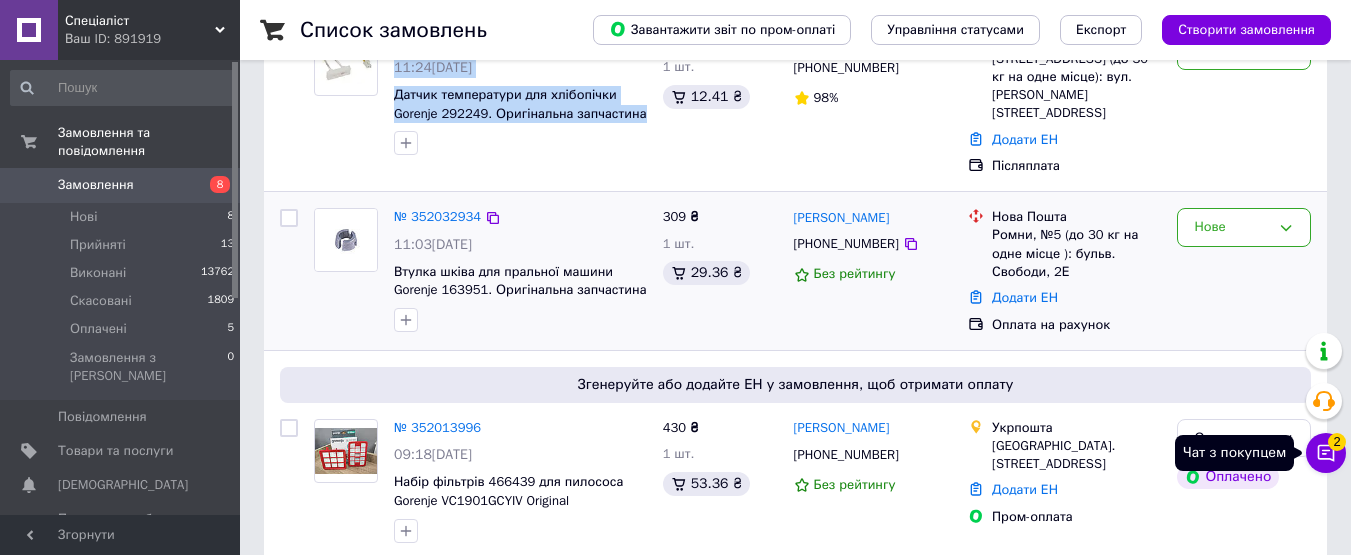 click on "Чат з покупцем 2" at bounding box center (1326, 453) 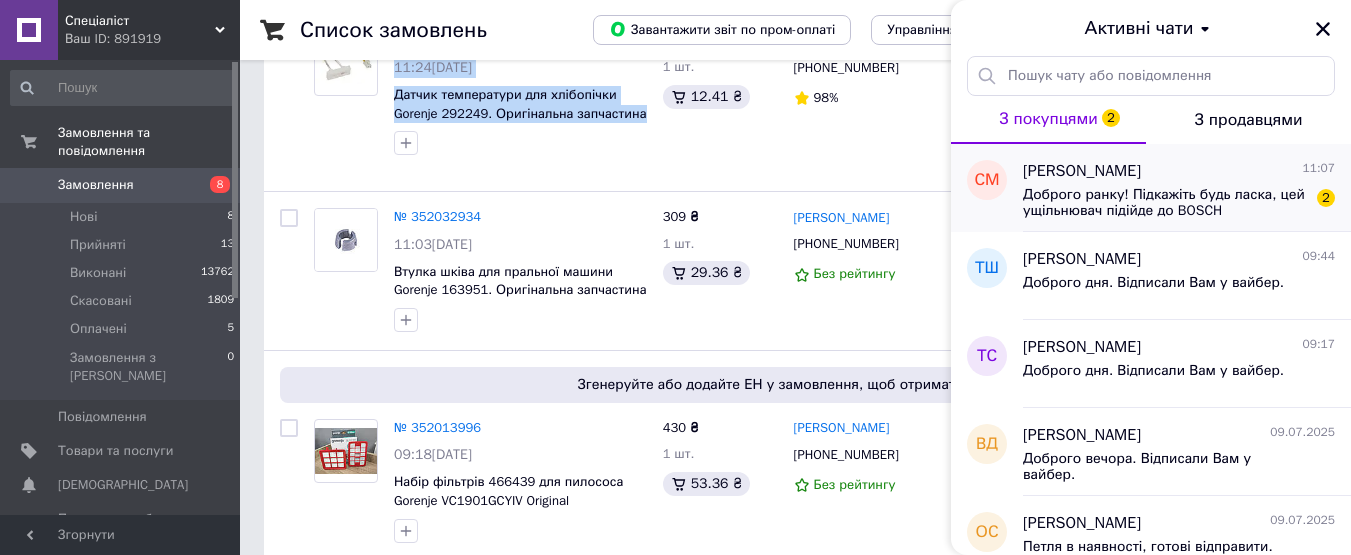 click on "Доброго ранку! Підкажіть будь ласка, цей ущільнювач підійде до
BOSCH  SPV50E00EU/28 ?" at bounding box center (1165, 203) 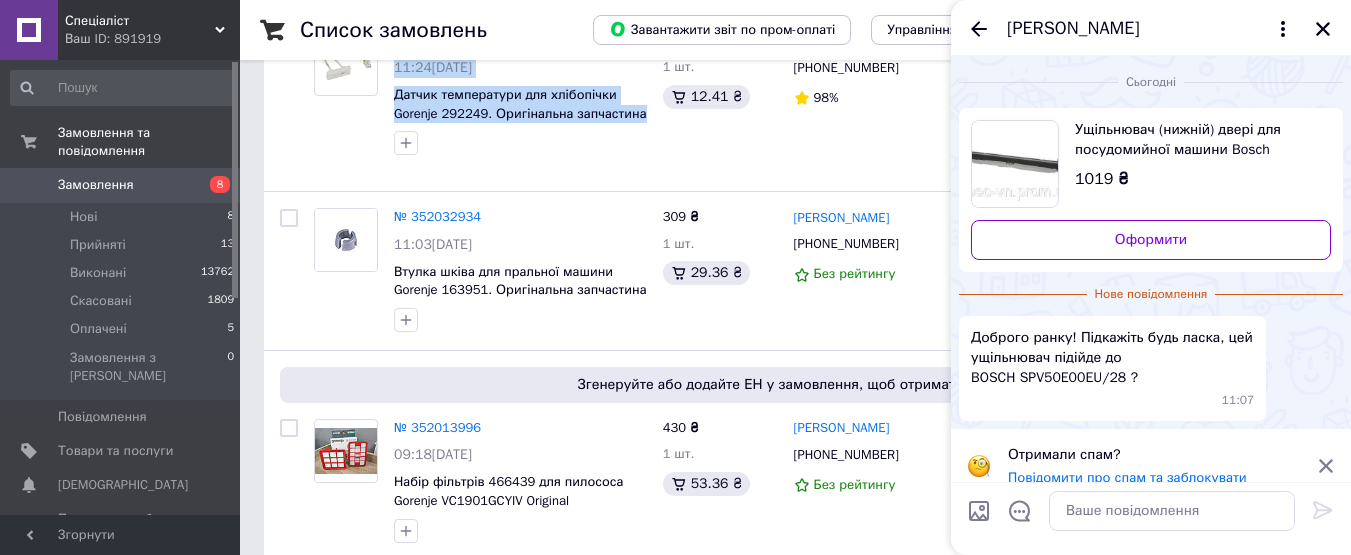scroll, scrollTop: 20, scrollLeft: 0, axis: vertical 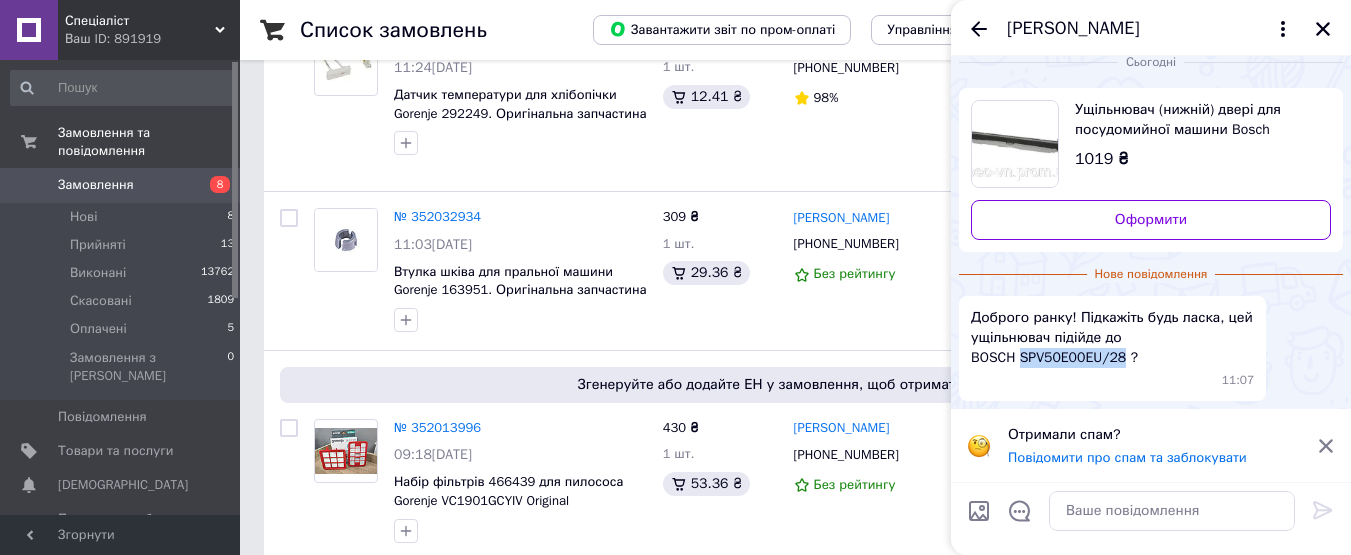 drag, startPoint x: 1117, startPoint y: 355, endPoint x: 1020, endPoint y: 357, distance: 97.020615 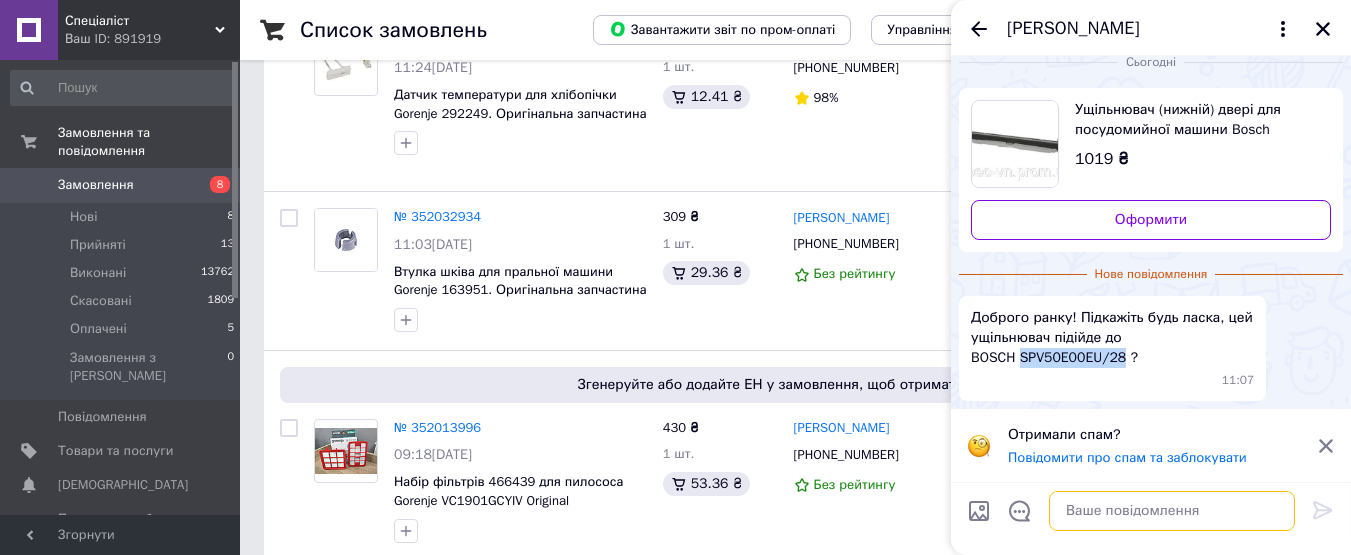 click at bounding box center (1172, 511) 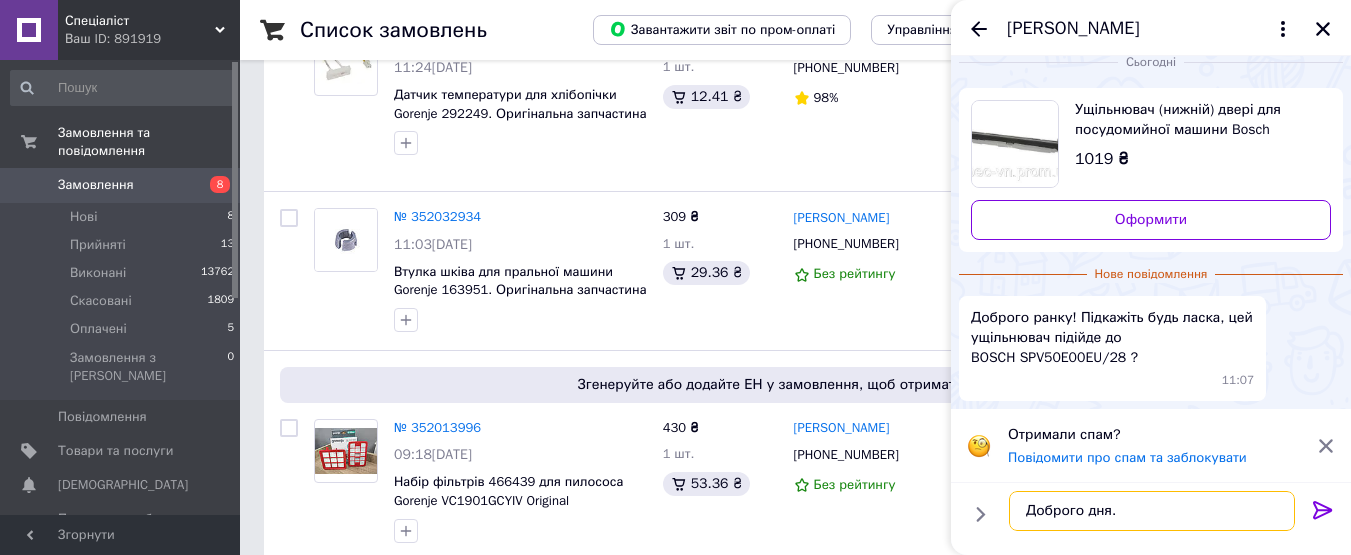 type on "Доброго дня." 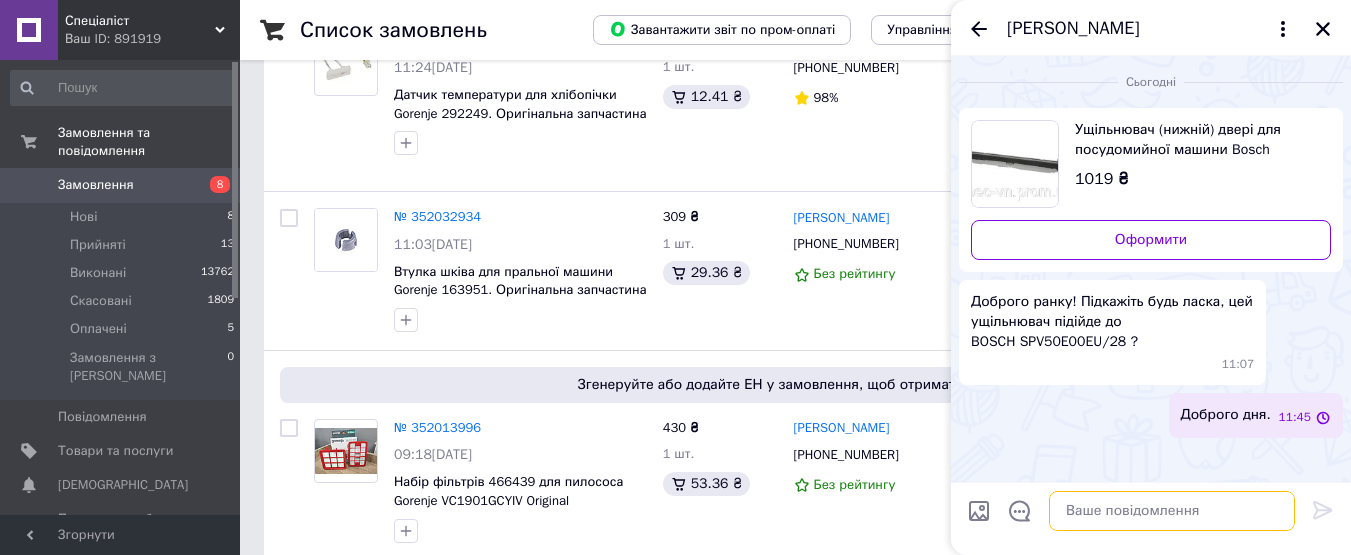 scroll, scrollTop: 0, scrollLeft: 0, axis: both 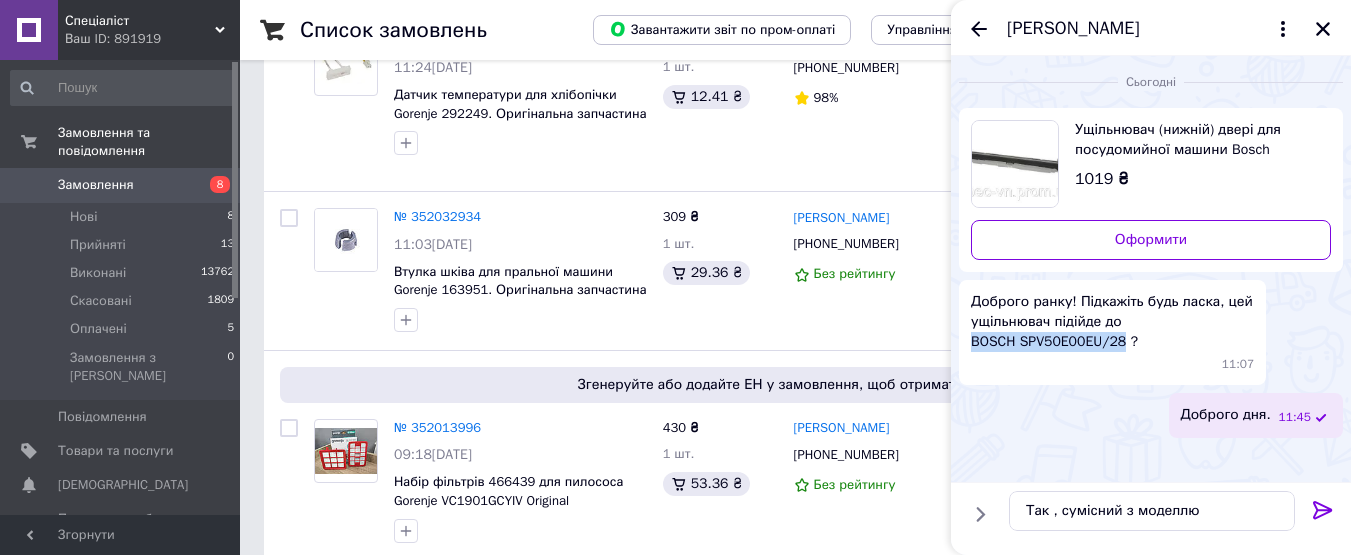 drag, startPoint x: 1116, startPoint y: 339, endPoint x: 971, endPoint y: 344, distance: 145.08618 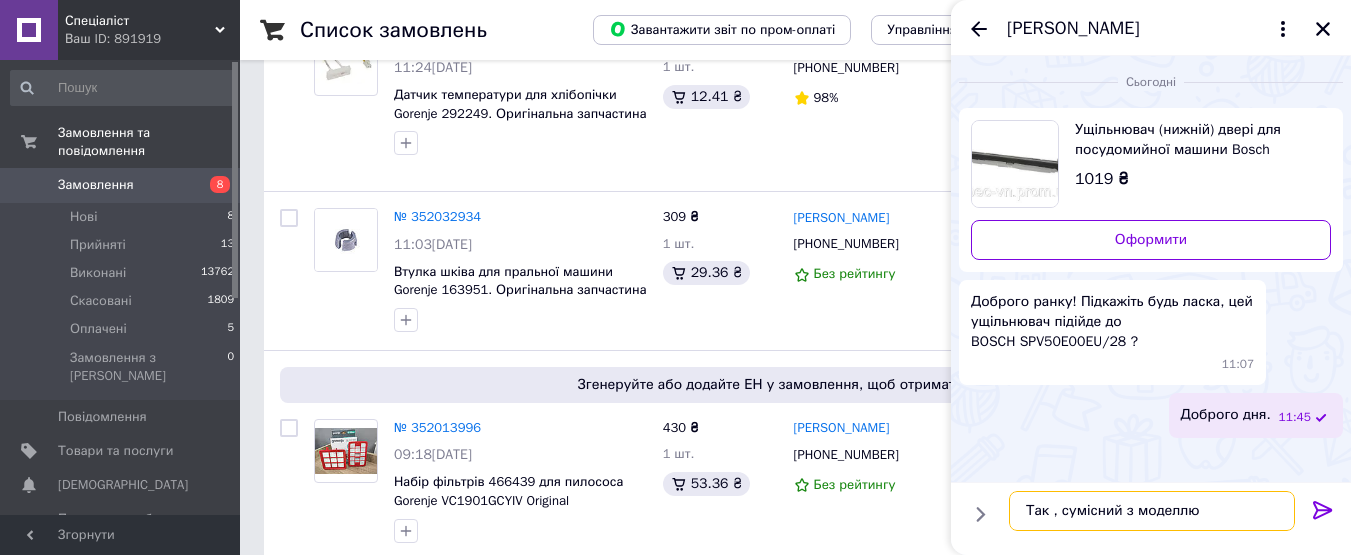click on "Так , сумісний з моделлю" at bounding box center (1152, 511) 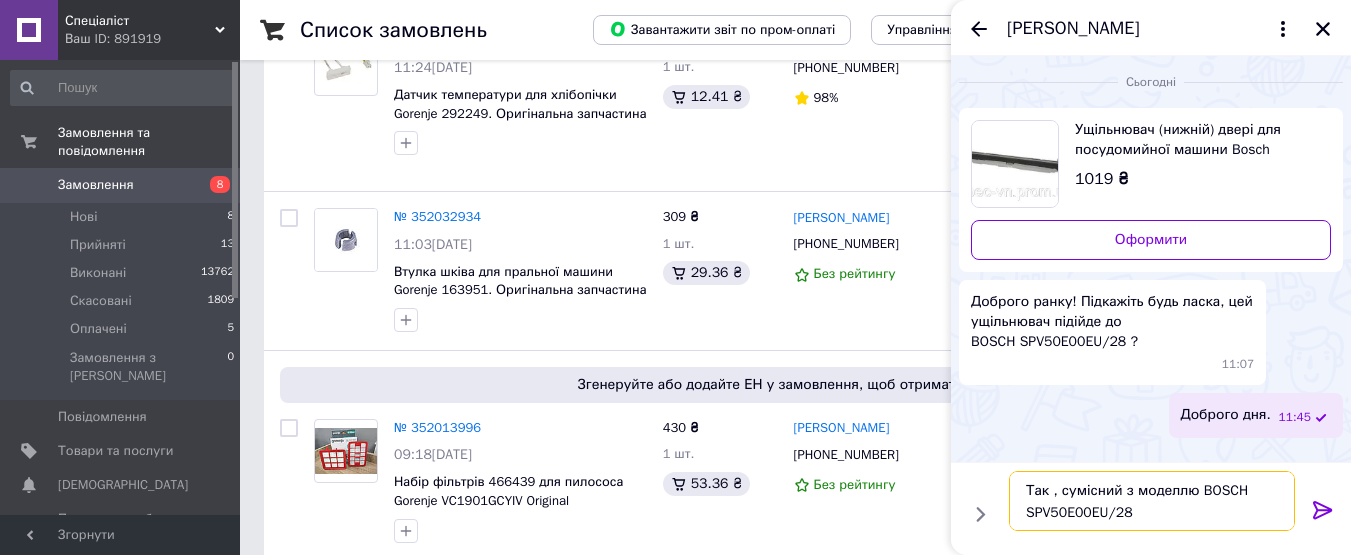 type on "Так , сумісний з моделлю BOSCH SPV50E00EU/28." 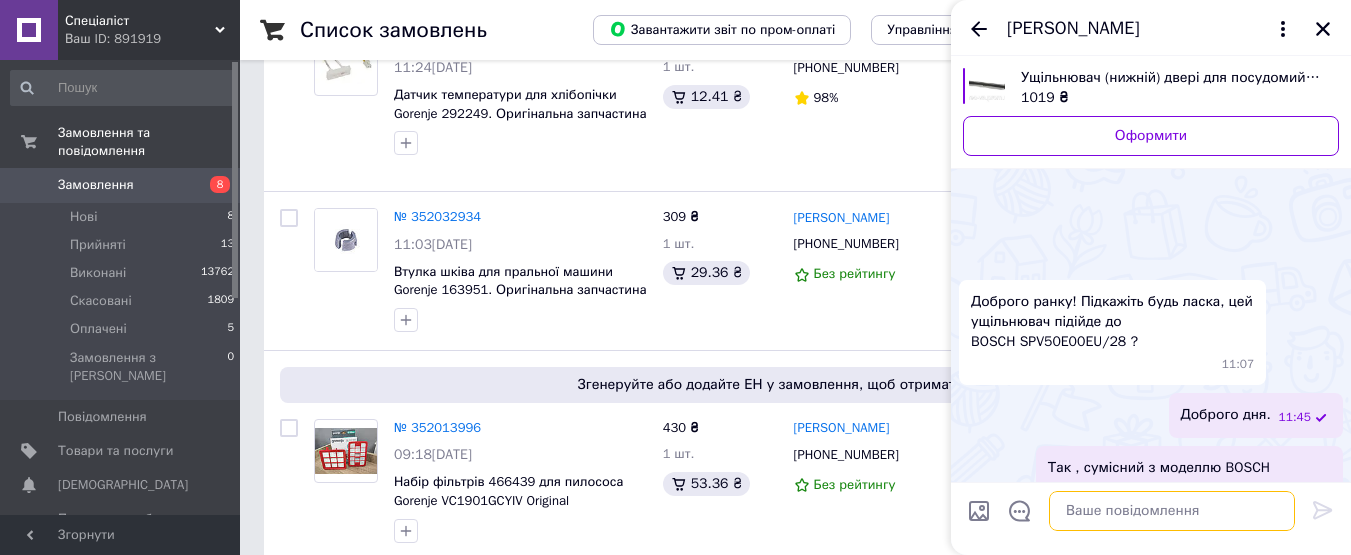 scroll, scrollTop: 57, scrollLeft: 0, axis: vertical 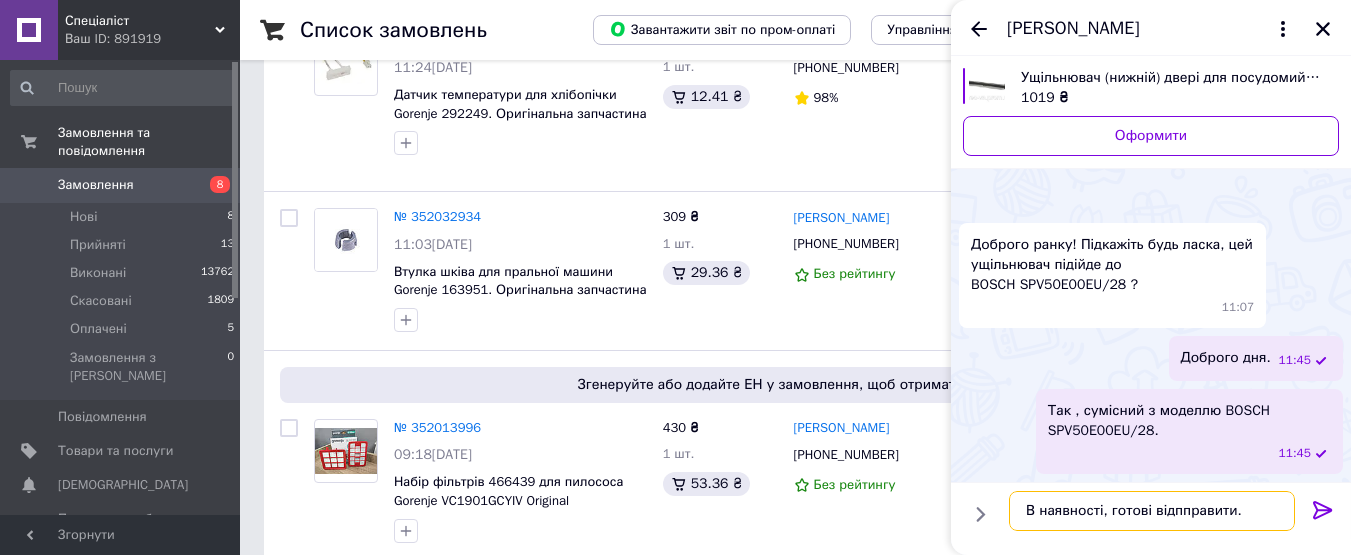 type on "В наявності, готові відпправити." 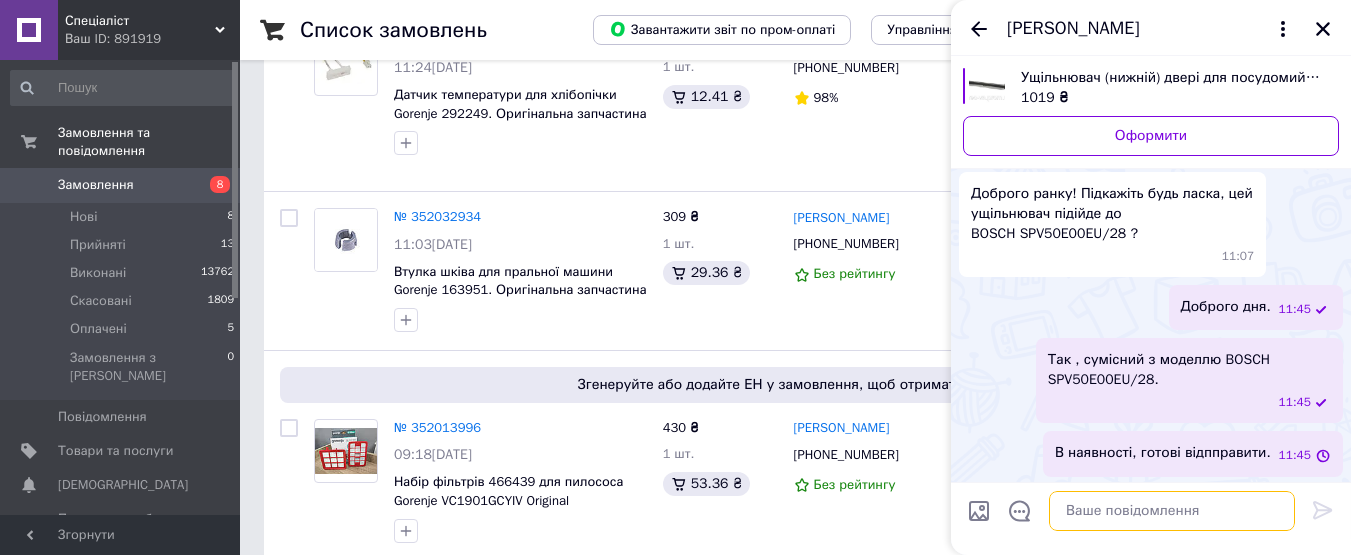 scroll, scrollTop: 60, scrollLeft: 0, axis: vertical 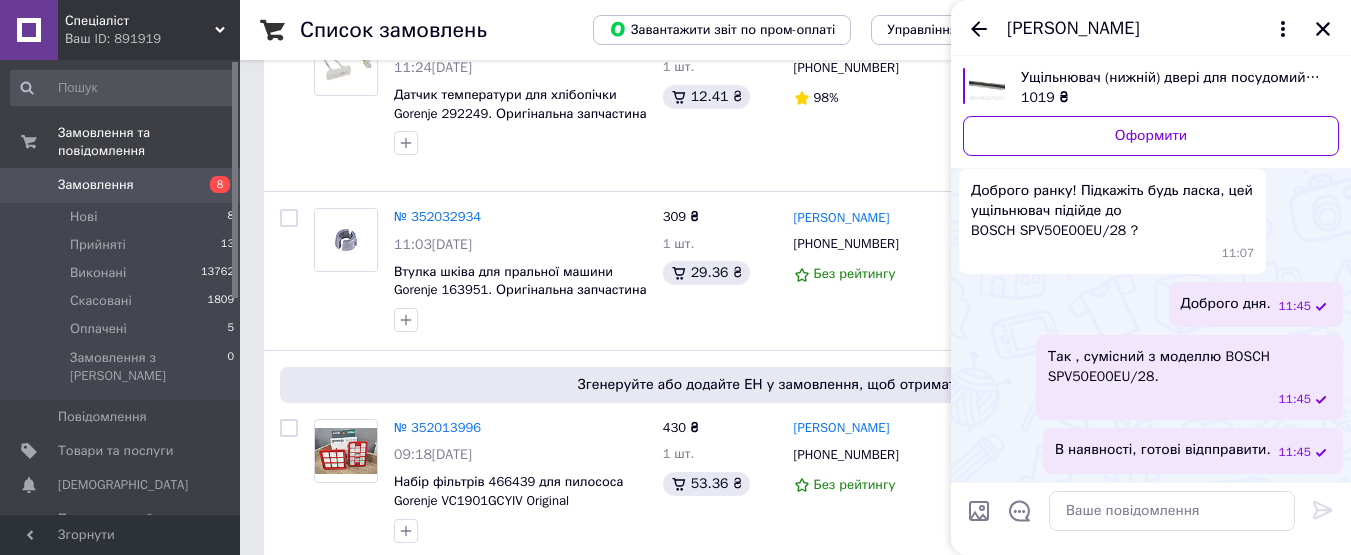 drag, startPoint x: 1268, startPoint y: 448, endPoint x: 1224, endPoint y: 455, distance: 44.553337 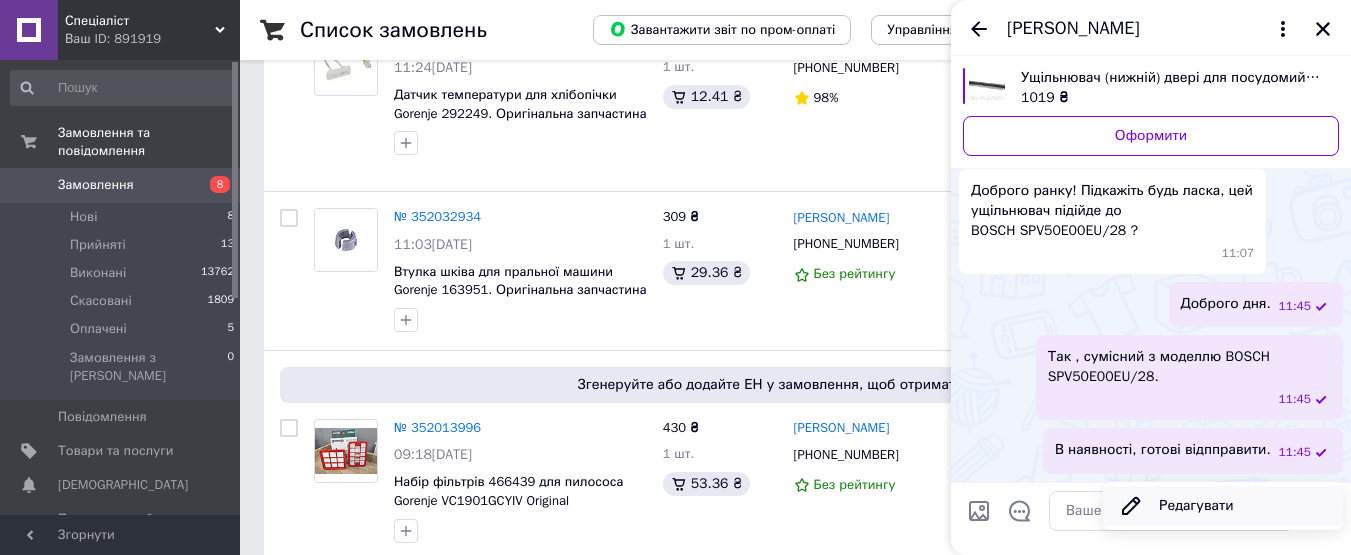 click on "Редагувати" at bounding box center (1223, 506) 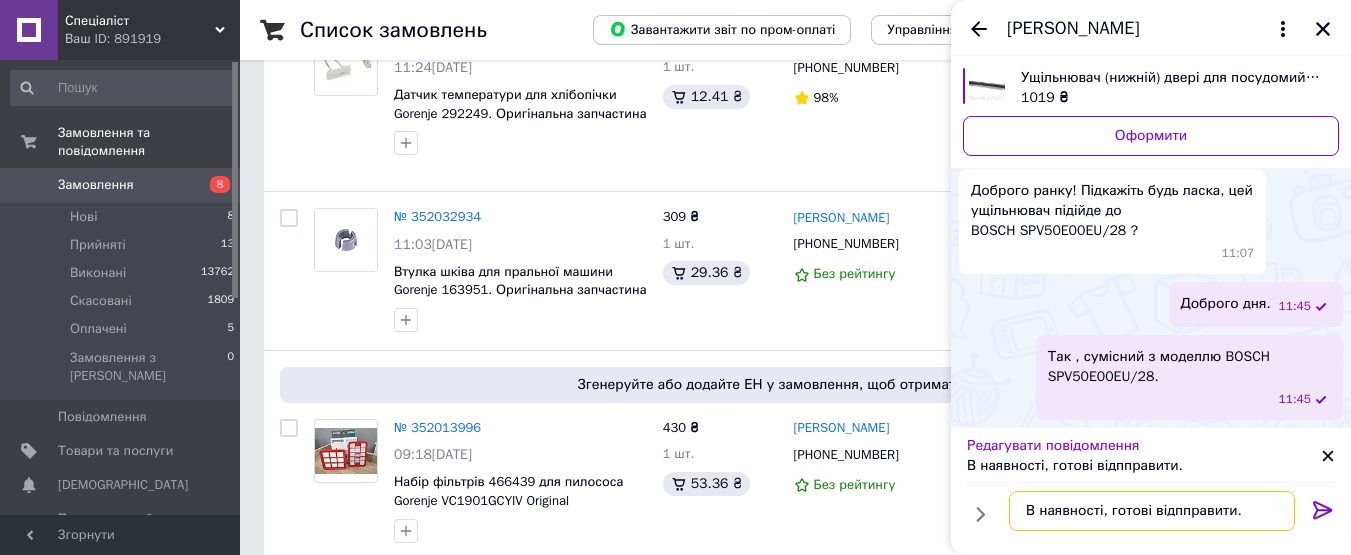 click on "В наявності, готові відпправити." at bounding box center (1152, 511) 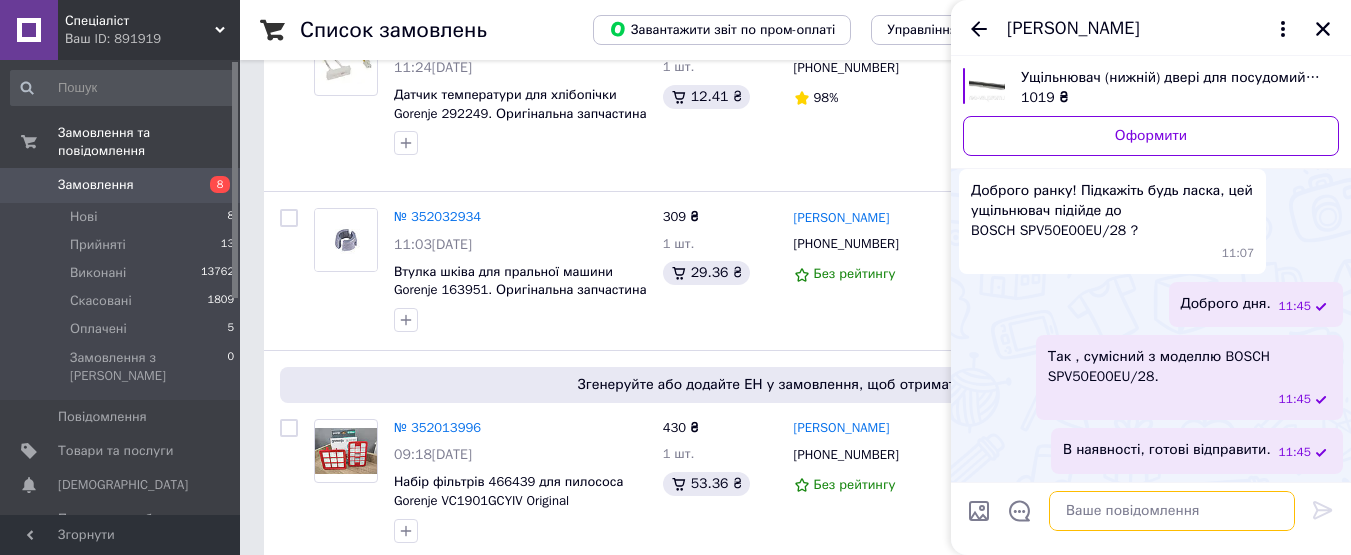 type 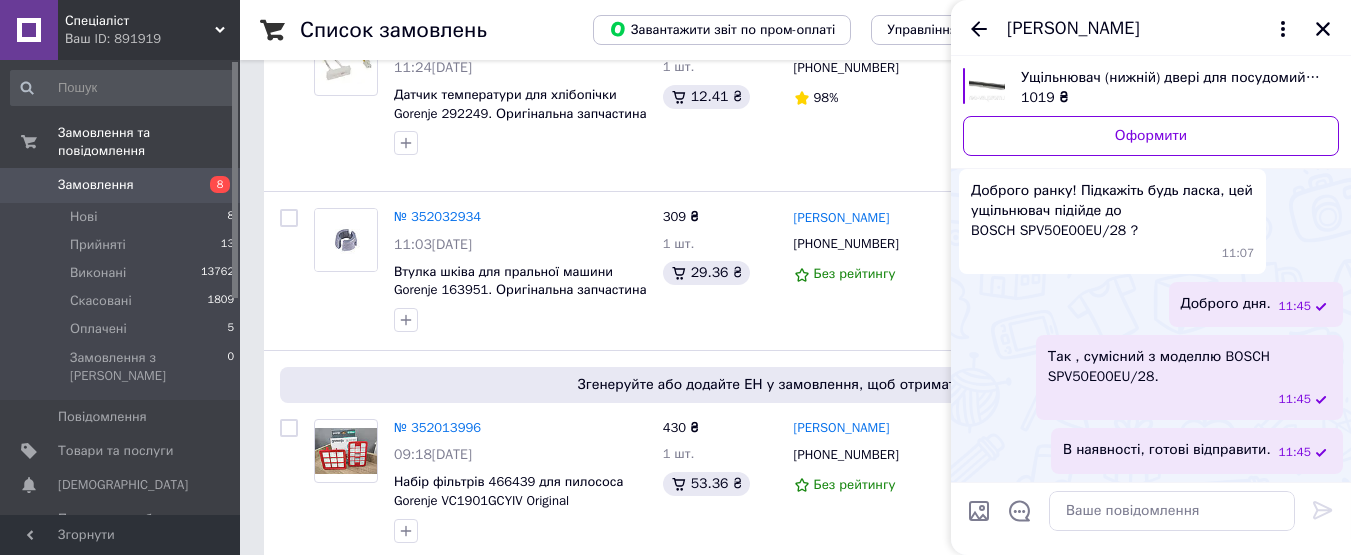 click 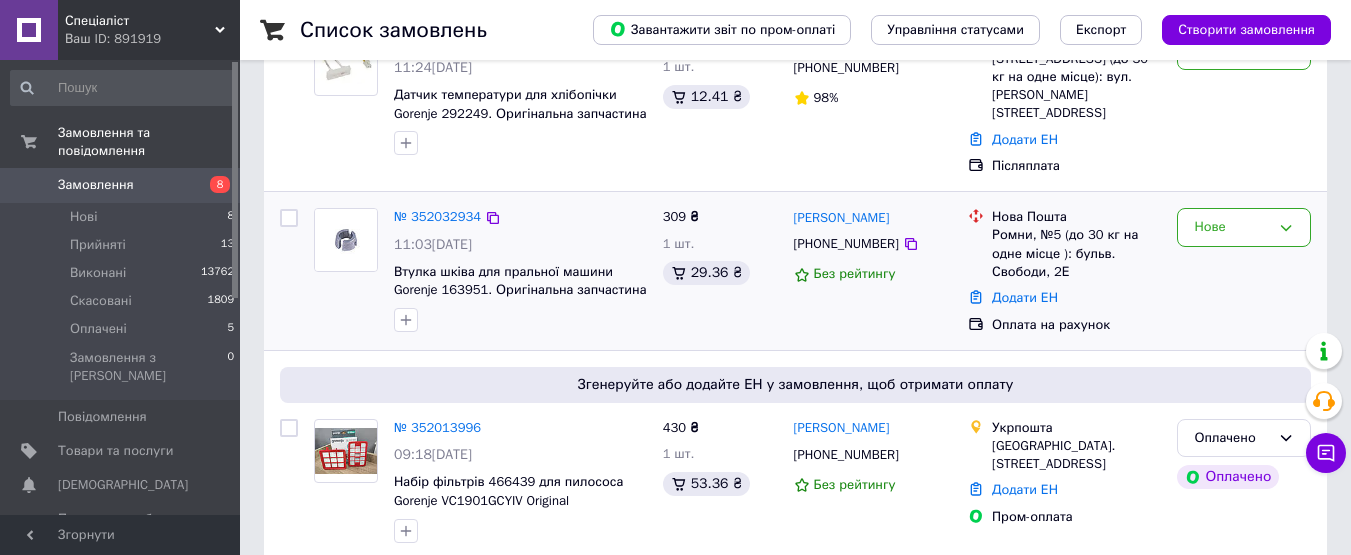 scroll, scrollTop: 0, scrollLeft: 0, axis: both 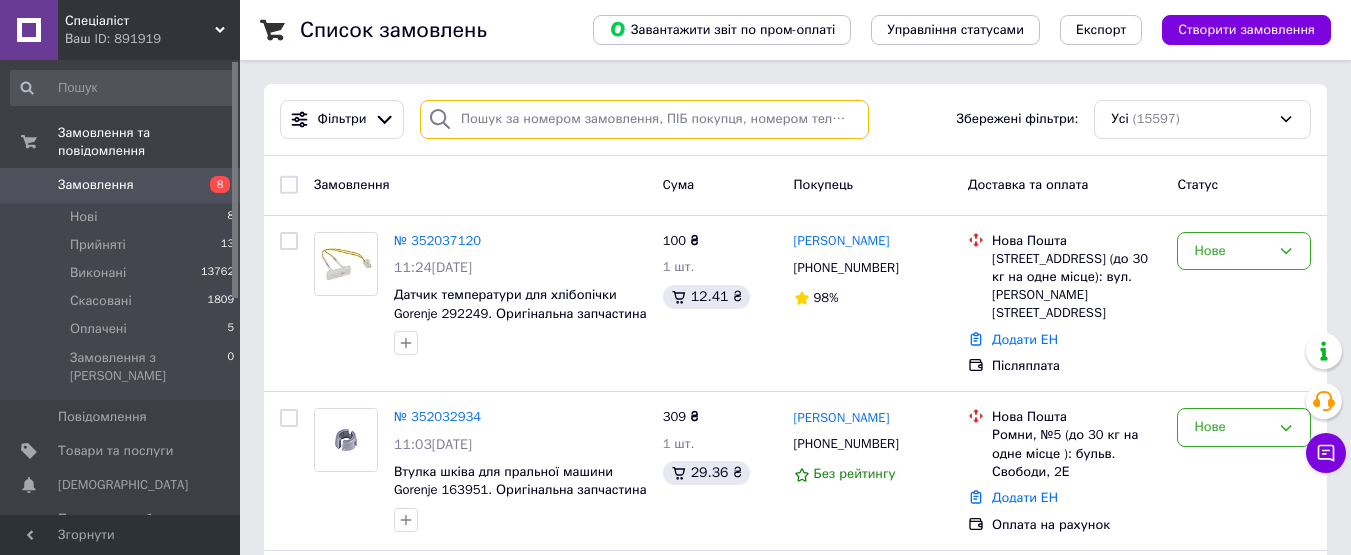 click at bounding box center (644, 119) 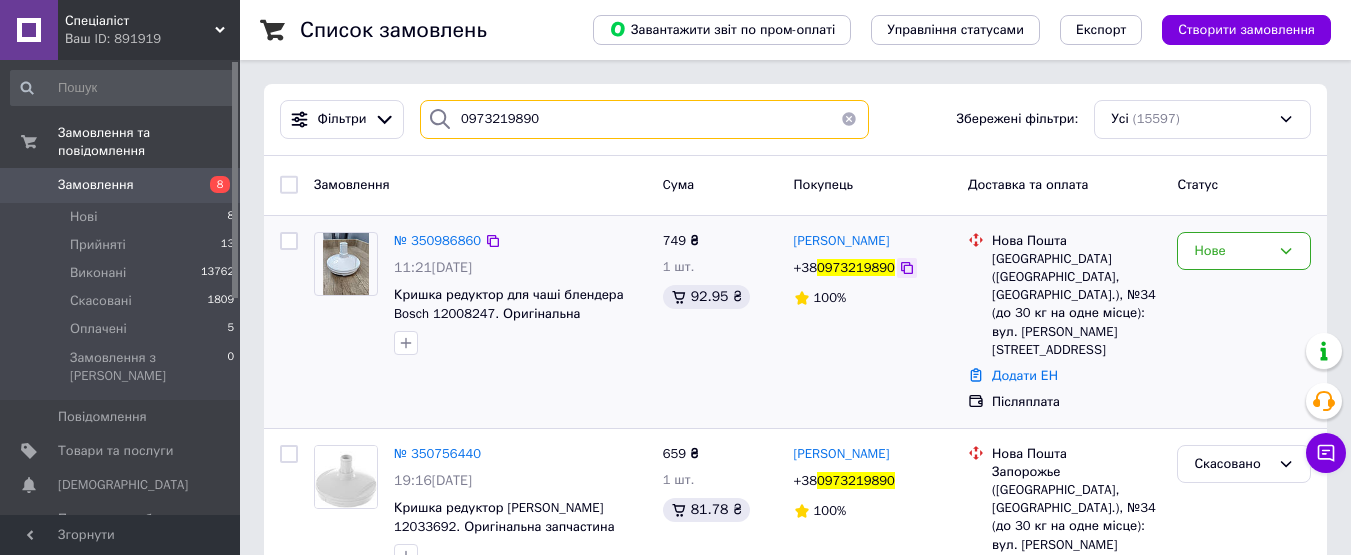 type on "0973219890" 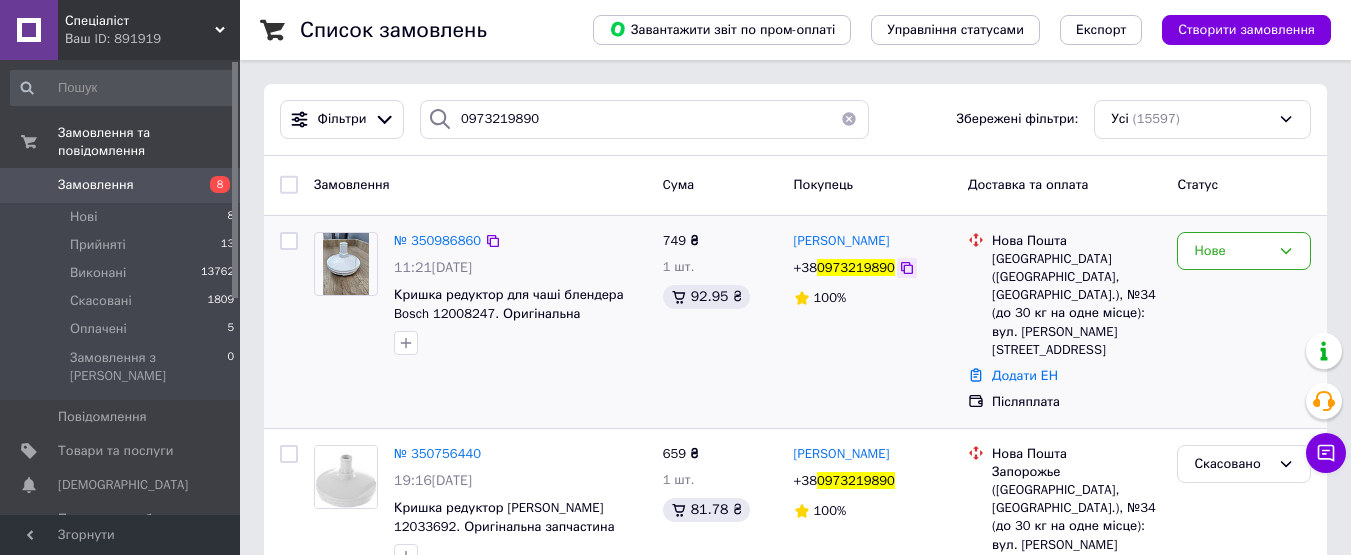 click 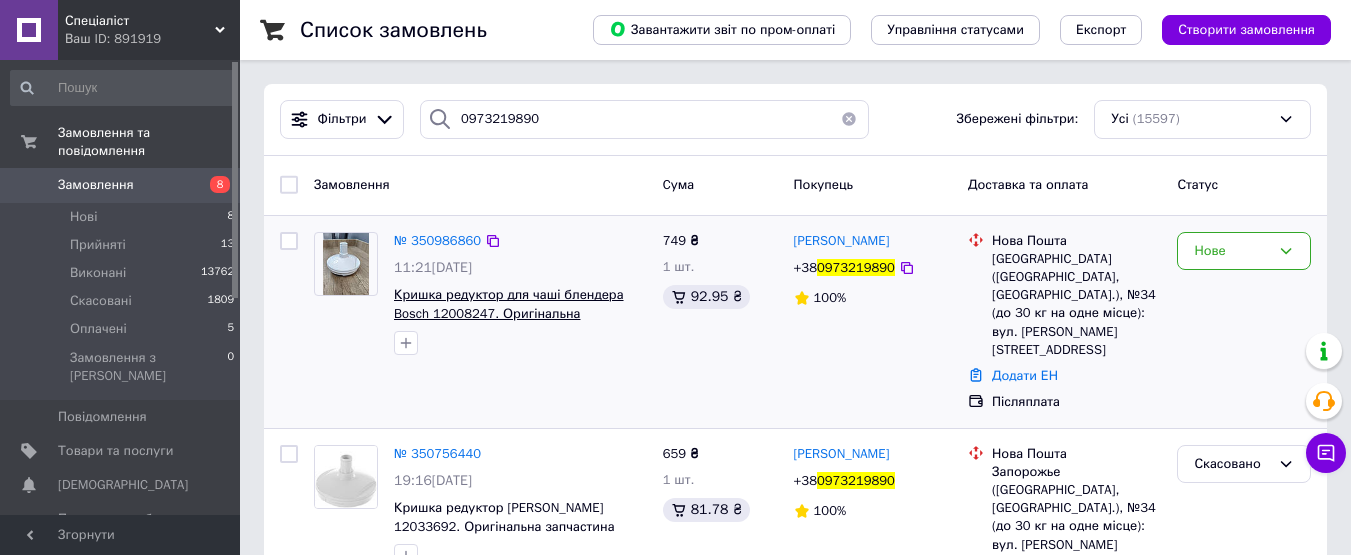 click on "Кришка редуктор для чаші блендера Bosch 12008247. Оригінальна запчастина" at bounding box center (509, 313) 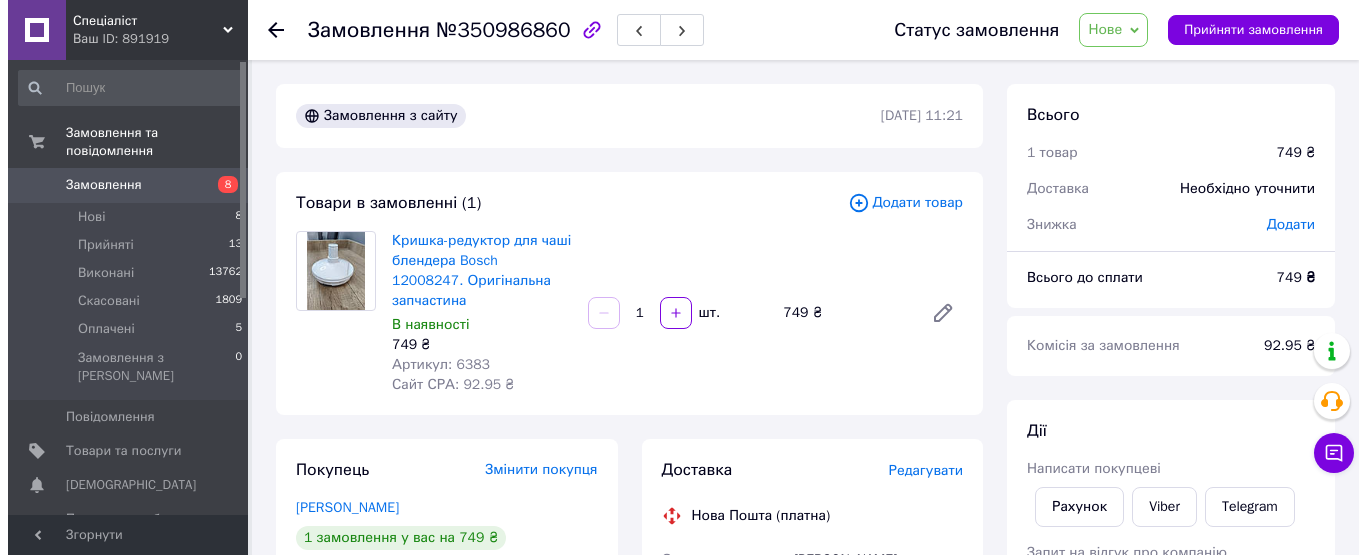 scroll, scrollTop: 400, scrollLeft: 0, axis: vertical 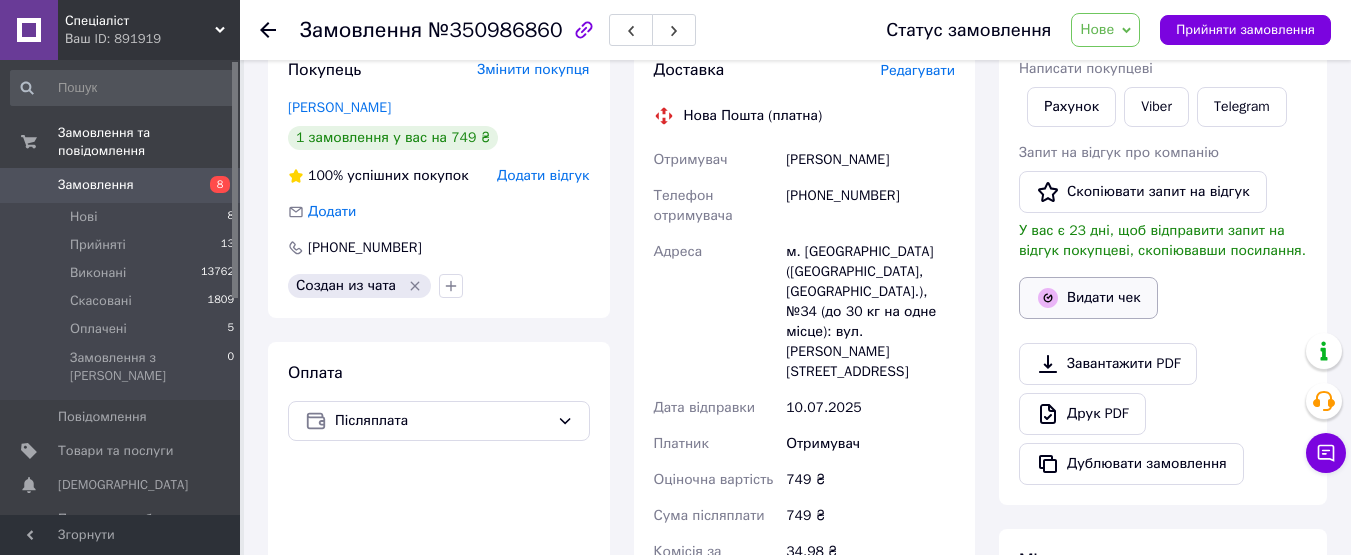 click on "Видати чек" at bounding box center [1088, 298] 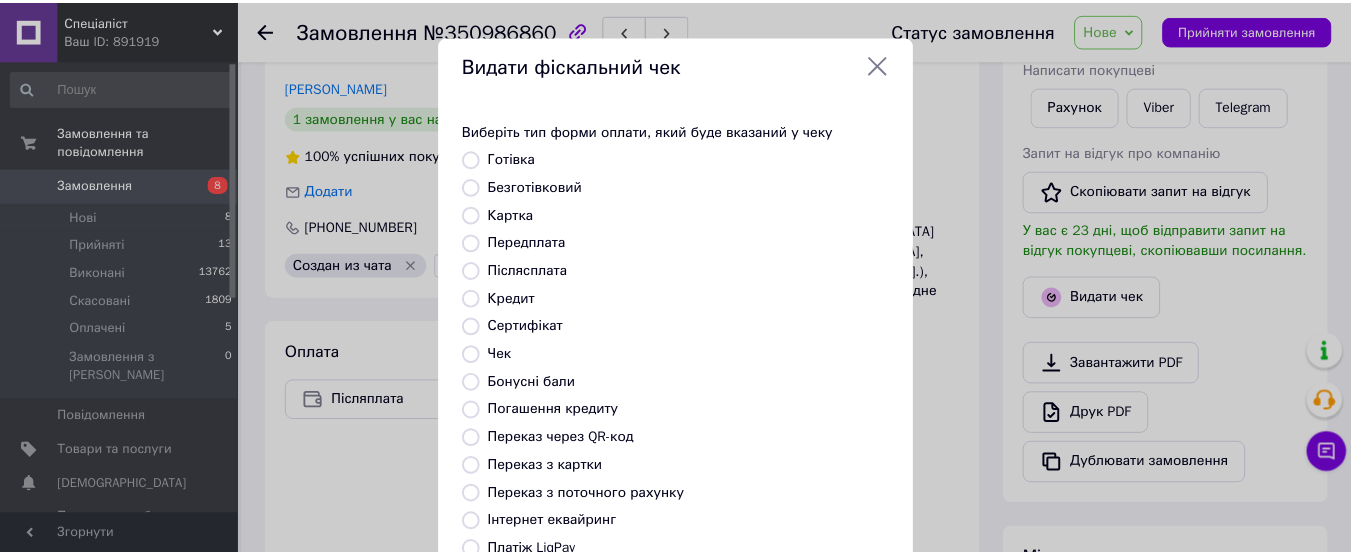 scroll, scrollTop: 304, scrollLeft: 0, axis: vertical 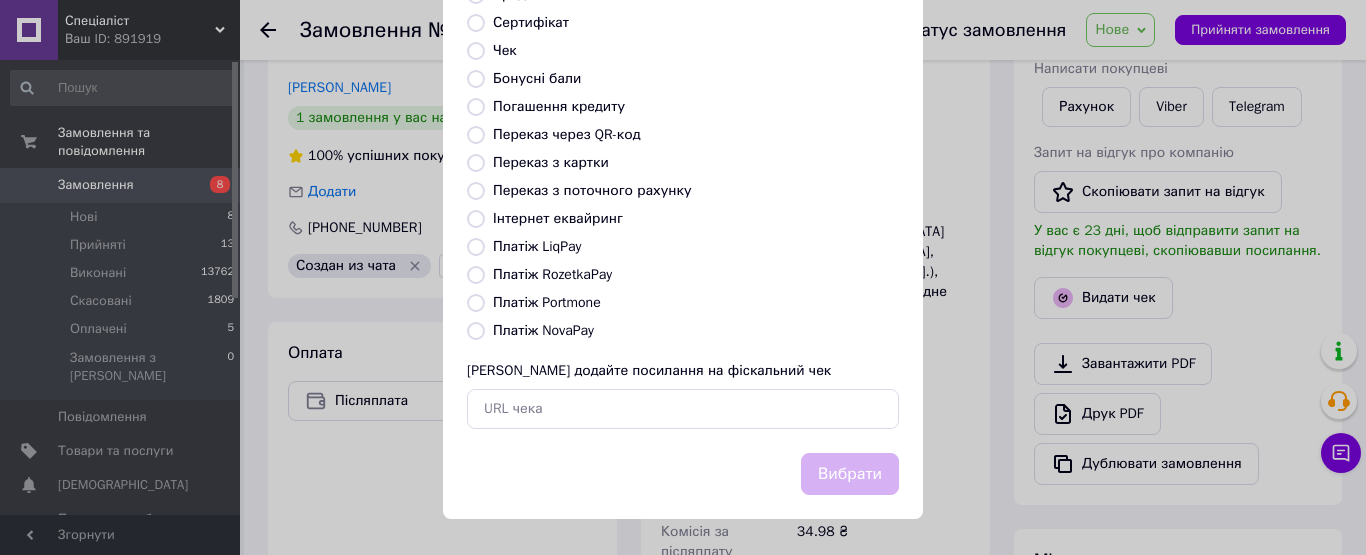 click on "Платіж NovaPay" at bounding box center [543, 330] 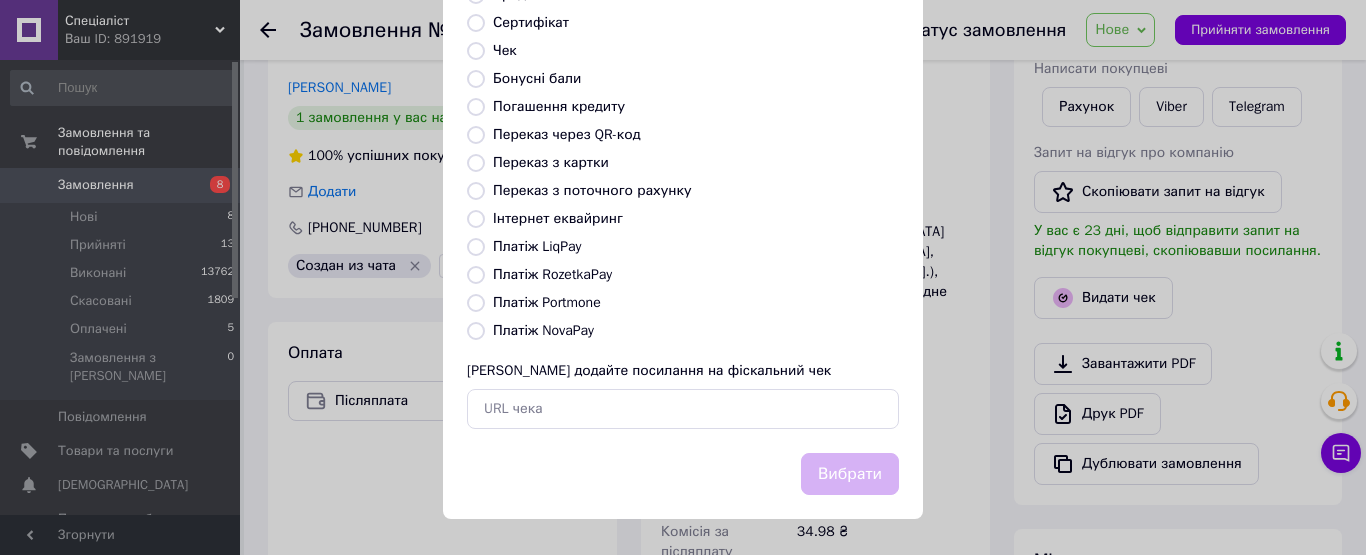 radio on "true" 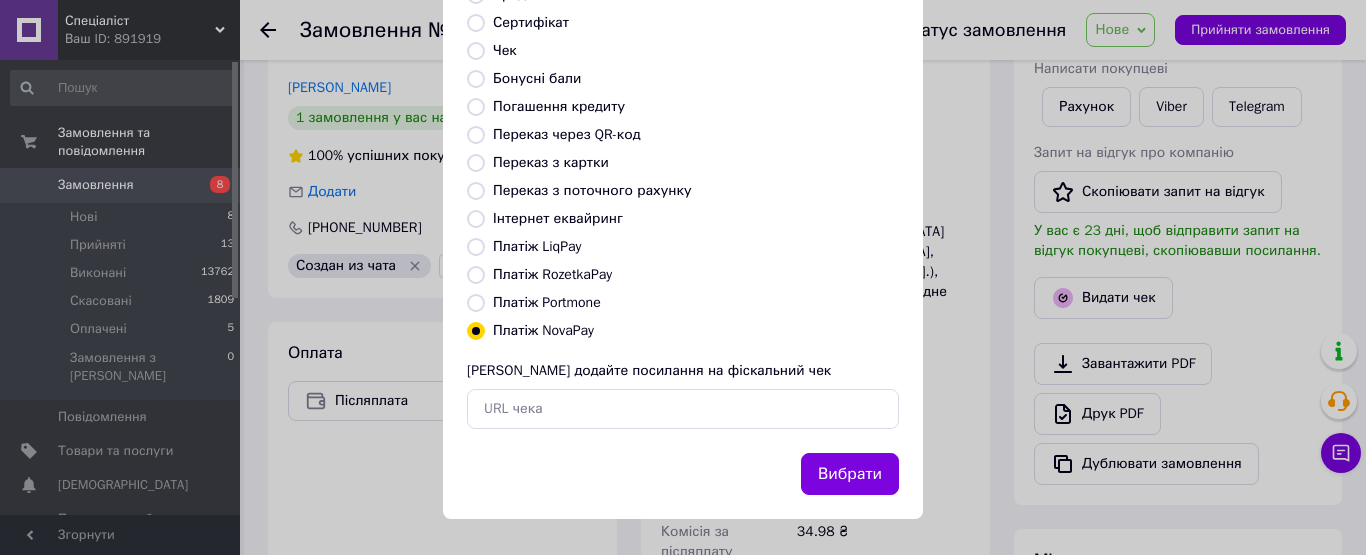 click on "Вибрати" at bounding box center [850, 474] 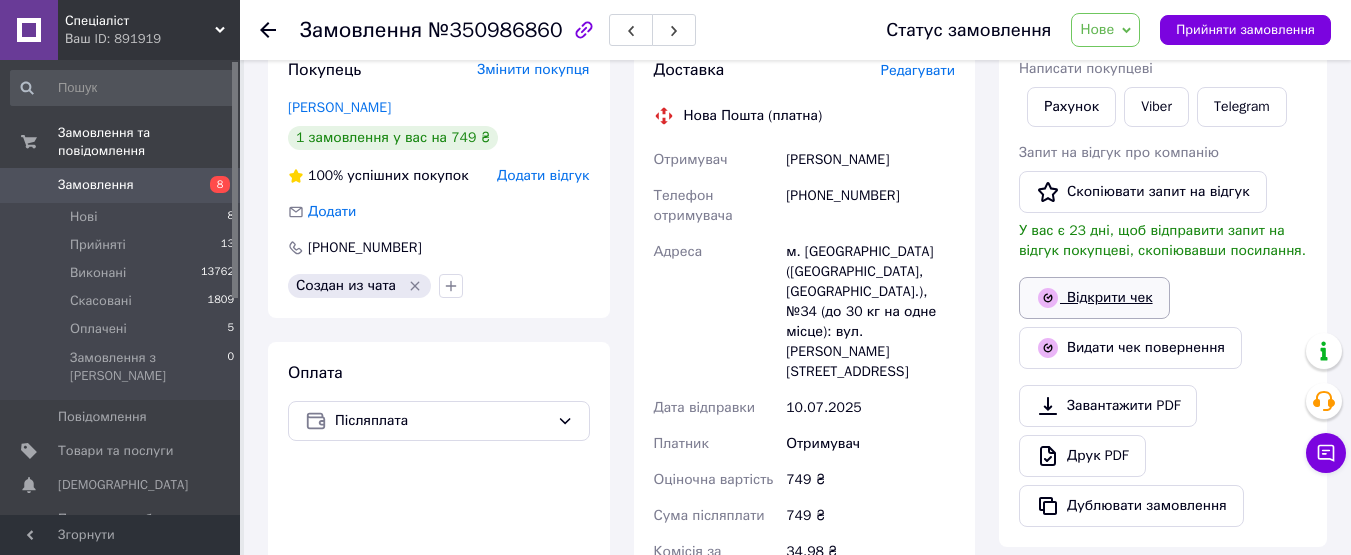 click on "Відкрити чек" at bounding box center [1094, 298] 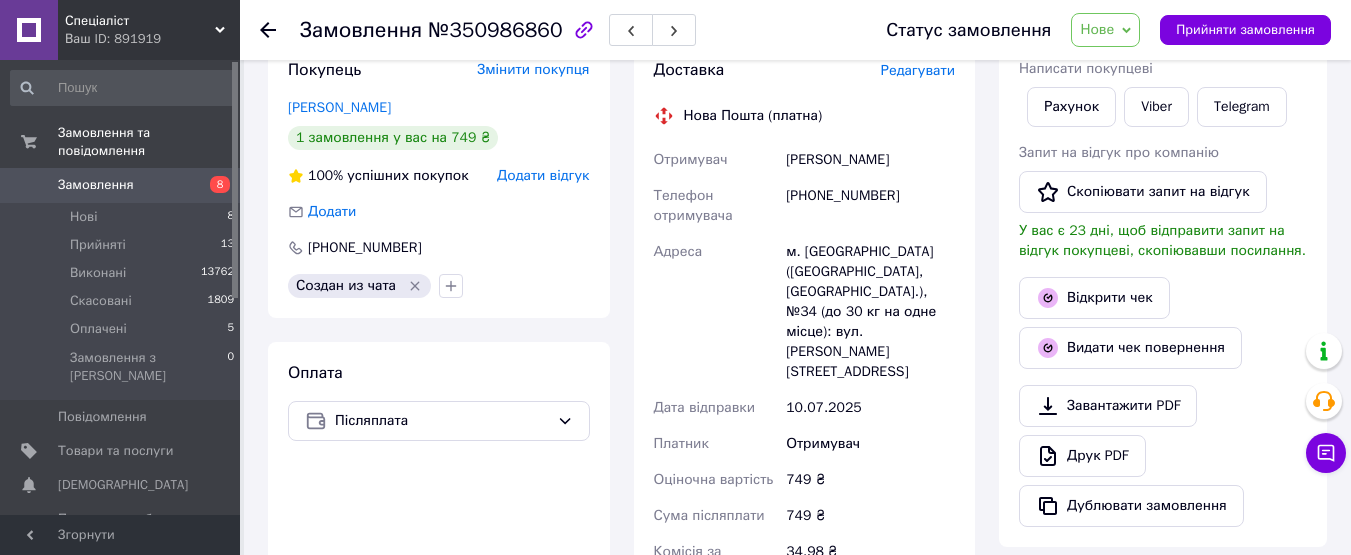 scroll, scrollTop: 800, scrollLeft: 0, axis: vertical 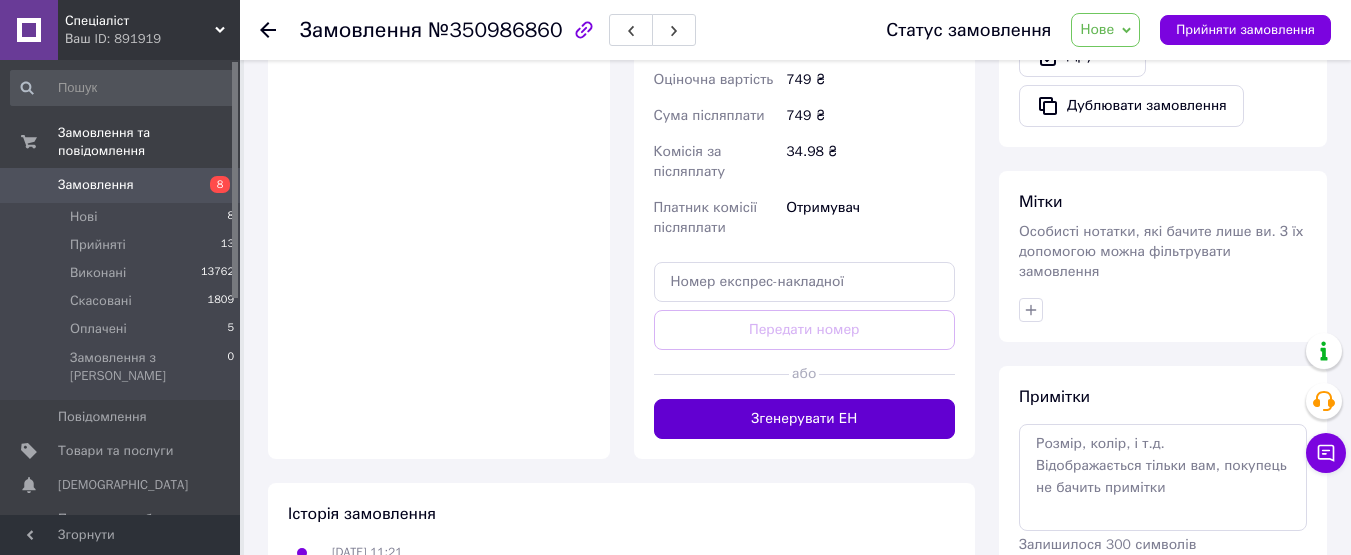 click on "Згенерувати ЕН" at bounding box center [805, 419] 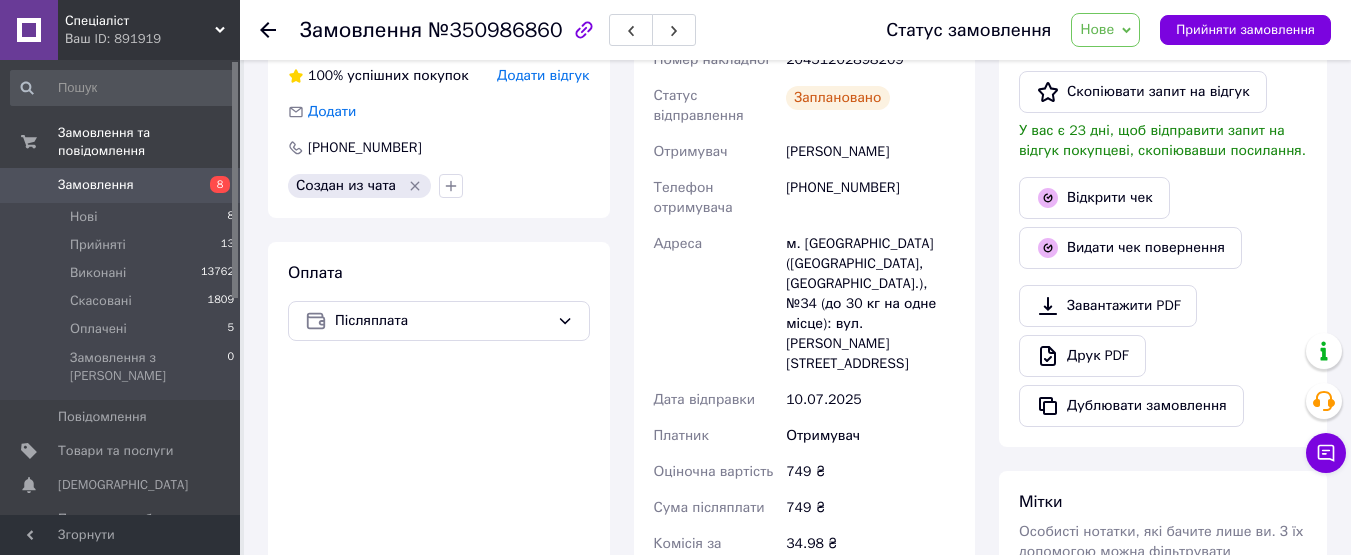 scroll, scrollTop: 400, scrollLeft: 0, axis: vertical 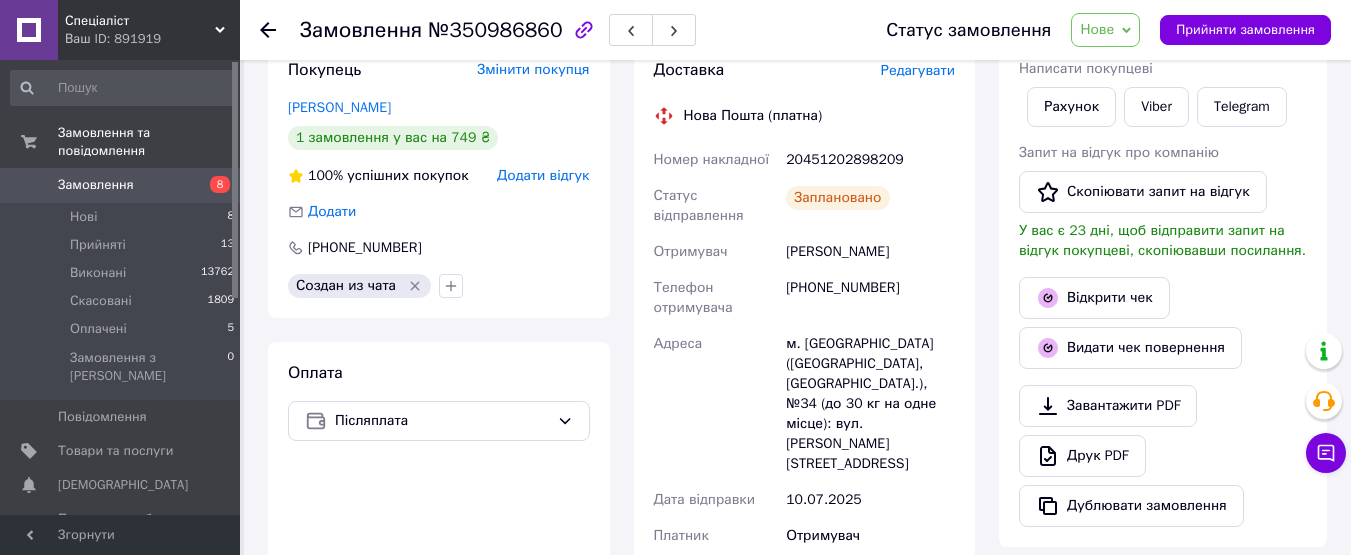 click on "20451202898209" at bounding box center (870, 160) 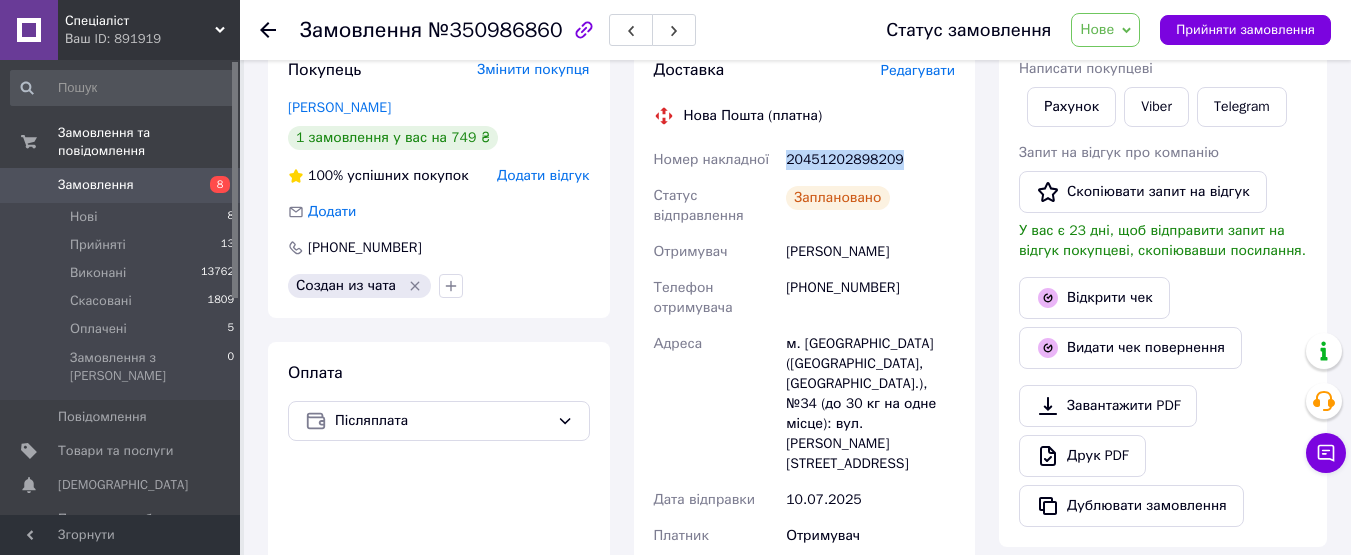 click on "20451202898209" at bounding box center [870, 160] 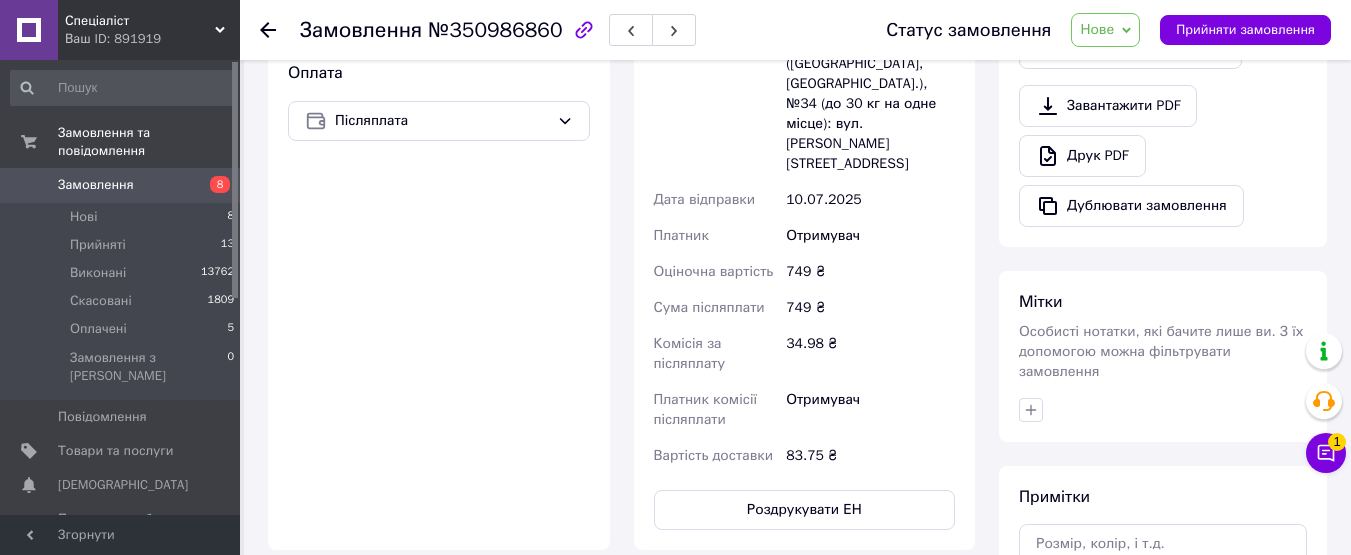 scroll, scrollTop: 800, scrollLeft: 0, axis: vertical 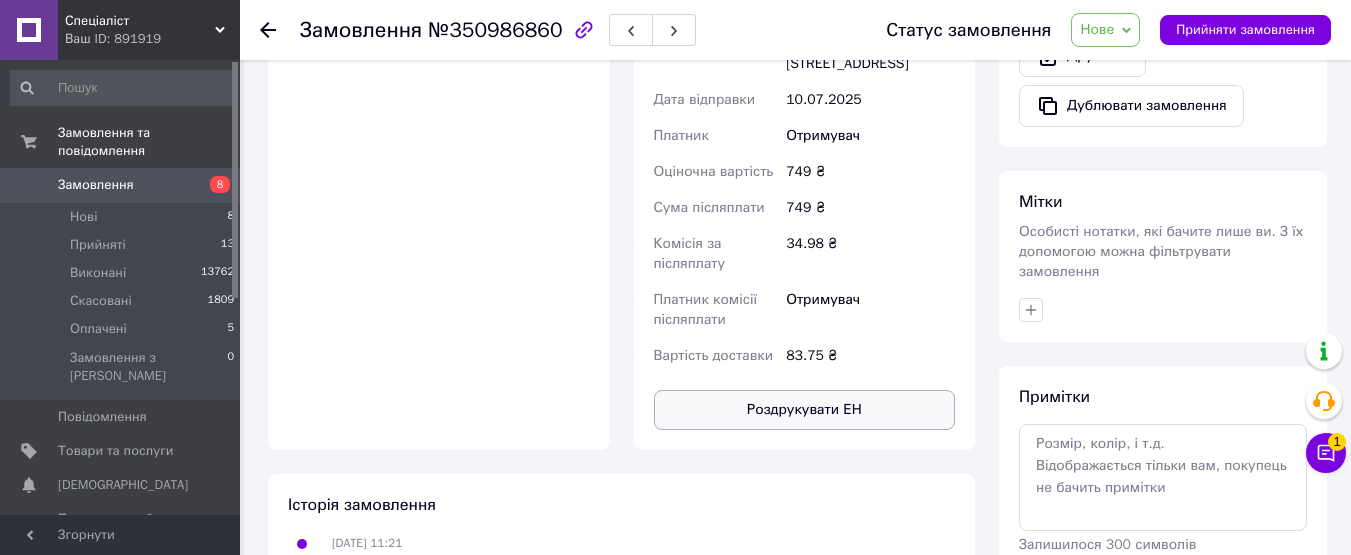 click on "Роздрукувати ЕН" at bounding box center [805, 410] 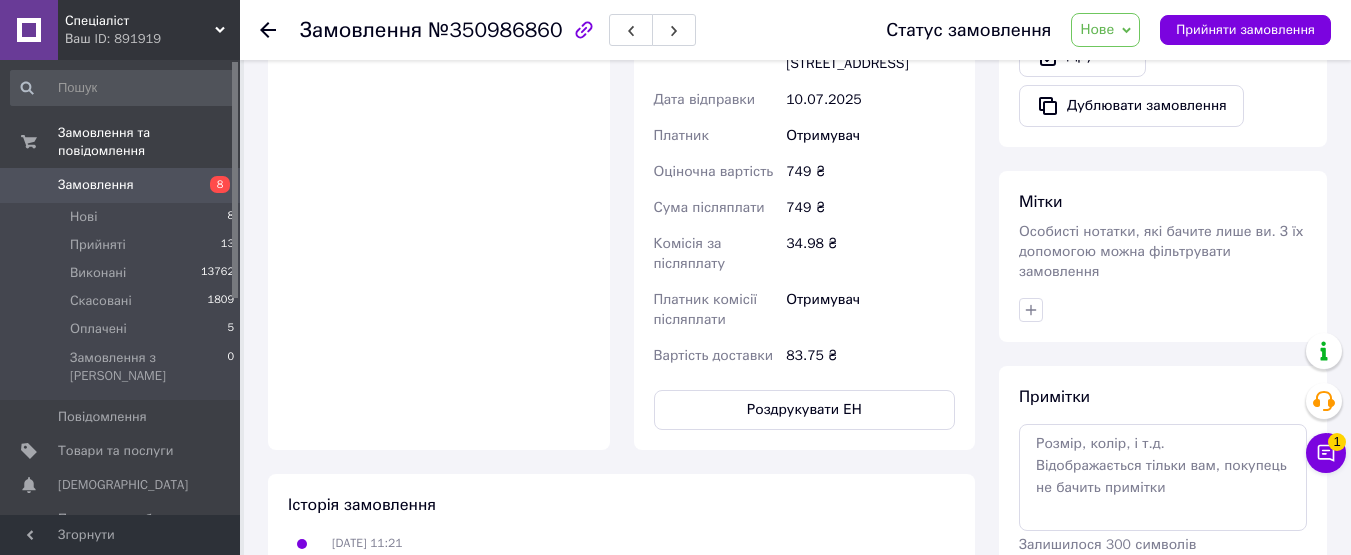 scroll, scrollTop: 300, scrollLeft: 0, axis: vertical 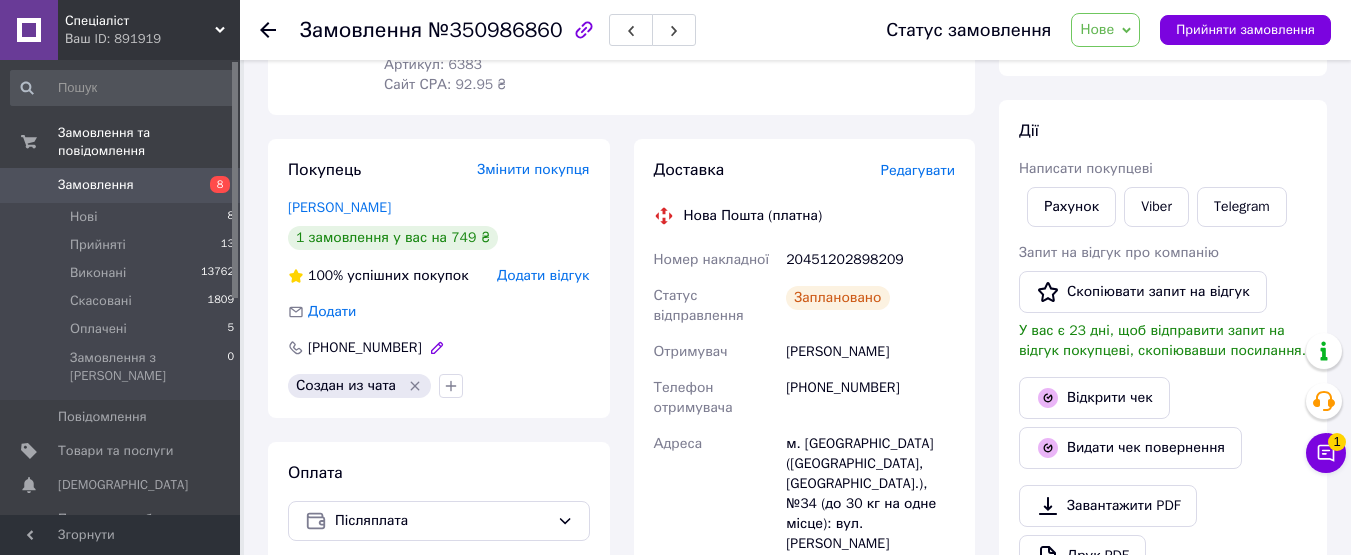 click on "[PHONE_NUMBER]" at bounding box center [365, 348] 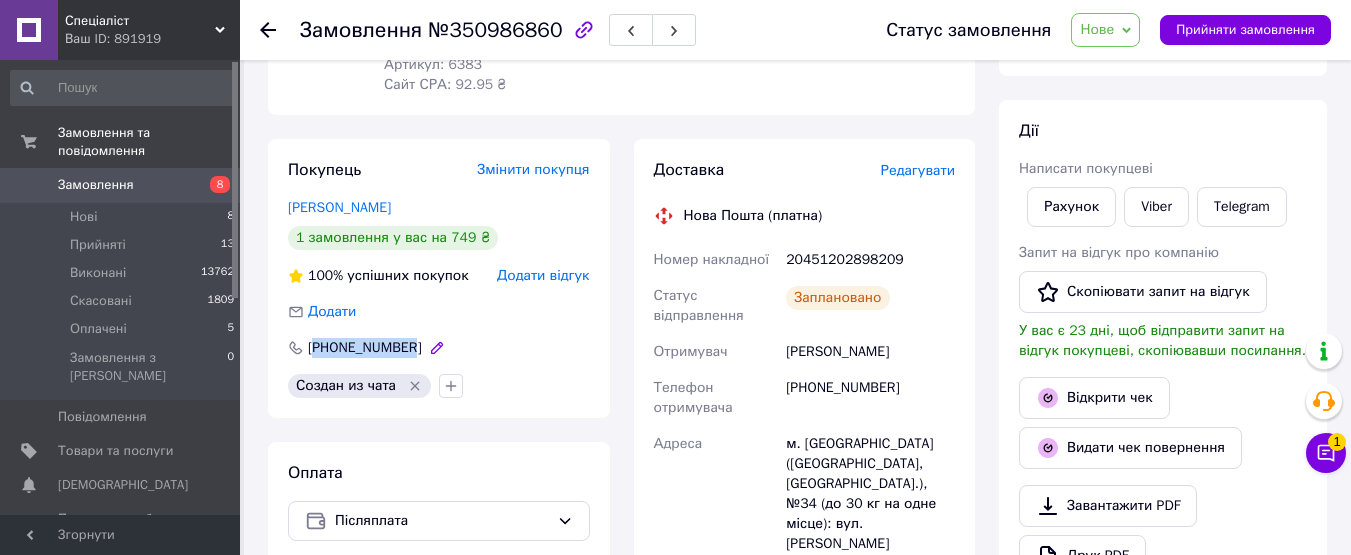 click on "[PHONE_NUMBER]" at bounding box center (365, 348) 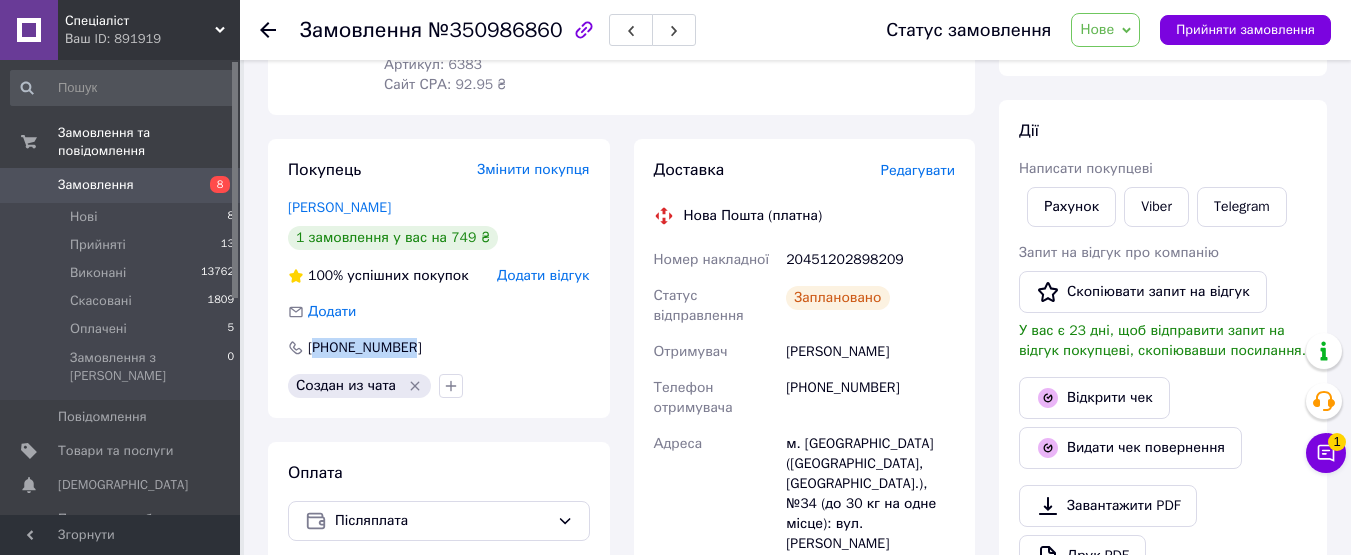 click on "Замовлення" at bounding box center (96, 185) 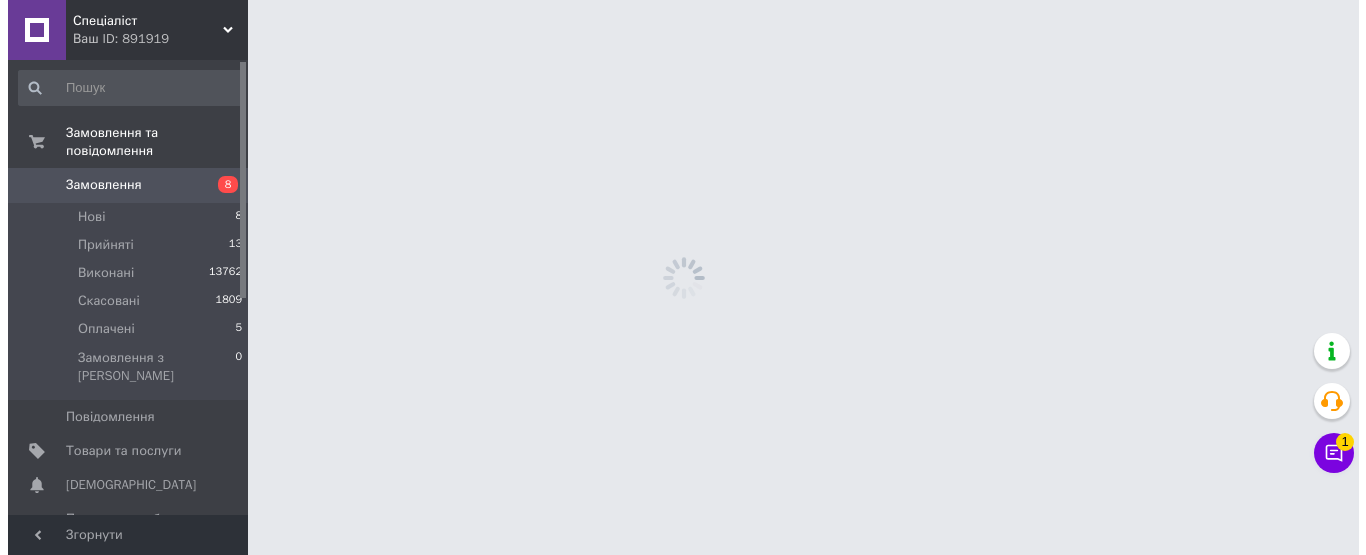 scroll, scrollTop: 0, scrollLeft: 0, axis: both 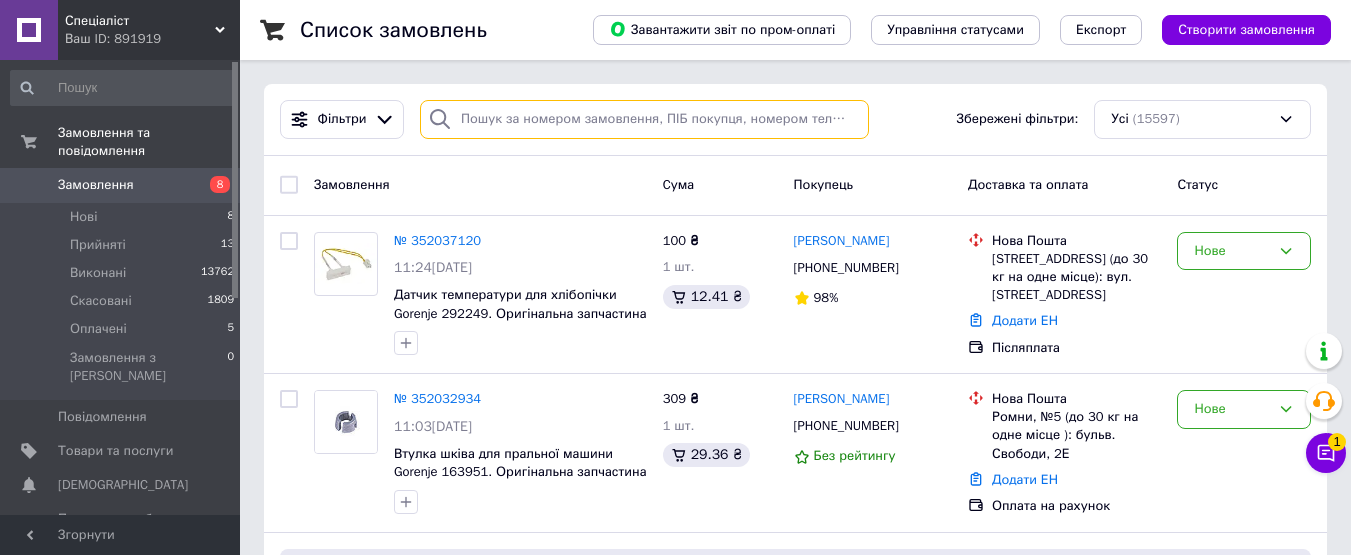 click at bounding box center (644, 119) 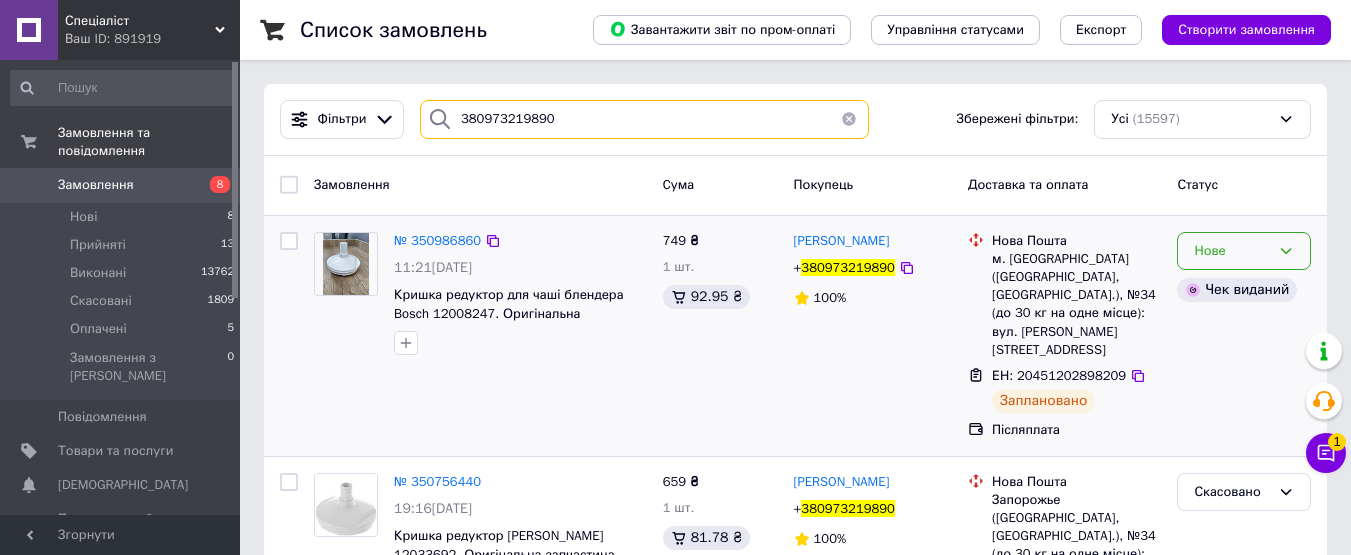 type on "380973219890" 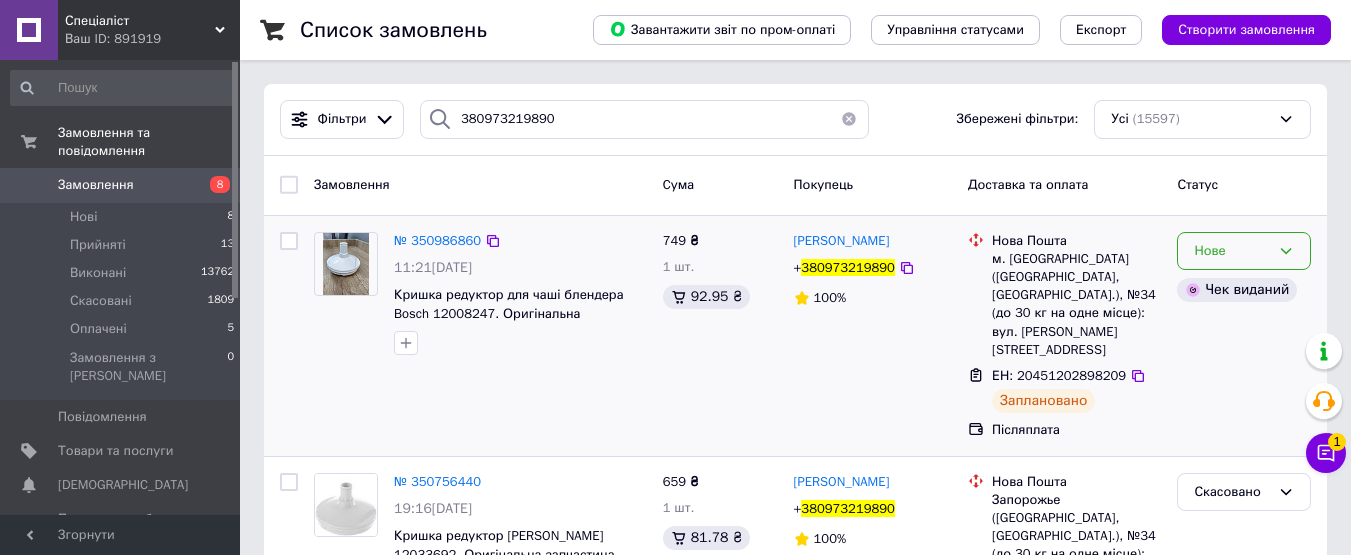 click 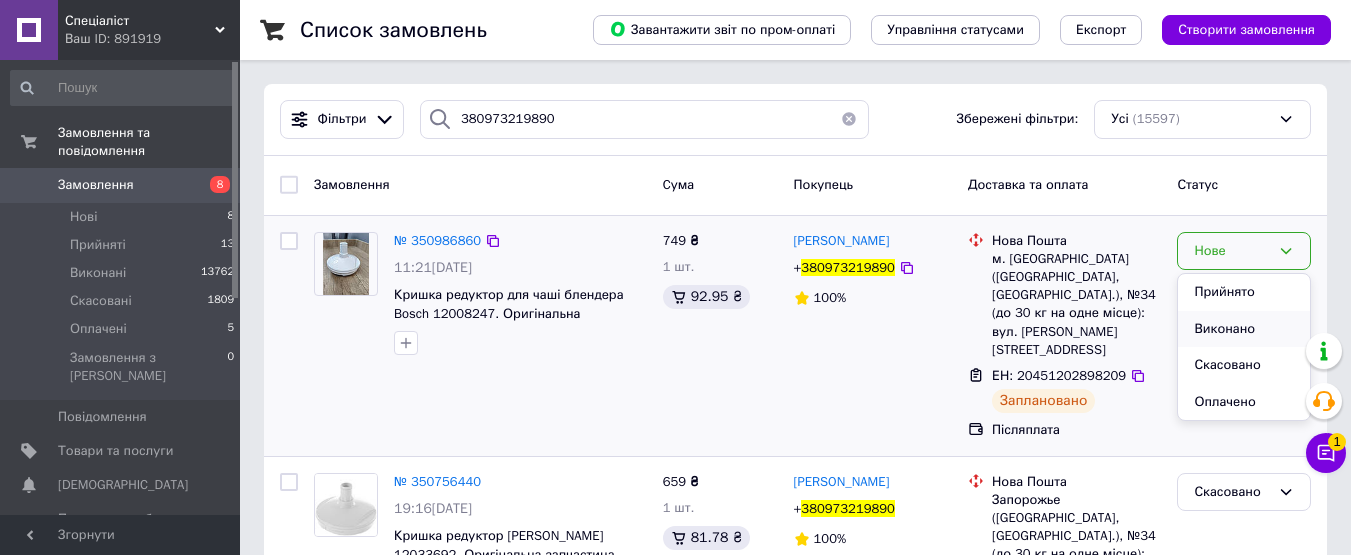 click on "Виконано" at bounding box center [1244, 329] 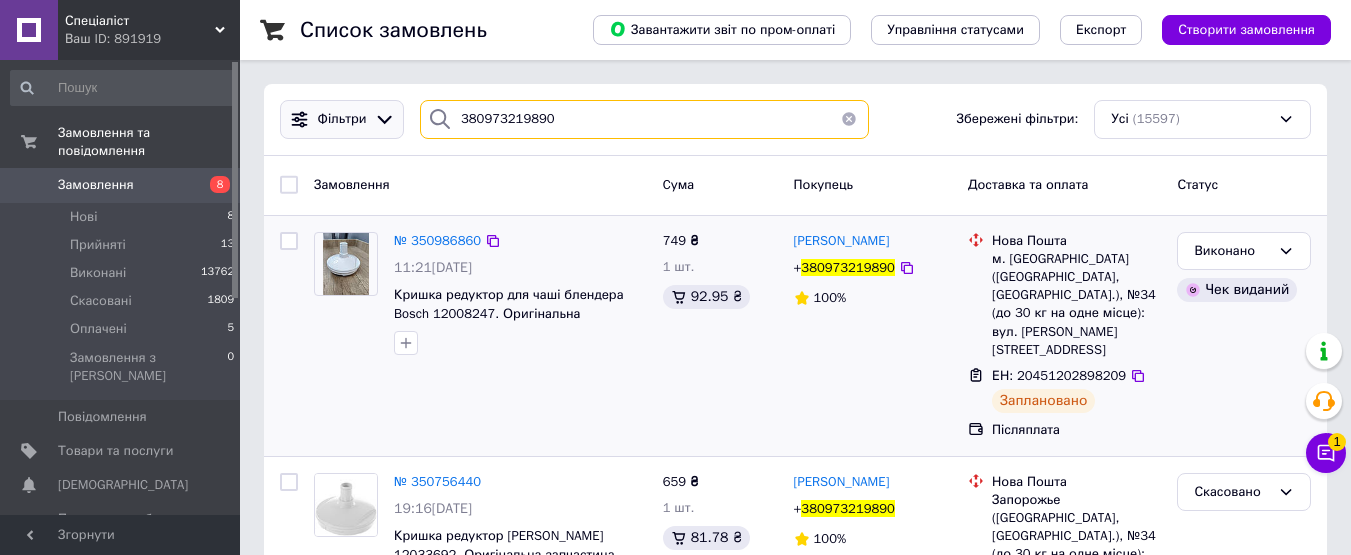 drag, startPoint x: 590, startPoint y: 131, endPoint x: 382, endPoint y: 113, distance: 208.77739 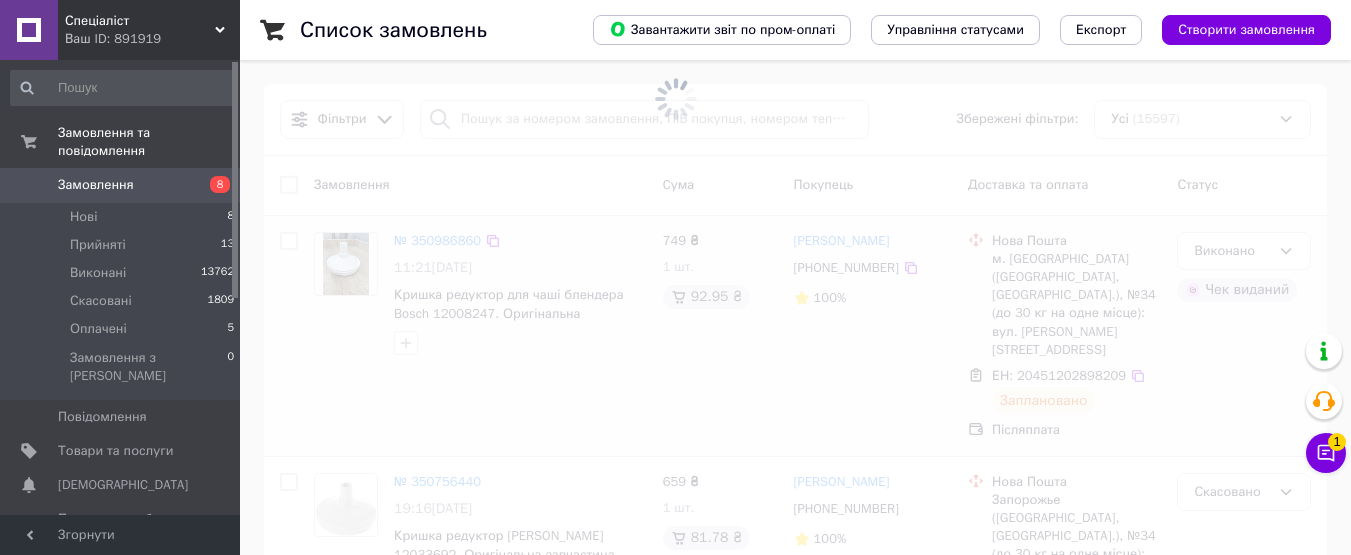 click at bounding box center [675, 99] 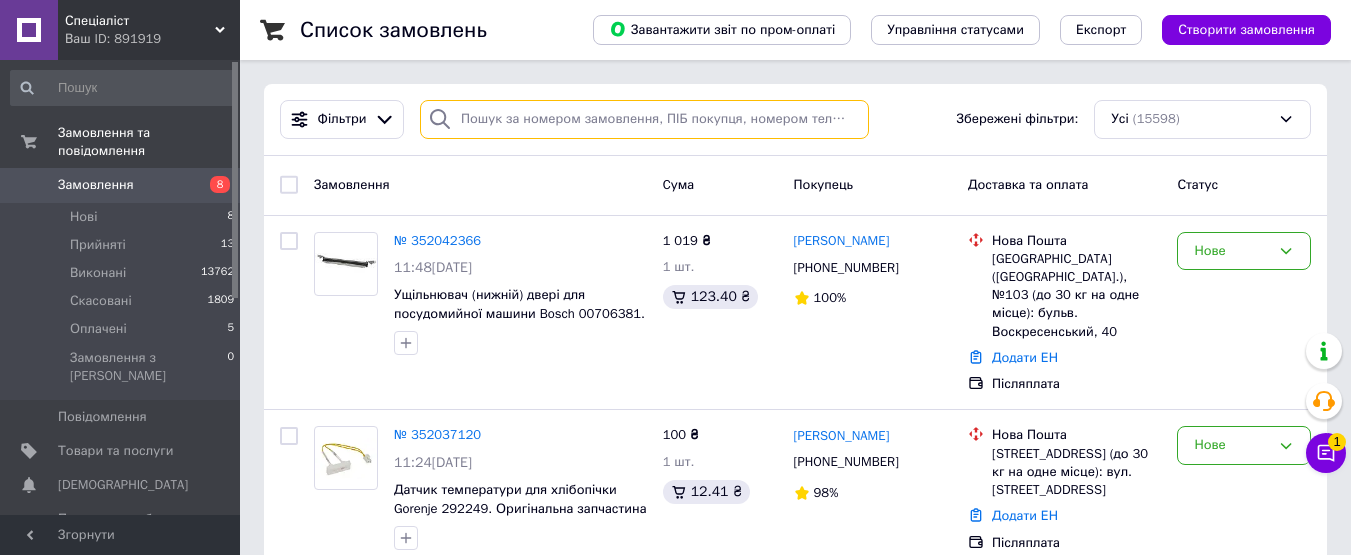 click at bounding box center [644, 119] 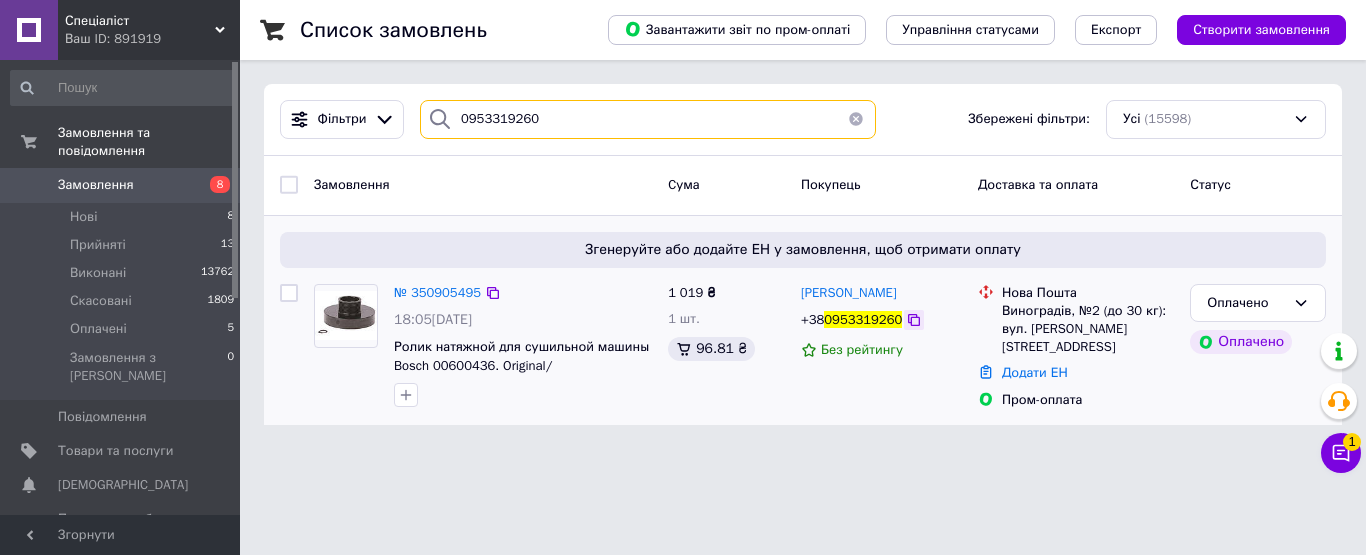 type on "0953319260" 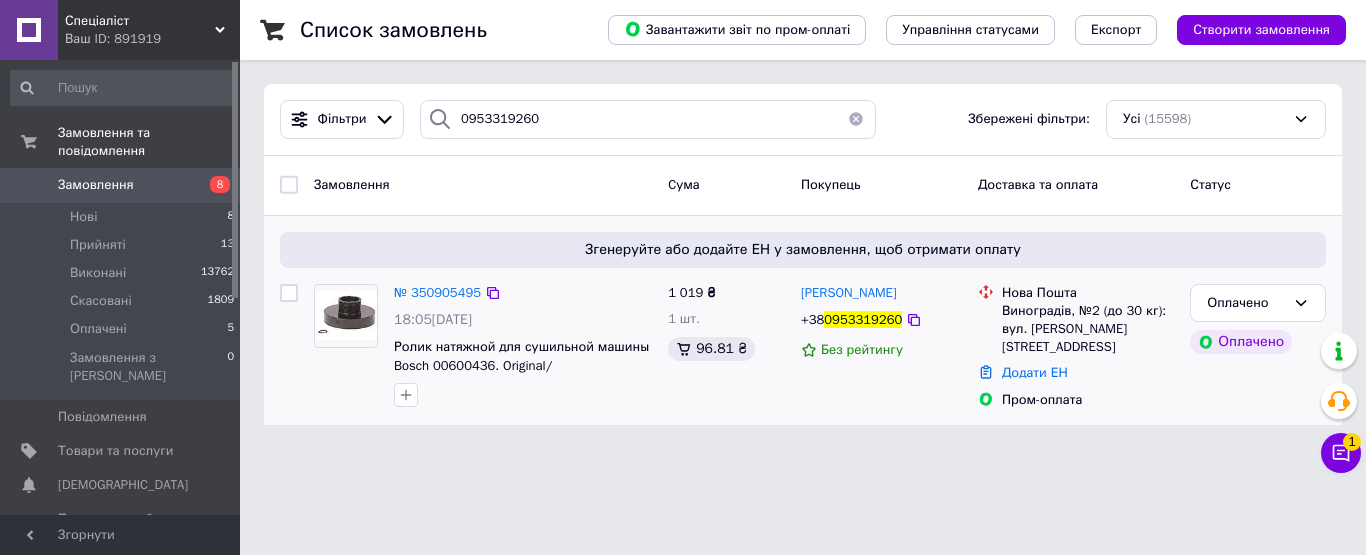 drag, startPoint x: 912, startPoint y: 323, endPoint x: 869, endPoint y: 346, distance: 48.76474 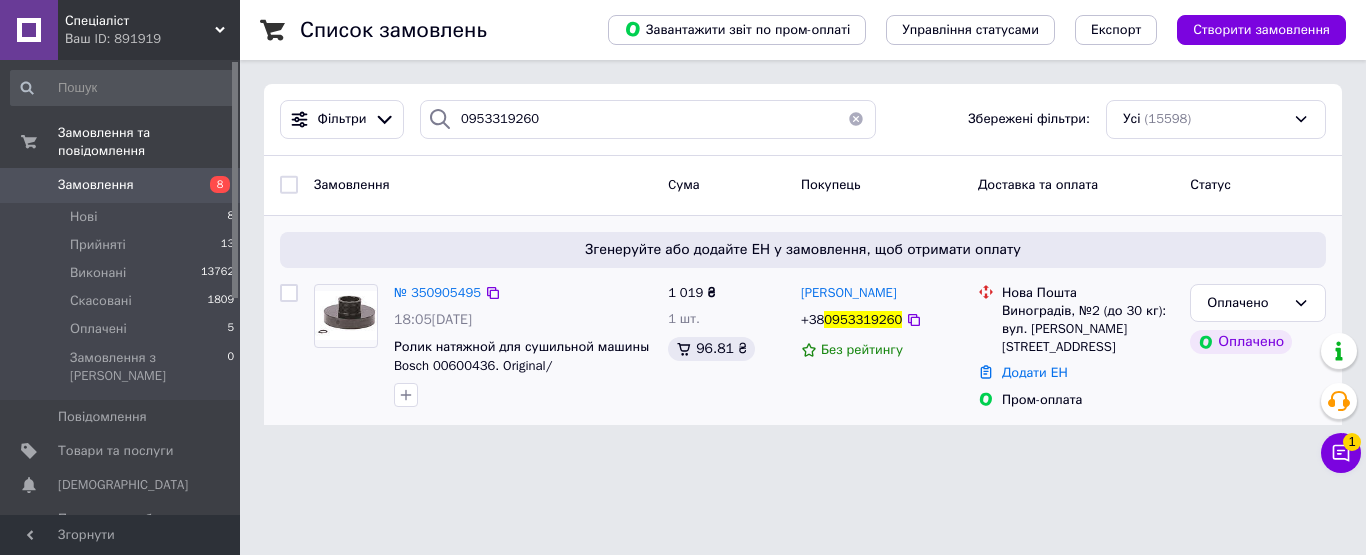 click 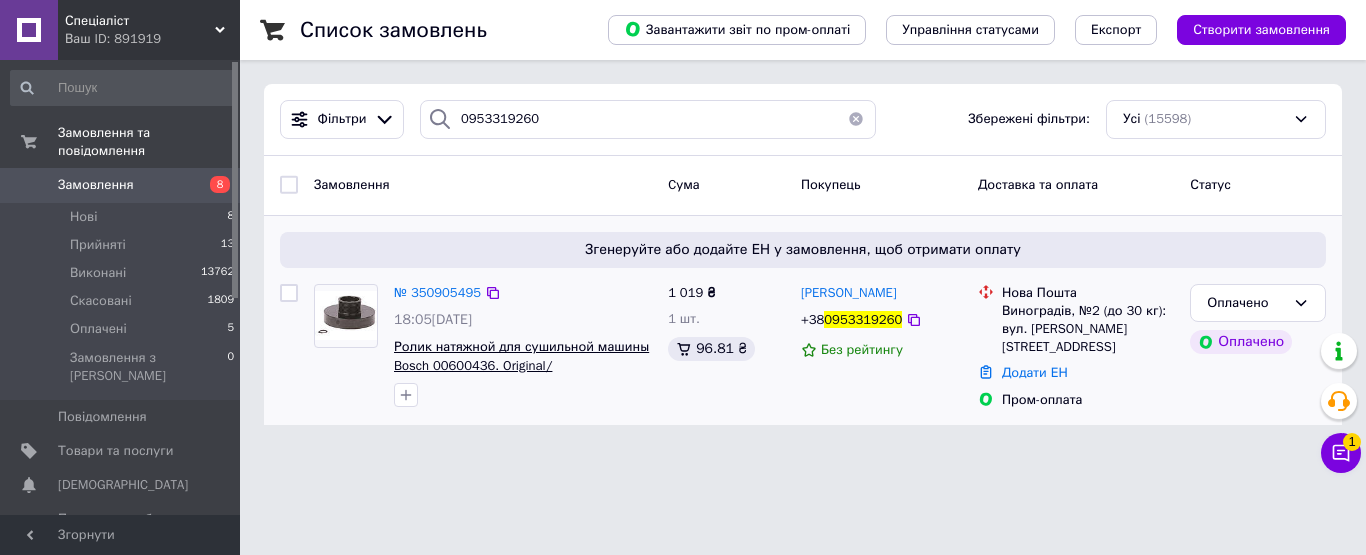 click on "Ролик натяжной для сушильной машины Bosch 00600436. Original/" at bounding box center (521, 356) 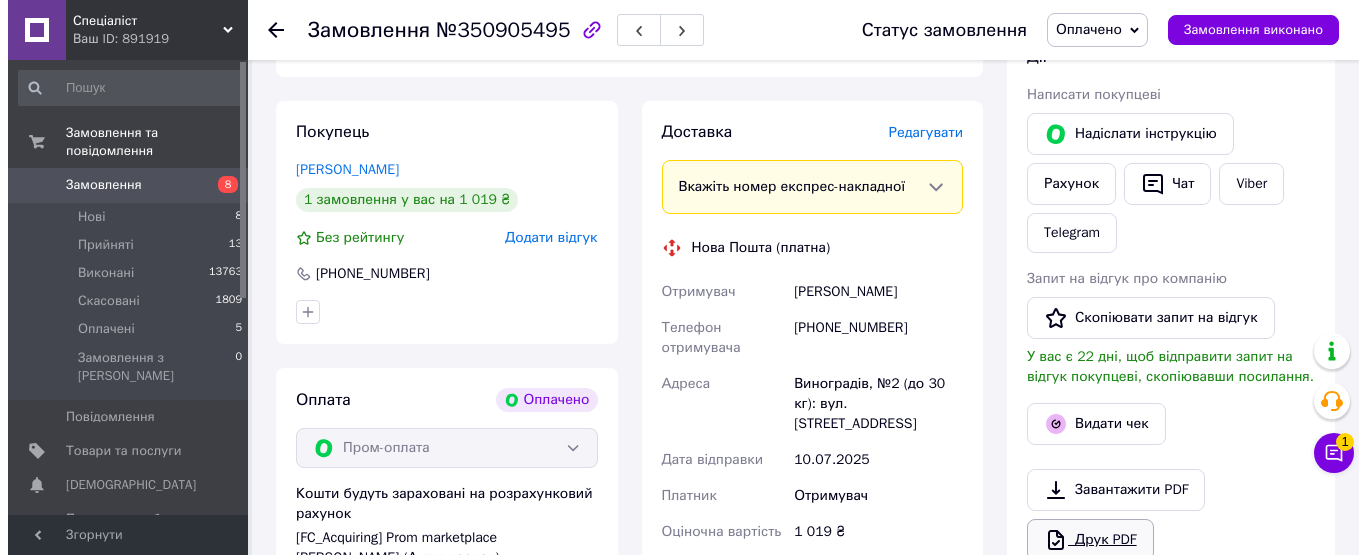scroll, scrollTop: 500, scrollLeft: 0, axis: vertical 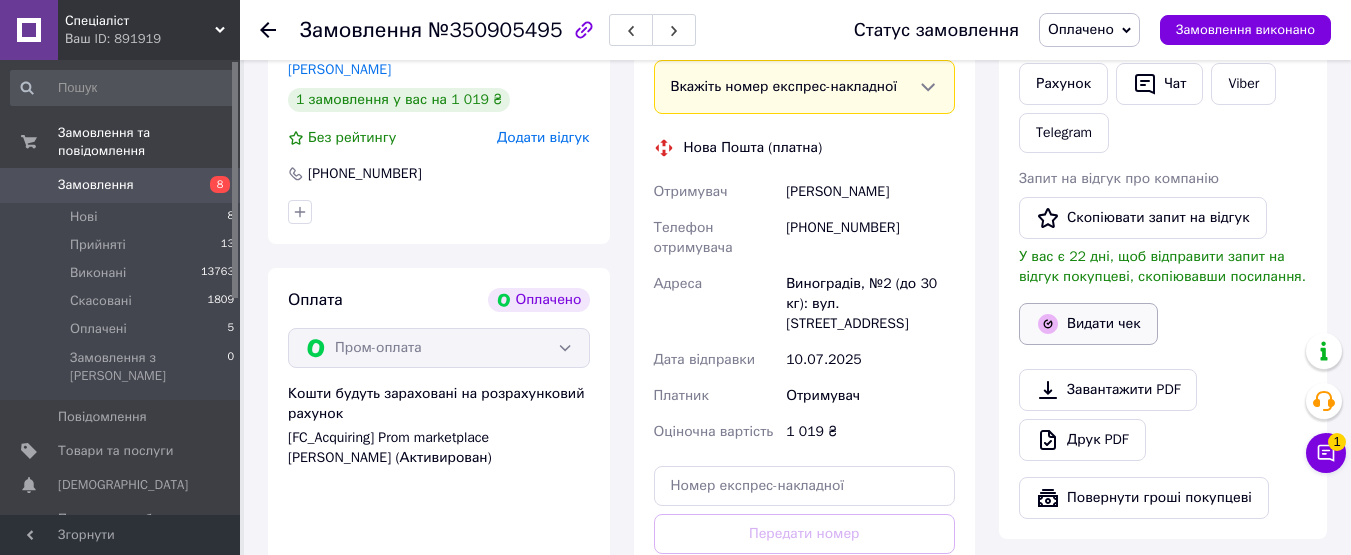 click on "Видати чек" at bounding box center [1088, 324] 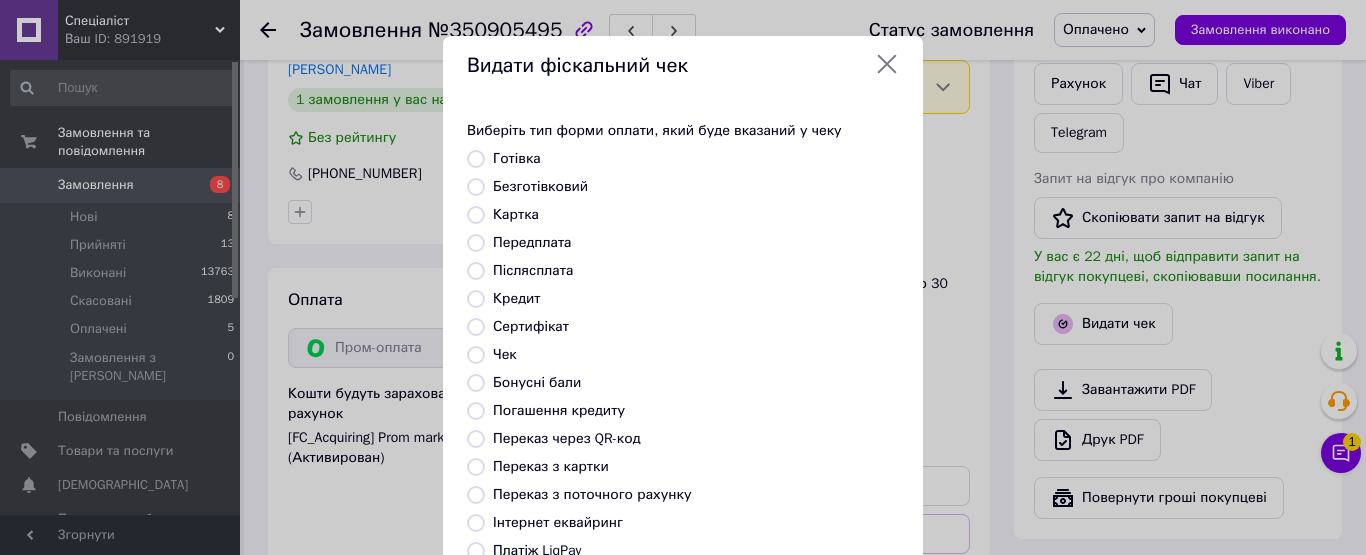 click on "Безготівковий" at bounding box center (540, 186) 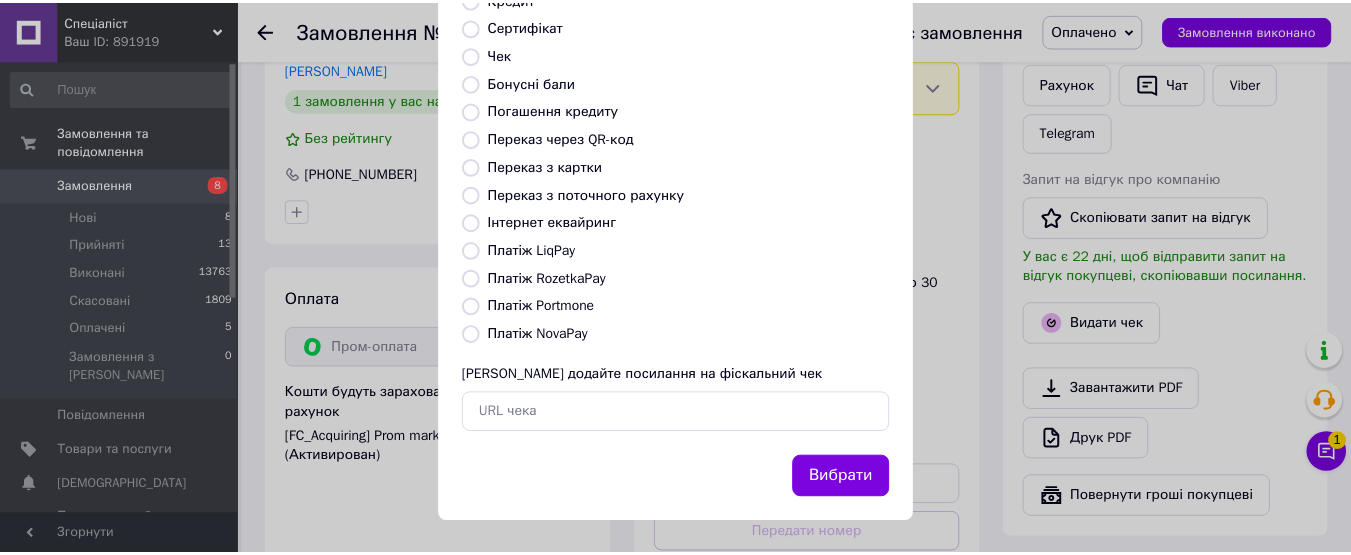scroll, scrollTop: 304, scrollLeft: 0, axis: vertical 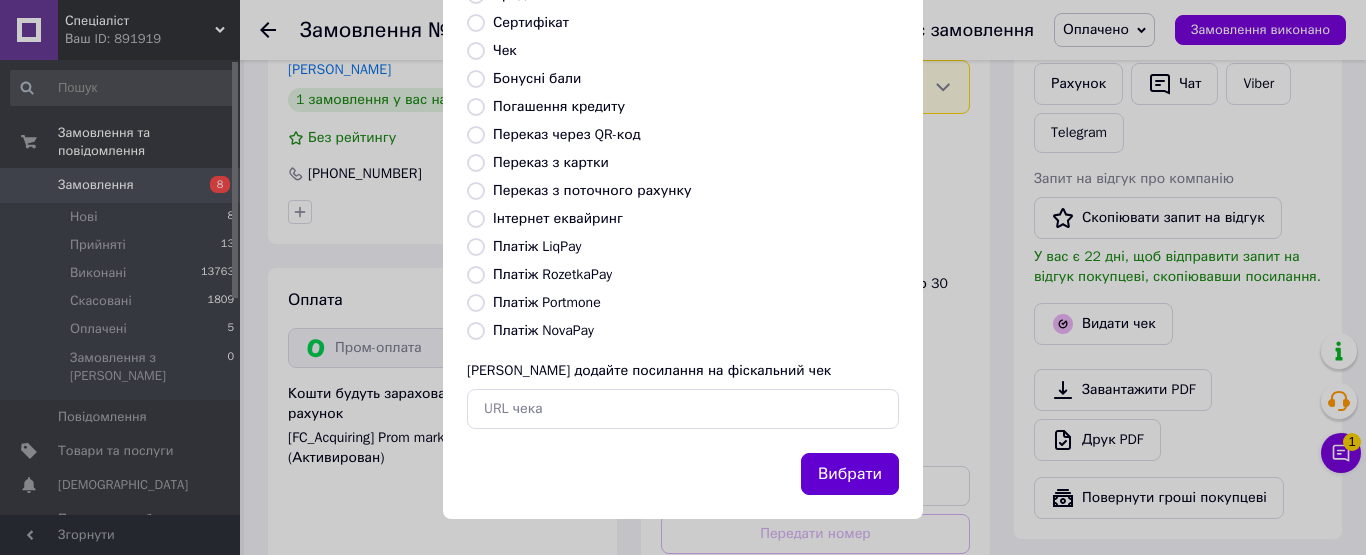 click on "Вибрати" at bounding box center [850, 474] 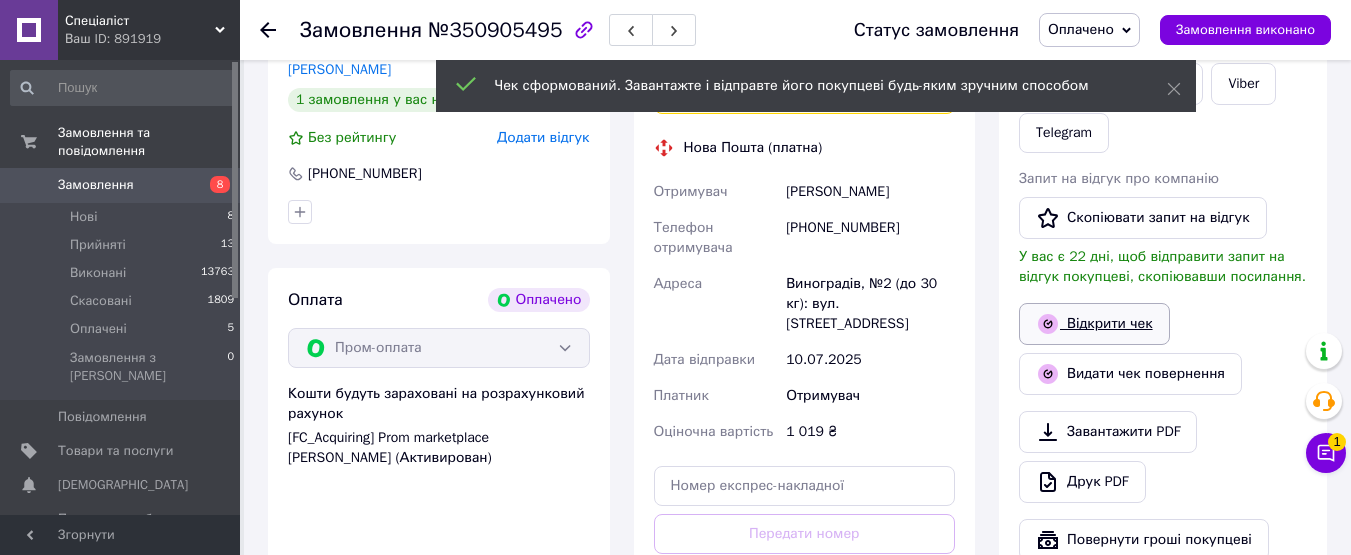 click on "Відкрити чек" at bounding box center (1094, 324) 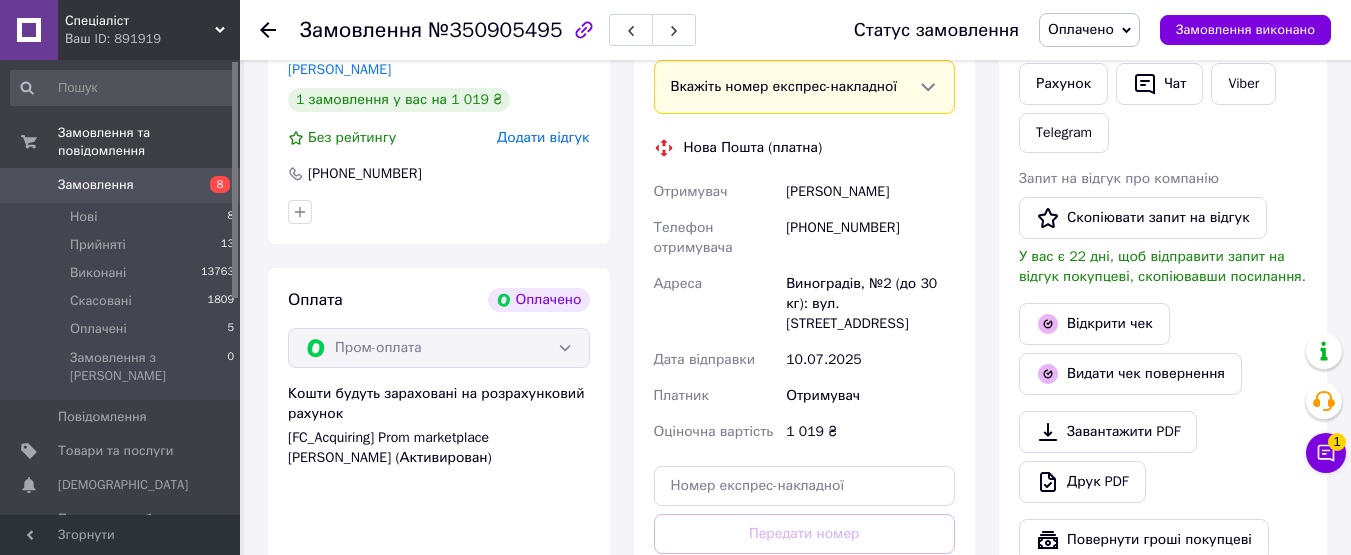 scroll, scrollTop: 800, scrollLeft: 0, axis: vertical 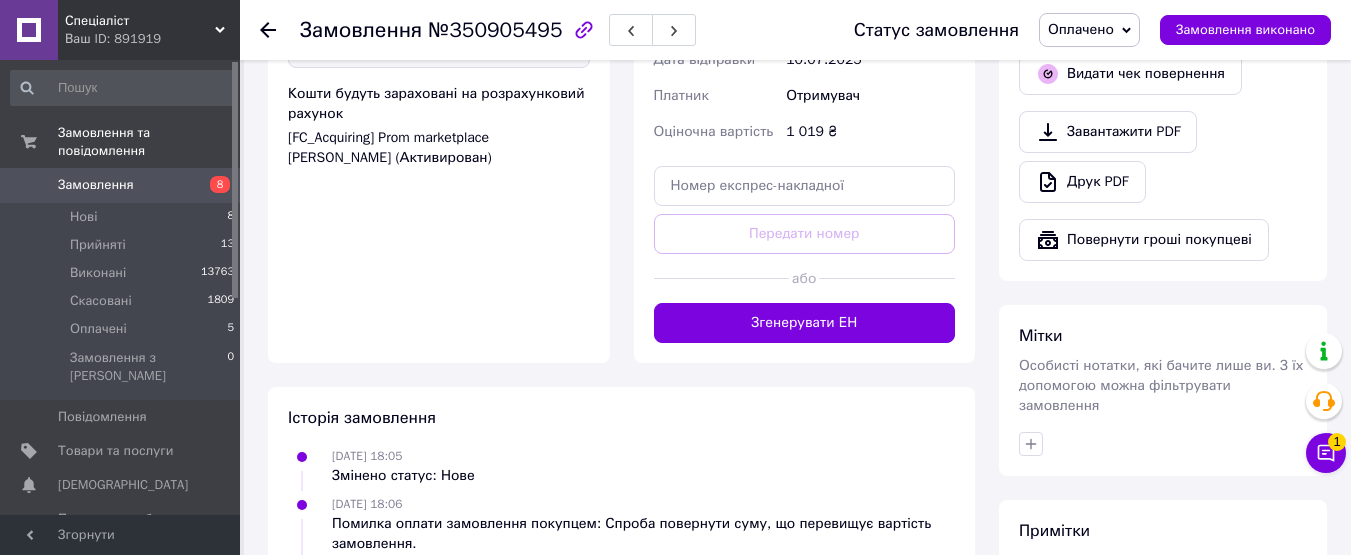 click on "Згенерувати ЕН" at bounding box center (805, 323) 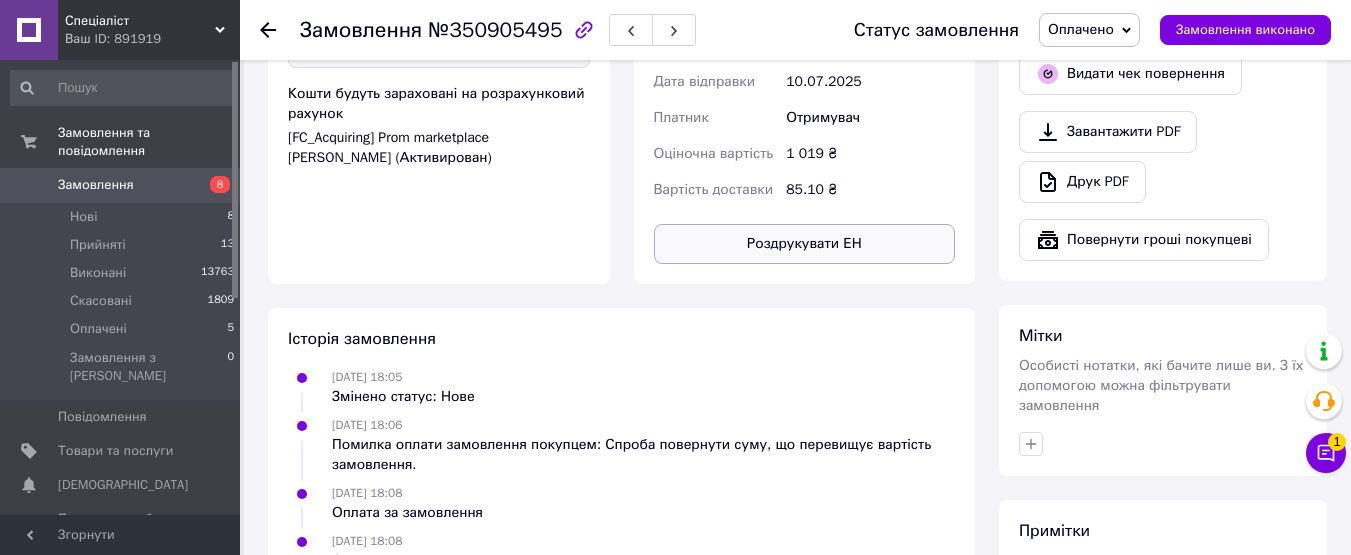 click on "Роздрукувати ЕН" at bounding box center (805, 244) 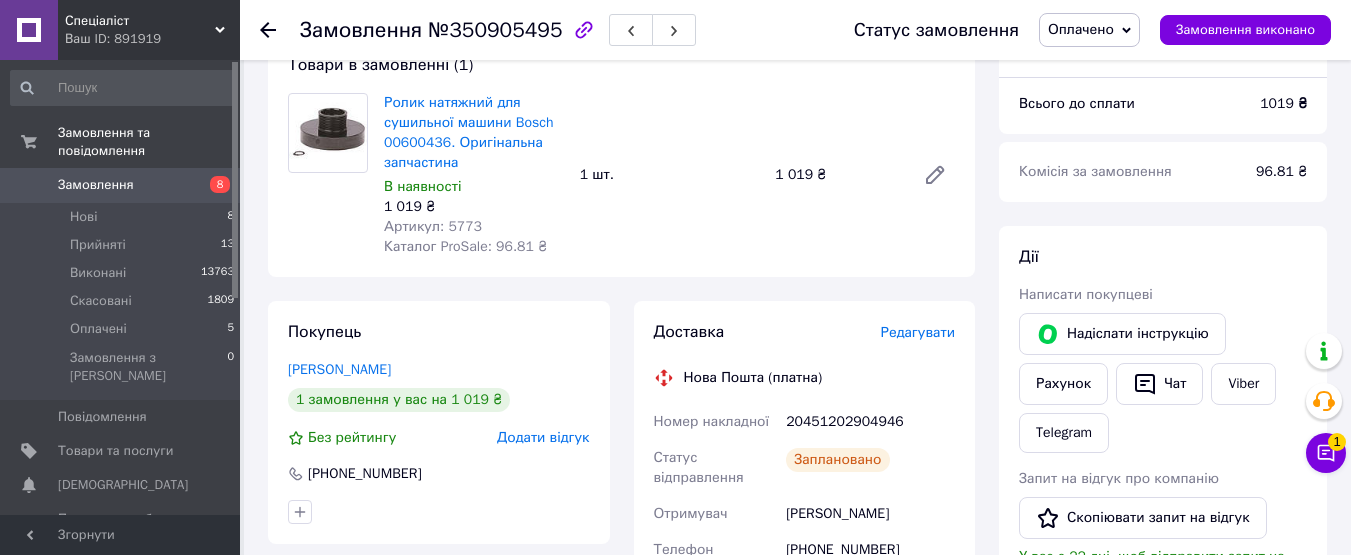scroll, scrollTop: 500, scrollLeft: 0, axis: vertical 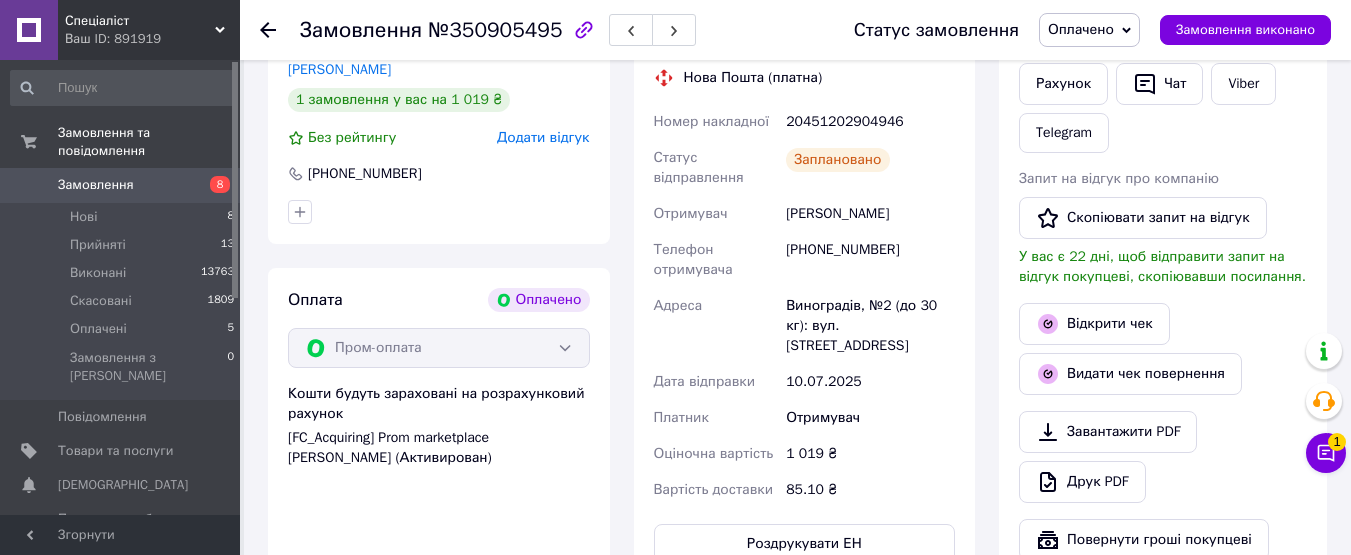 click on "20451202904946" at bounding box center (870, 122) 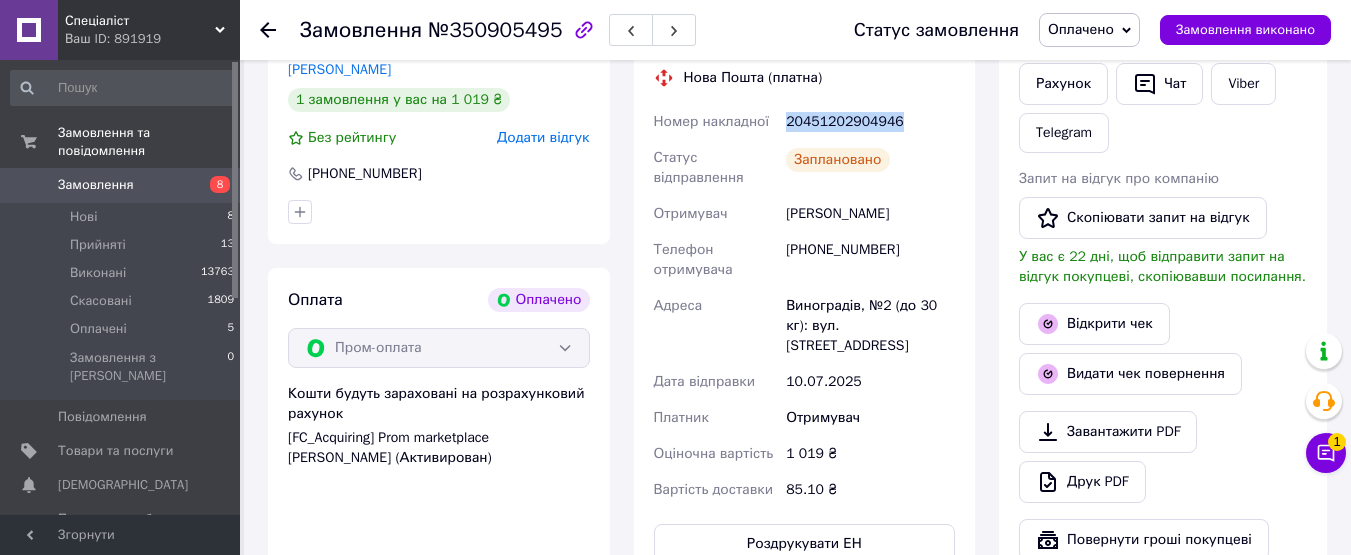 click on "20451202904946" at bounding box center (870, 122) 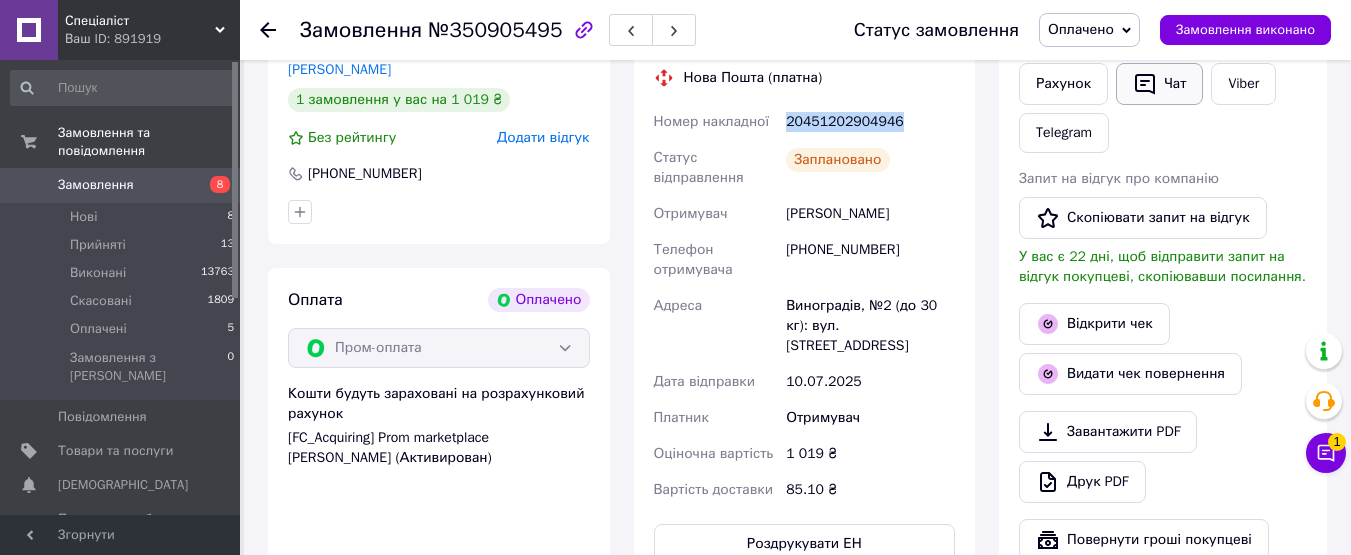 click on "Чат" at bounding box center (1159, 84) 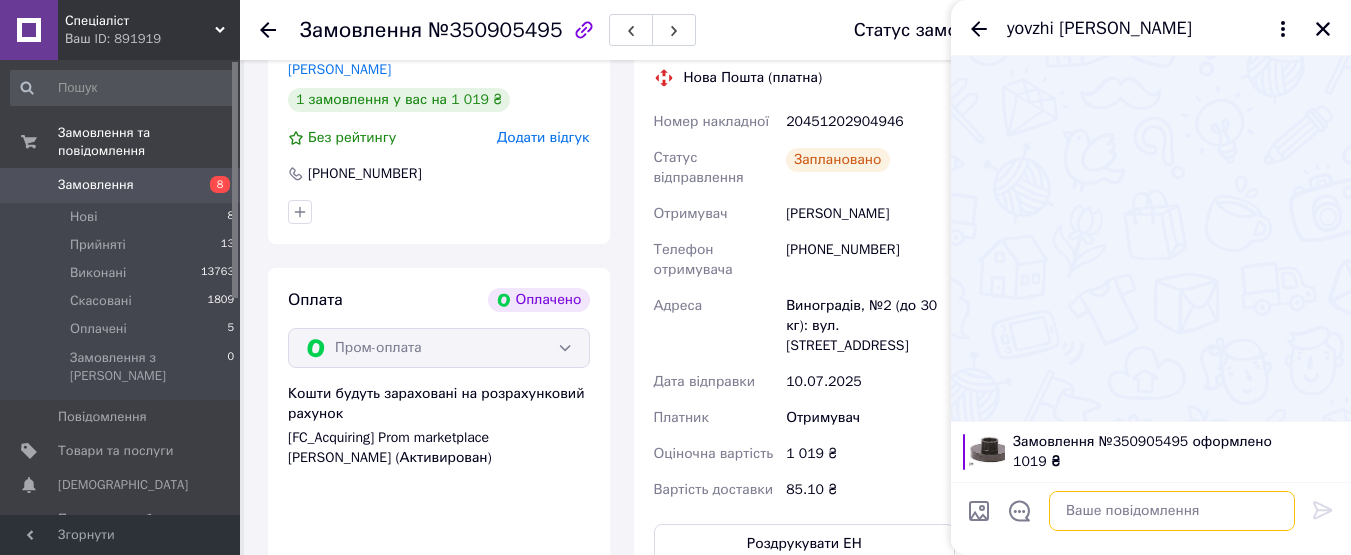 click at bounding box center (1172, 511) 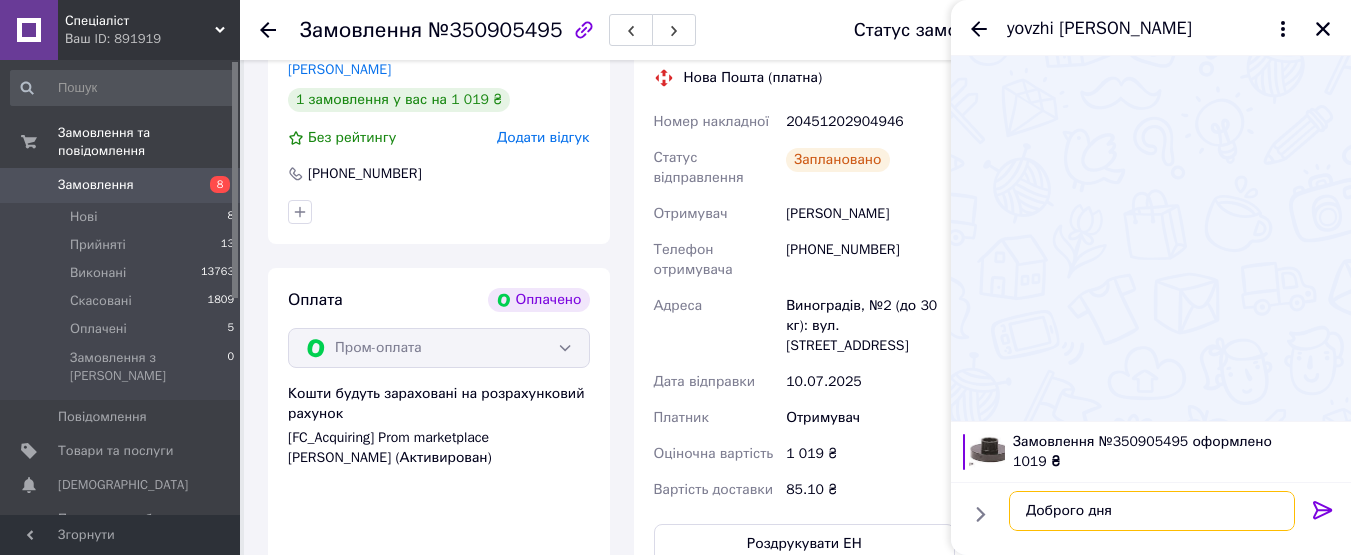 type on "Доброго дня" 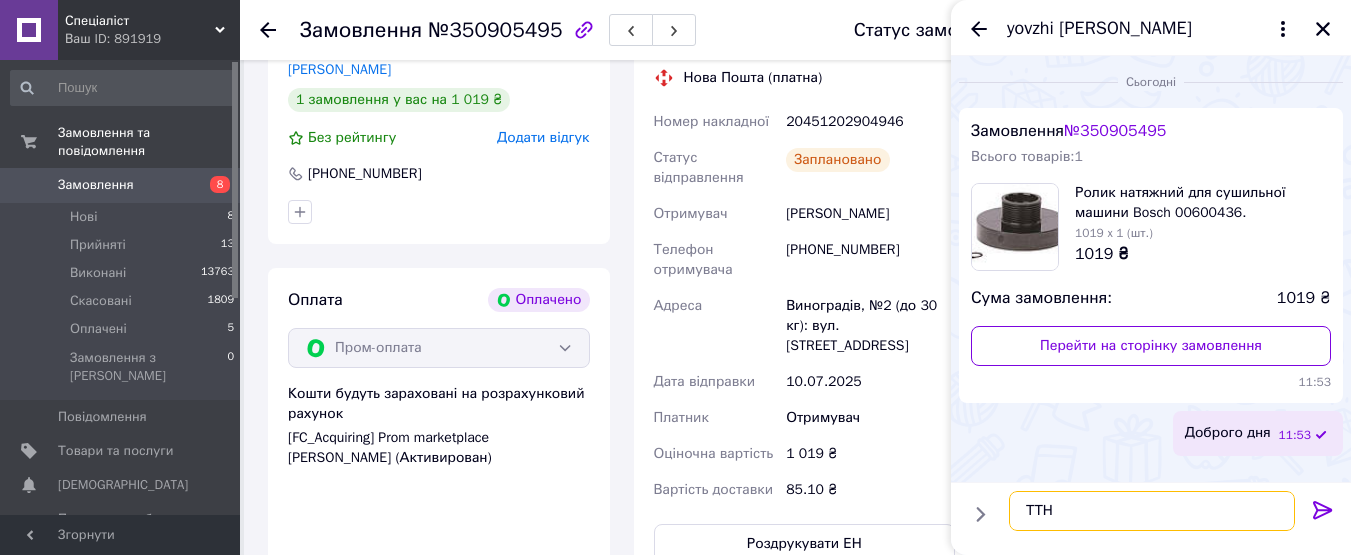paste on "20451202904946" 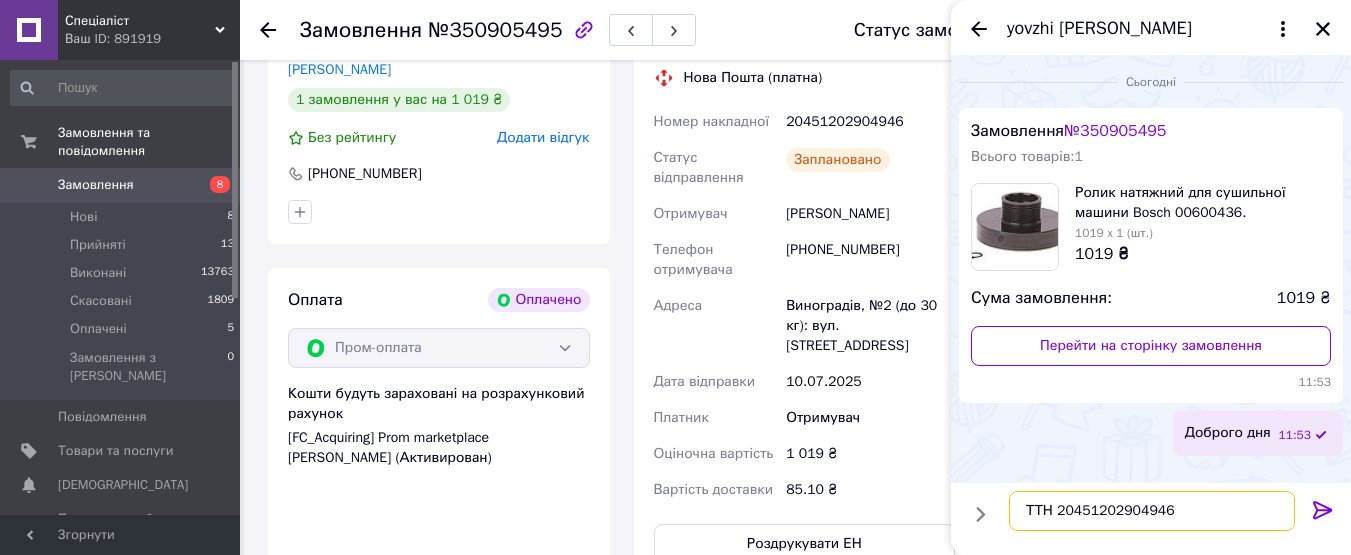type 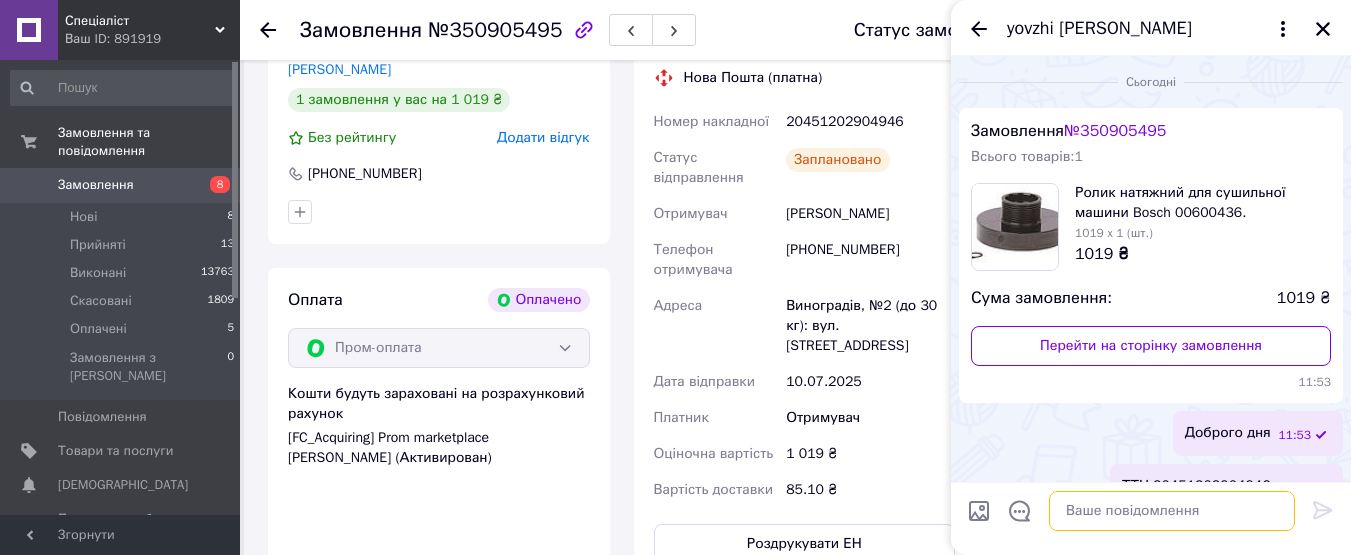 scroll, scrollTop: 35, scrollLeft: 0, axis: vertical 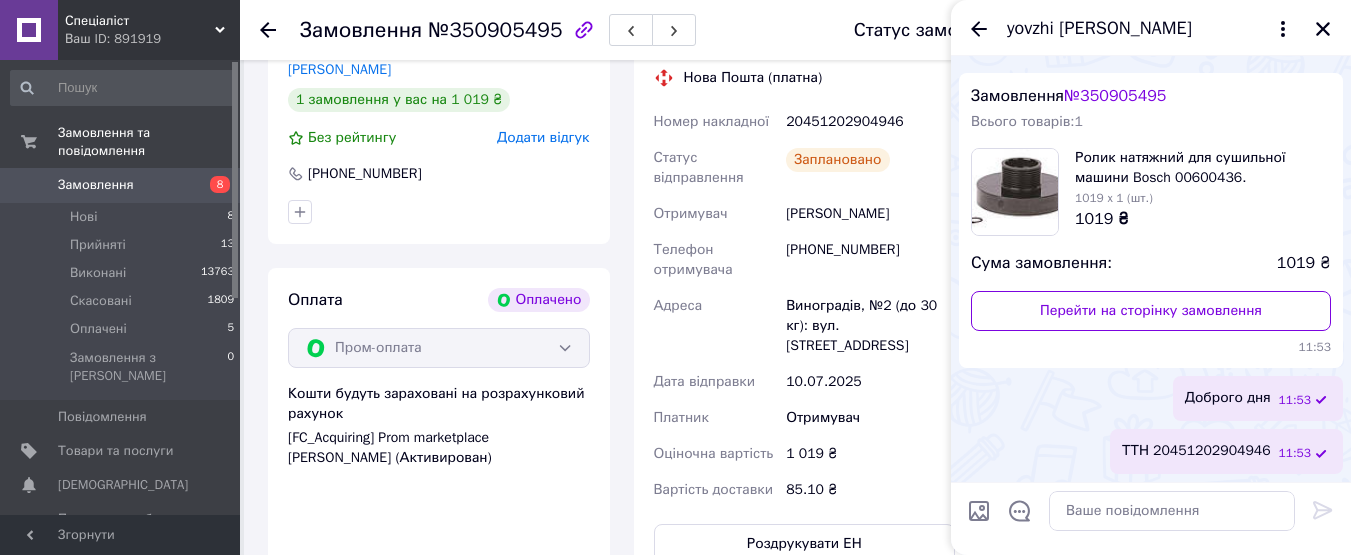 click on "+380953319260" at bounding box center [365, 174] 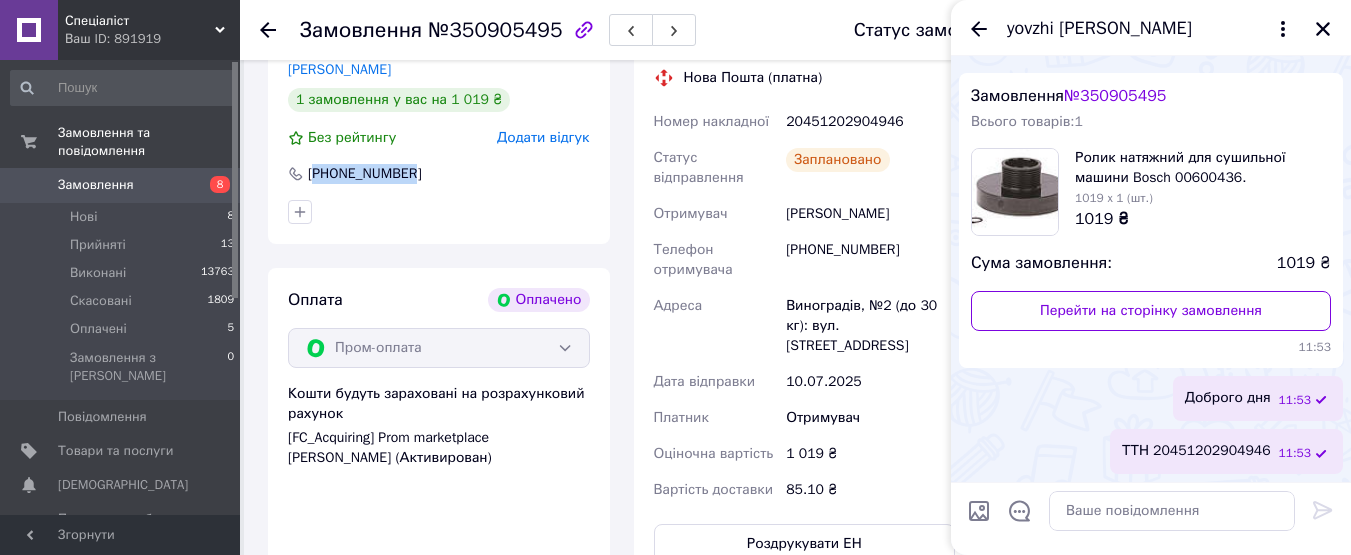 click on "+380953319260" at bounding box center (365, 174) 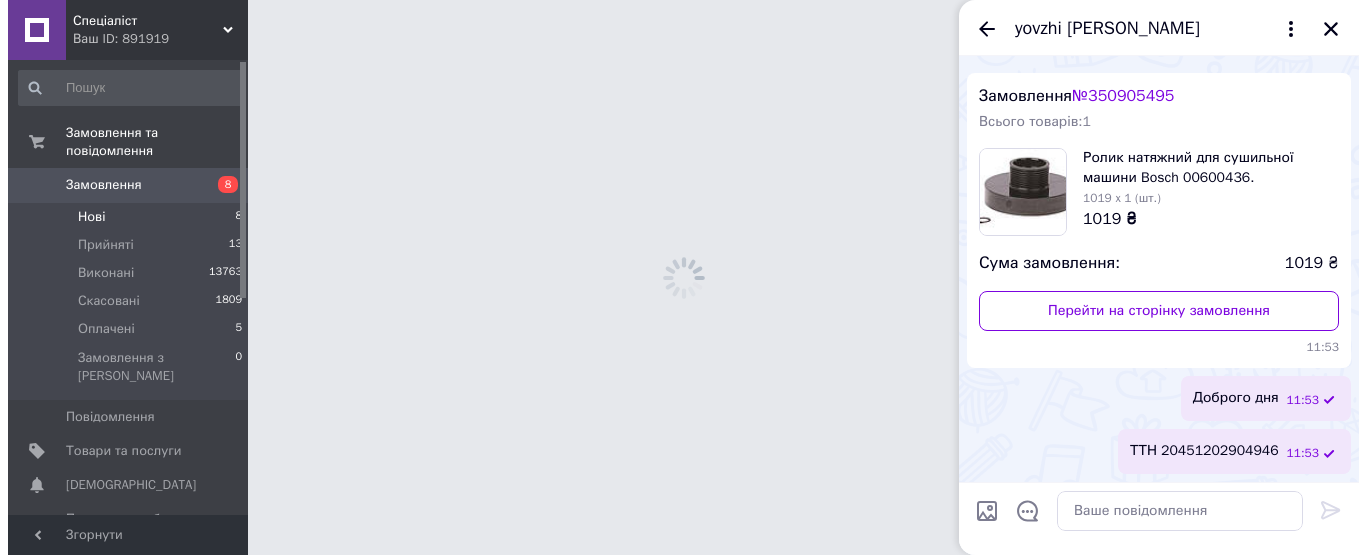 scroll, scrollTop: 0, scrollLeft: 0, axis: both 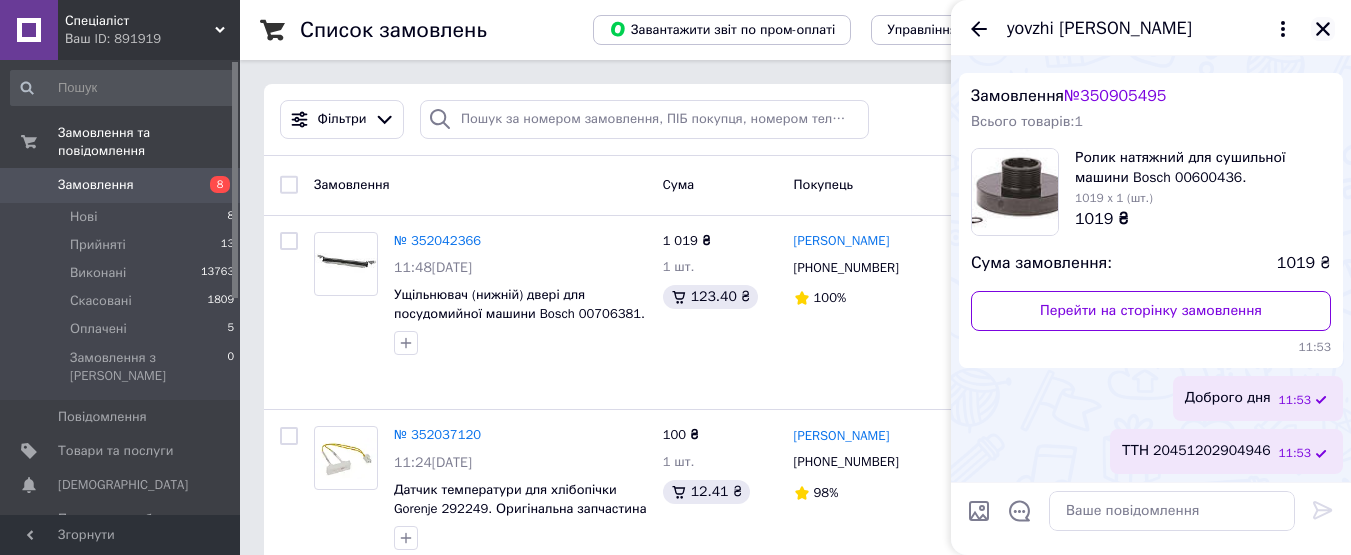 click 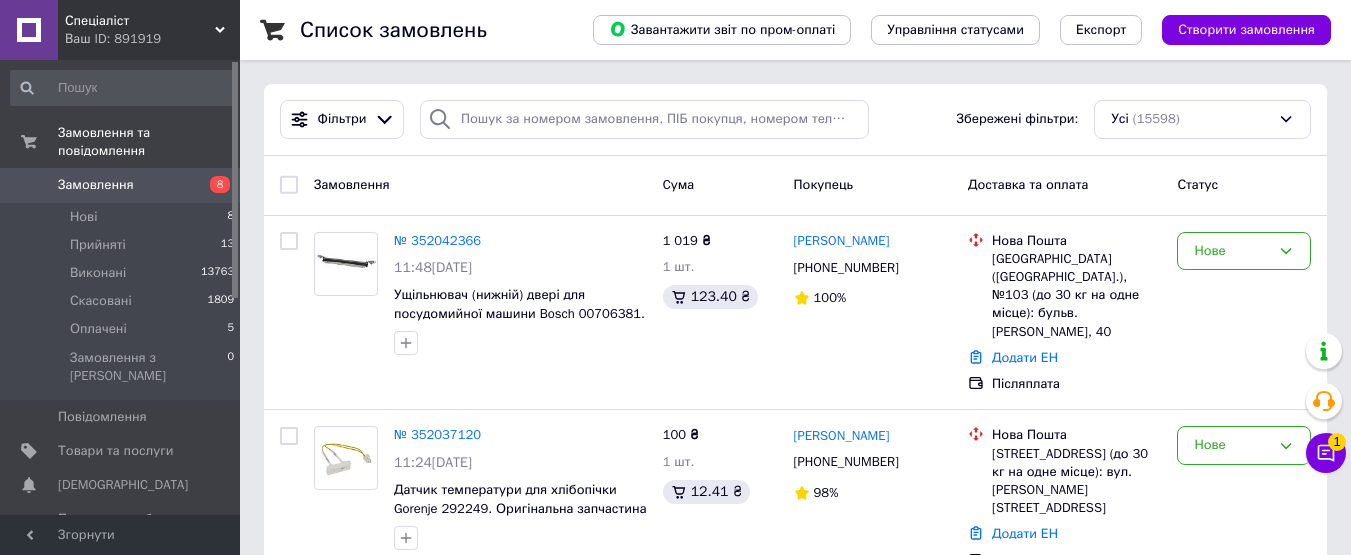 click at bounding box center [440, 119] 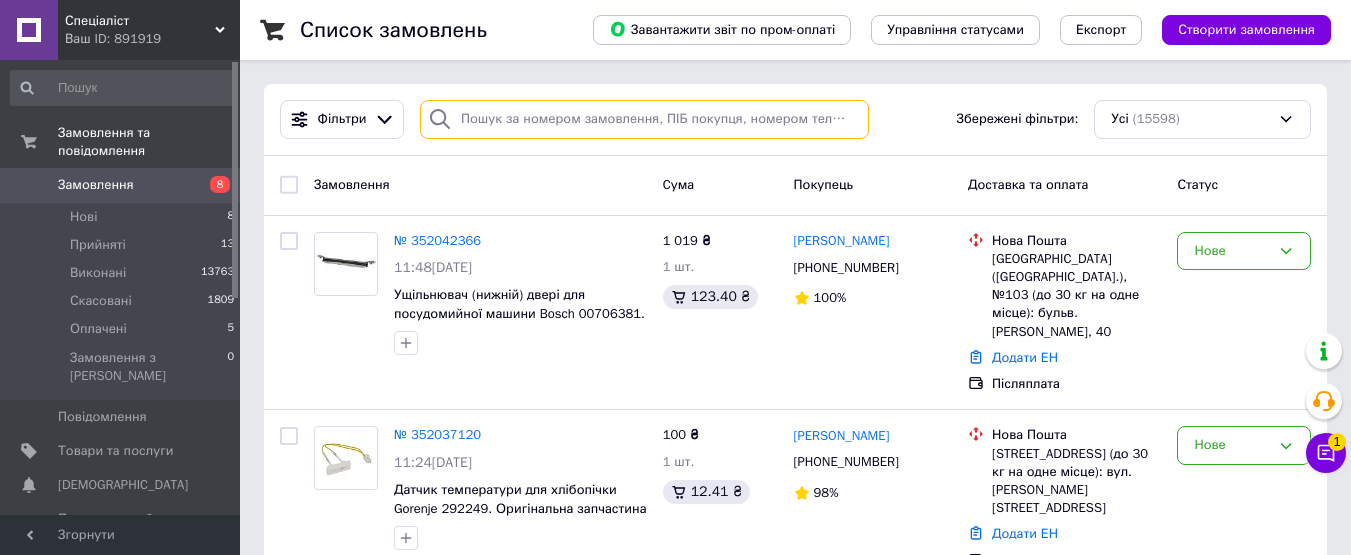 click at bounding box center [644, 119] 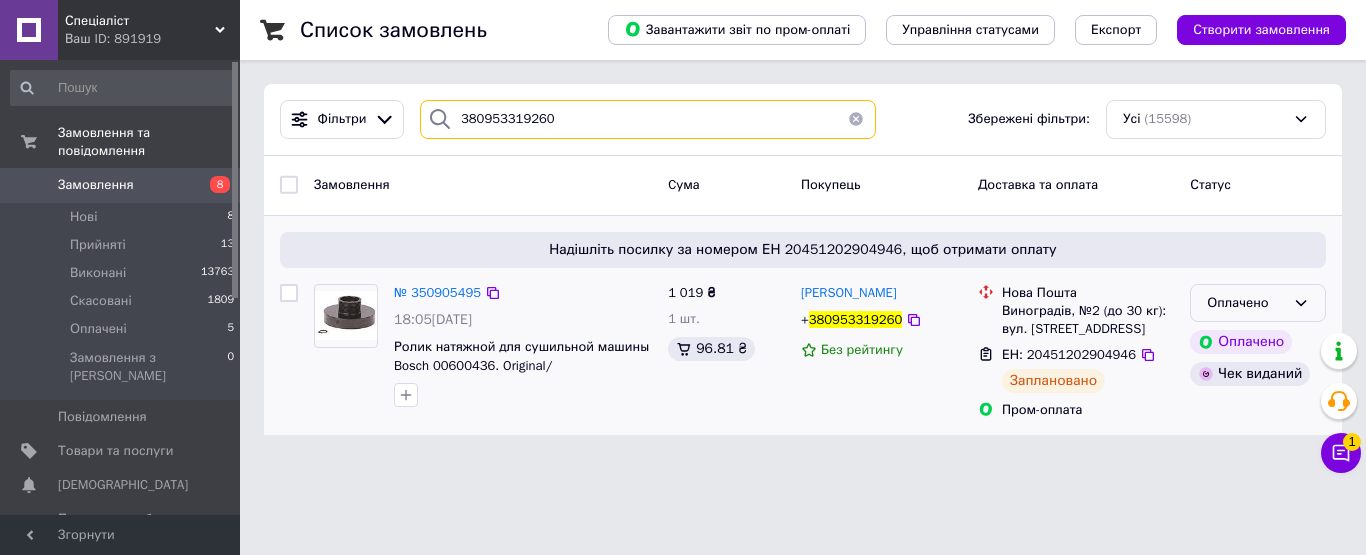 type on "380953319260" 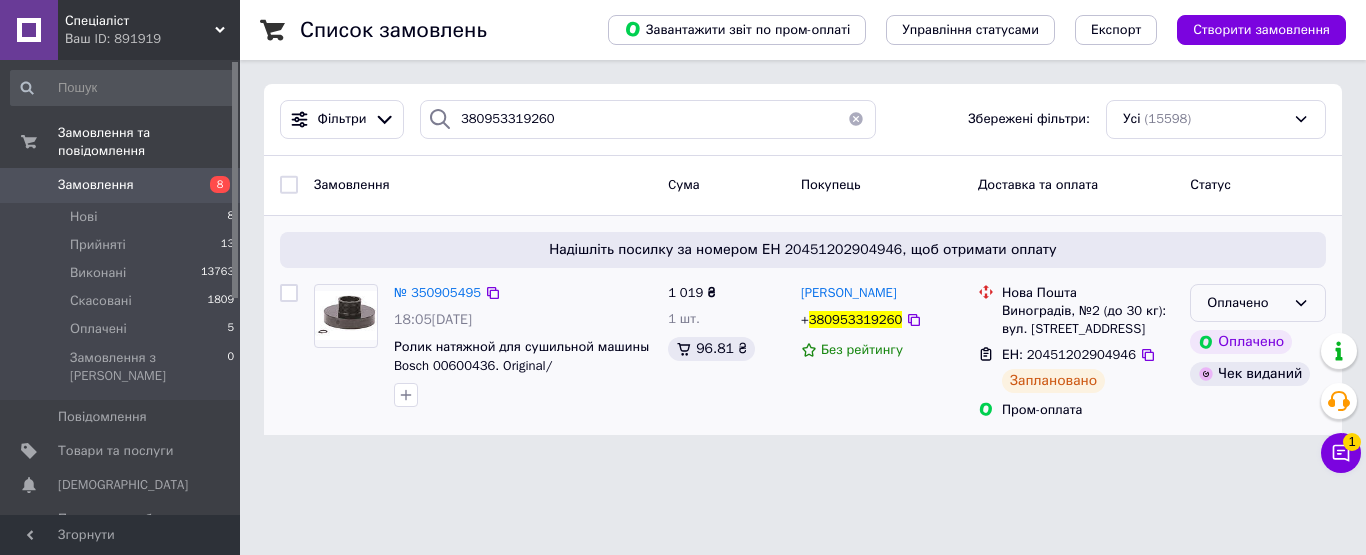 drag, startPoint x: 1294, startPoint y: 300, endPoint x: 1252, endPoint y: 313, distance: 43.965897 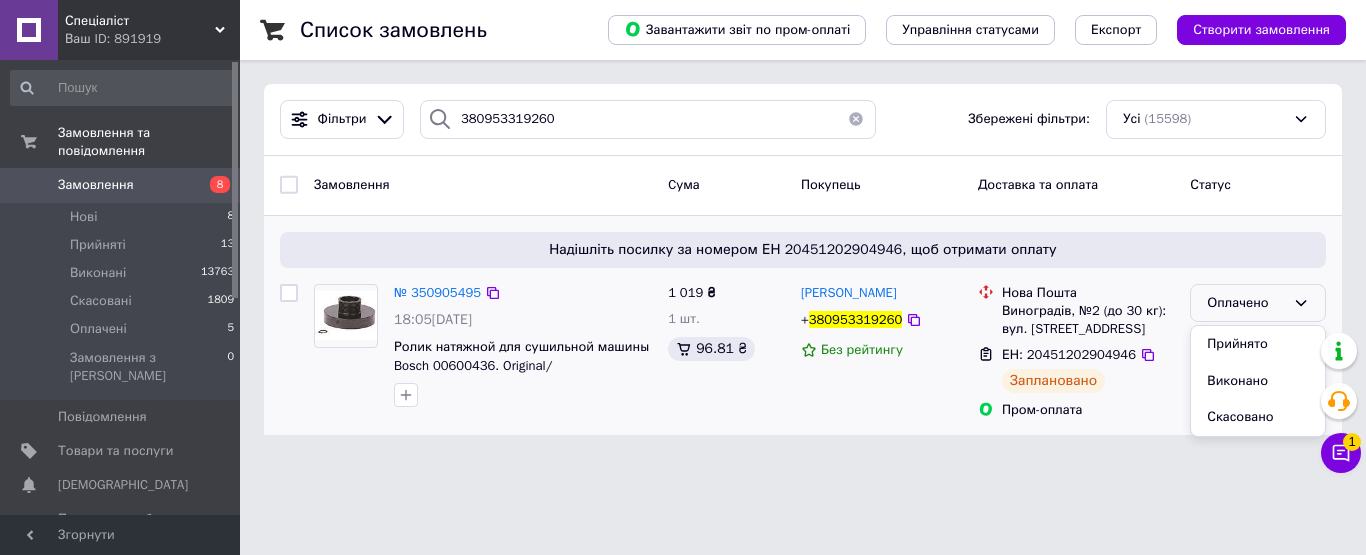 click on "Виконано" at bounding box center (1258, 381) 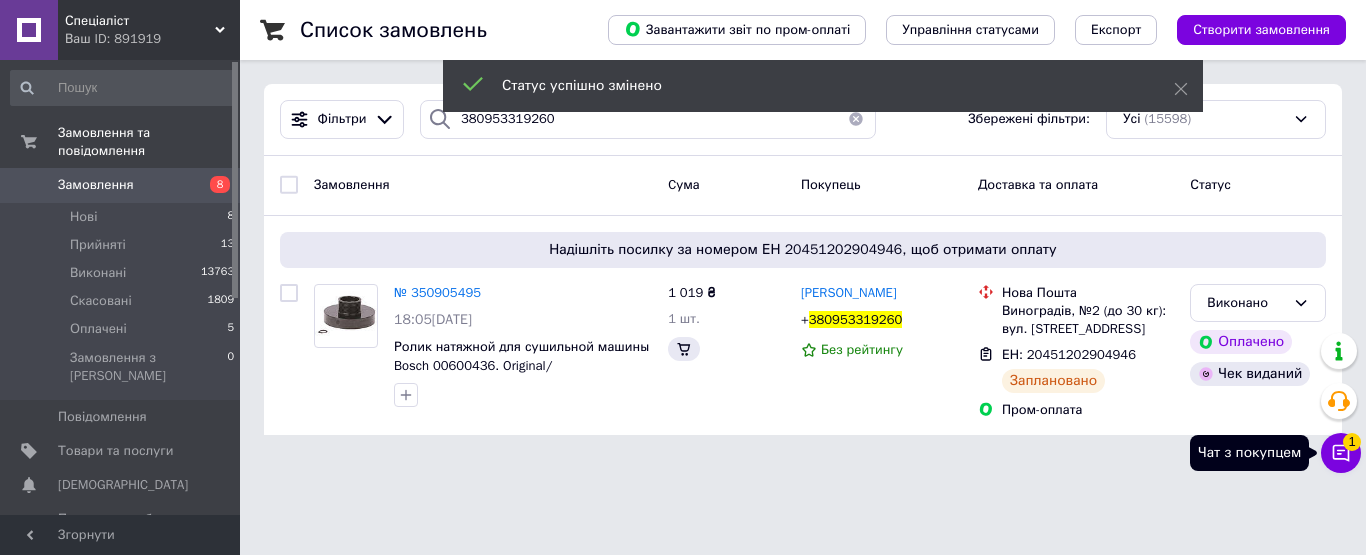 click 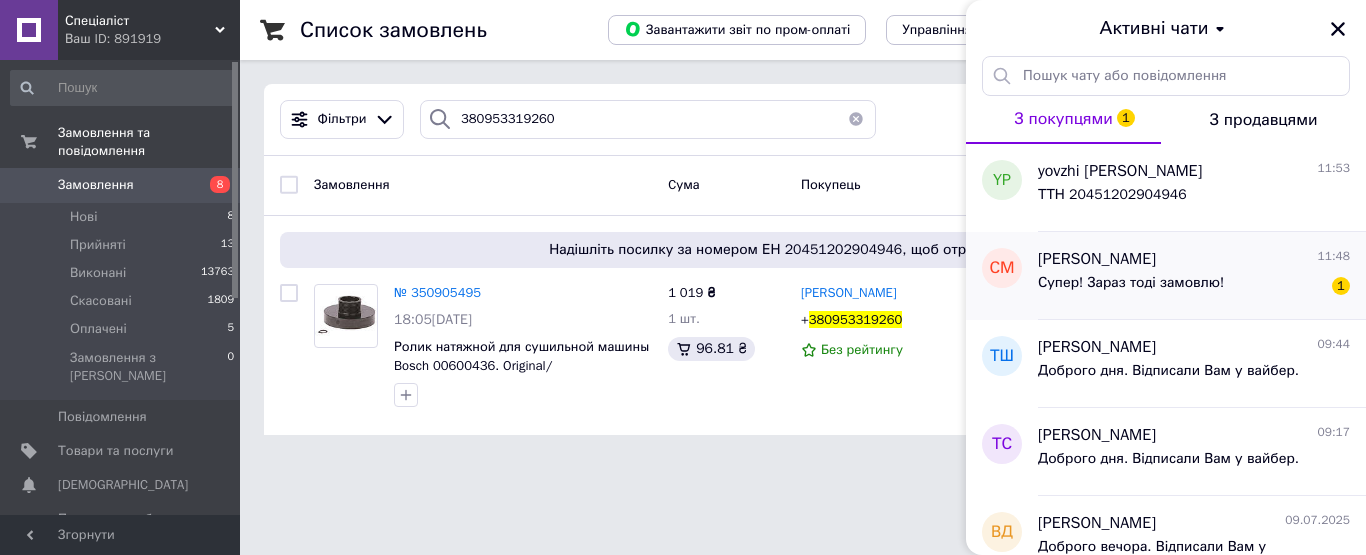 click on "Супер! Зараз тоді замовлю!" at bounding box center (1131, 289) 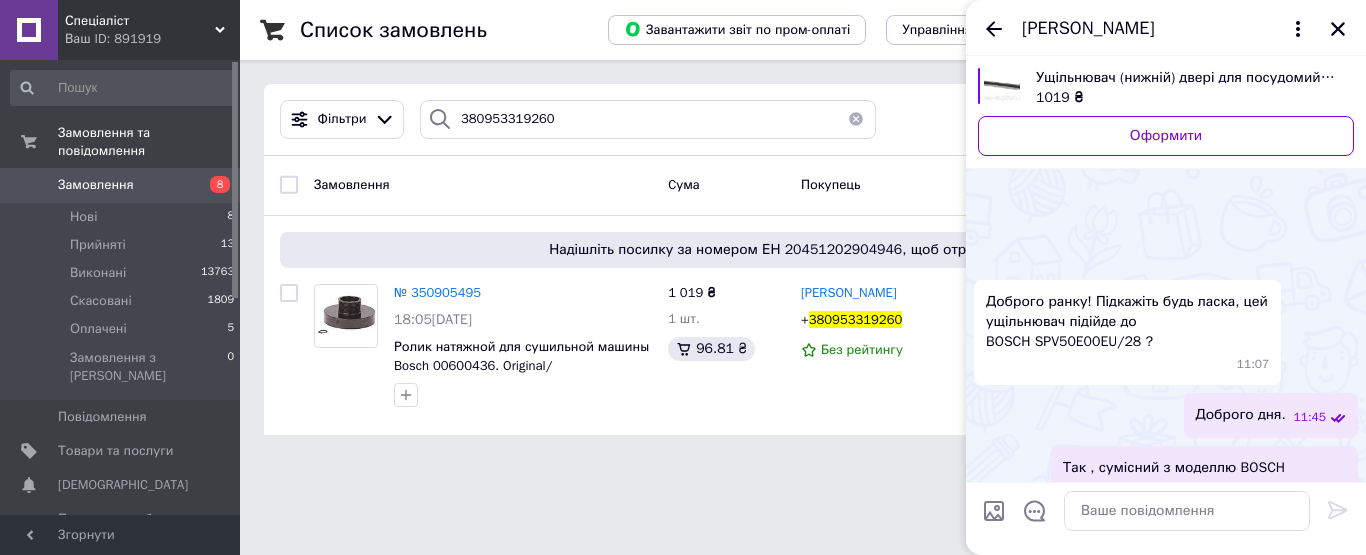 scroll, scrollTop: 220, scrollLeft: 0, axis: vertical 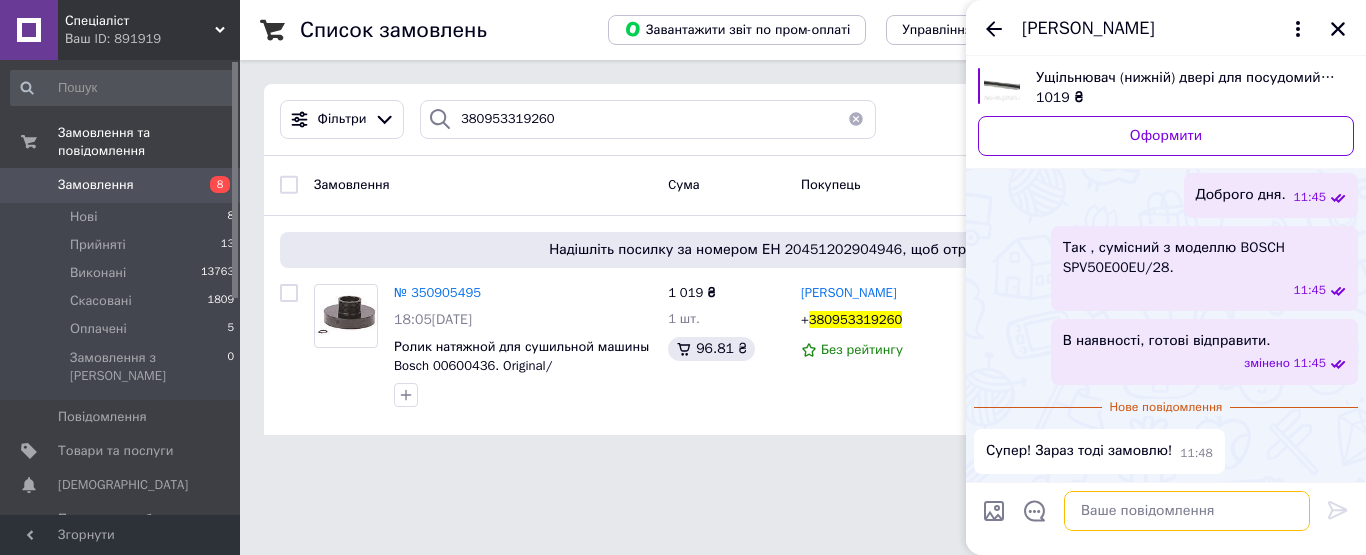 click at bounding box center (1187, 511) 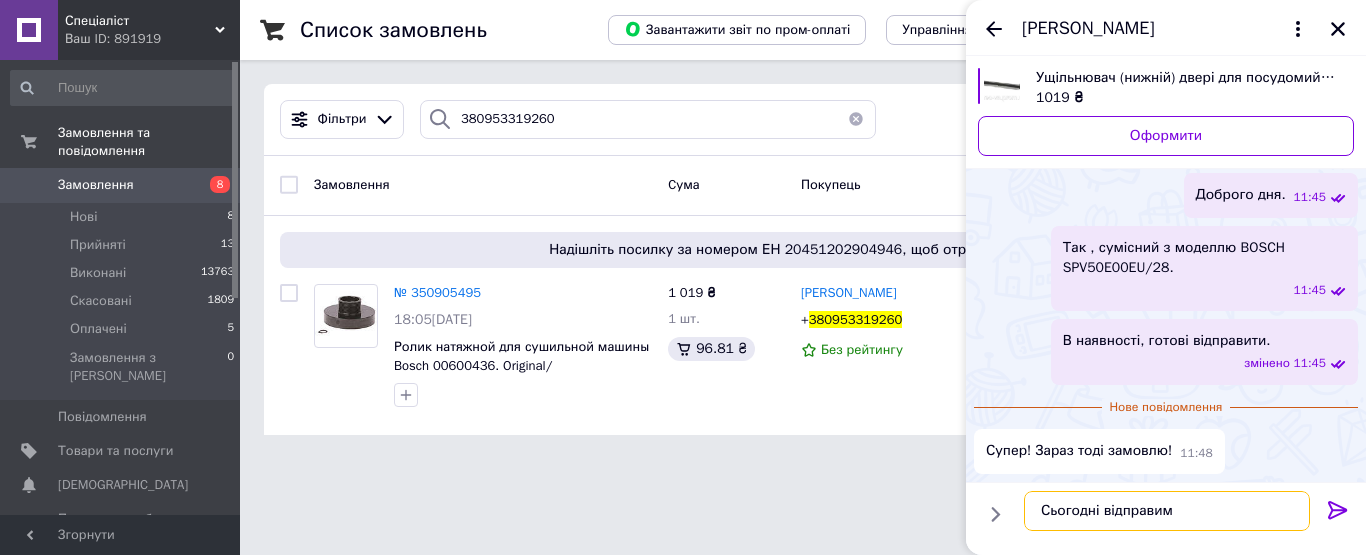 type on "Сьогодні відправим" 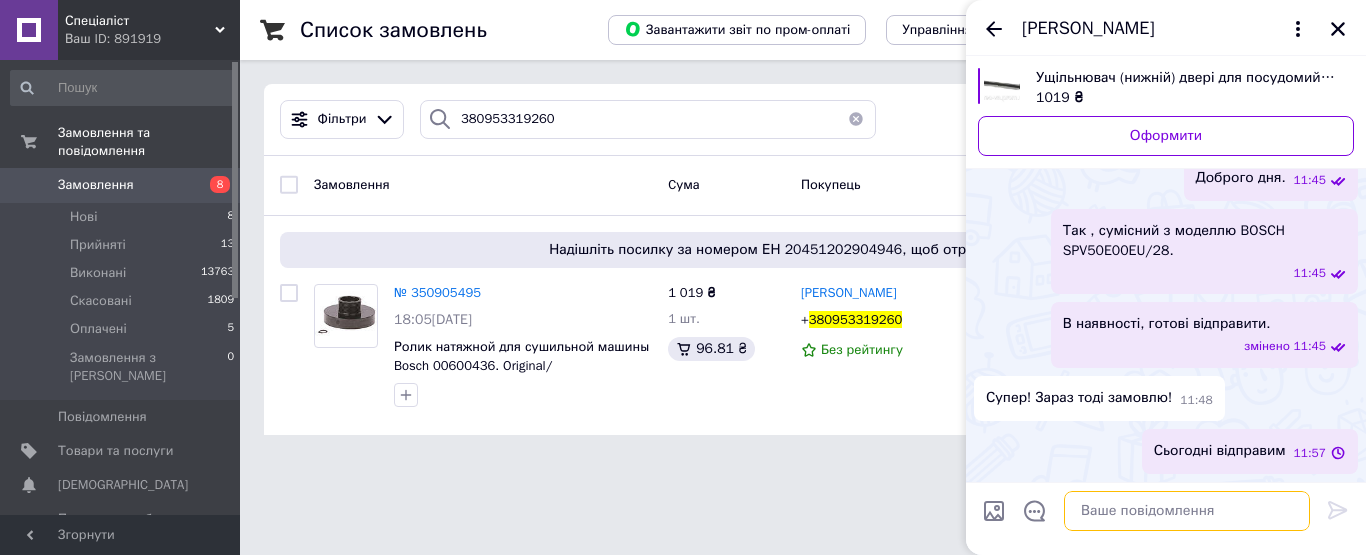 scroll, scrollTop: 186, scrollLeft: 0, axis: vertical 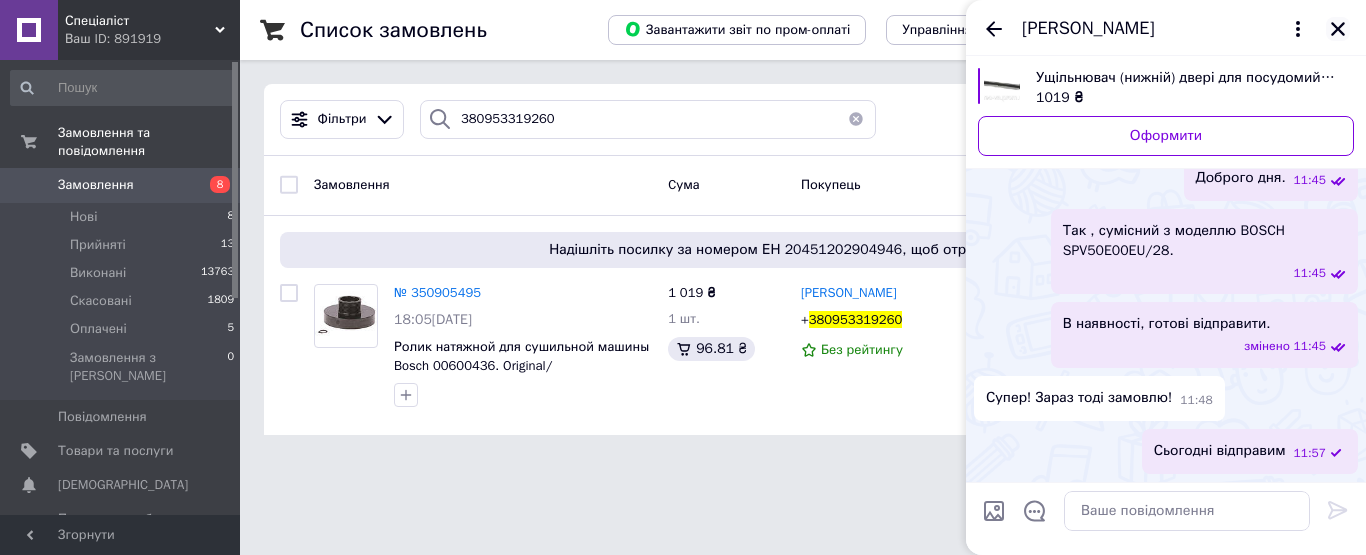 click 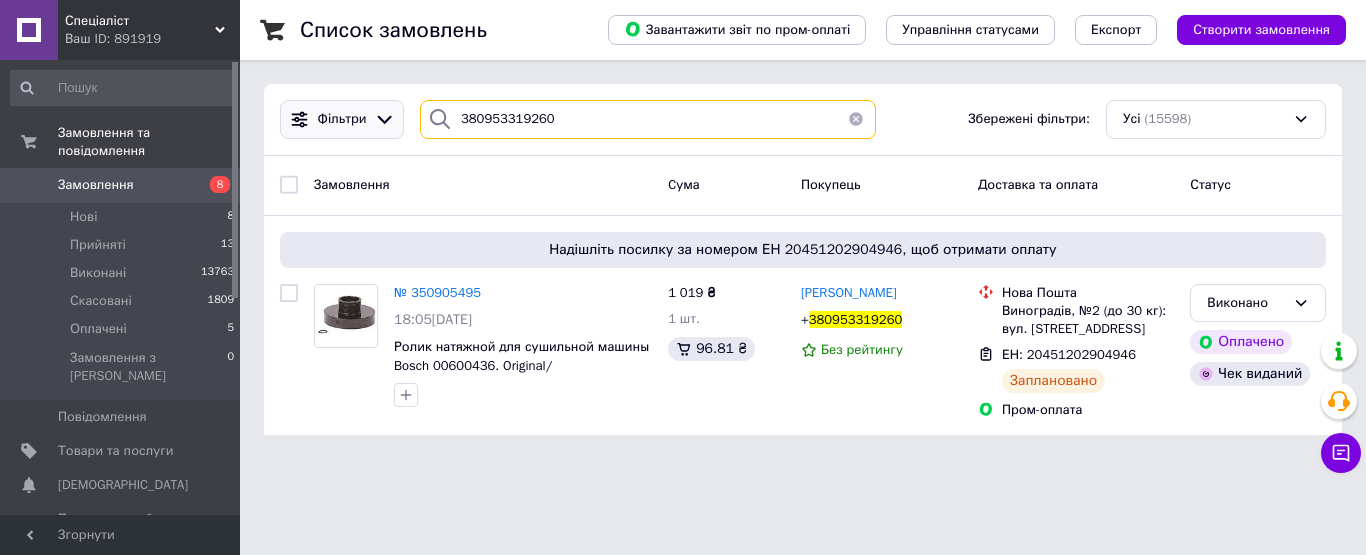 drag, startPoint x: 580, startPoint y: 125, endPoint x: 331, endPoint y: 113, distance: 249.28899 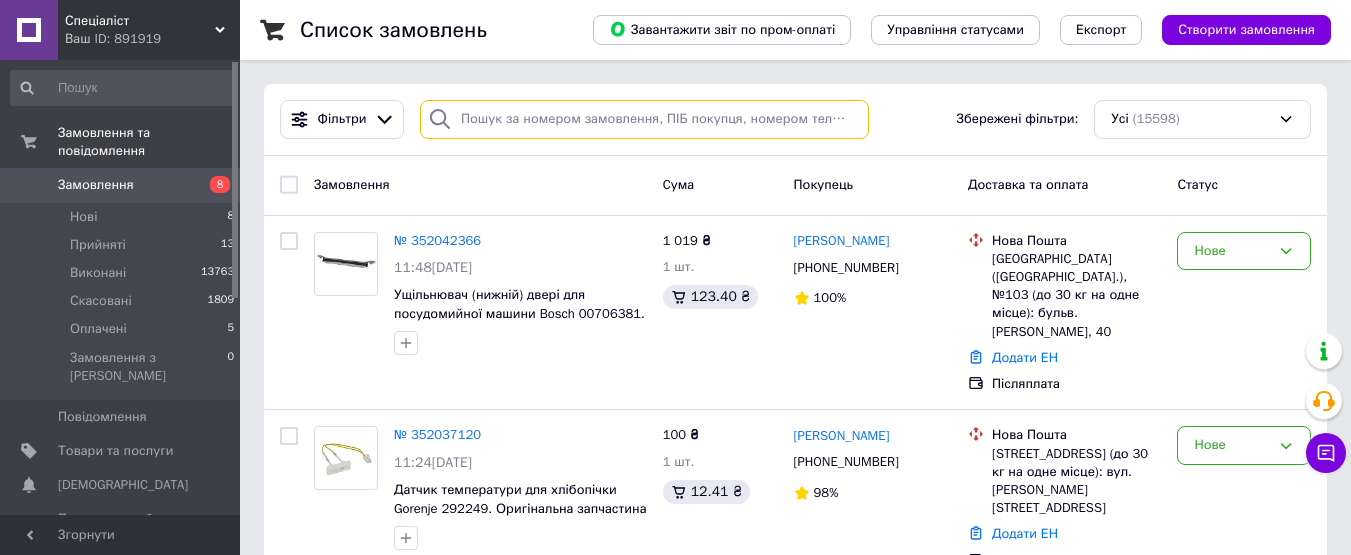 click at bounding box center (644, 119) 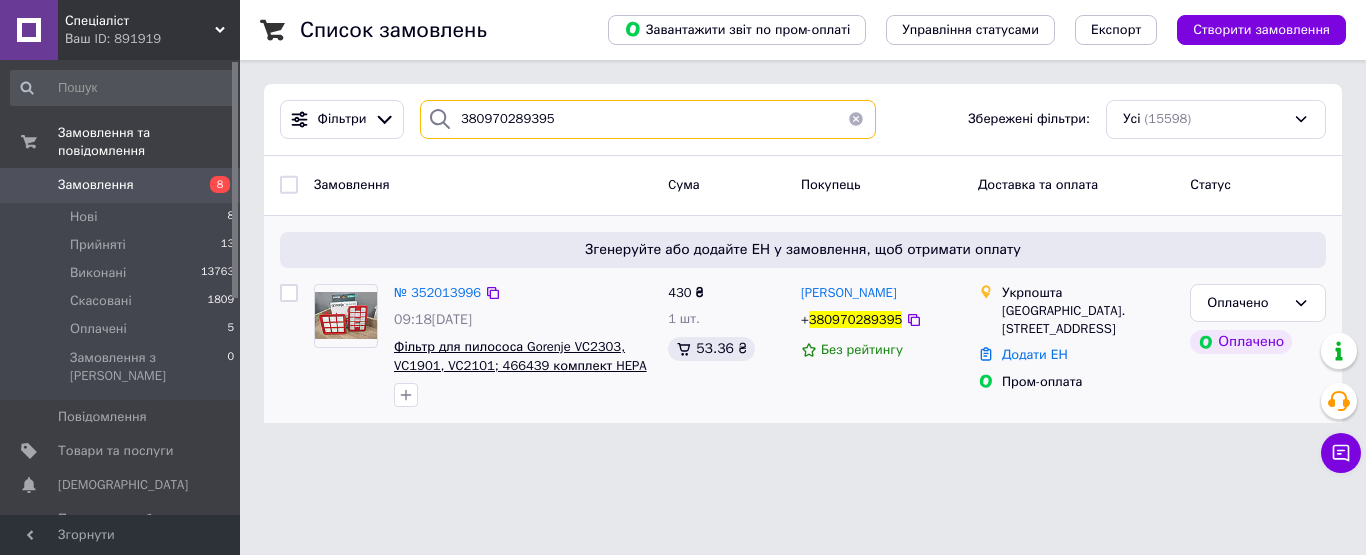 type on "380970289395" 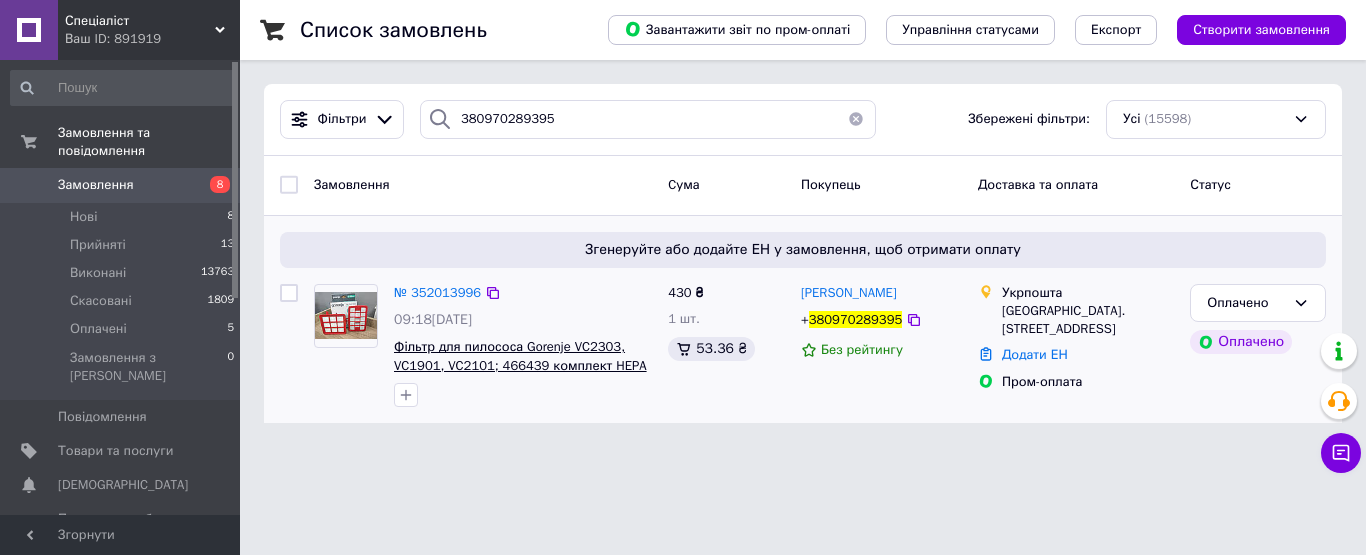click on "Фільтр для пилососа Gorenje VC2303, VC1901, VC2101; 466439 комплект HEPA + поролон + мікро HF2303 Original" at bounding box center (520, 365) 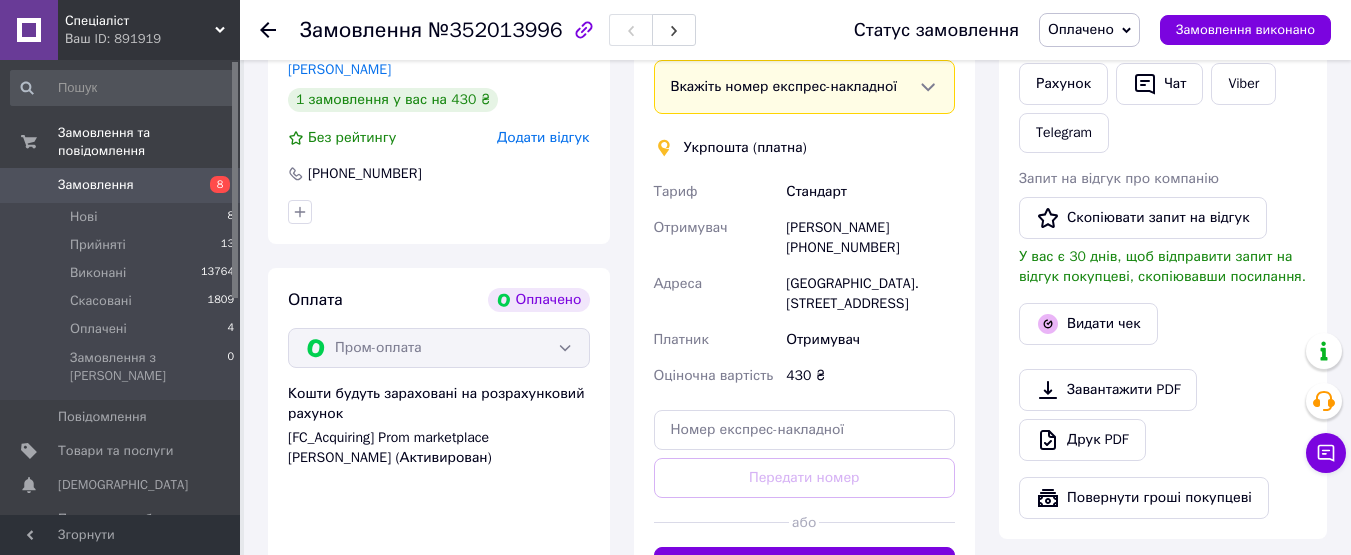 scroll, scrollTop: 700, scrollLeft: 0, axis: vertical 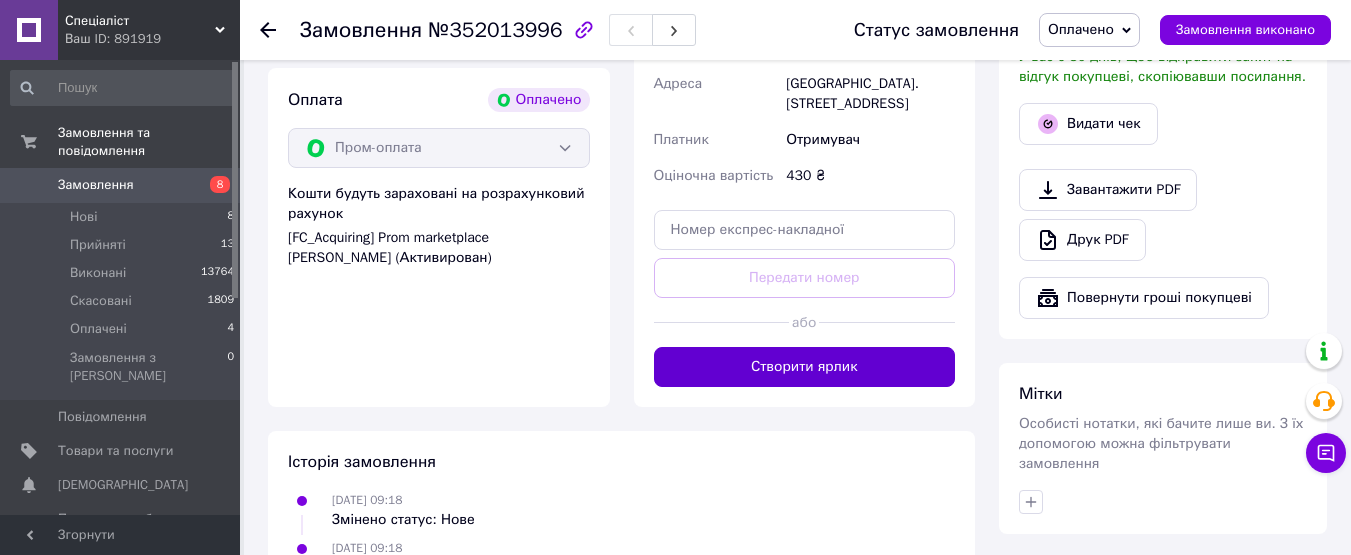 click on "Створити ярлик" at bounding box center [805, 367] 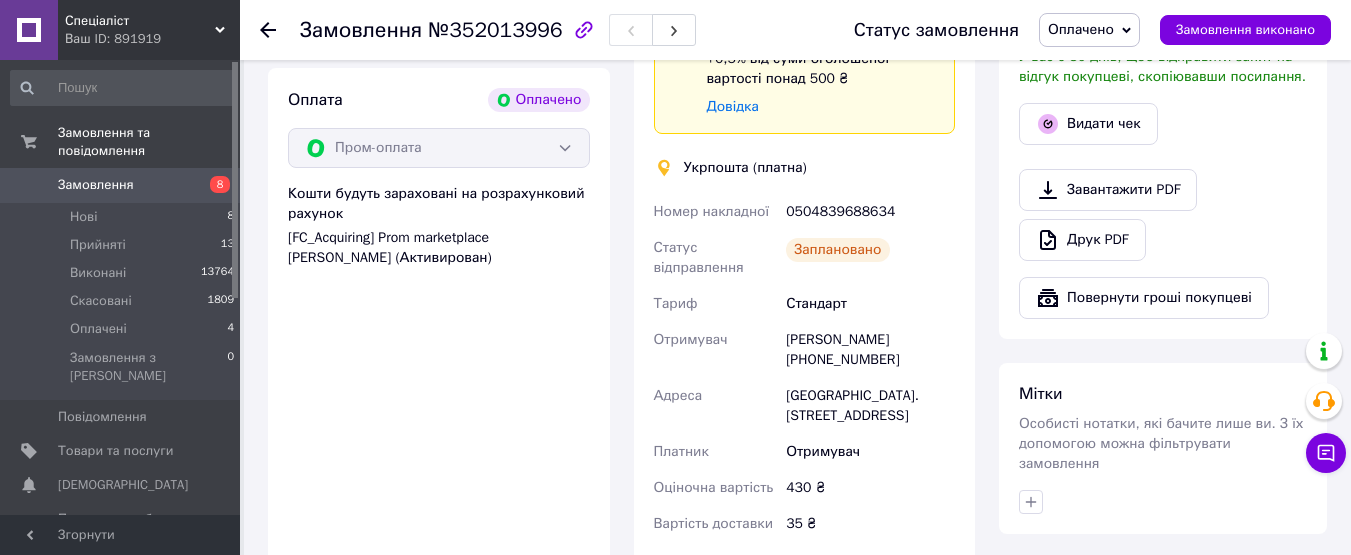 scroll, scrollTop: 1000, scrollLeft: 0, axis: vertical 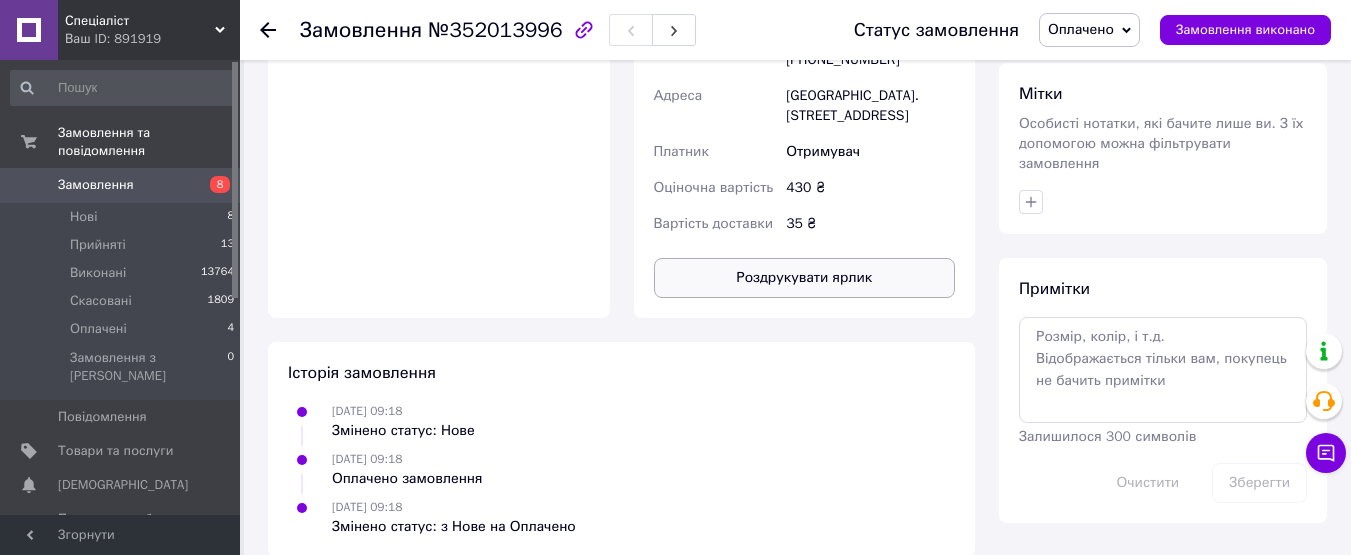 click on "Роздрукувати ярлик" at bounding box center (805, 278) 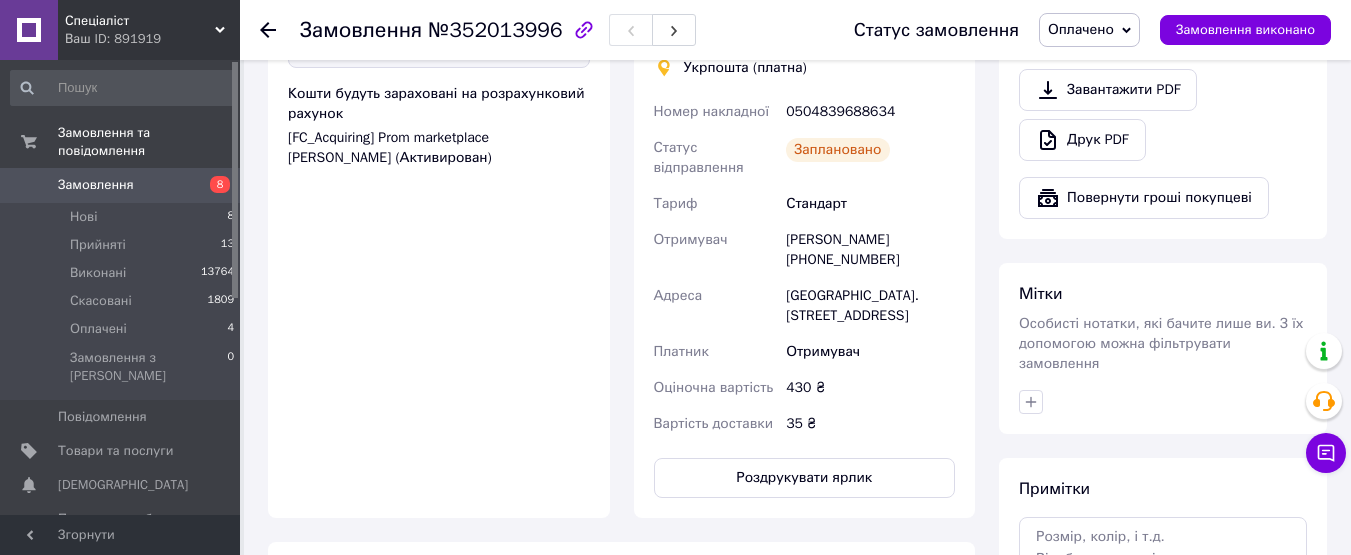 scroll, scrollTop: 600, scrollLeft: 0, axis: vertical 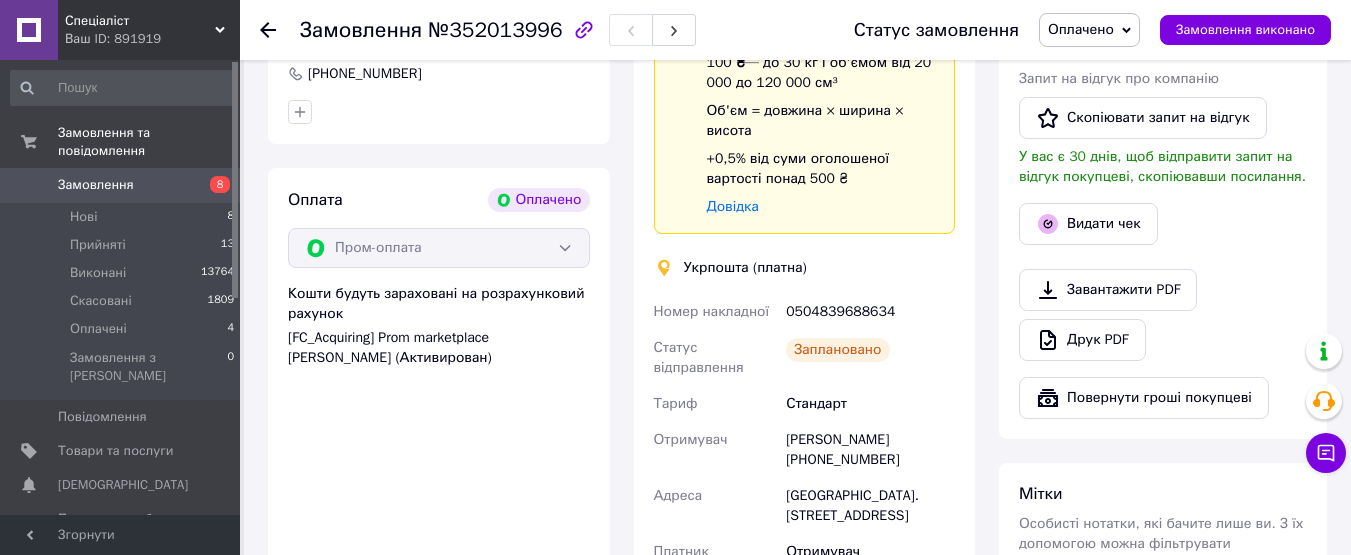 click on "0504839688634" at bounding box center [870, 312] 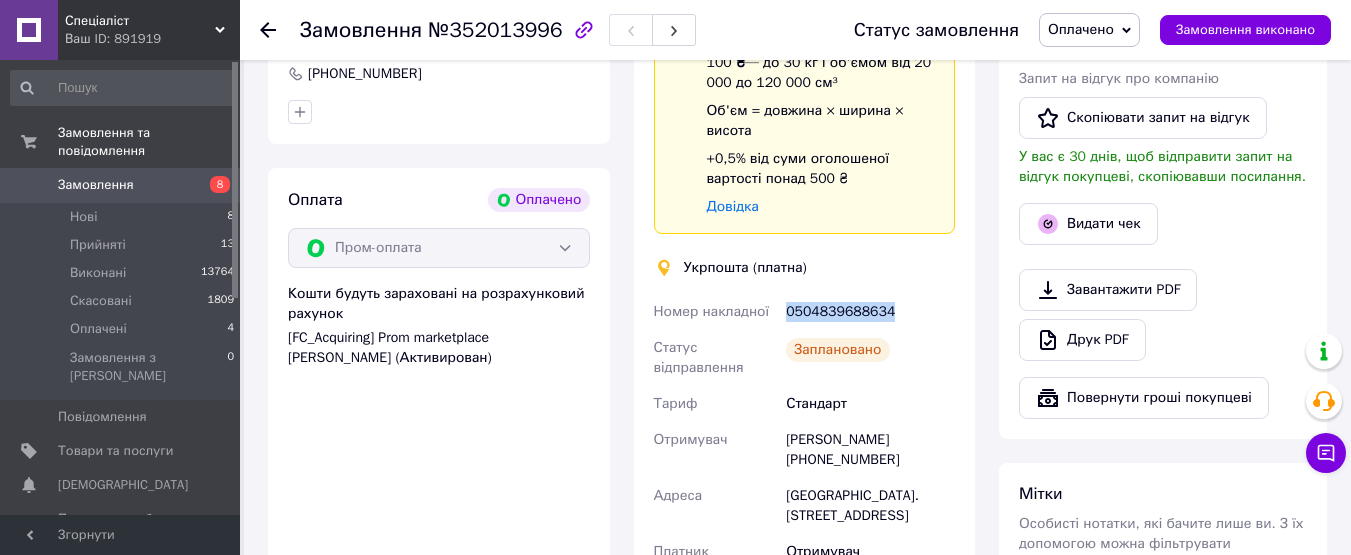 click on "0504839688634" at bounding box center (870, 312) 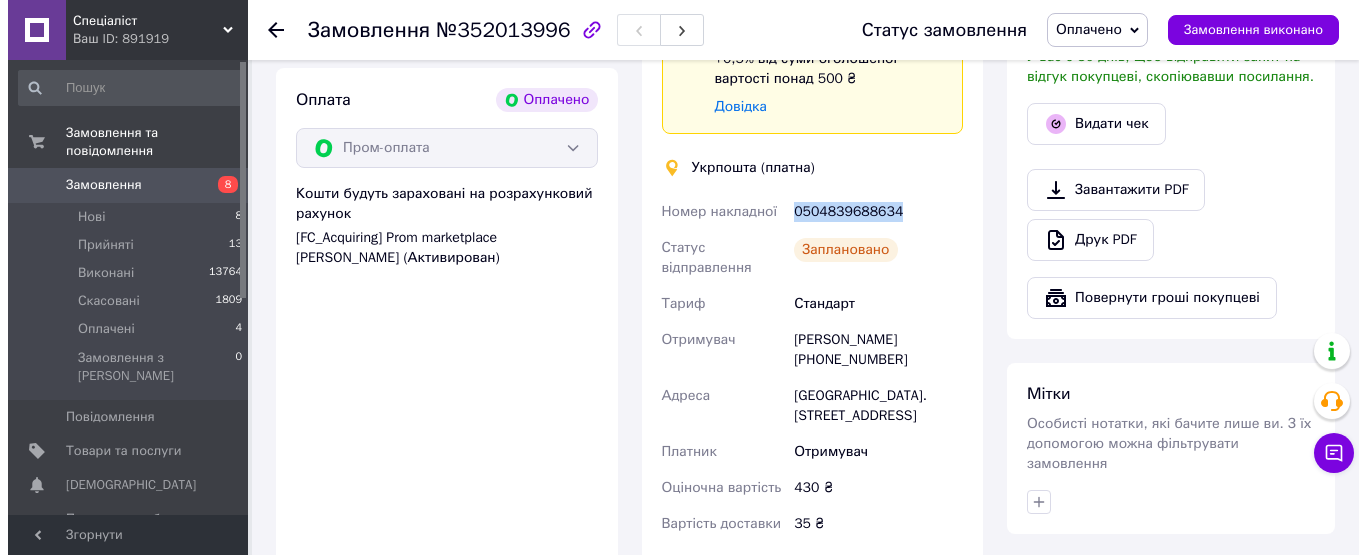 scroll, scrollTop: 500, scrollLeft: 0, axis: vertical 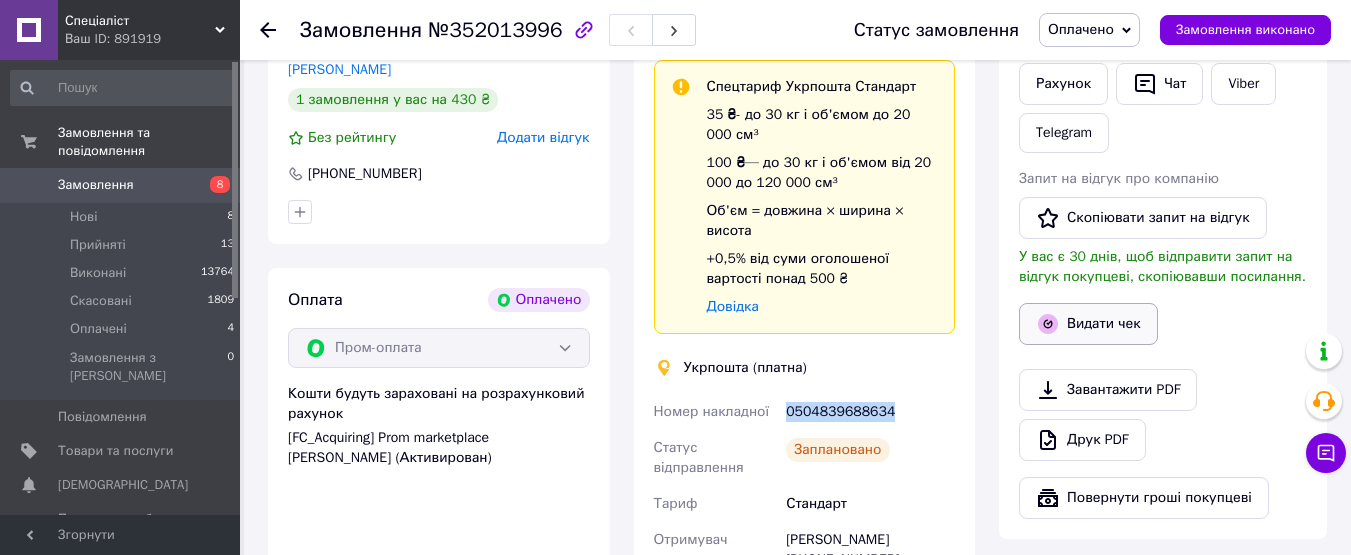 click on "Видати чек" at bounding box center (1088, 324) 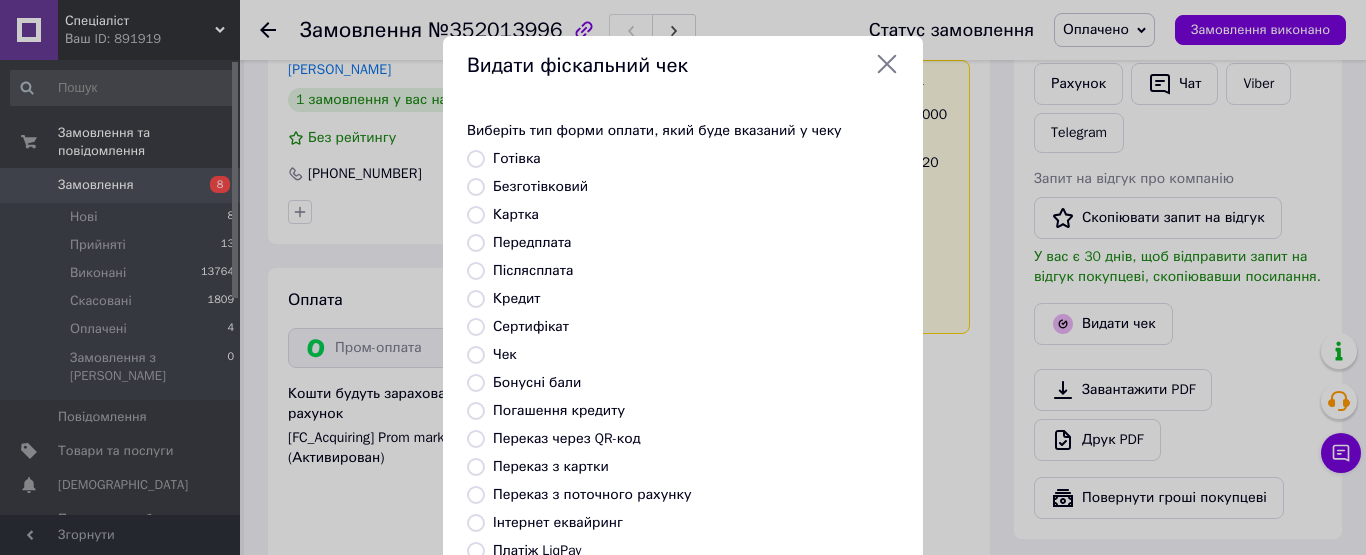 click on "Безготівковий" at bounding box center (540, 186) 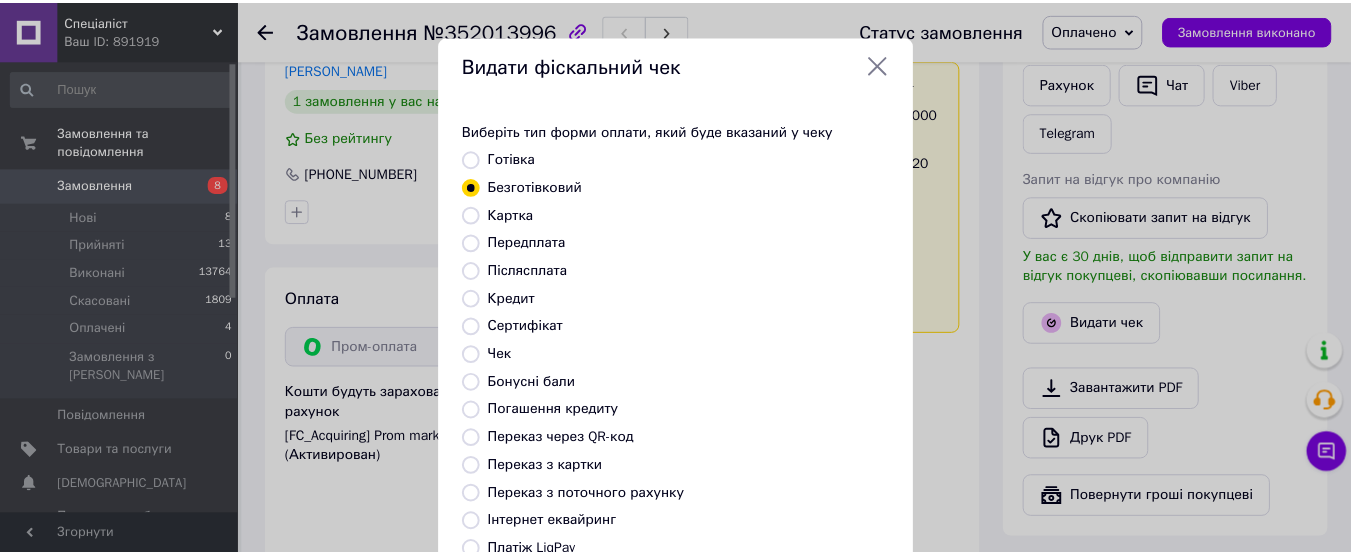 scroll, scrollTop: 300, scrollLeft: 0, axis: vertical 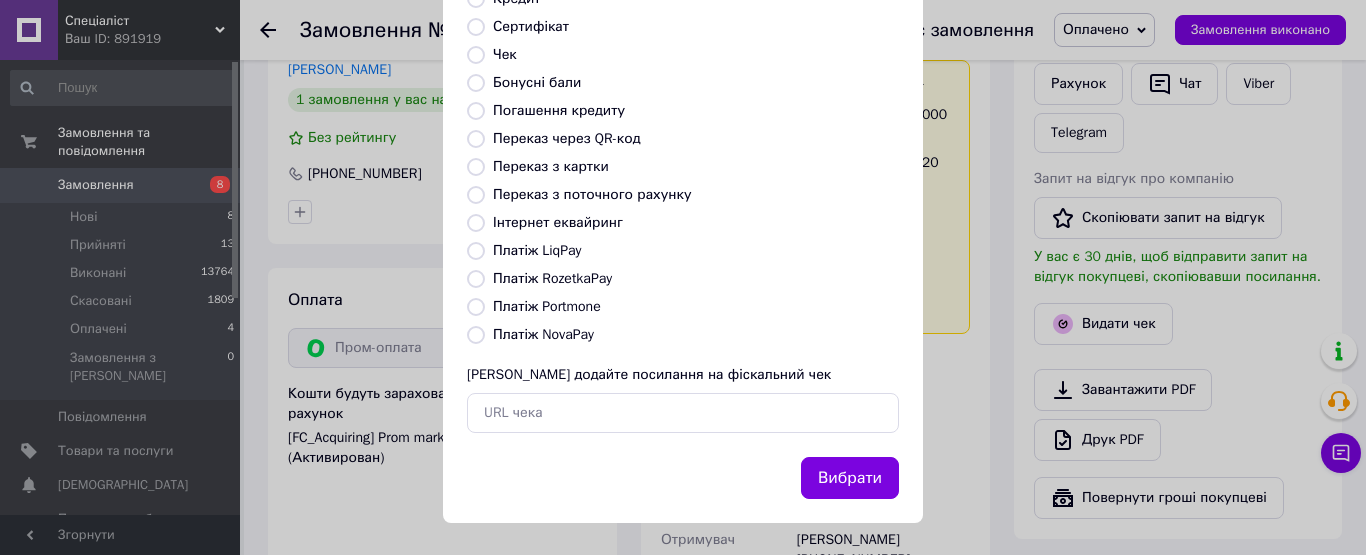 click on "Вибрати" at bounding box center [850, 478] 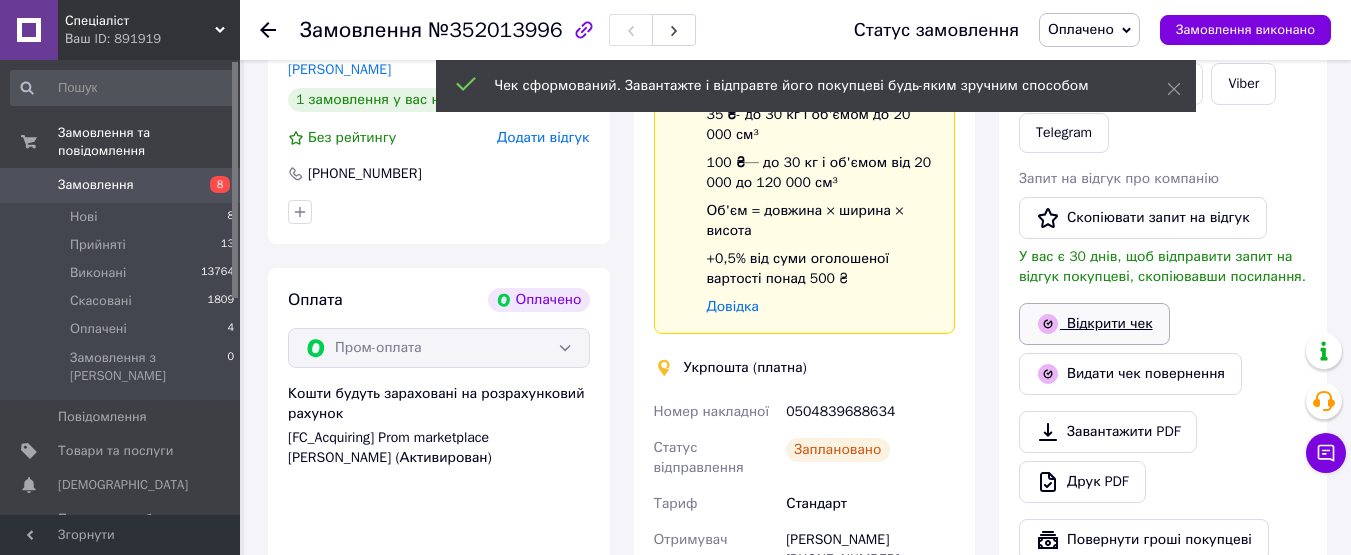 click on "Відкрити чек" at bounding box center (1094, 324) 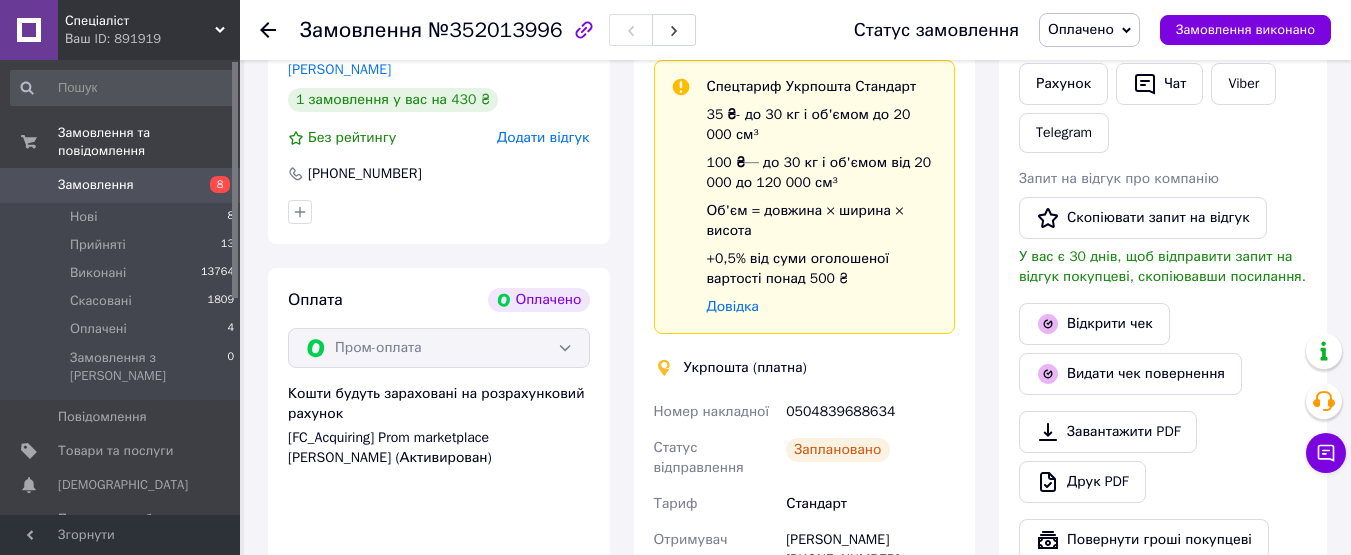 scroll, scrollTop: 400, scrollLeft: 0, axis: vertical 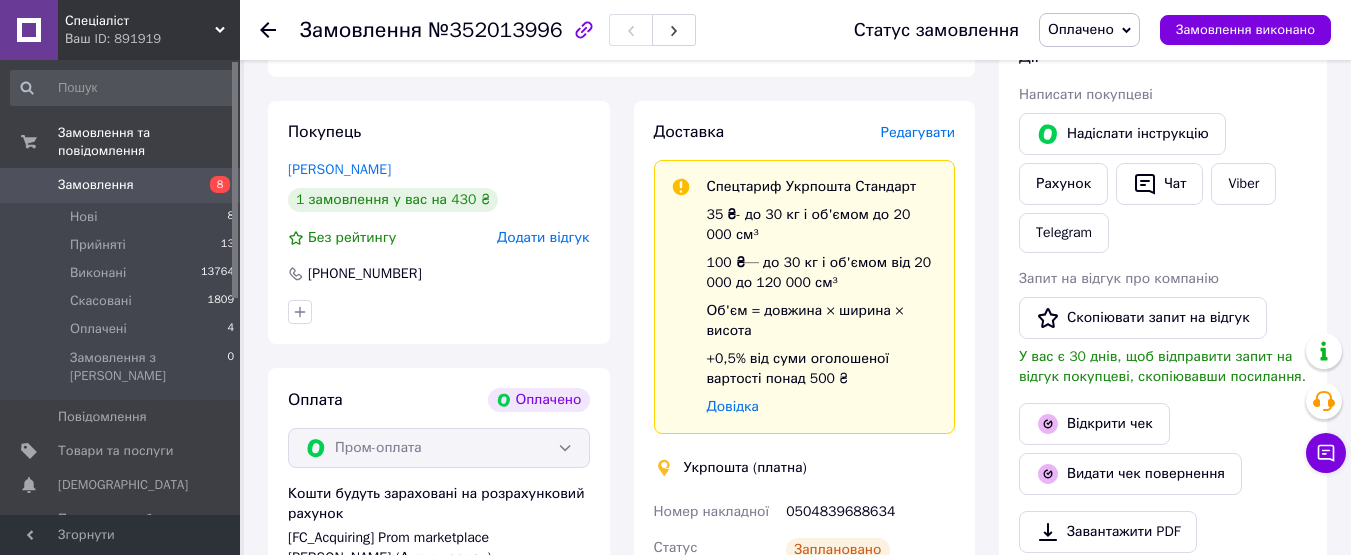 click on "[PHONE_NUMBER]" at bounding box center [365, 274] 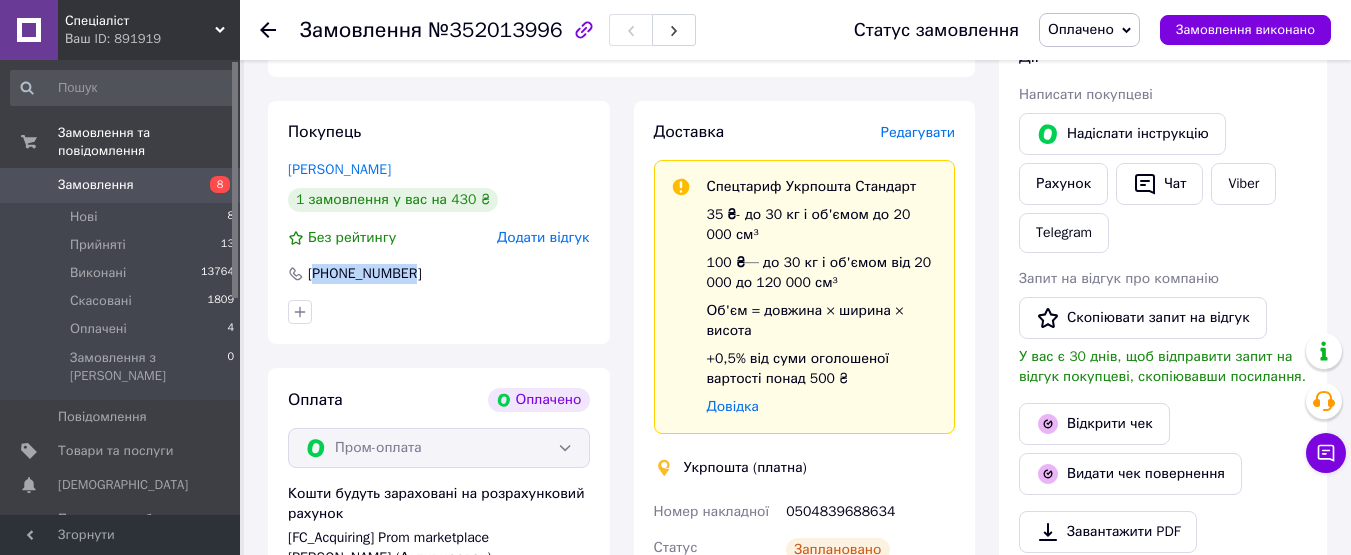 click on "[PHONE_NUMBER]" at bounding box center [365, 274] 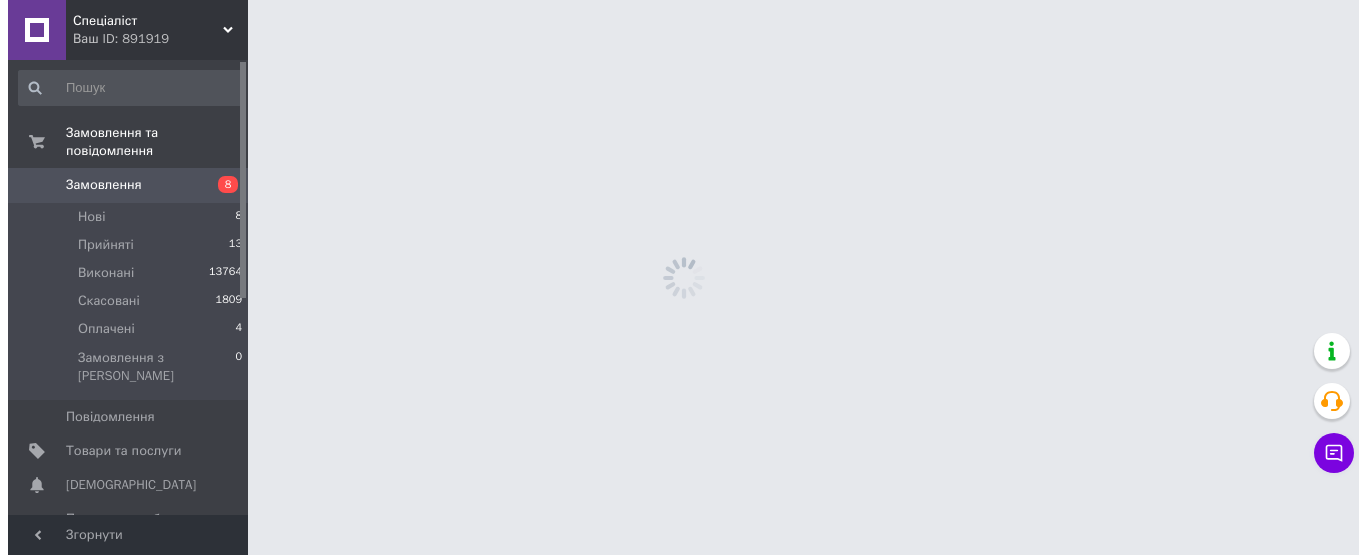scroll, scrollTop: 0, scrollLeft: 0, axis: both 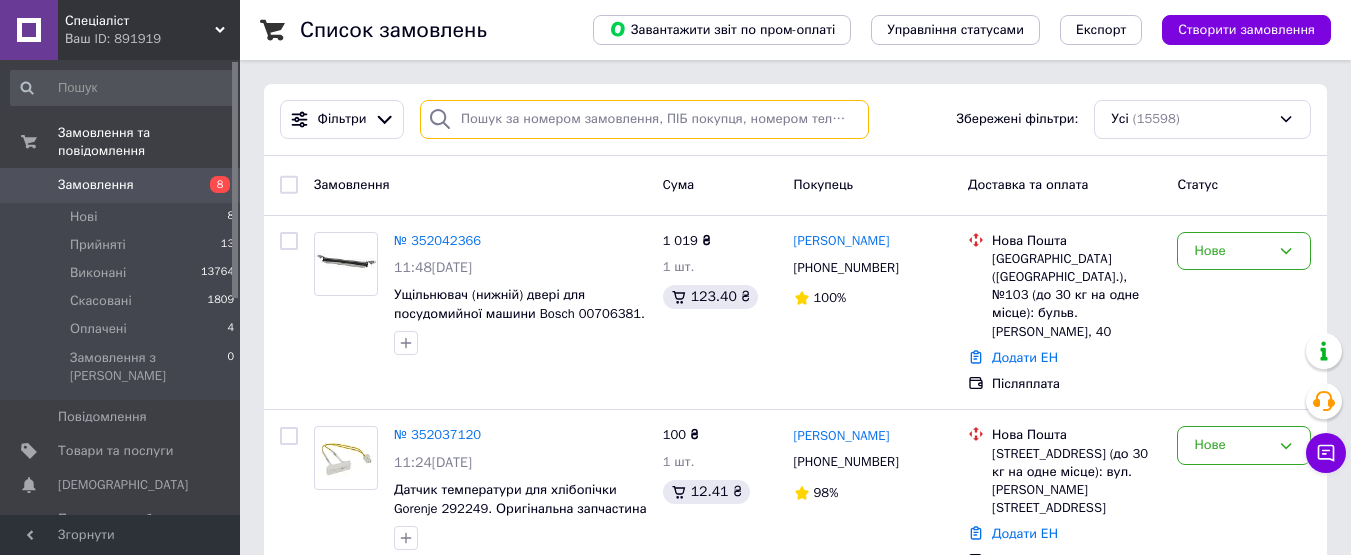 click at bounding box center [644, 119] 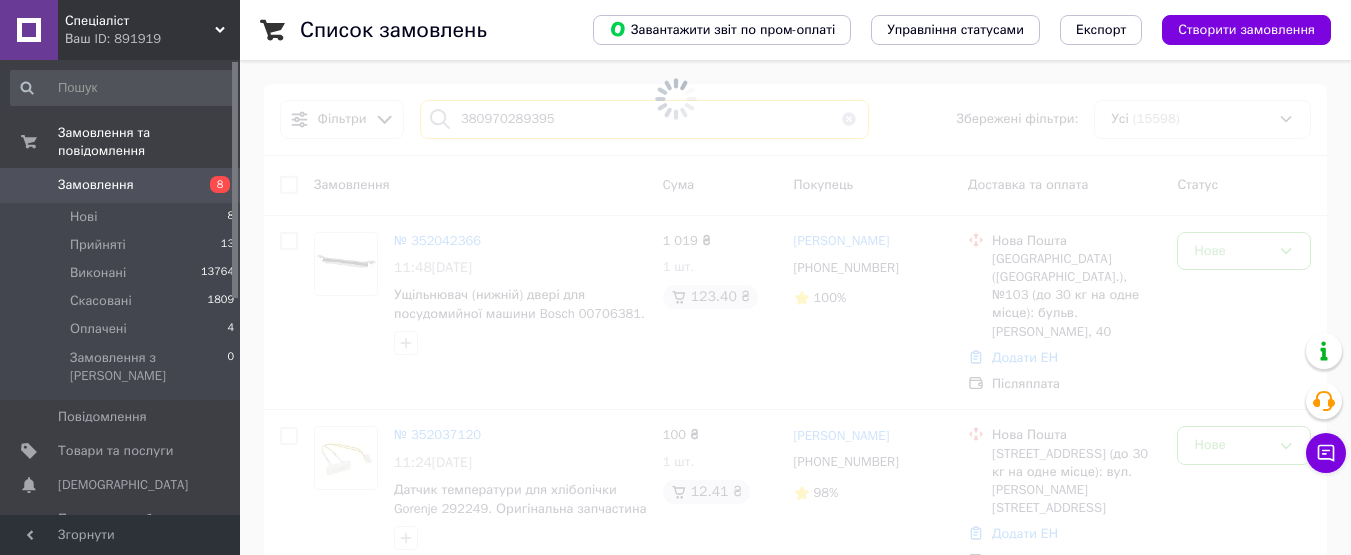 type on "380970289395" 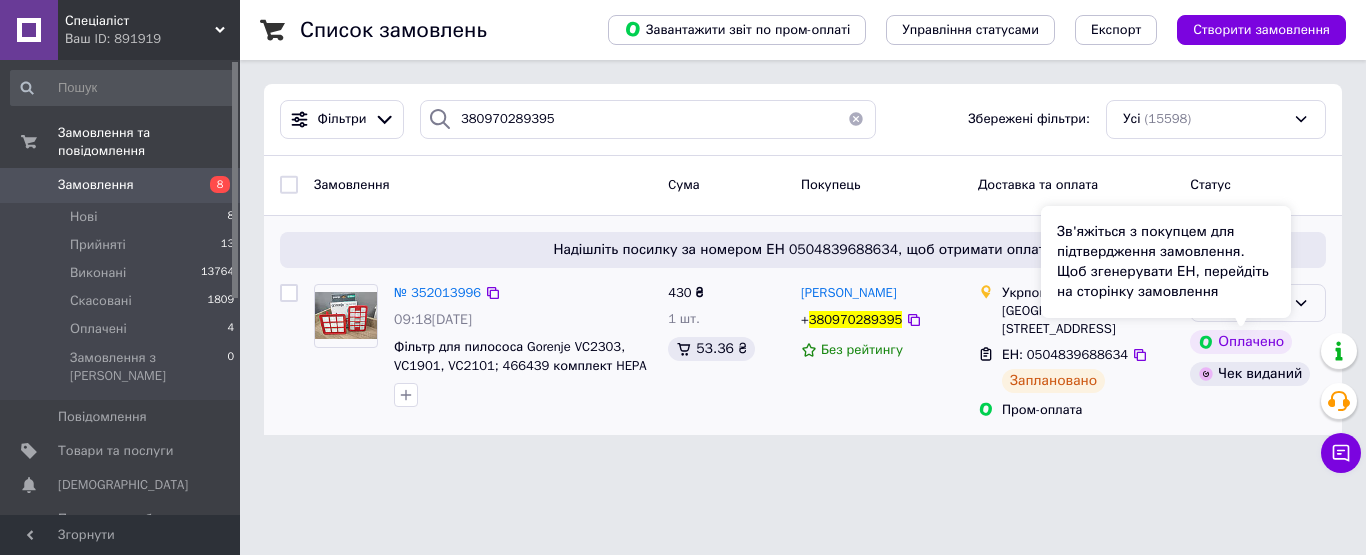 click on "Оплачено" at bounding box center [1258, 303] 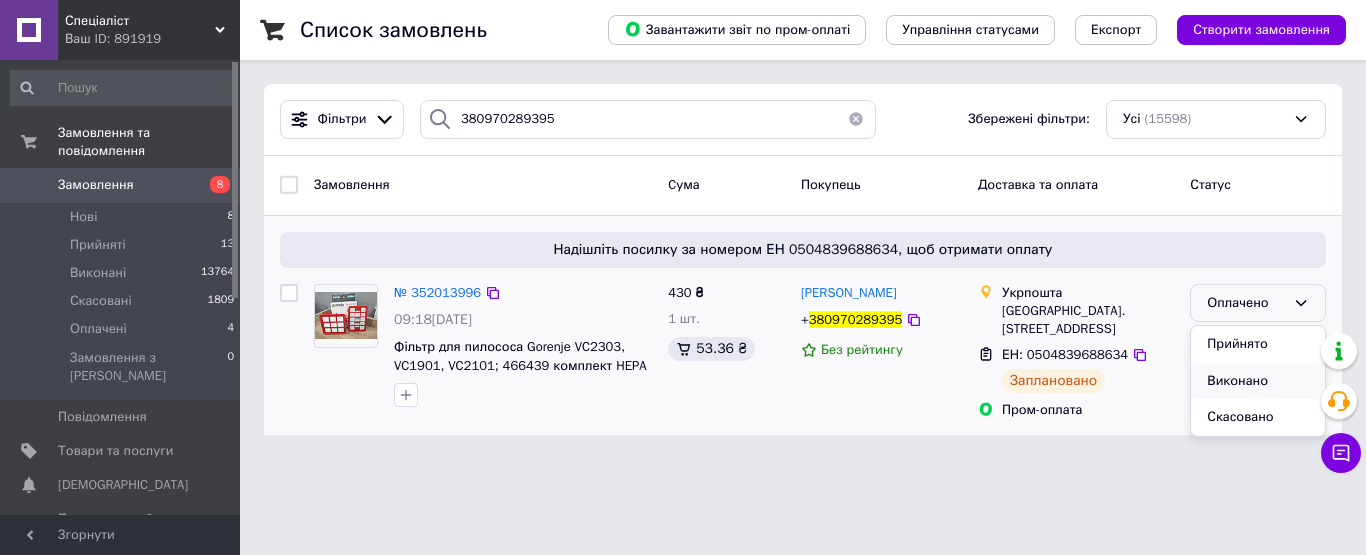 click on "Виконано" at bounding box center [1258, 381] 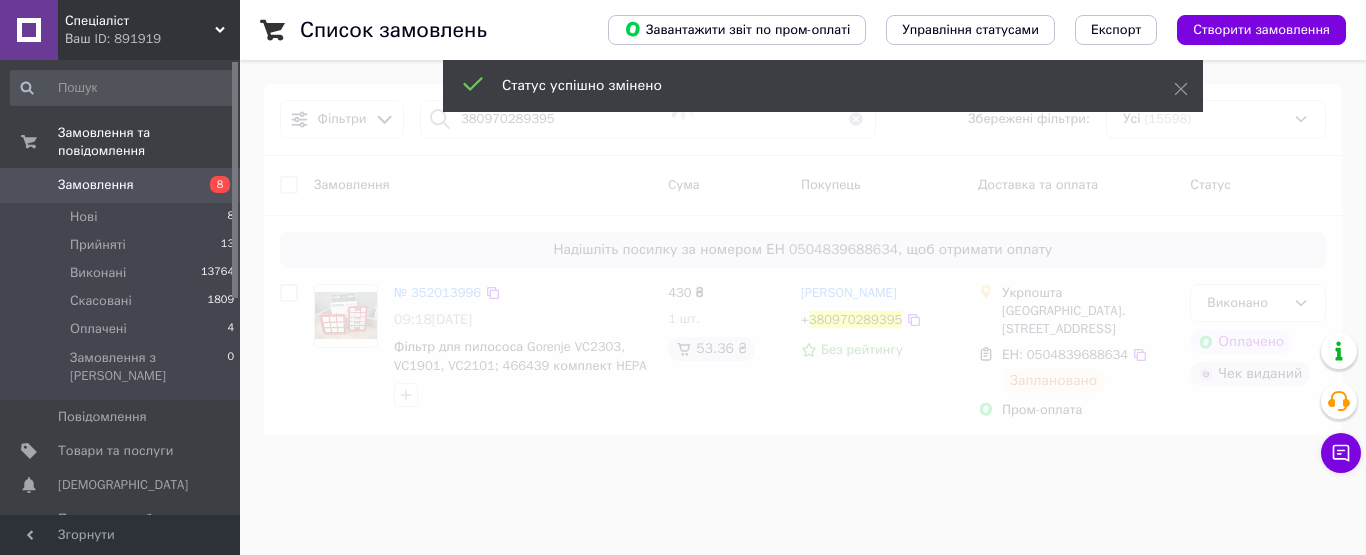 click at bounding box center [683, 99] 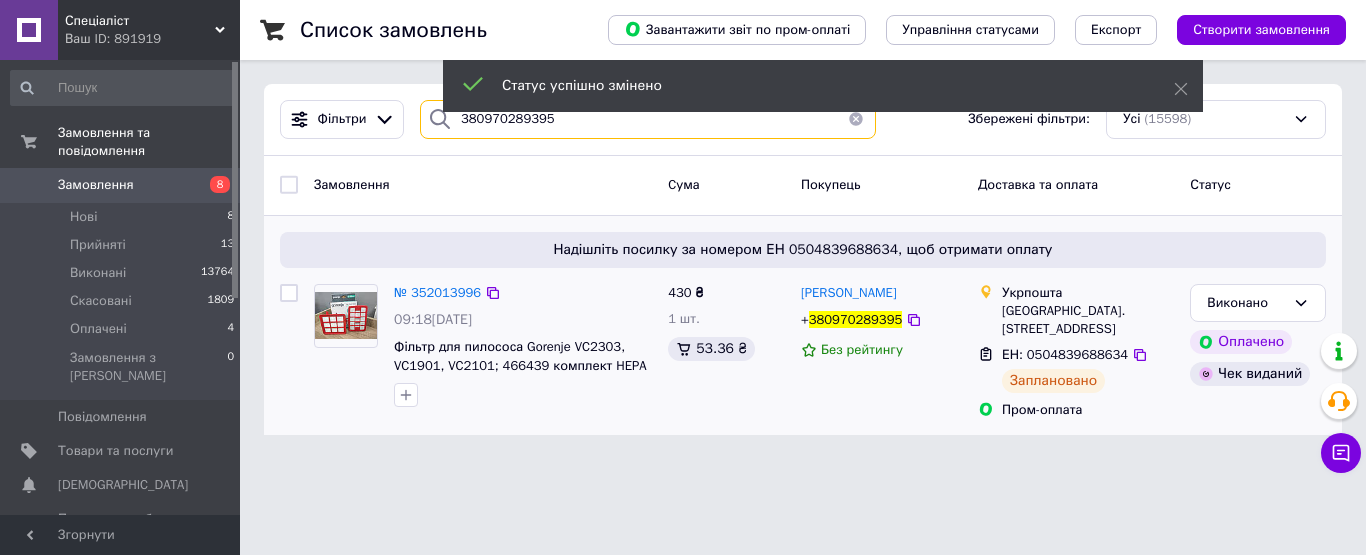 drag, startPoint x: 583, startPoint y: 125, endPoint x: 419, endPoint y: 122, distance: 164.02744 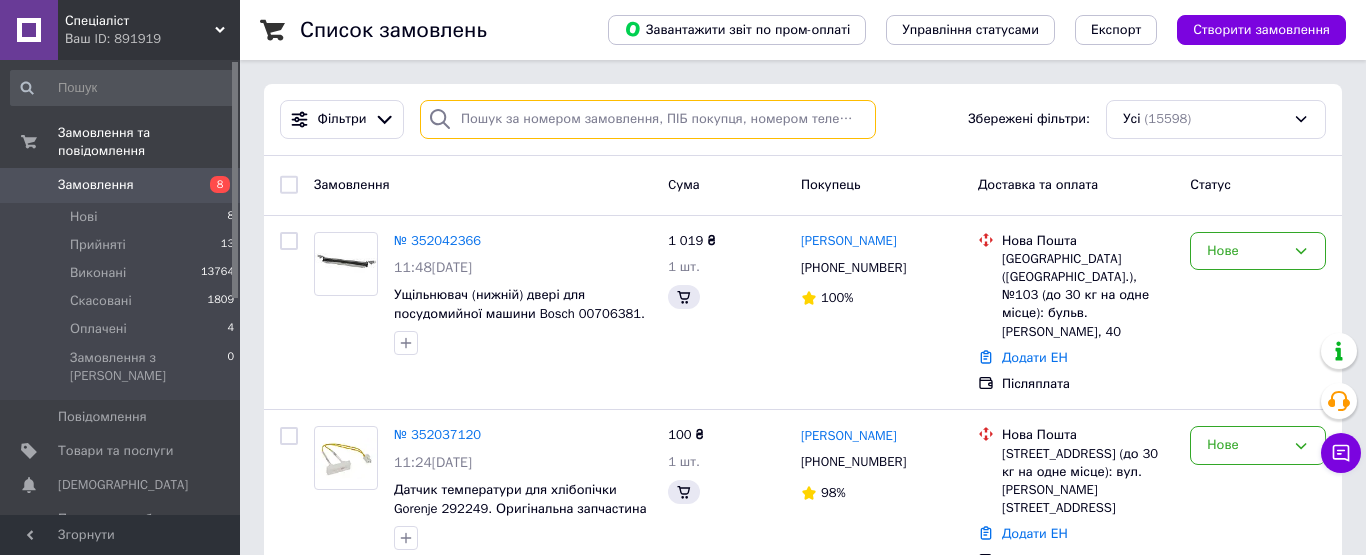 click at bounding box center (648, 119) 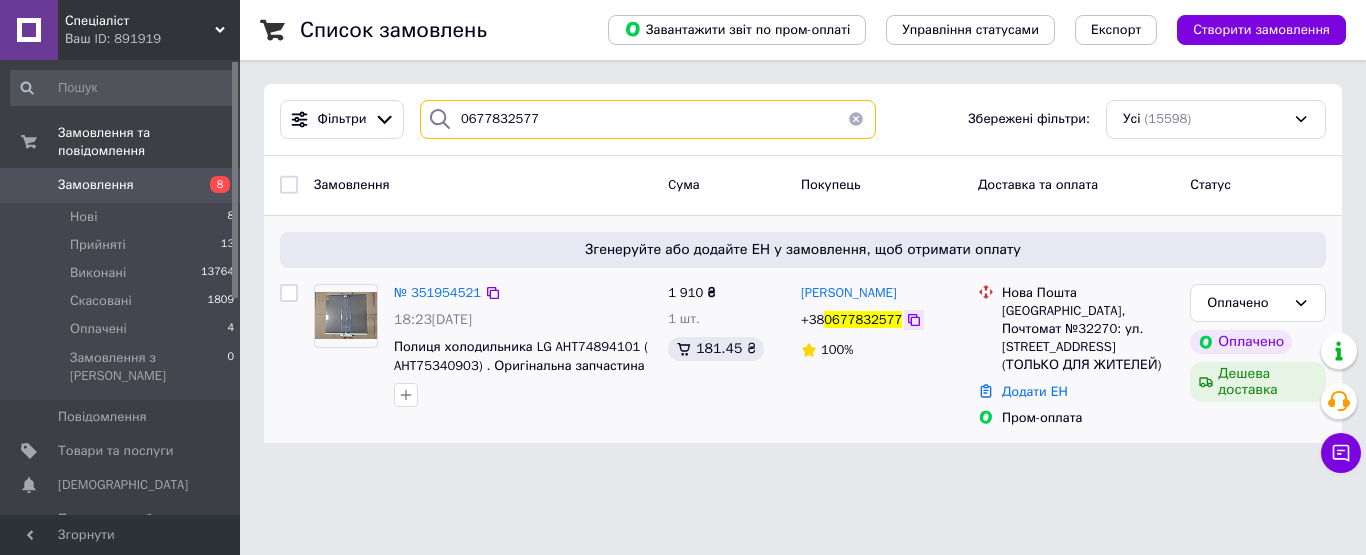 type on "0677832577" 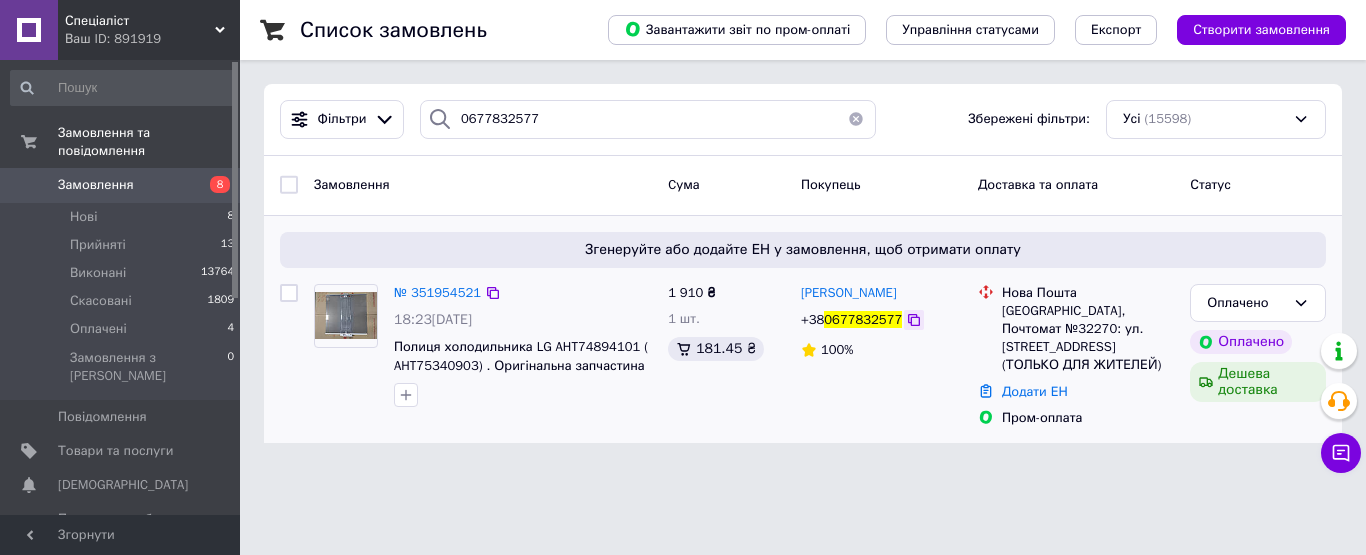 click 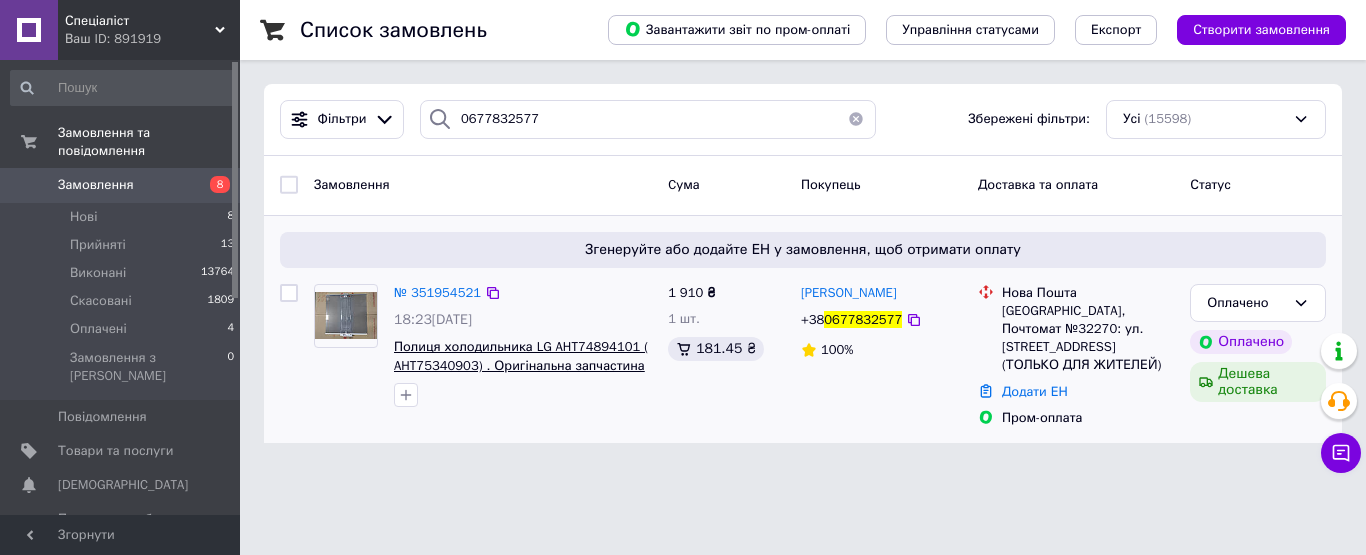 click on "Полиця холодильника LG AHT74894101 ( AHT75340903) . Оригінальна запчастина" at bounding box center (521, 356) 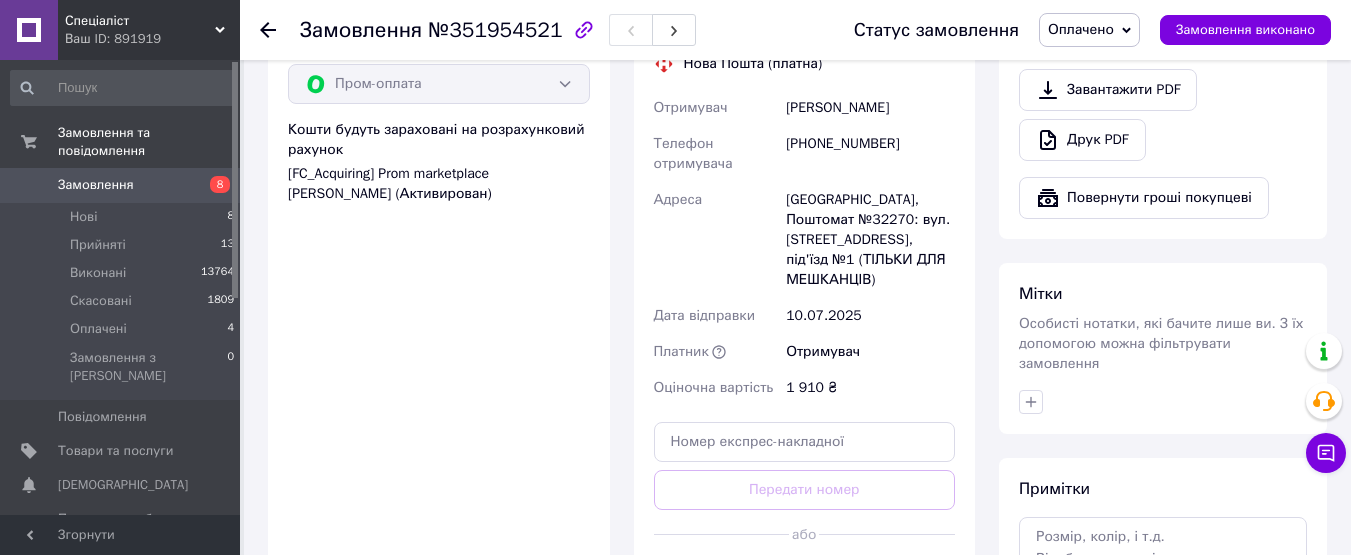 scroll, scrollTop: 1000, scrollLeft: 0, axis: vertical 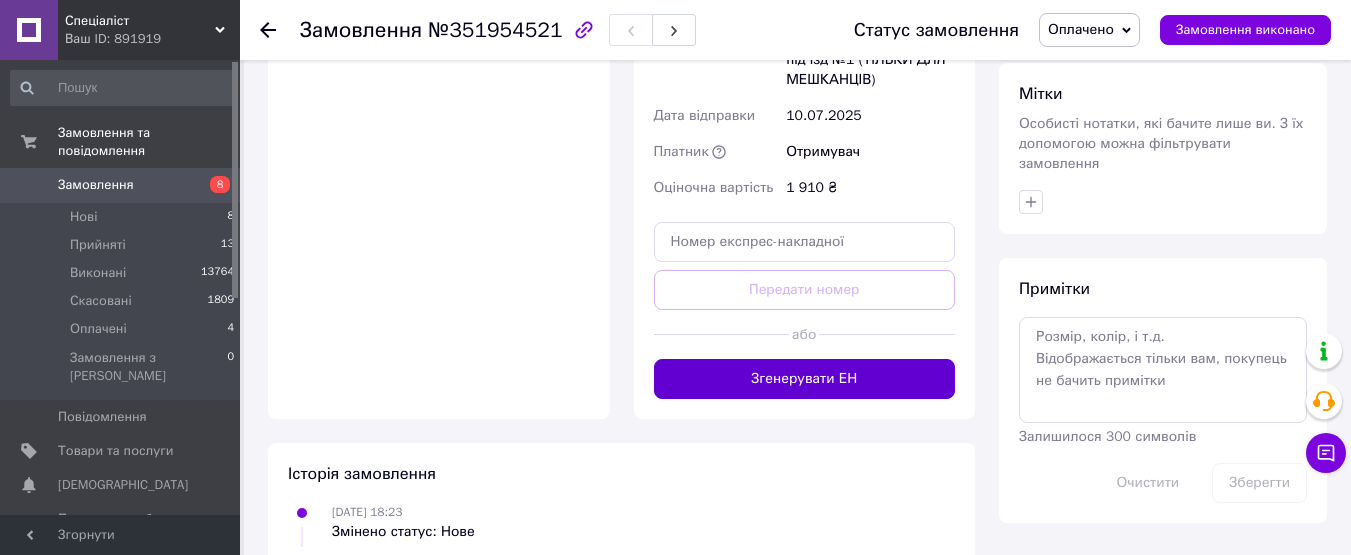 click on "Згенерувати ЕН" at bounding box center (805, 379) 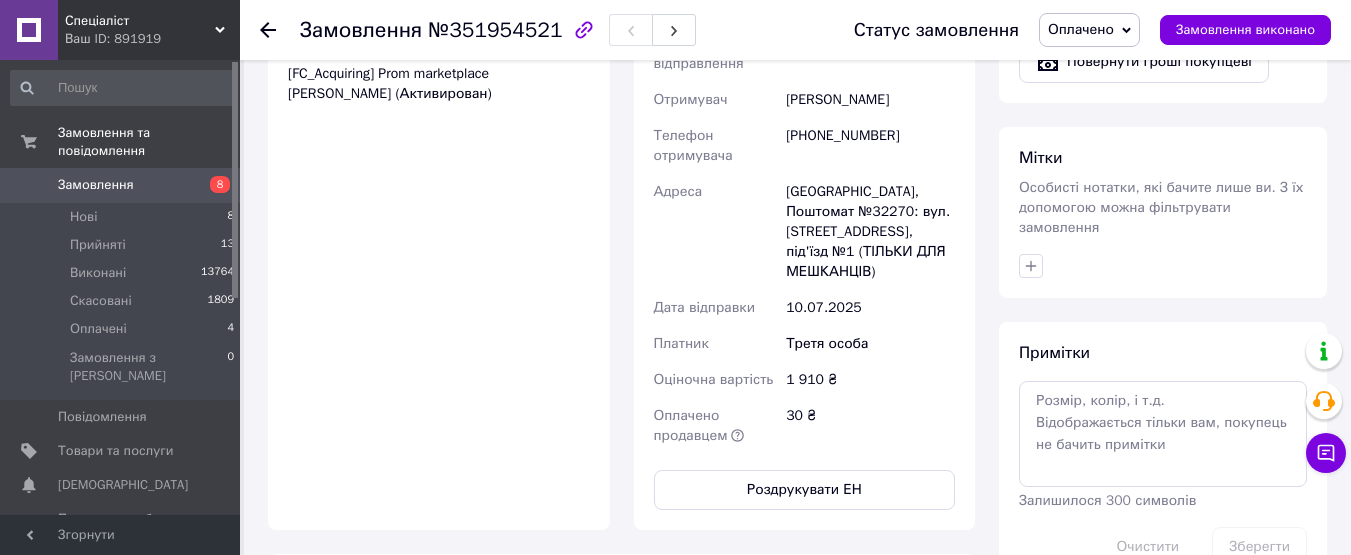 scroll, scrollTop: 800, scrollLeft: 0, axis: vertical 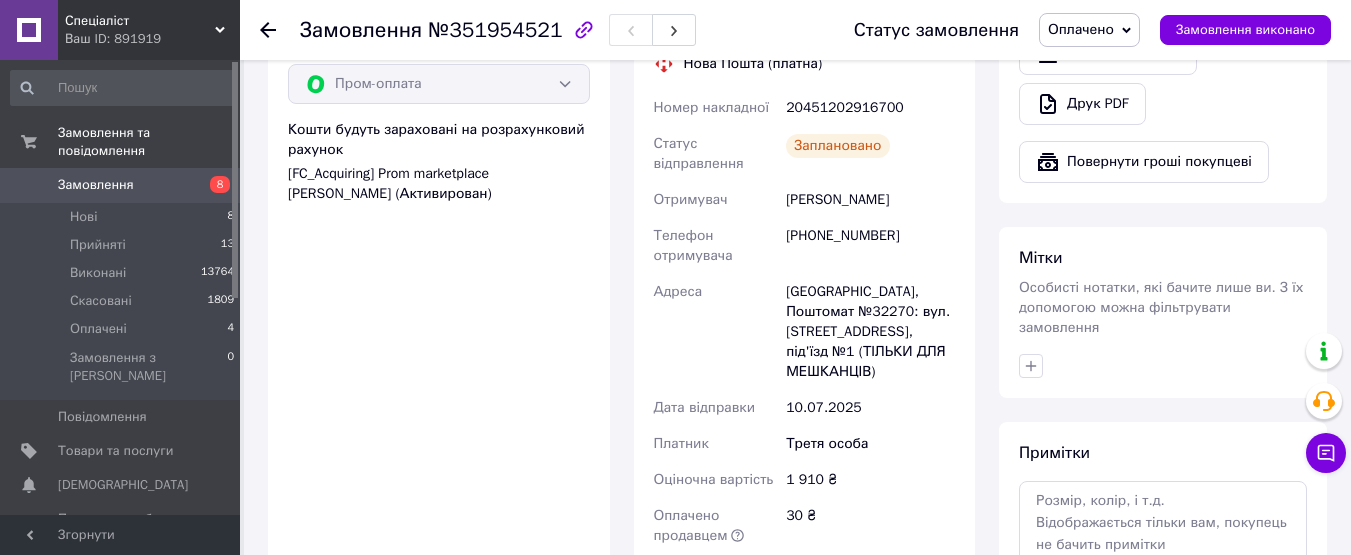 click on "20451202916700" at bounding box center (870, 108) 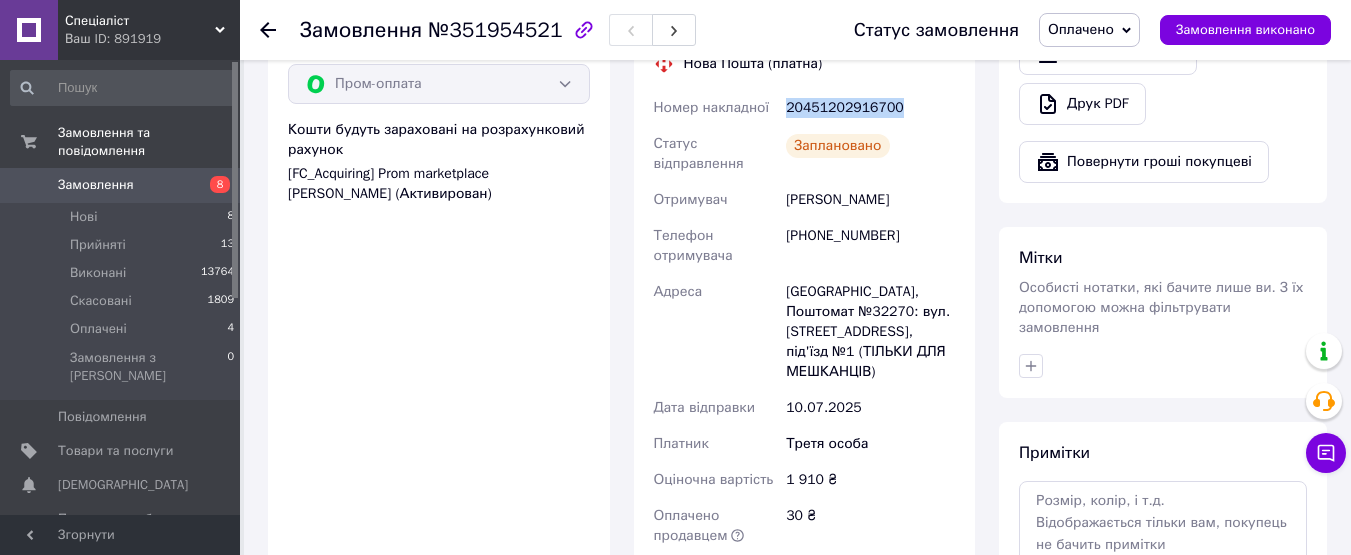 click on "20451202916700" at bounding box center [870, 108] 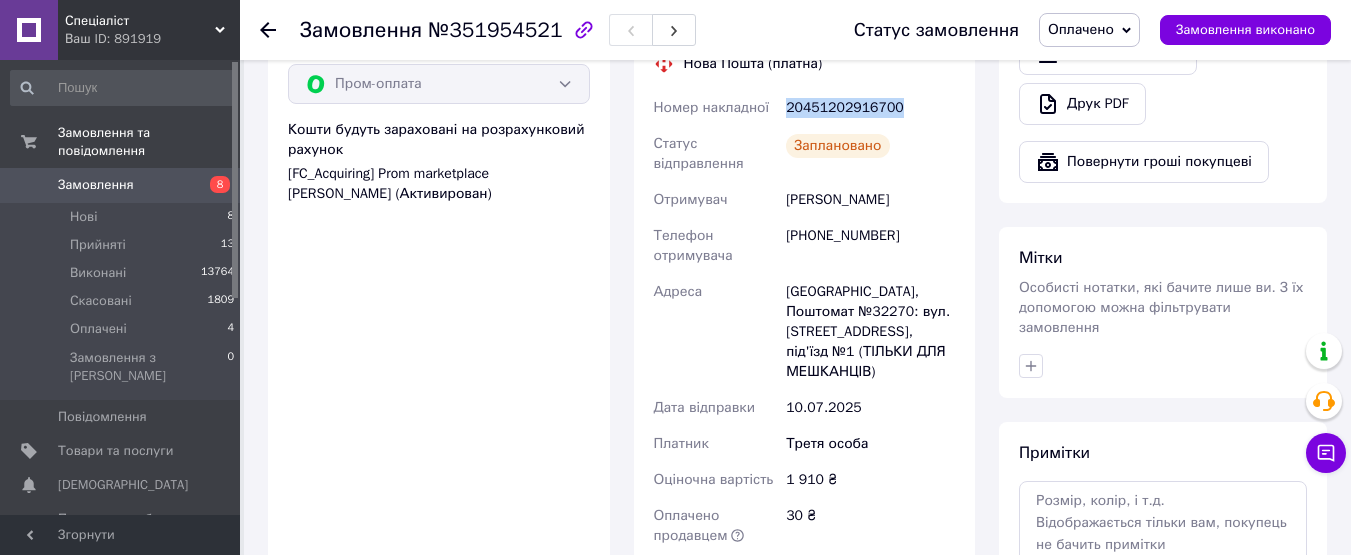 copy on "20451202916700" 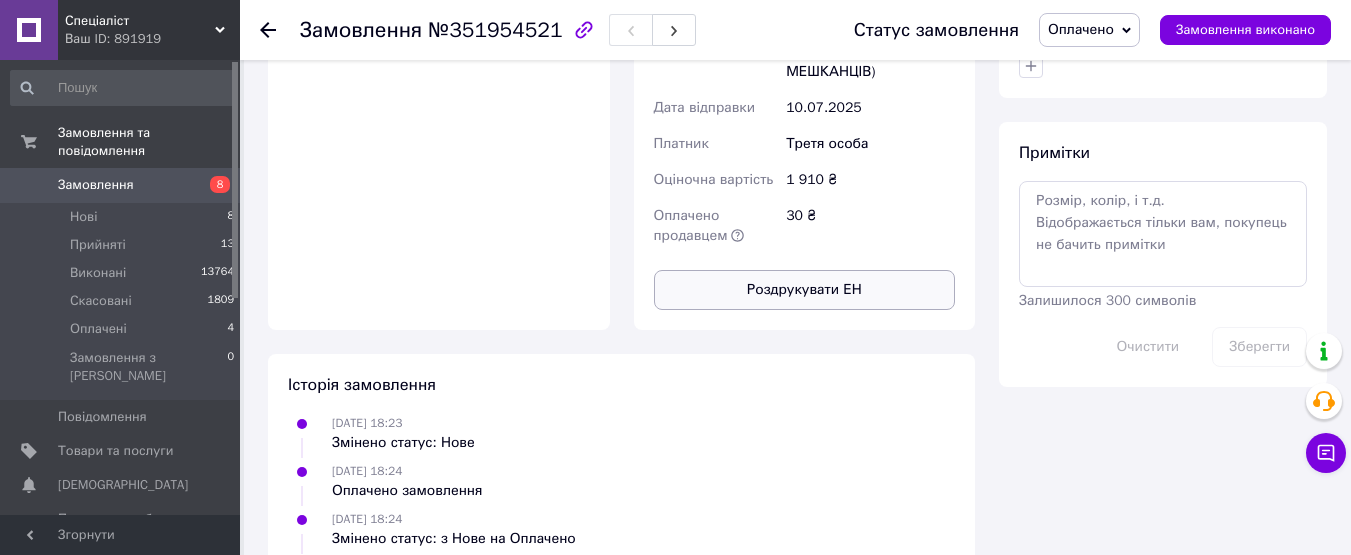 click on "Роздрукувати ЕН" at bounding box center (805, 290) 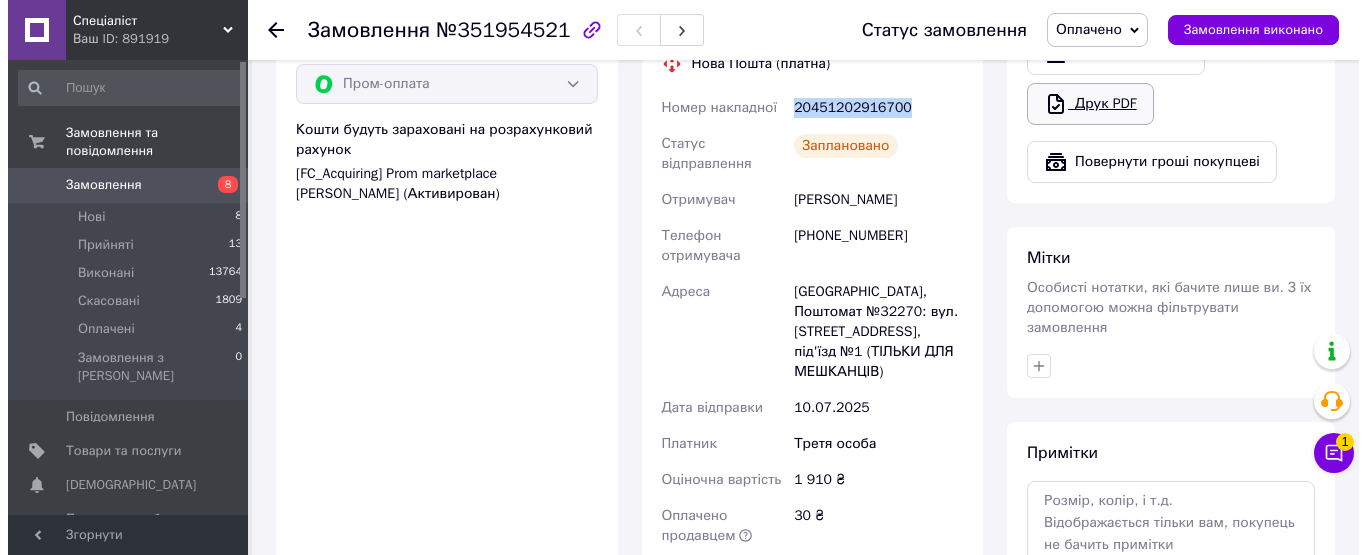 scroll, scrollTop: 600, scrollLeft: 0, axis: vertical 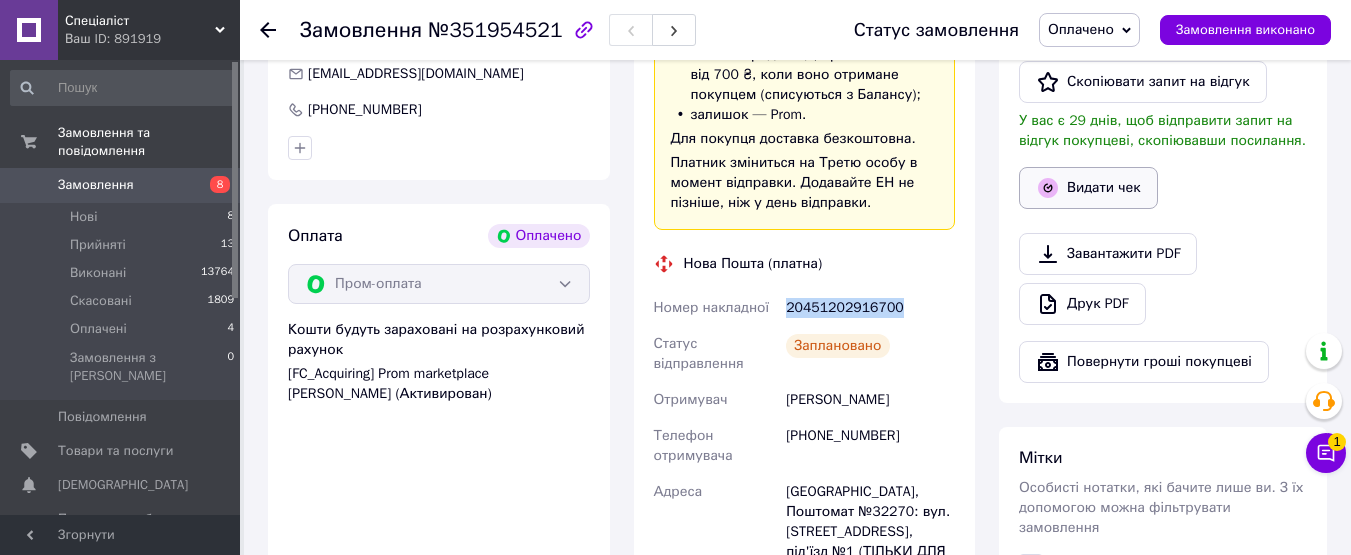 click on "Видати чек" at bounding box center [1088, 188] 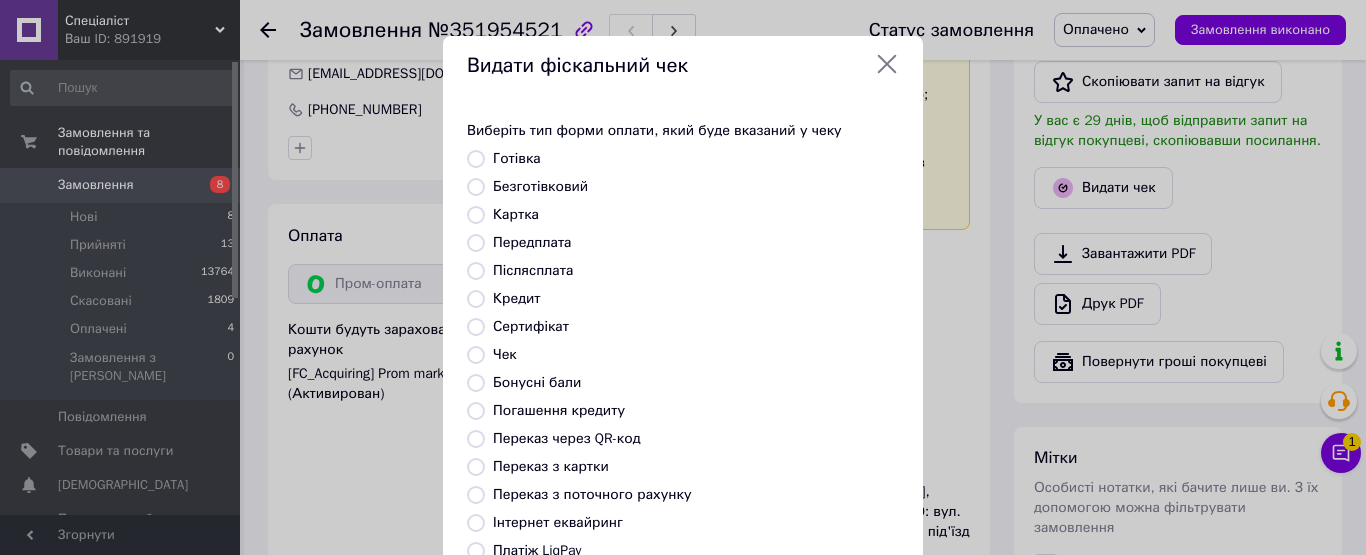 click on "Безготівковий" at bounding box center (540, 186) 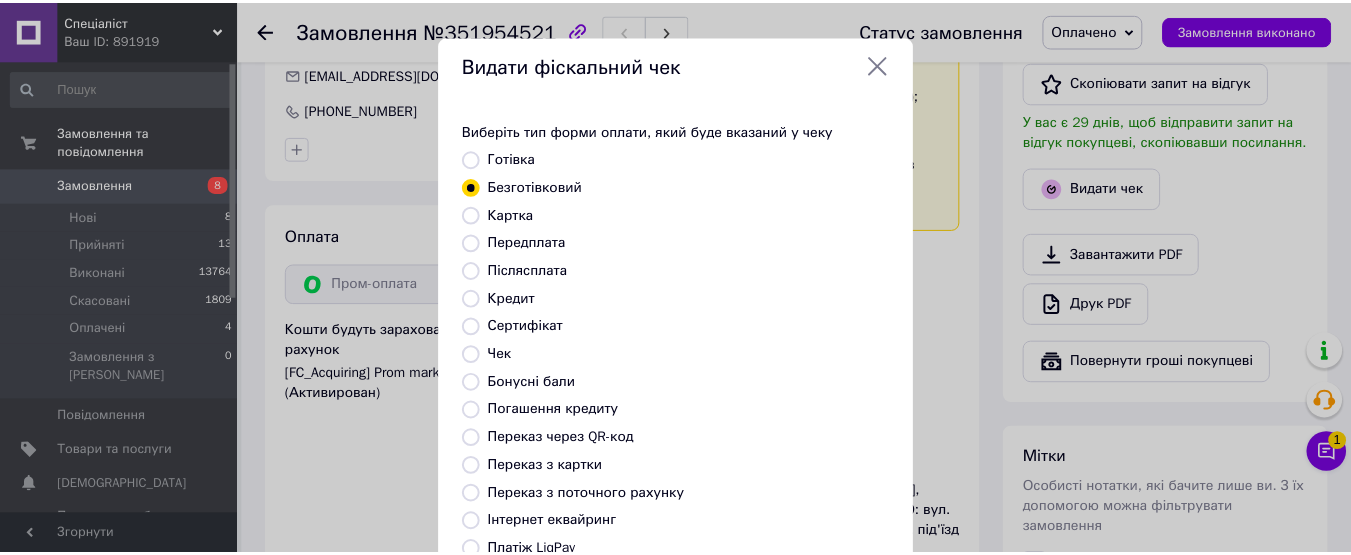 scroll, scrollTop: 304, scrollLeft: 0, axis: vertical 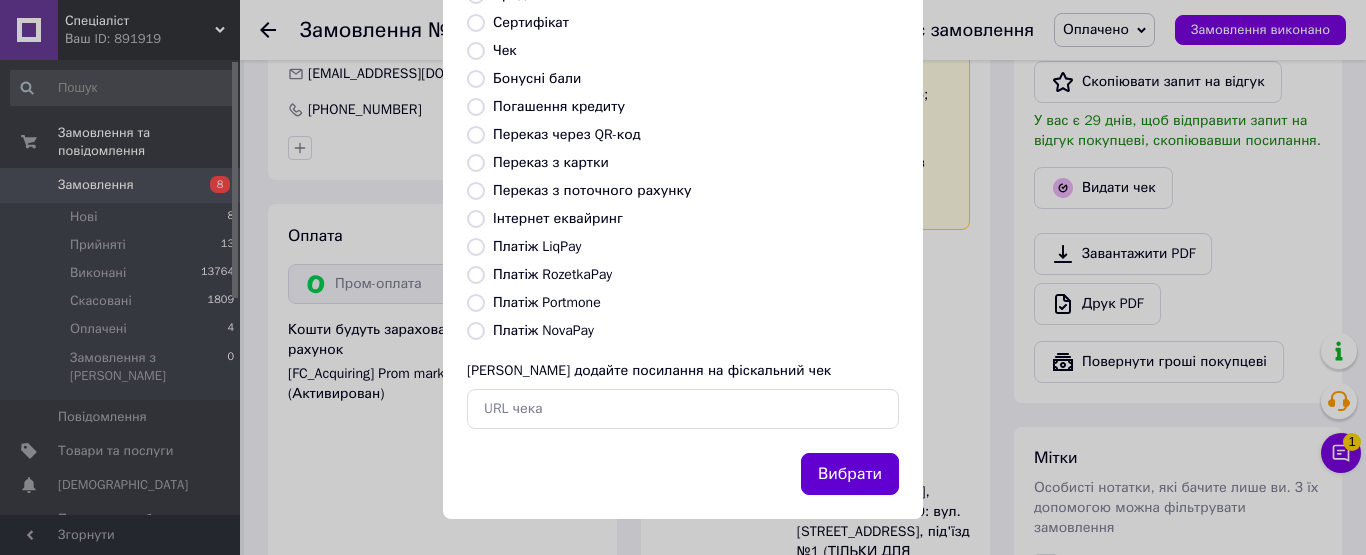 click on "Вибрати" at bounding box center (850, 474) 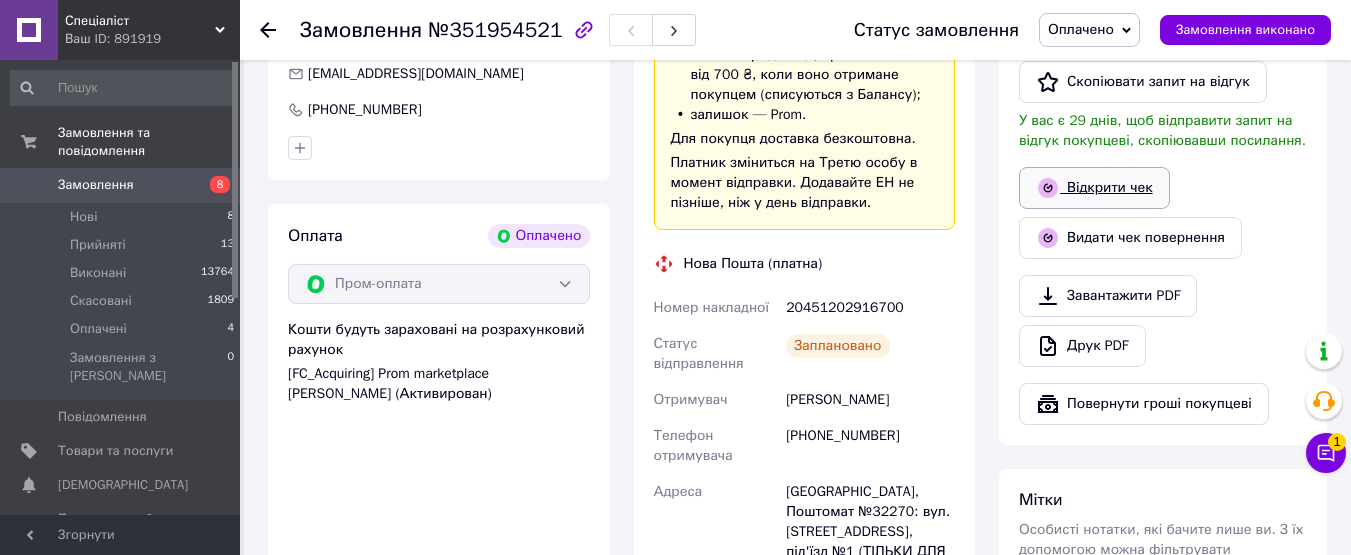 click on "Відкрити чек" at bounding box center (1094, 188) 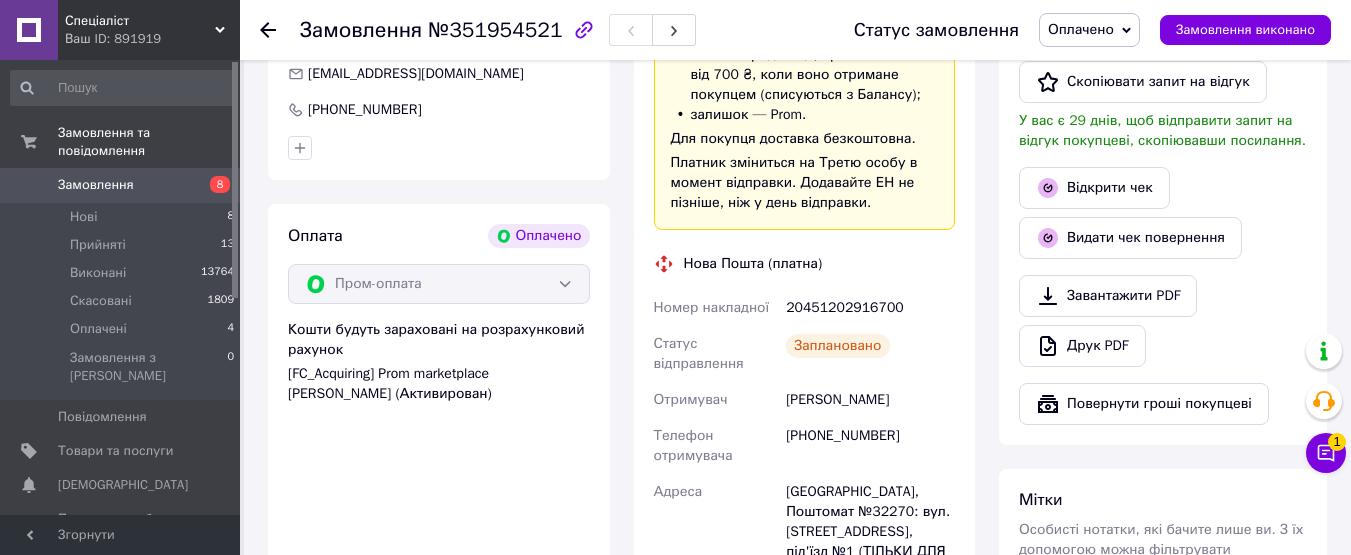 scroll, scrollTop: 500, scrollLeft: 0, axis: vertical 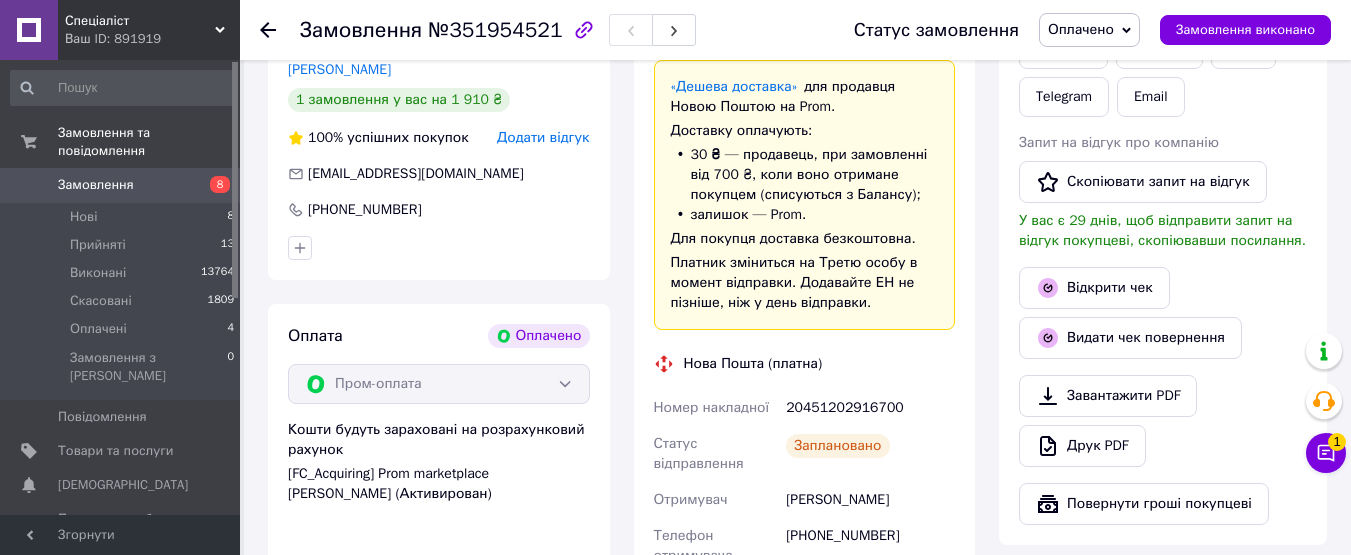click on "[PHONE_NUMBER]" at bounding box center (365, 210) 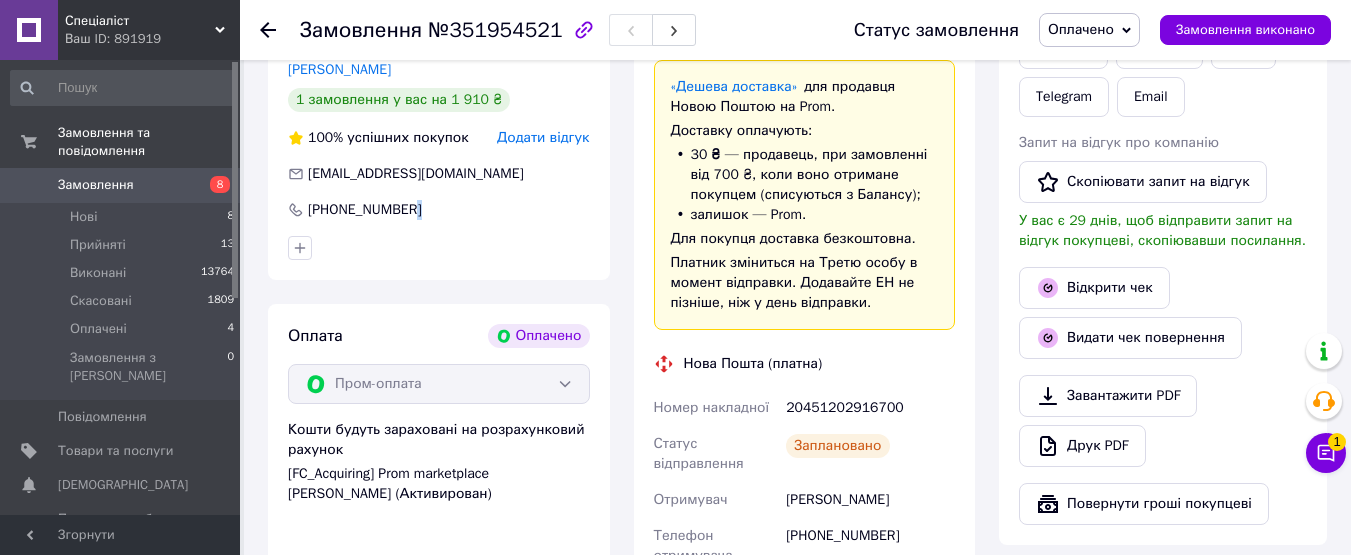 click on "[PHONE_NUMBER]" at bounding box center (365, 210) 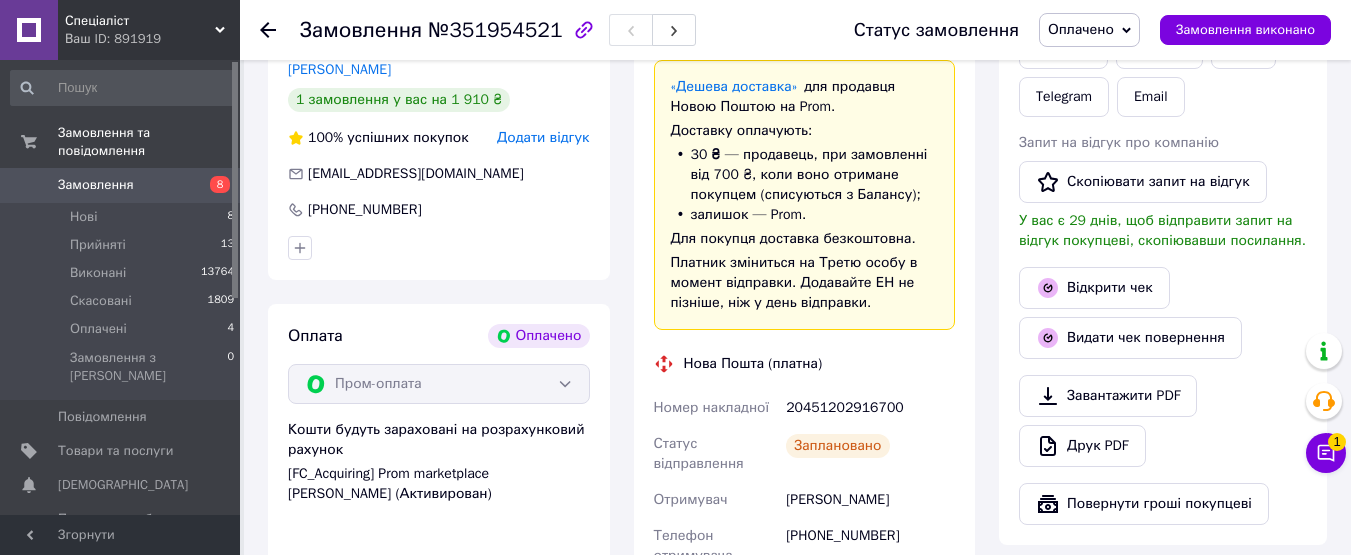 click on "[PHONE_NUMBER]" at bounding box center [365, 210] 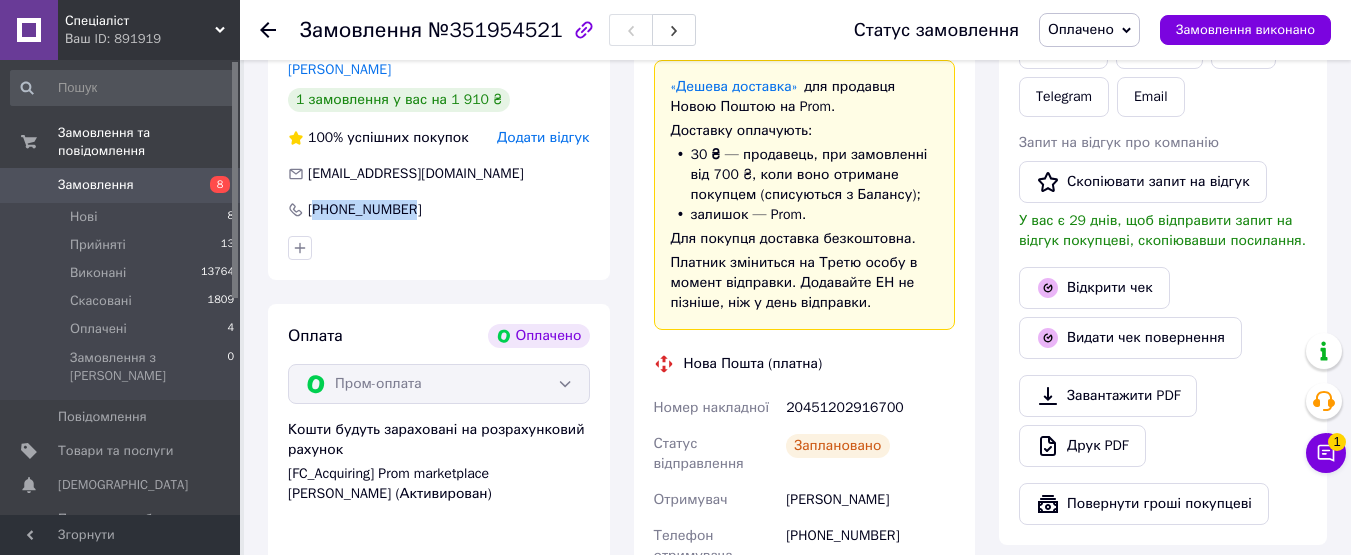 click on "[PHONE_NUMBER]" at bounding box center [365, 210] 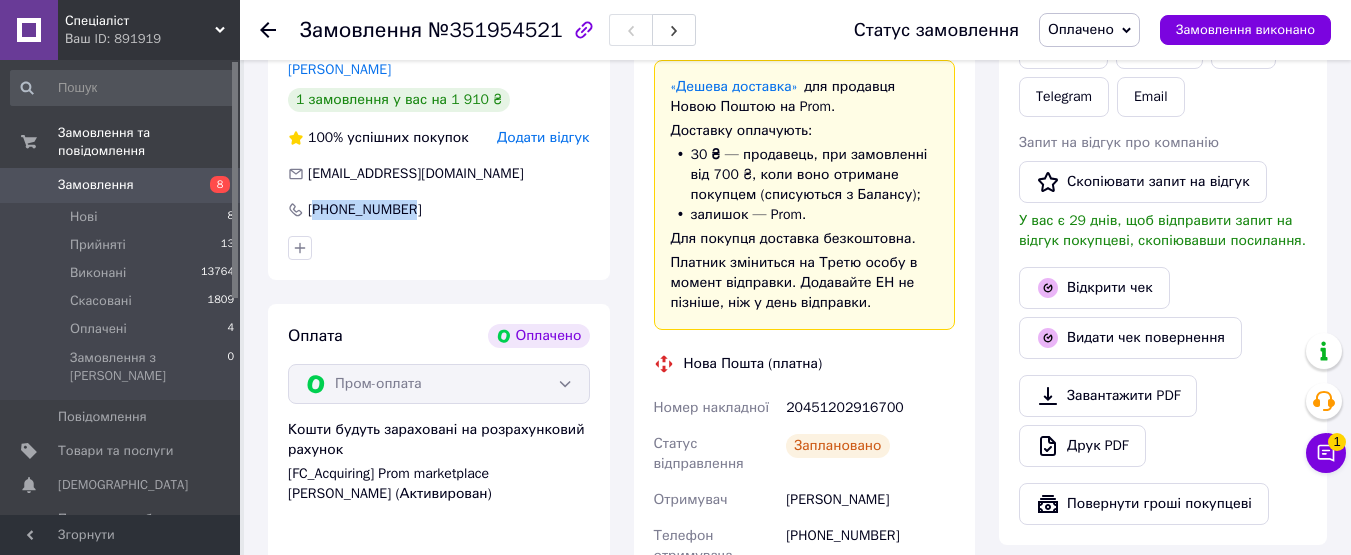 click on "[PHONE_NUMBER]" at bounding box center [365, 210] 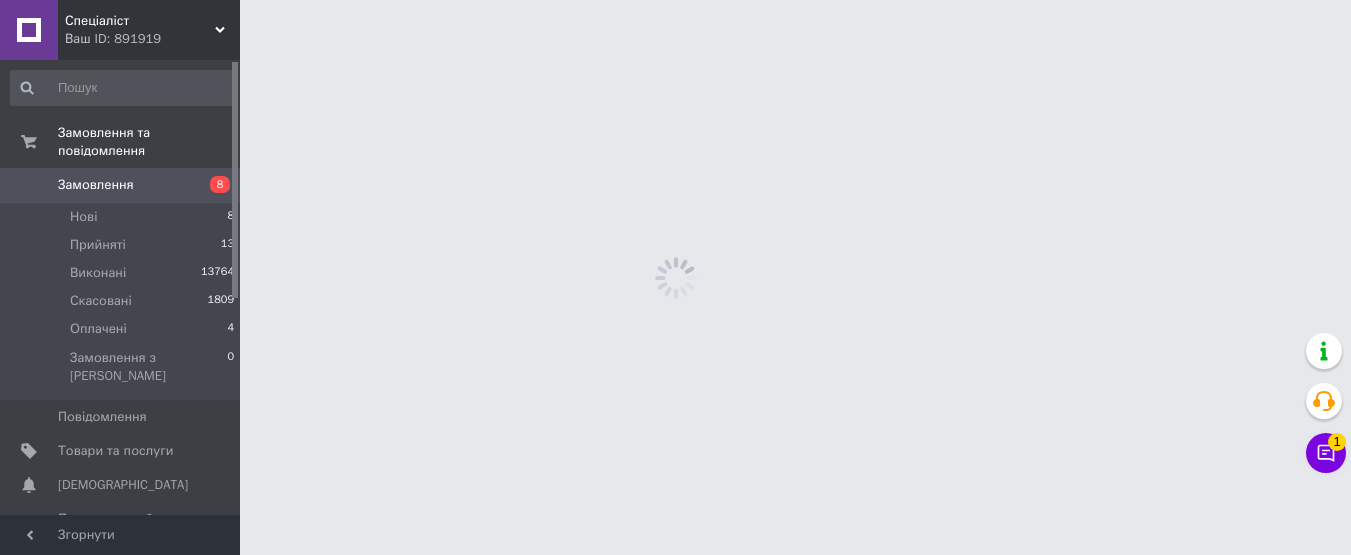 scroll, scrollTop: 0, scrollLeft: 0, axis: both 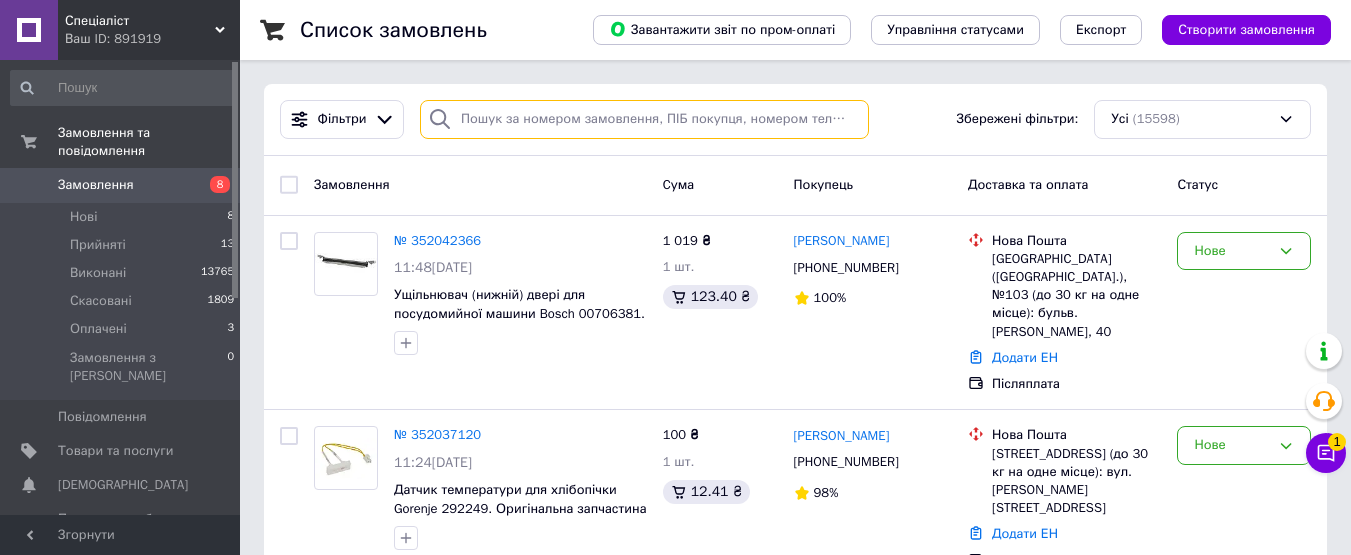 click at bounding box center [644, 119] 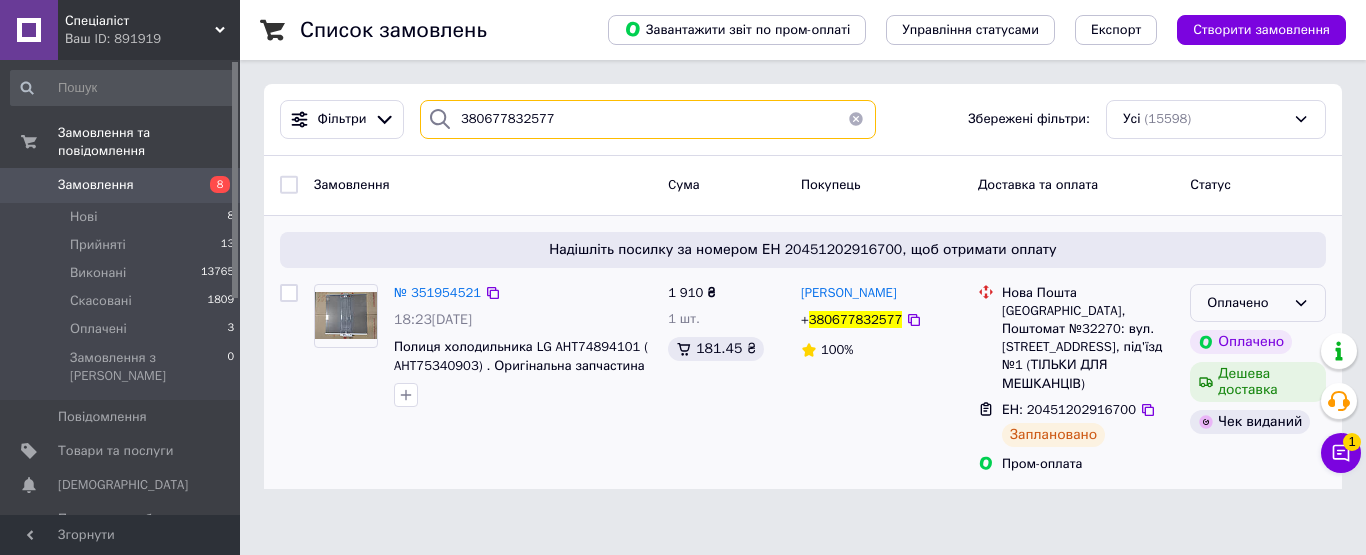 type on "380677832577" 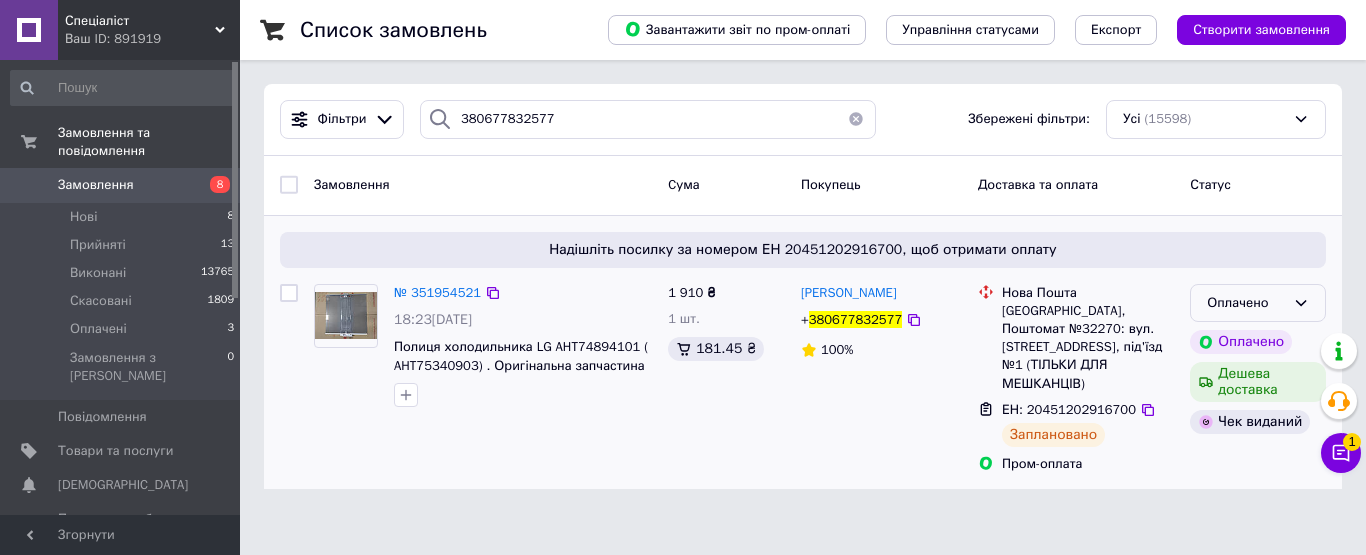 click on "Оплачено" at bounding box center [1258, 303] 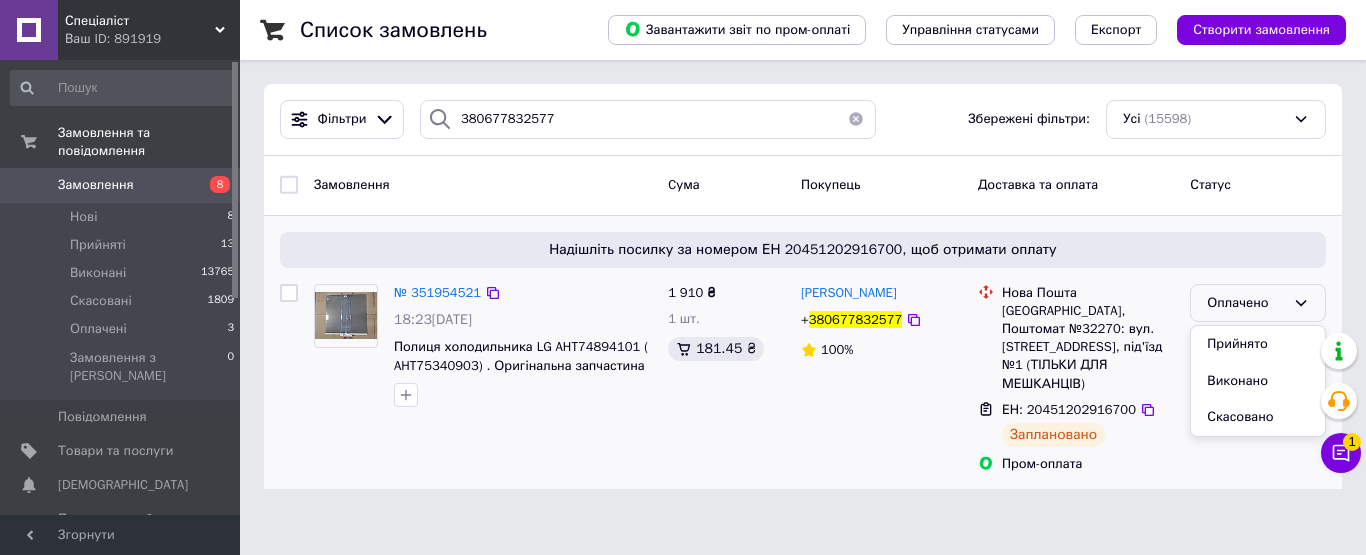 drag, startPoint x: 1223, startPoint y: 385, endPoint x: 1207, endPoint y: 378, distance: 17.464249 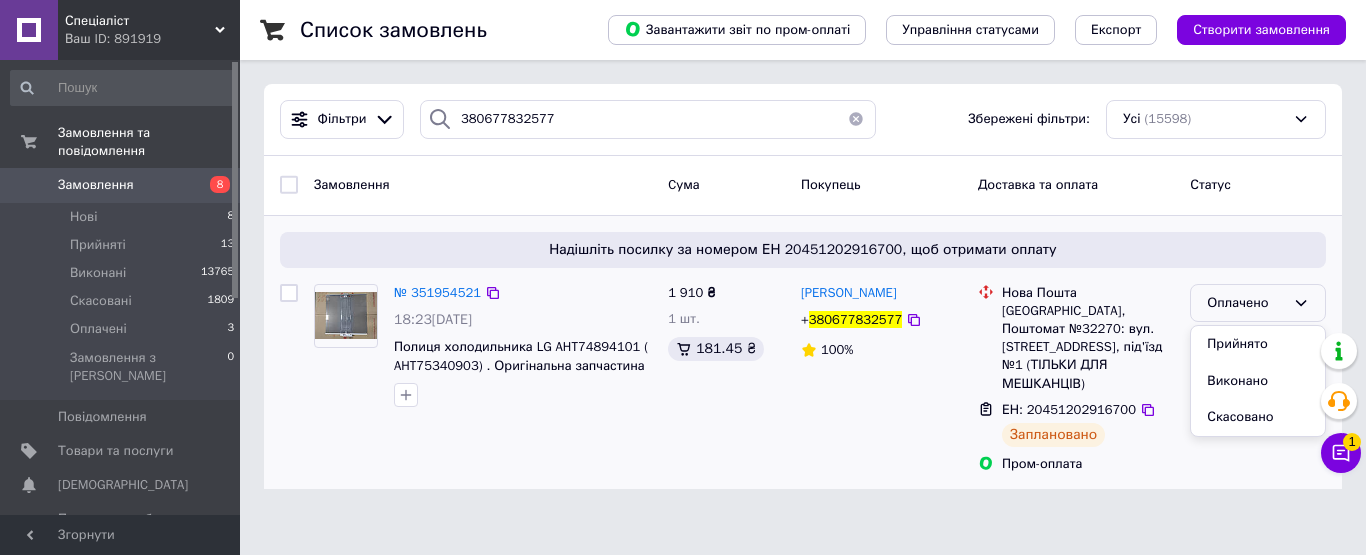 click on "Виконано" at bounding box center [1258, 381] 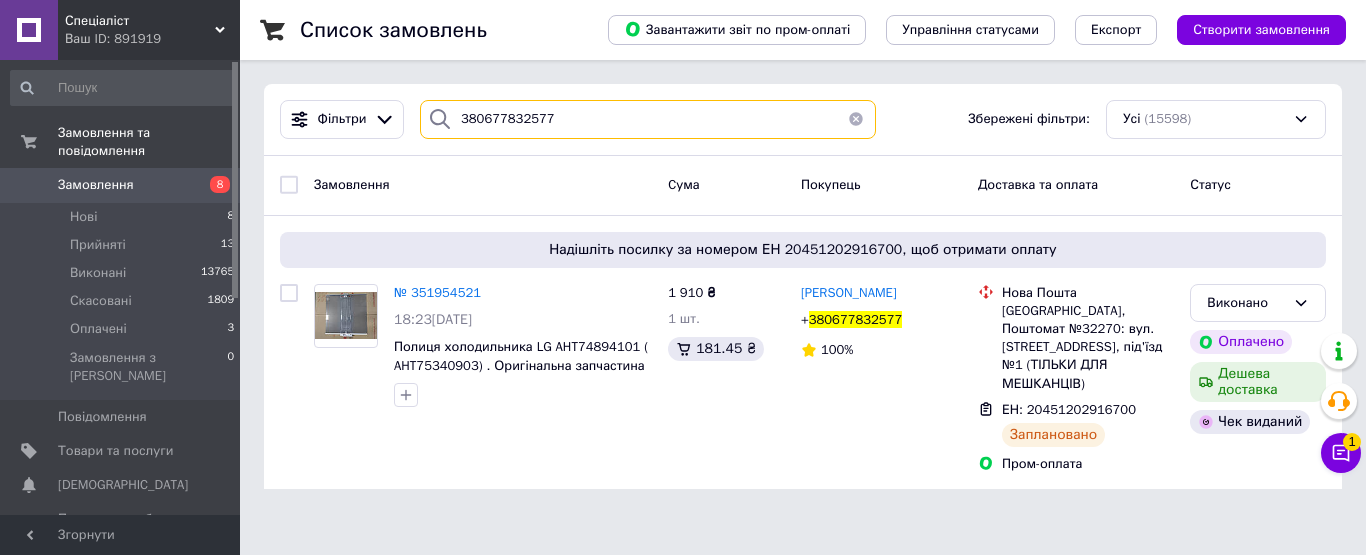 drag, startPoint x: 584, startPoint y: 117, endPoint x: 263, endPoint y: 132, distance: 321.35028 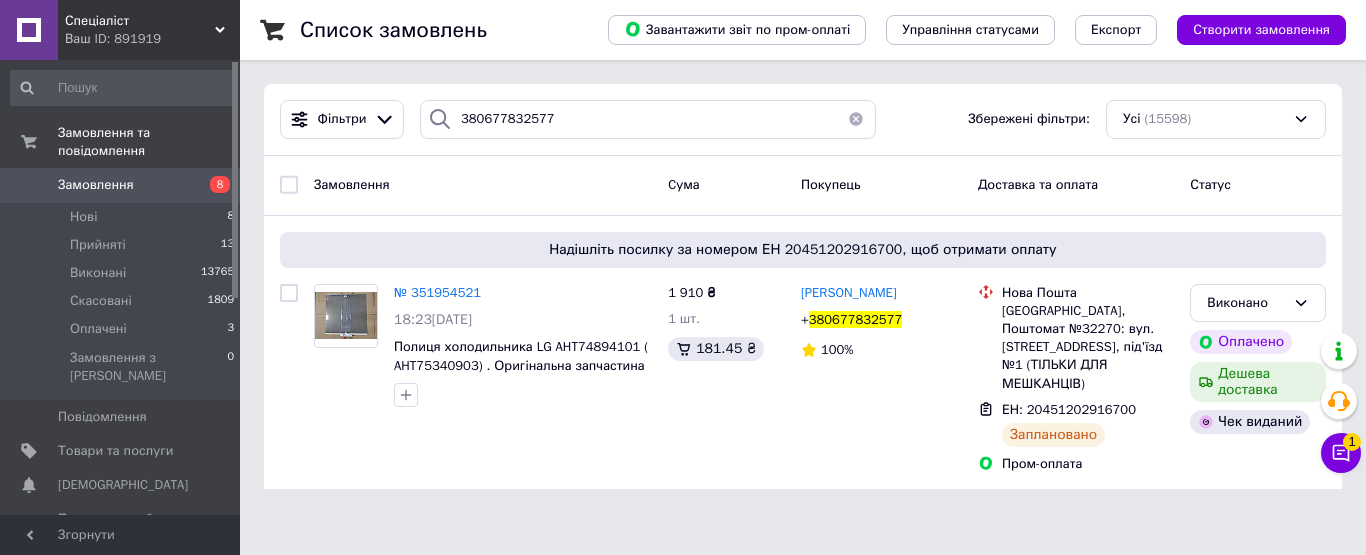 click on "Замовлення" at bounding box center [96, 185] 